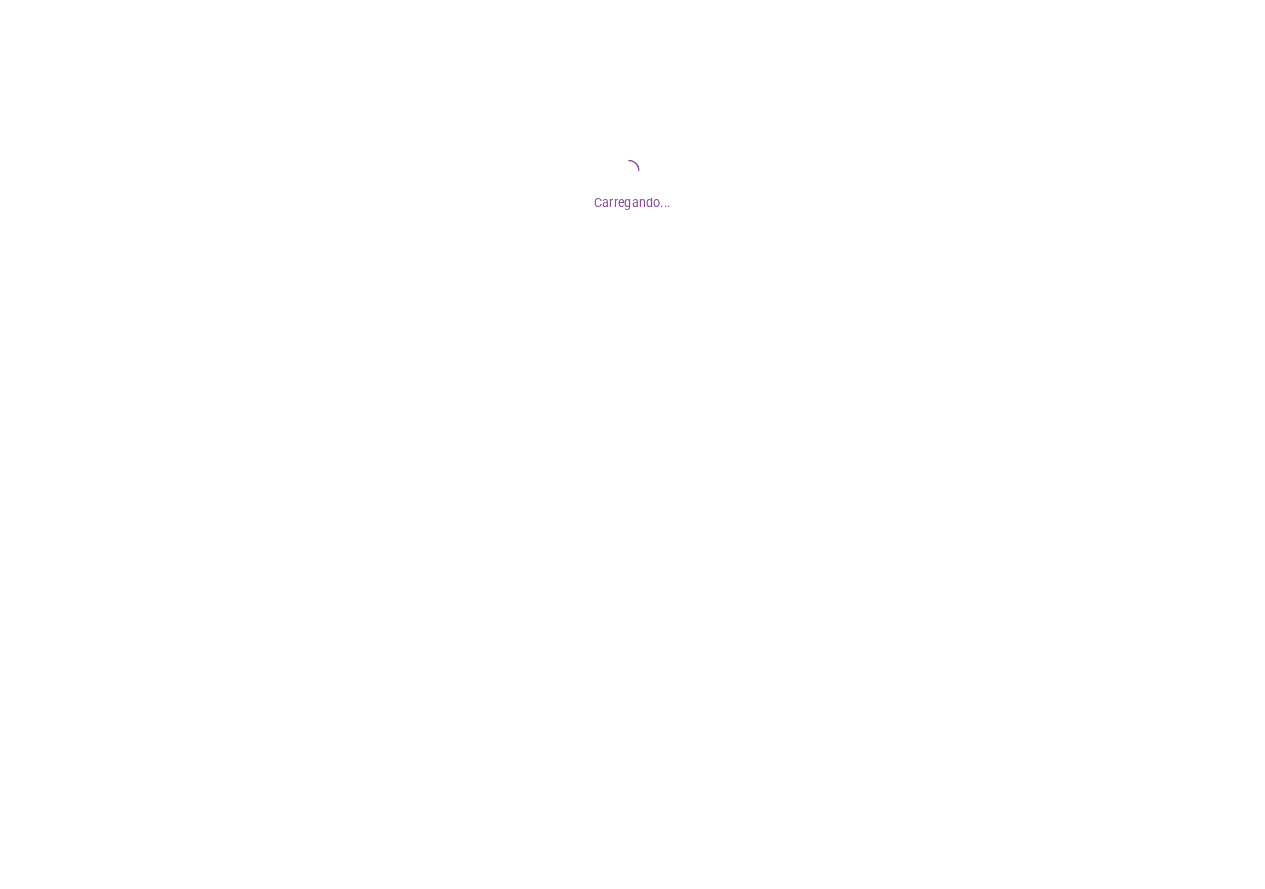 scroll, scrollTop: 0, scrollLeft: 0, axis: both 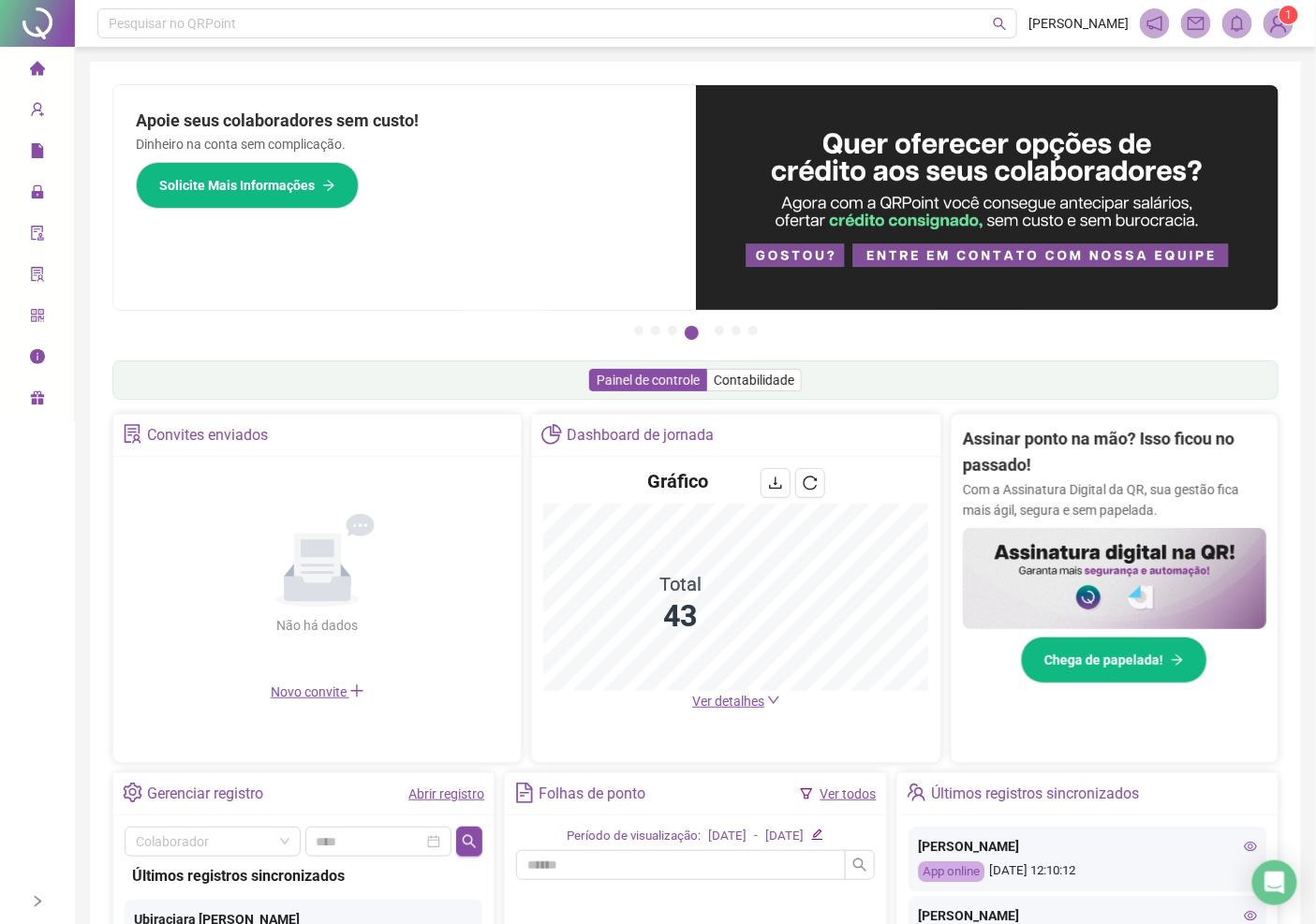 click on "Página inicial" at bounding box center (37, 69) 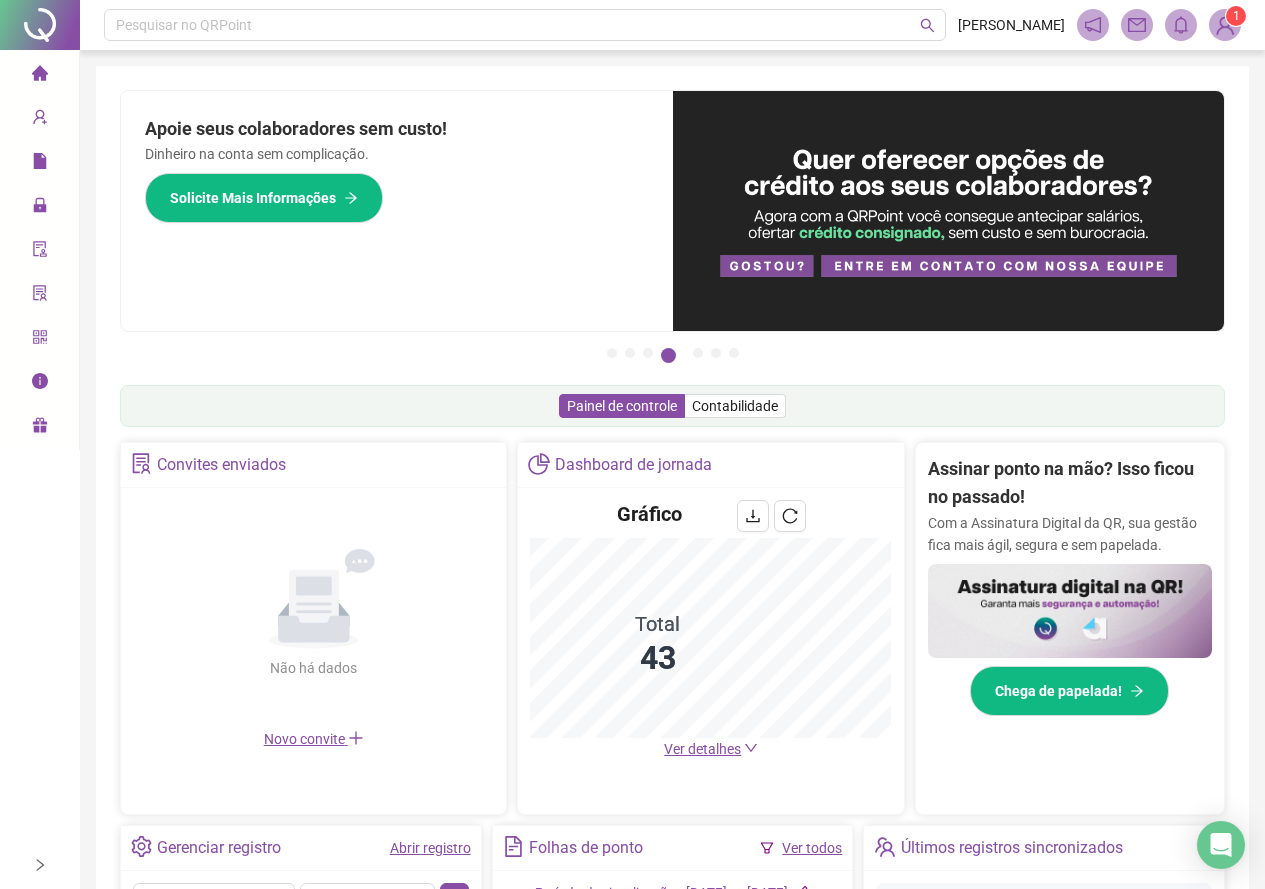 drag, startPoint x: 566, startPoint y: 172, endPoint x: 557, endPoint y: 156, distance: 18.35756 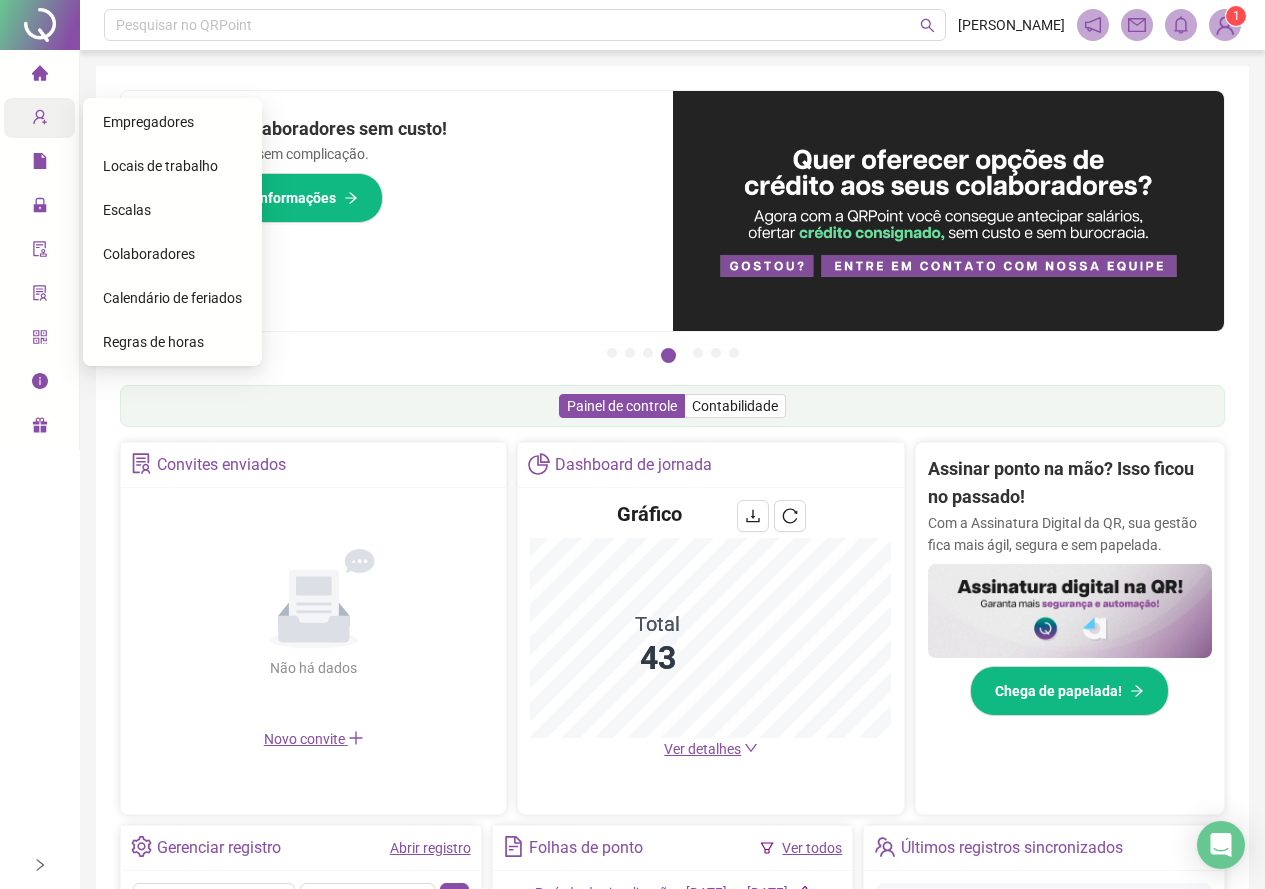 click at bounding box center (54, 118) 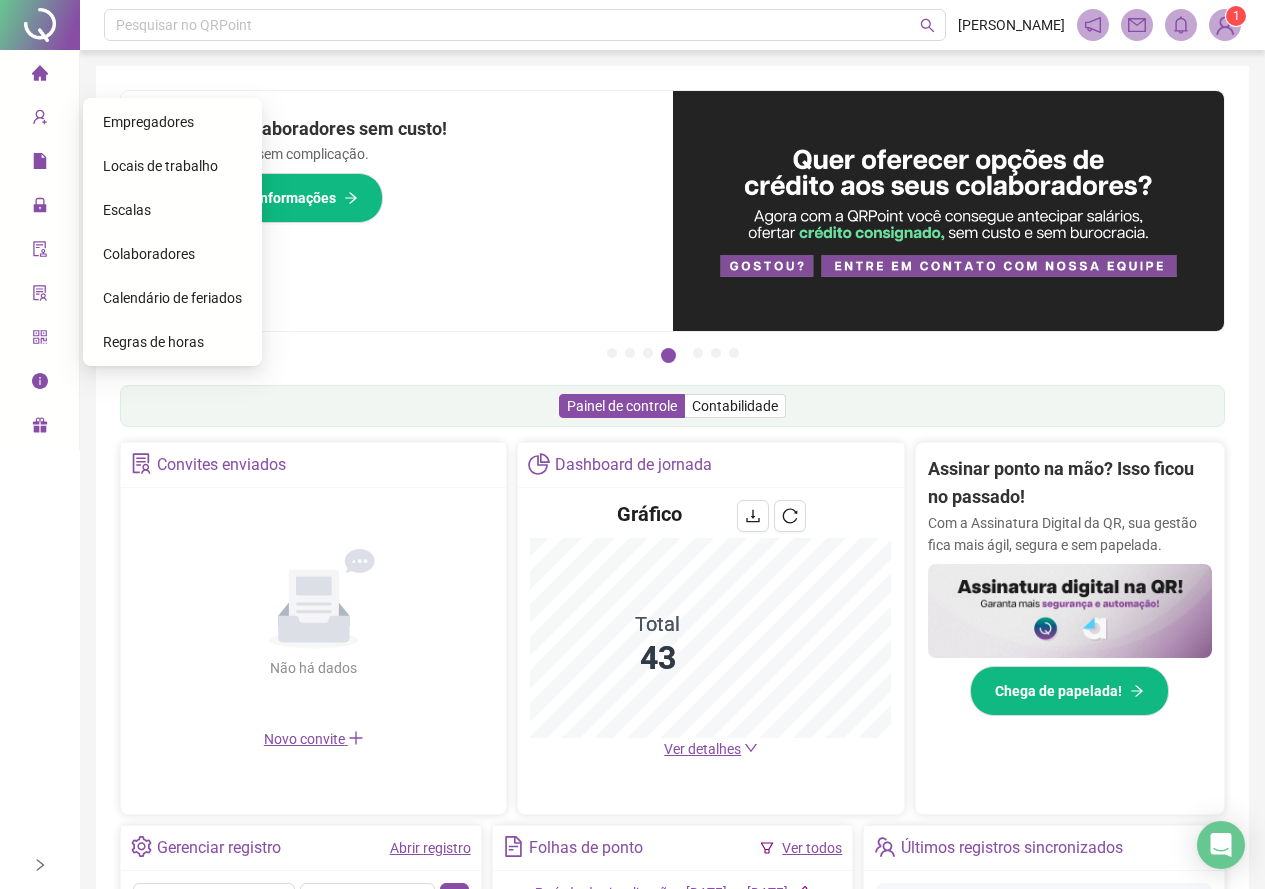 click on "Colaboradores" at bounding box center [149, 254] 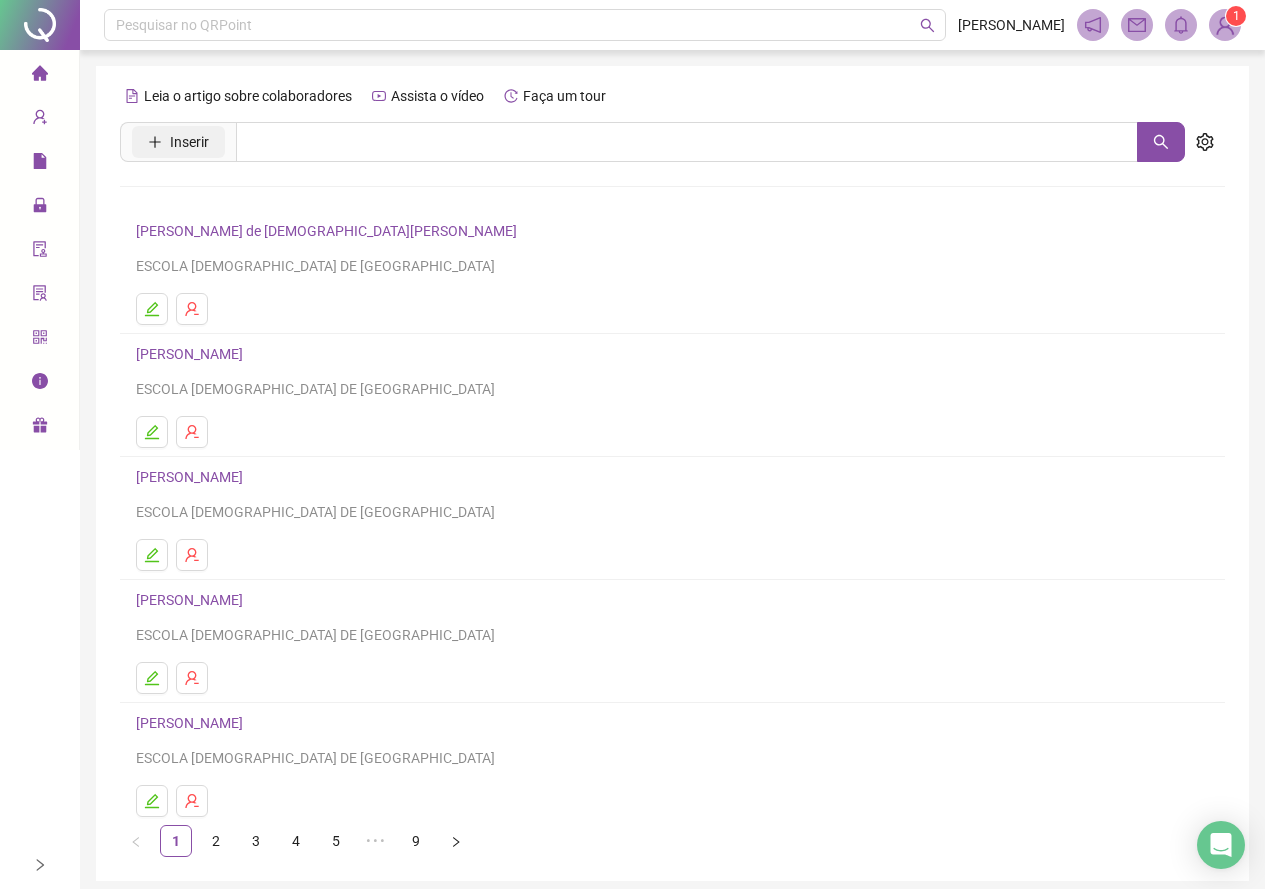 click on "Inserir" at bounding box center (189, 142) 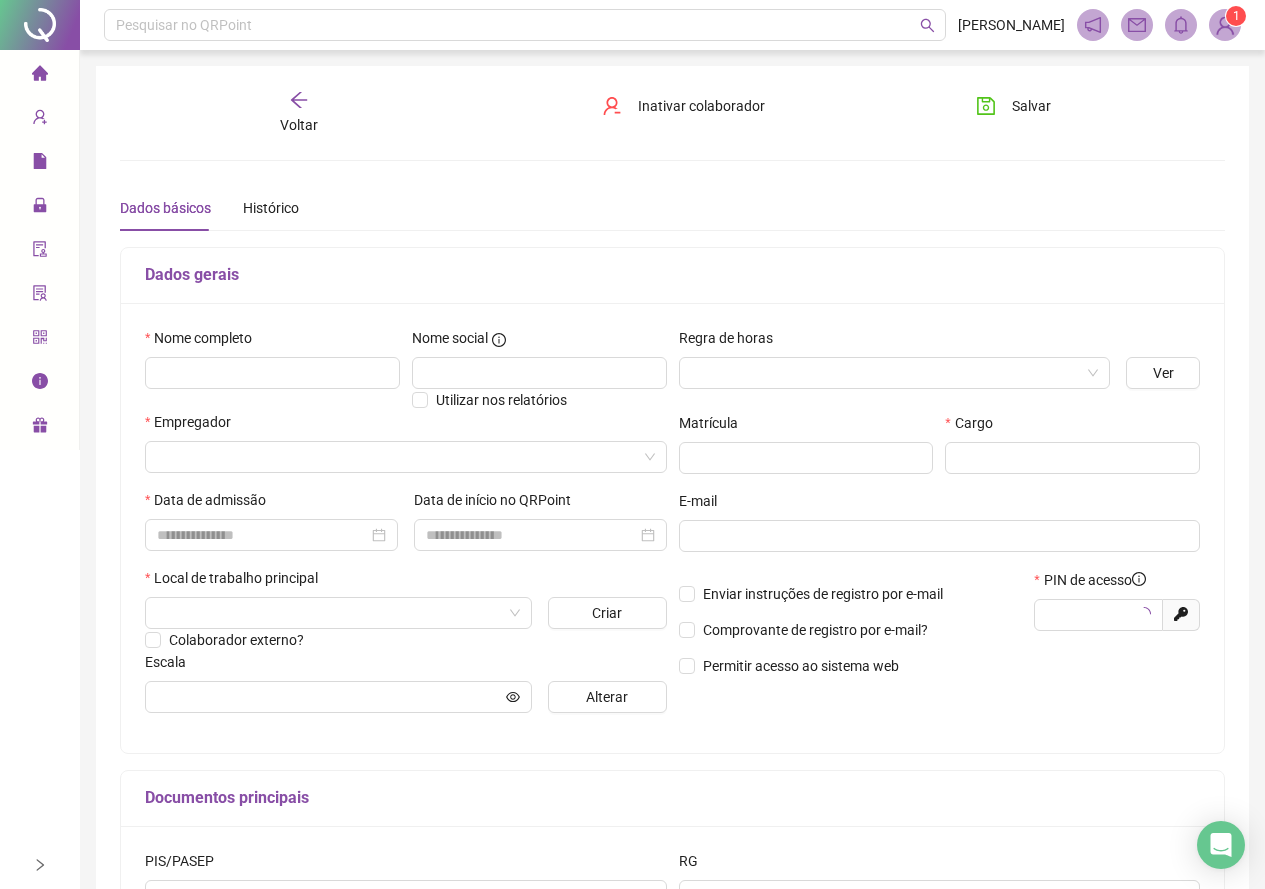 type on "*****" 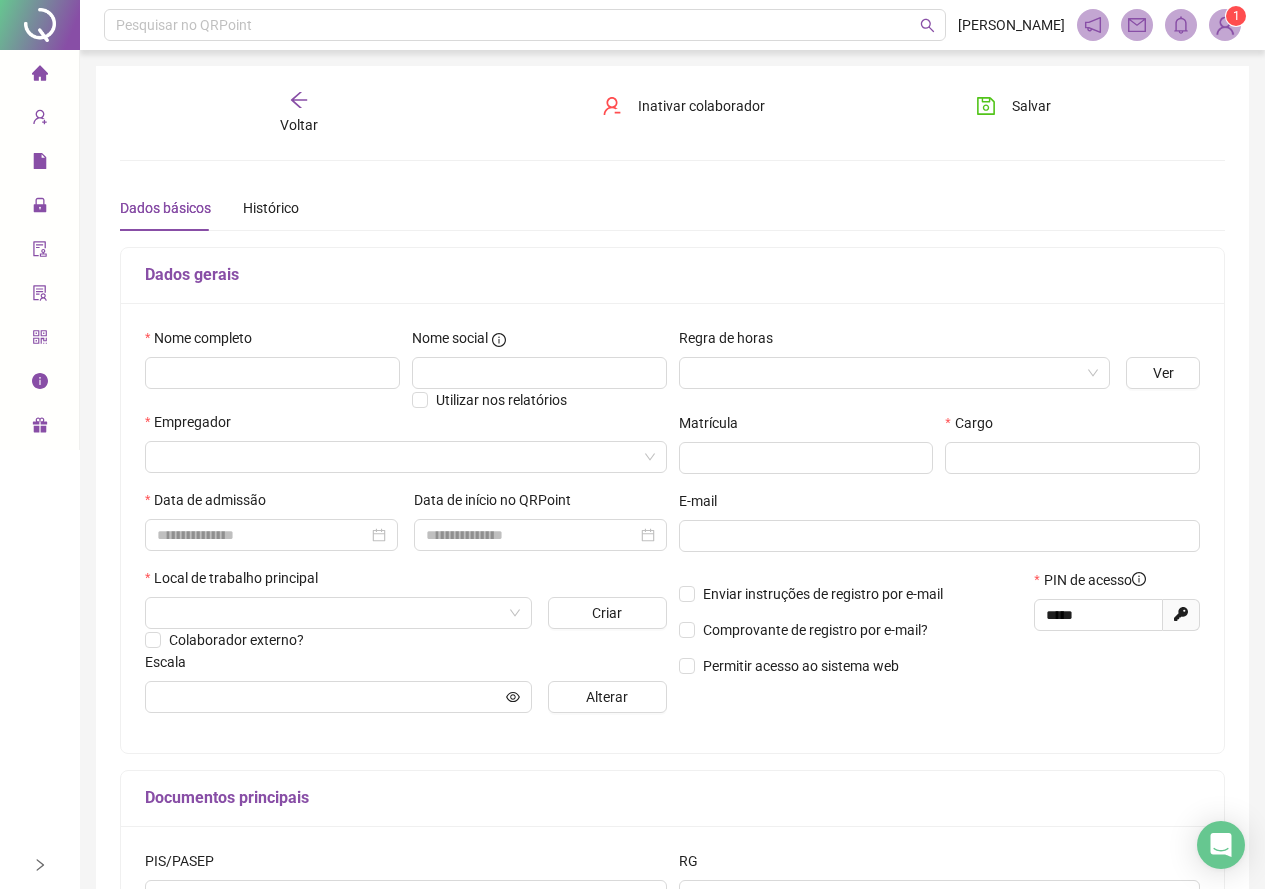 click on "Nome completo" at bounding box center (272, 369) 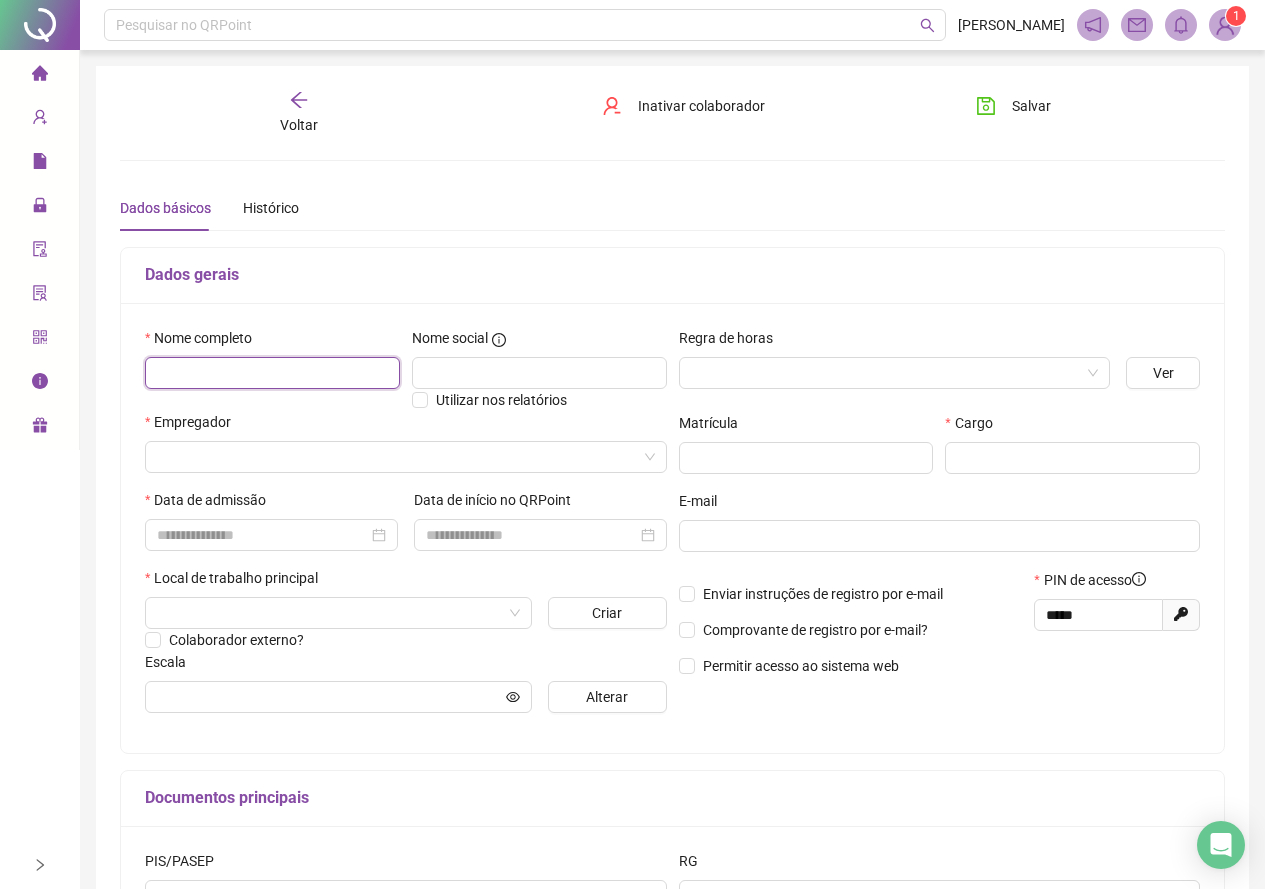 click at bounding box center [272, 373] 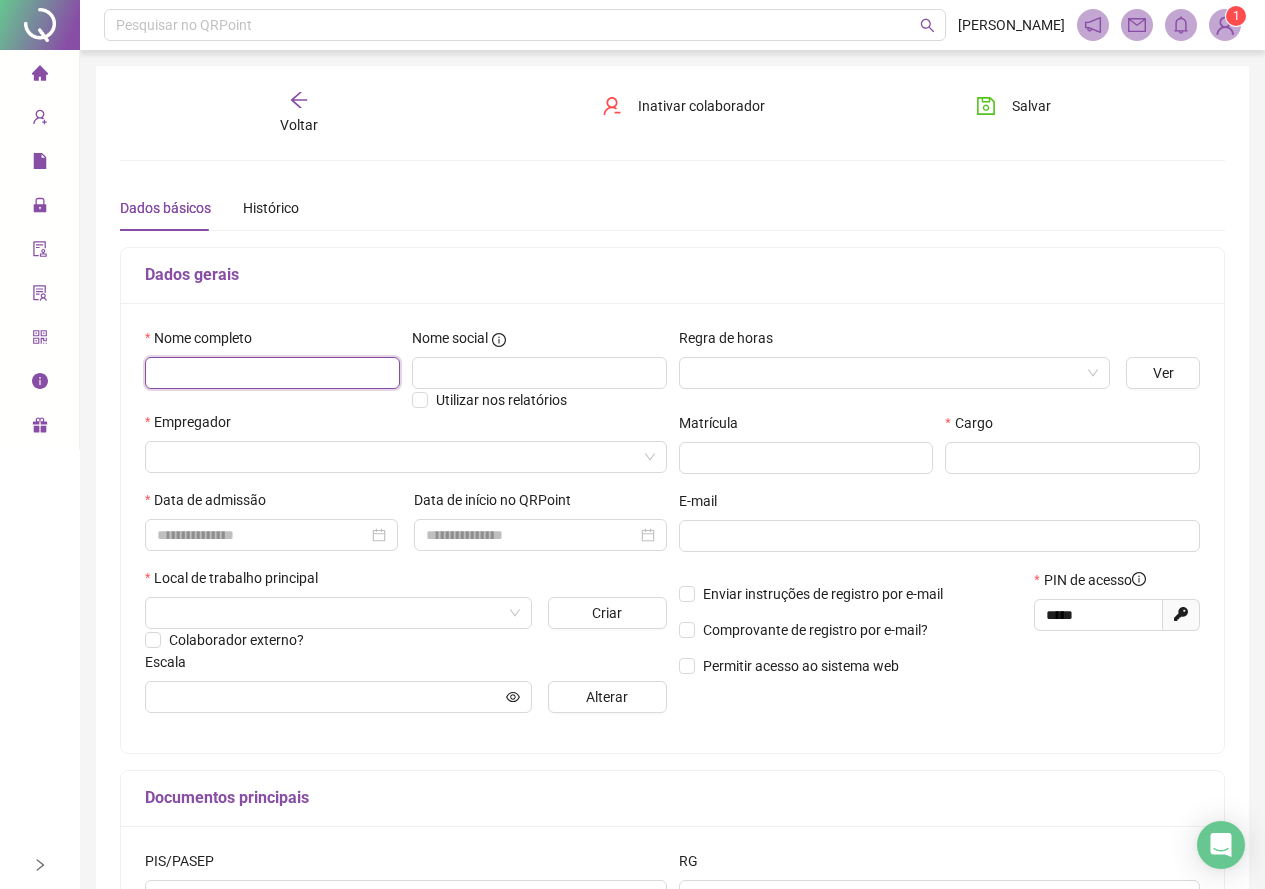 click at bounding box center [272, 373] 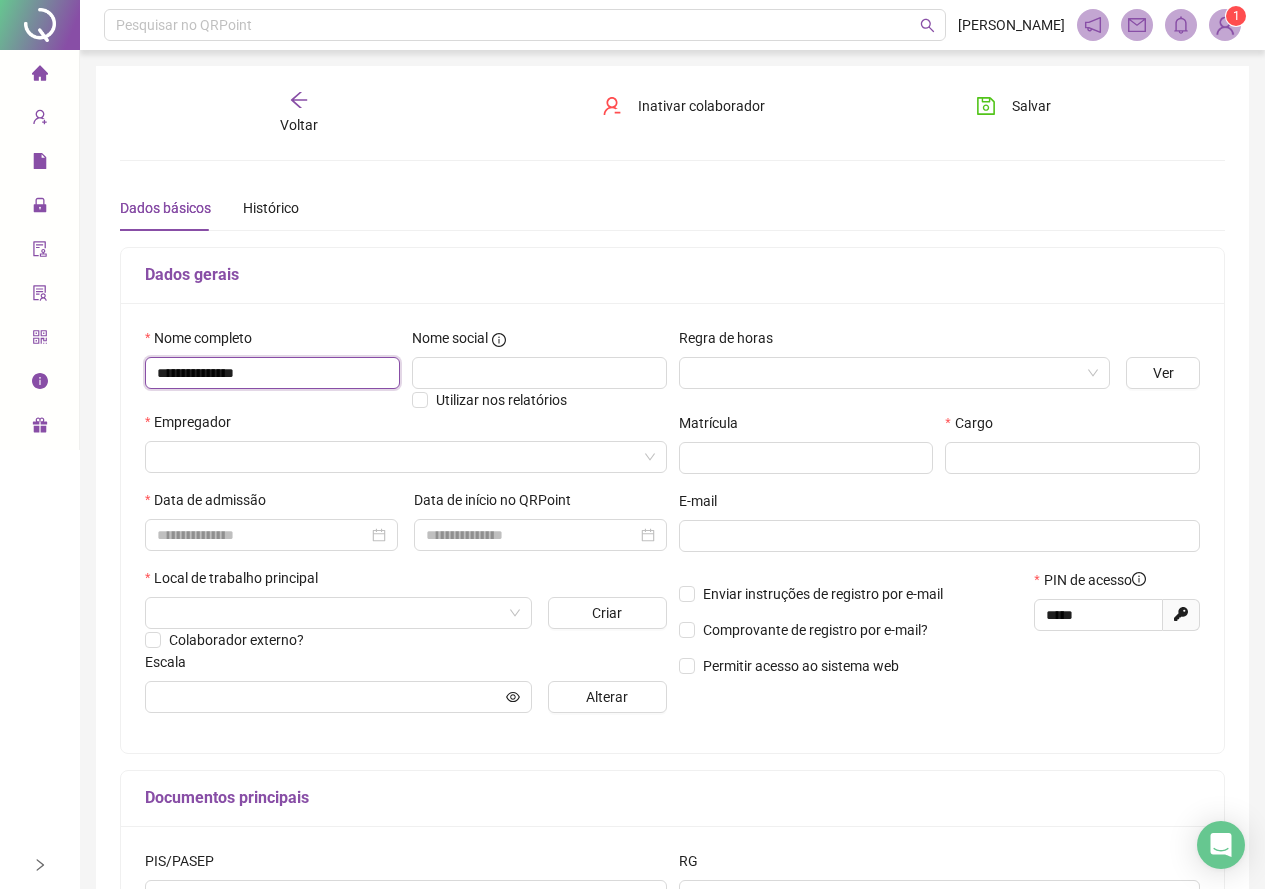 click on "**********" at bounding box center (272, 373) 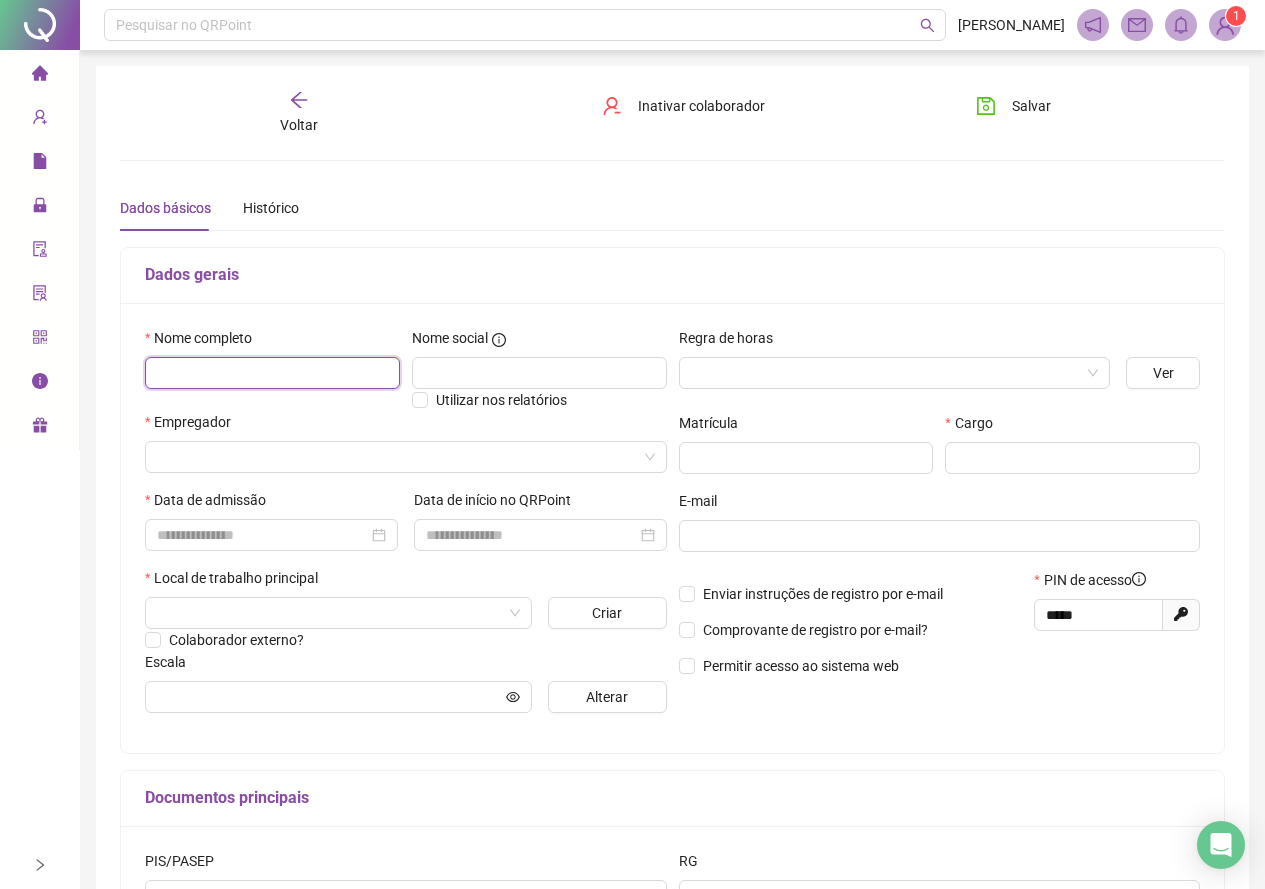 paste 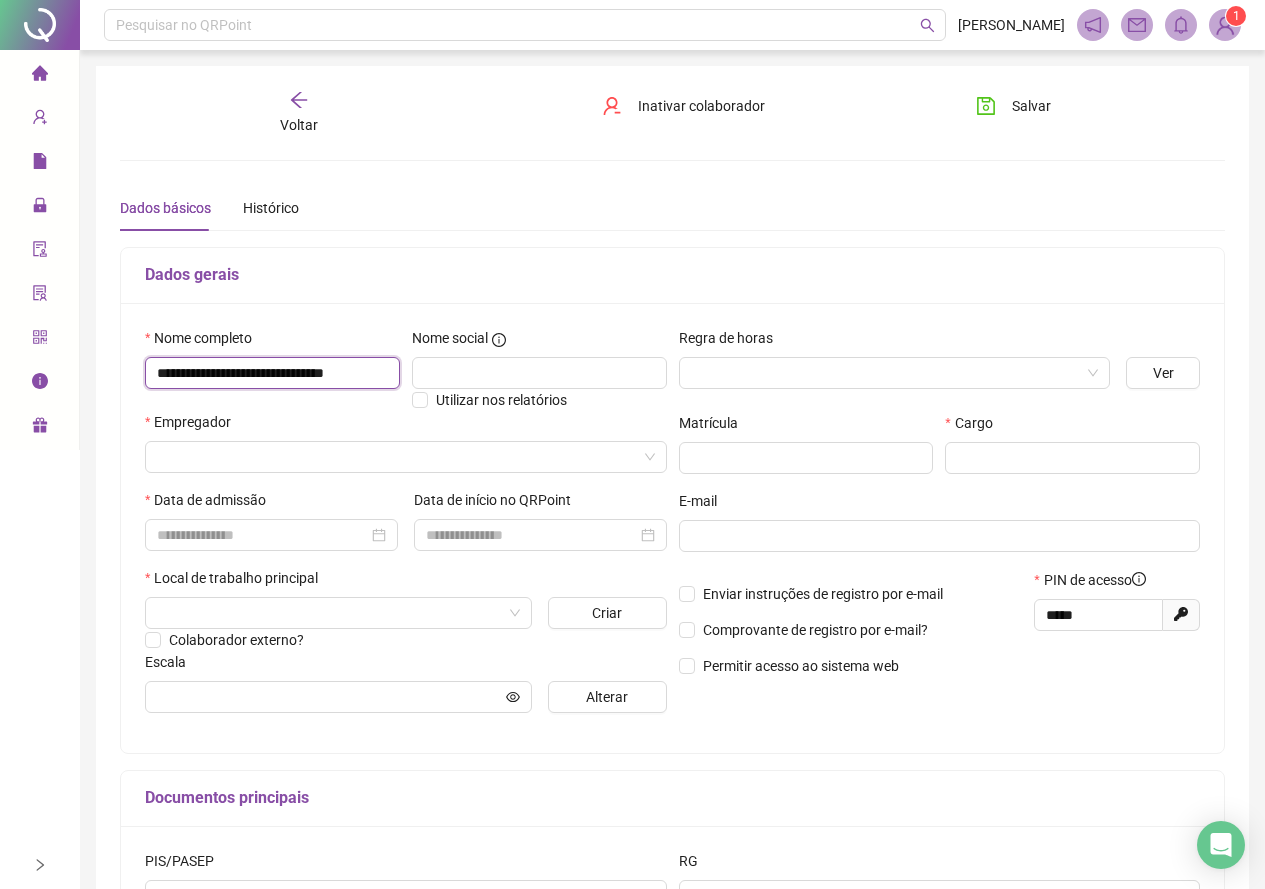 scroll, scrollTop: 0, scrollLeft: 15, axis: horizontal 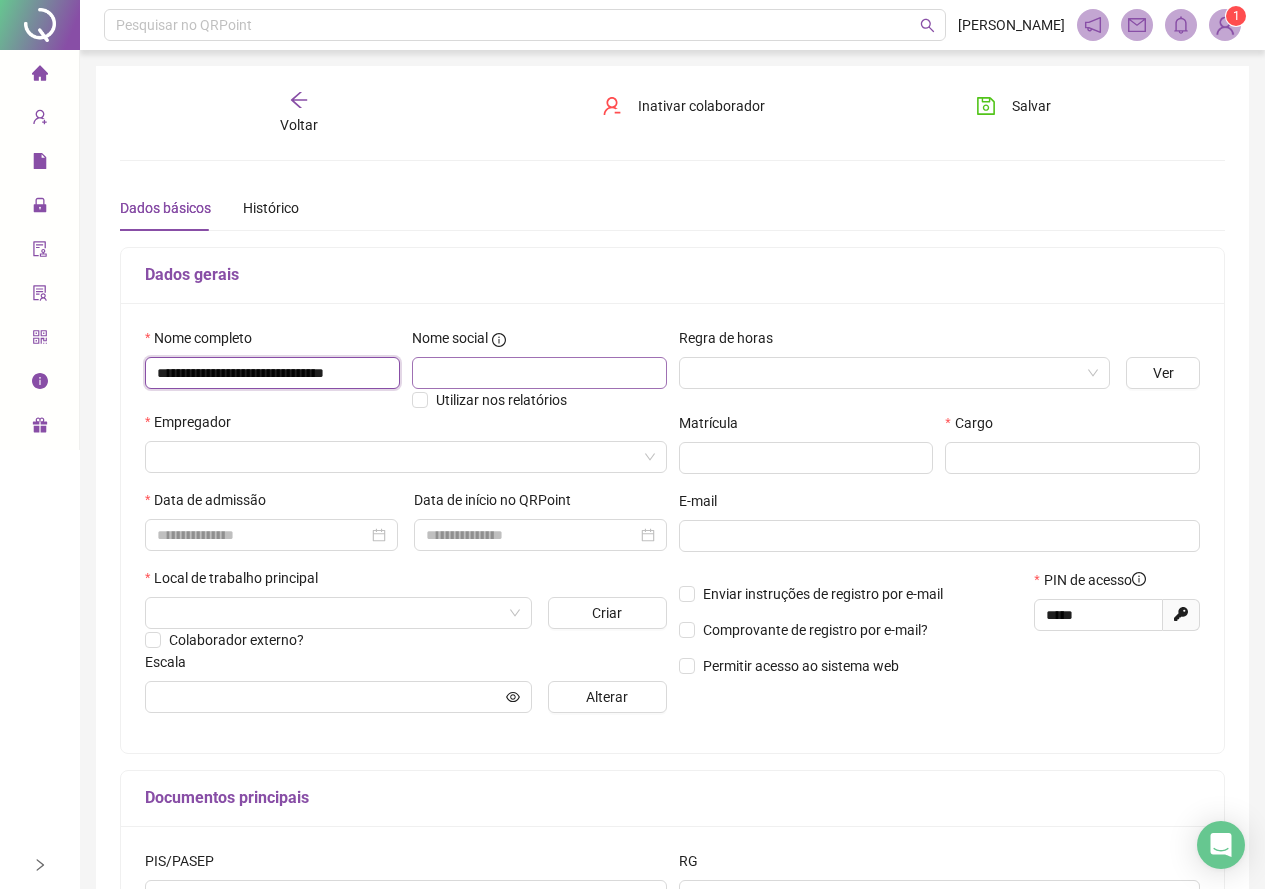 type on "**********" 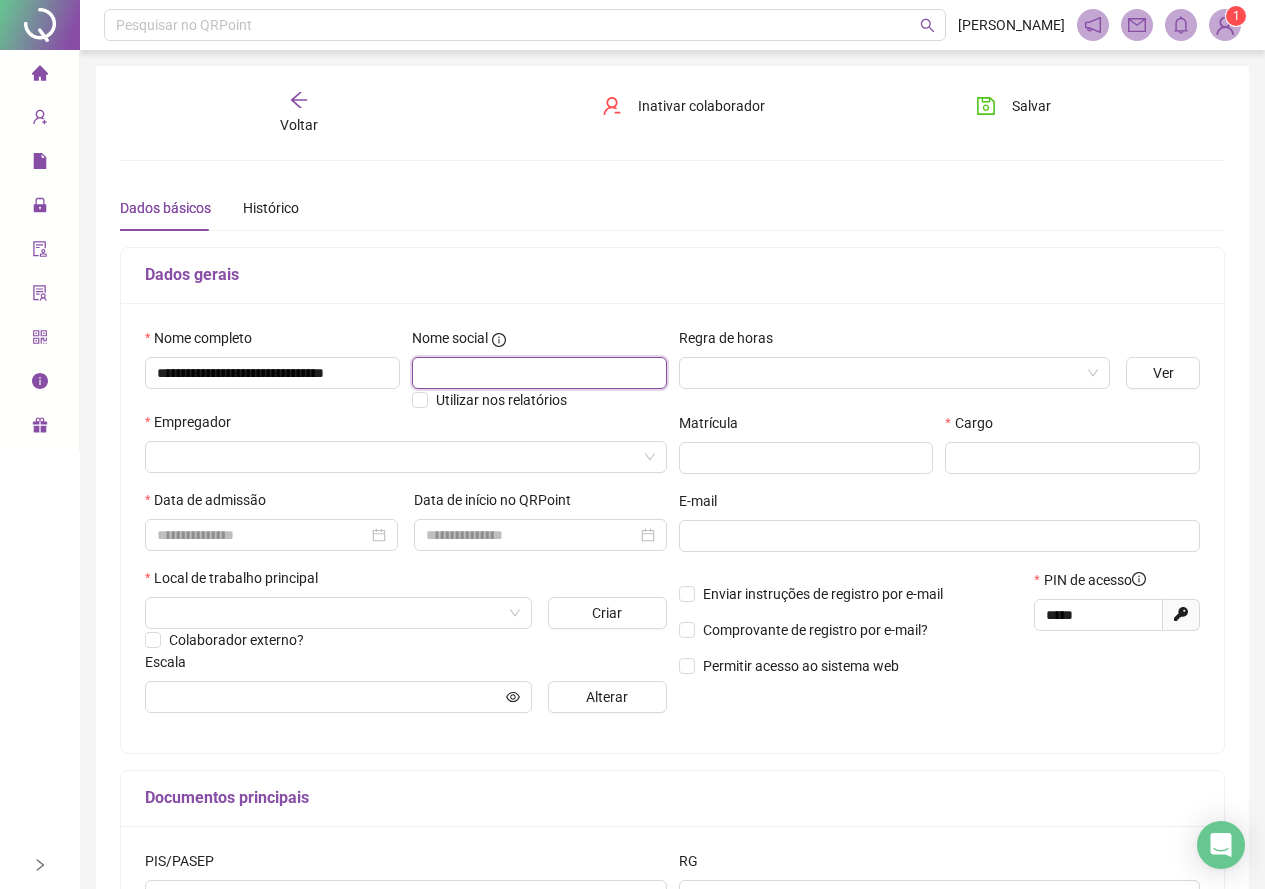 click at bounding box center (539, 373) 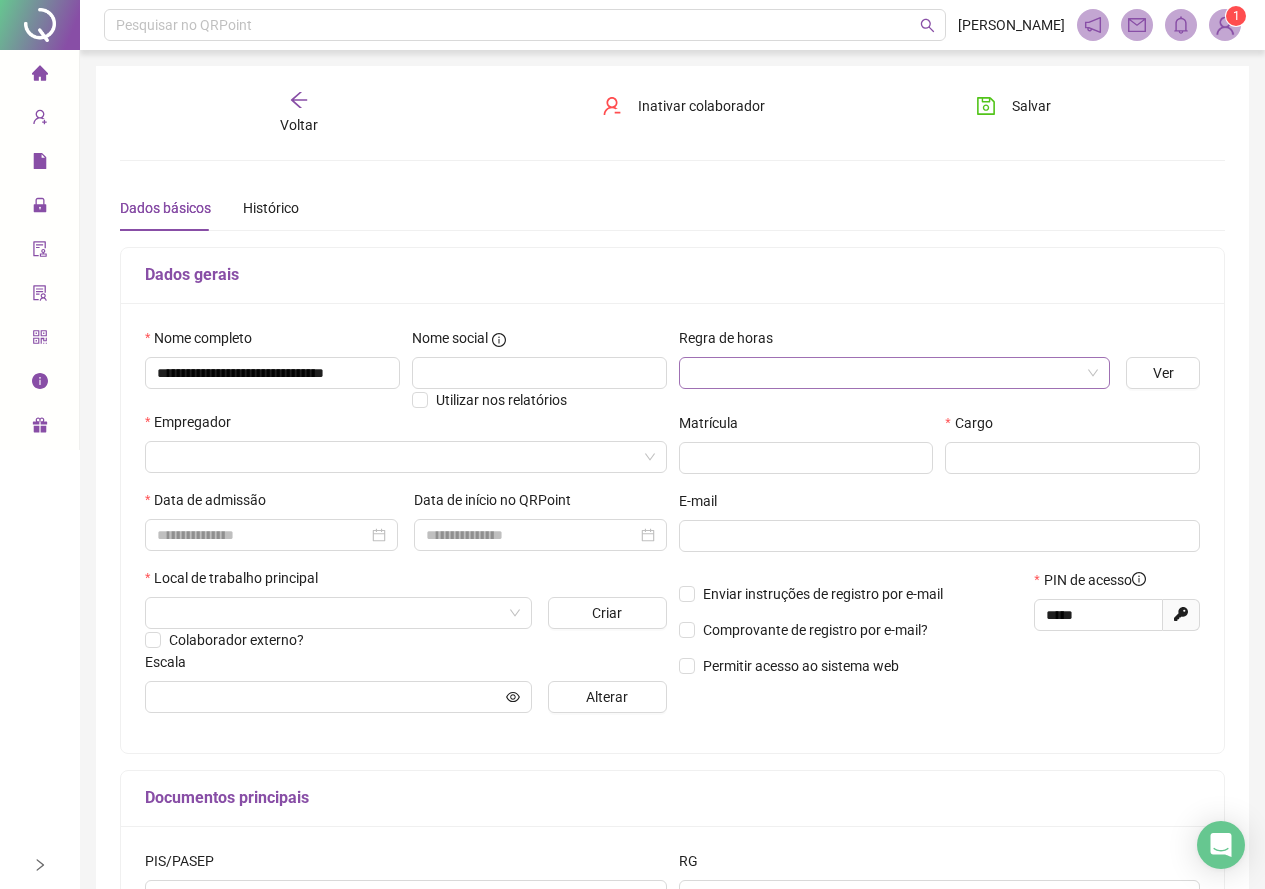 click at bounding box center (889, 373) 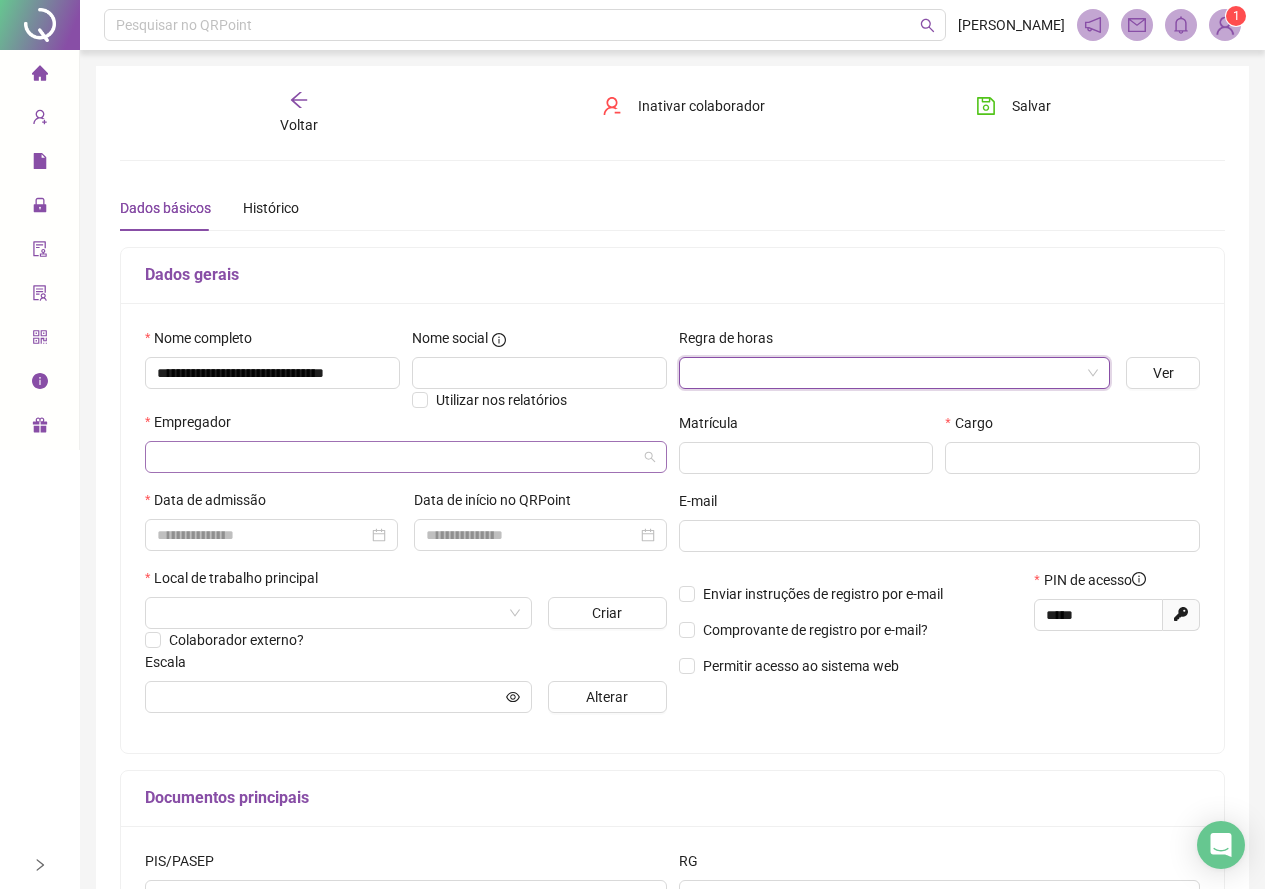click at bounding box center (400, 457) 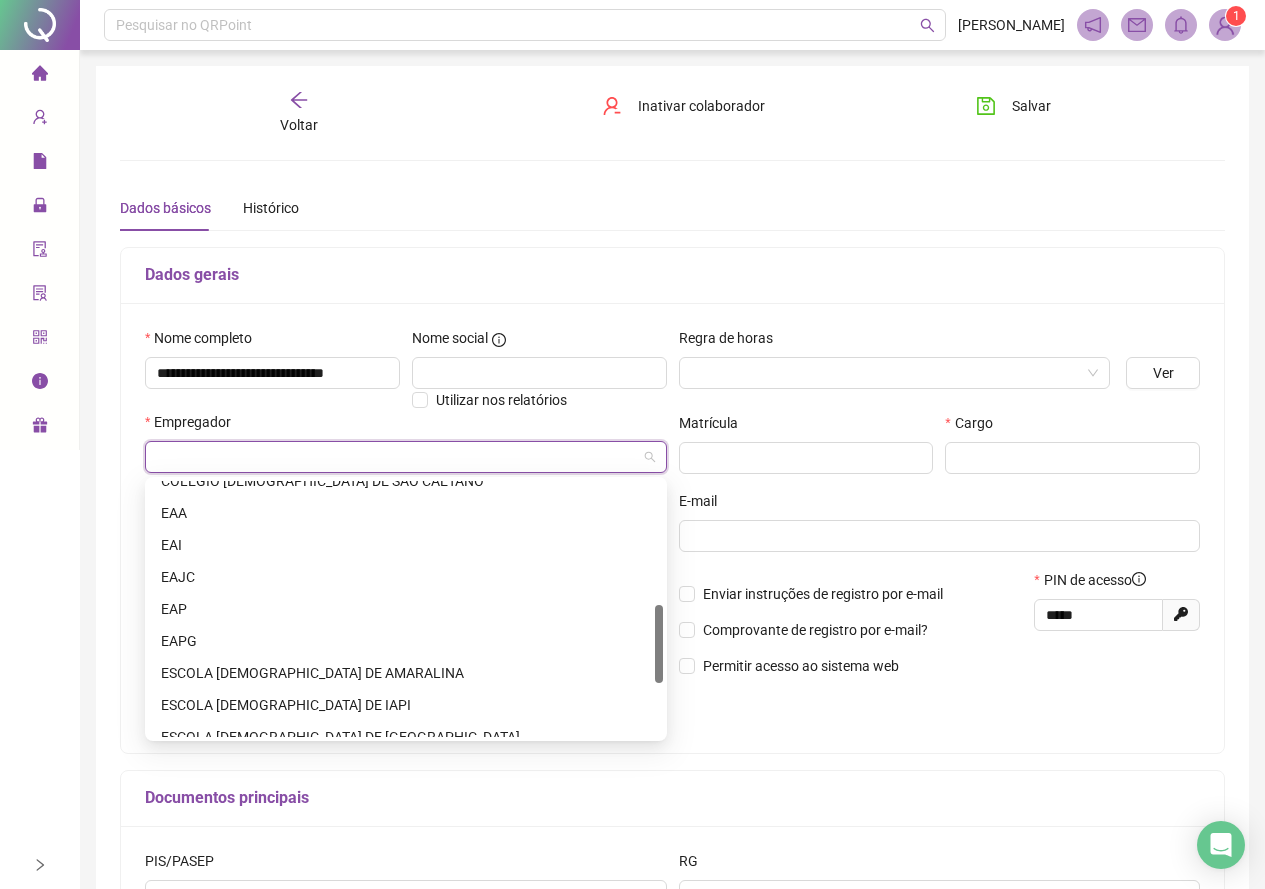 scroll, scrollTop: 500, scrollLeft: 0, axis: vertical 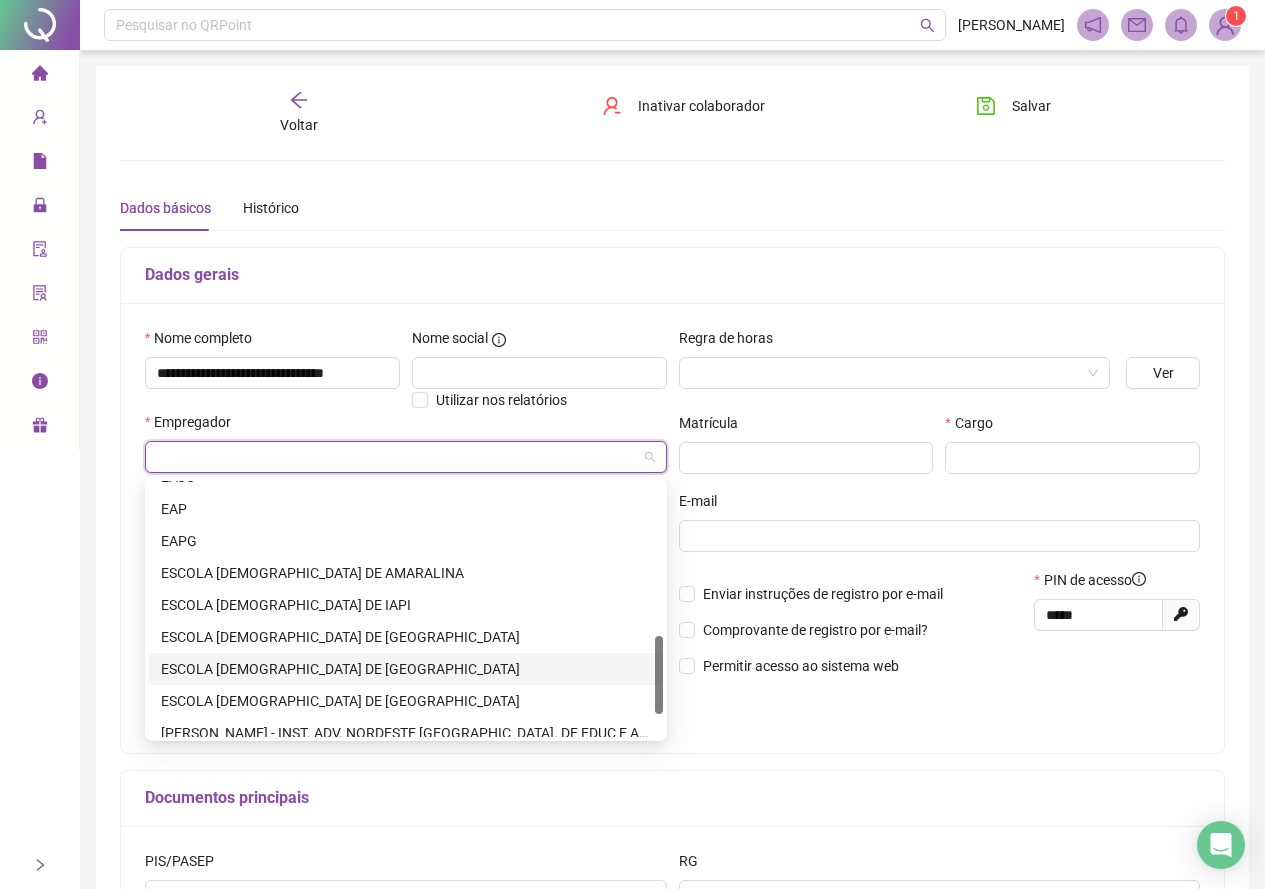 click on "ESCOLA [DEMOGRAPHIC_DATA] DE [GEOGRAPHIC_DATA]" at bounding box center [406, 669] 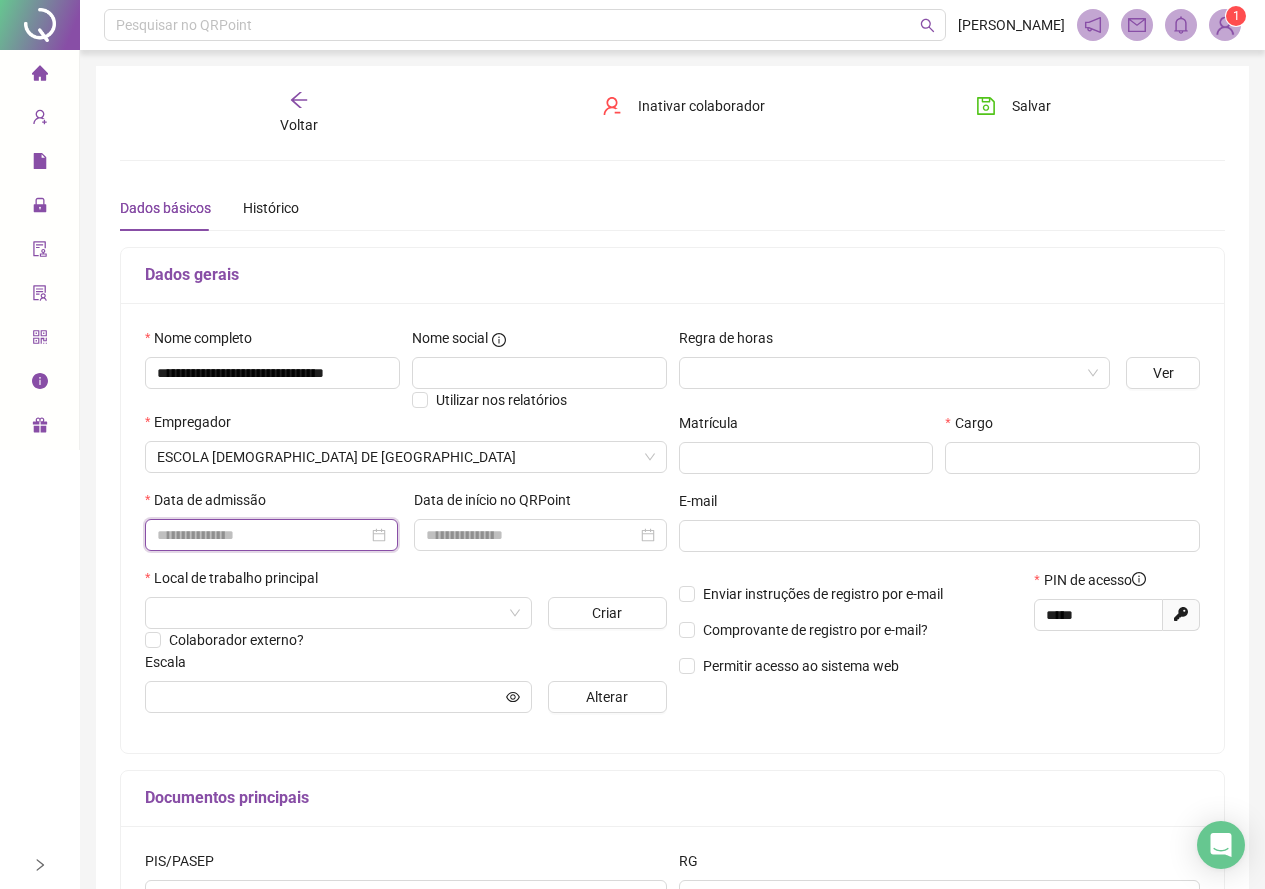 click at bounding box center (262, 535) 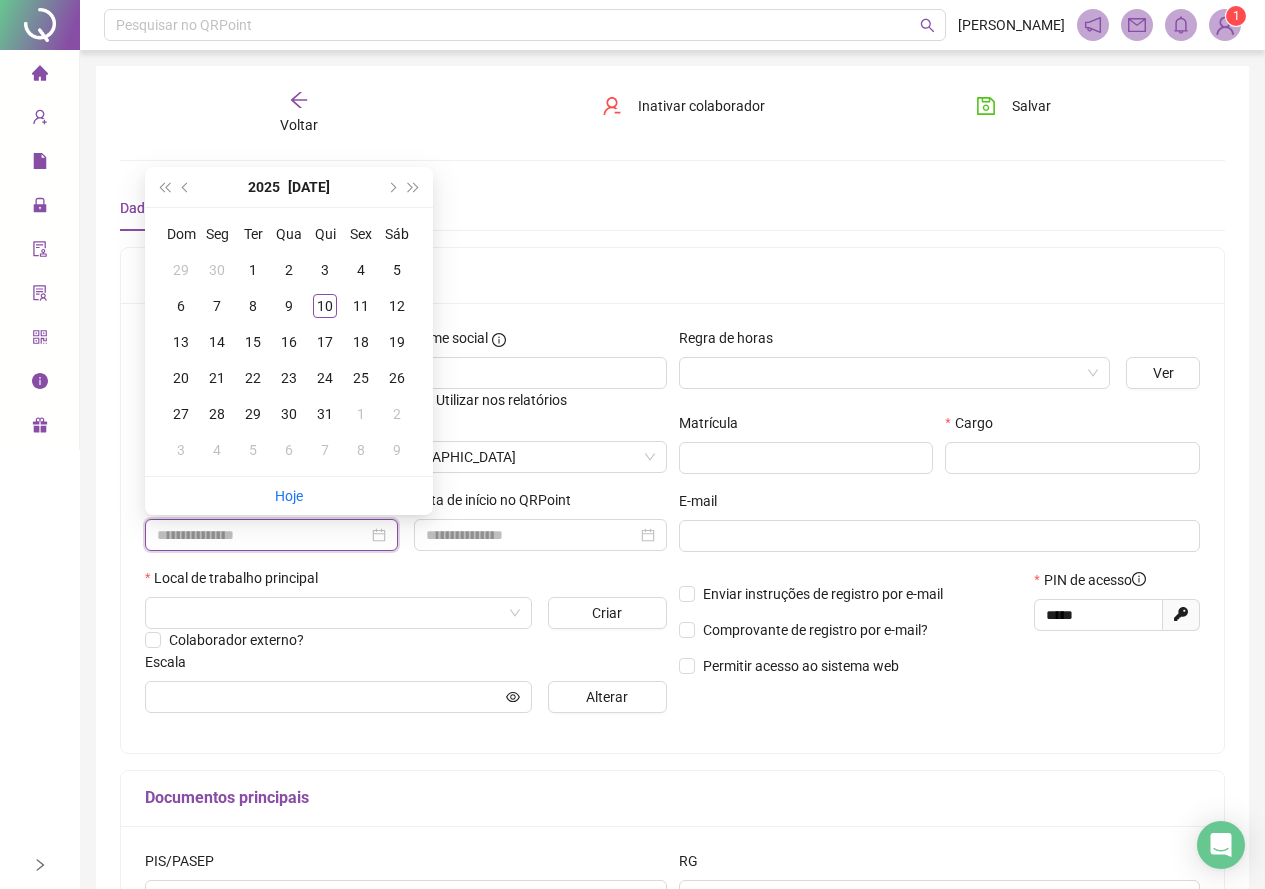 type on "**********" 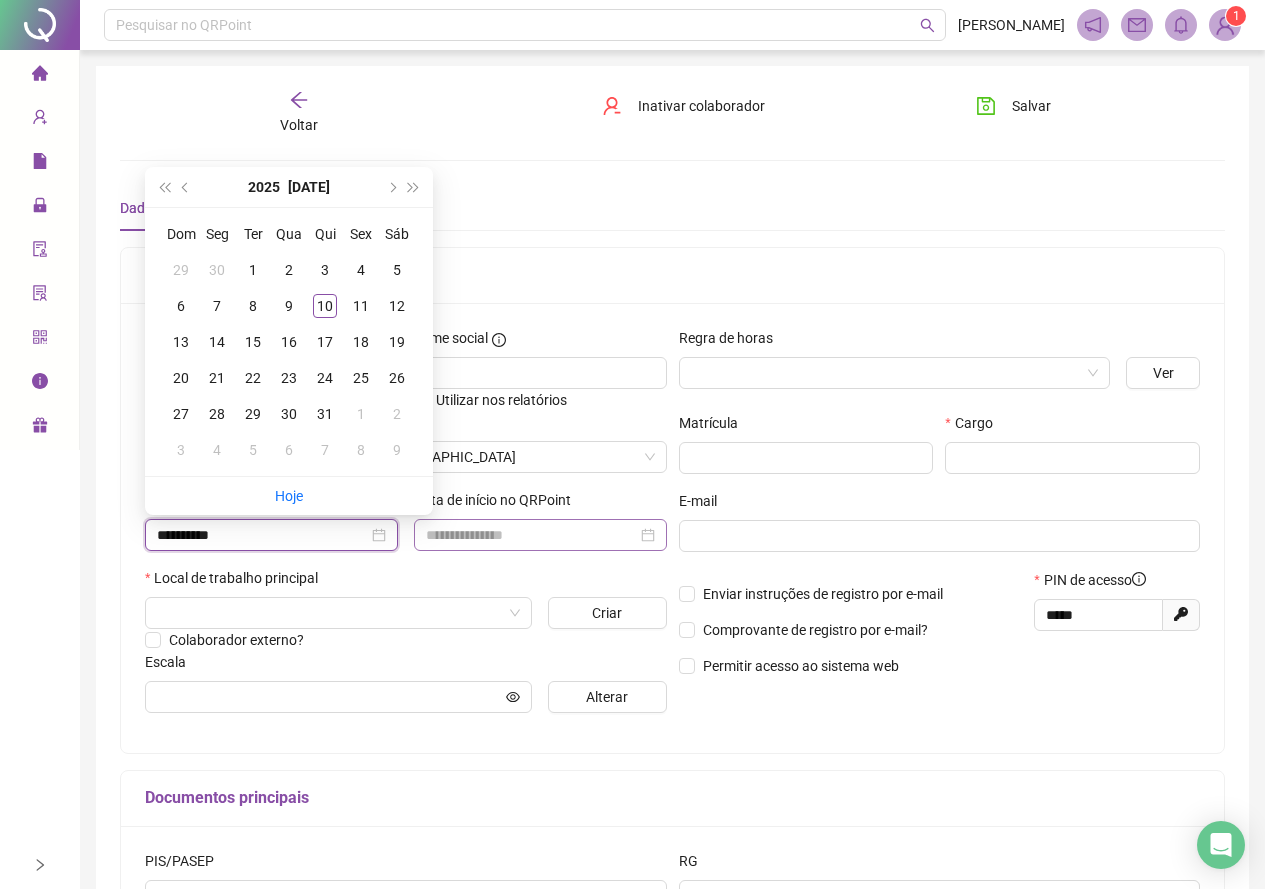 type on "**********" 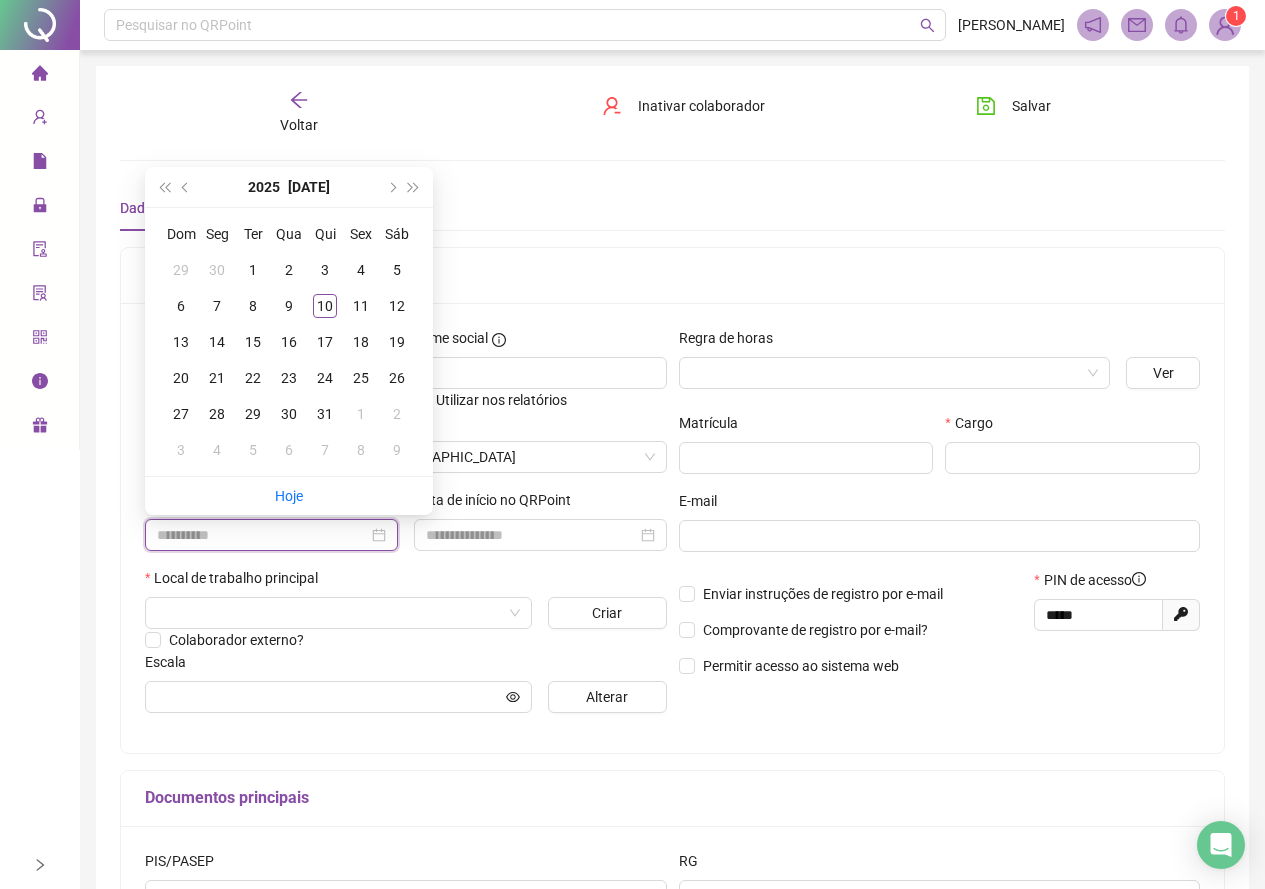 type on "**********" 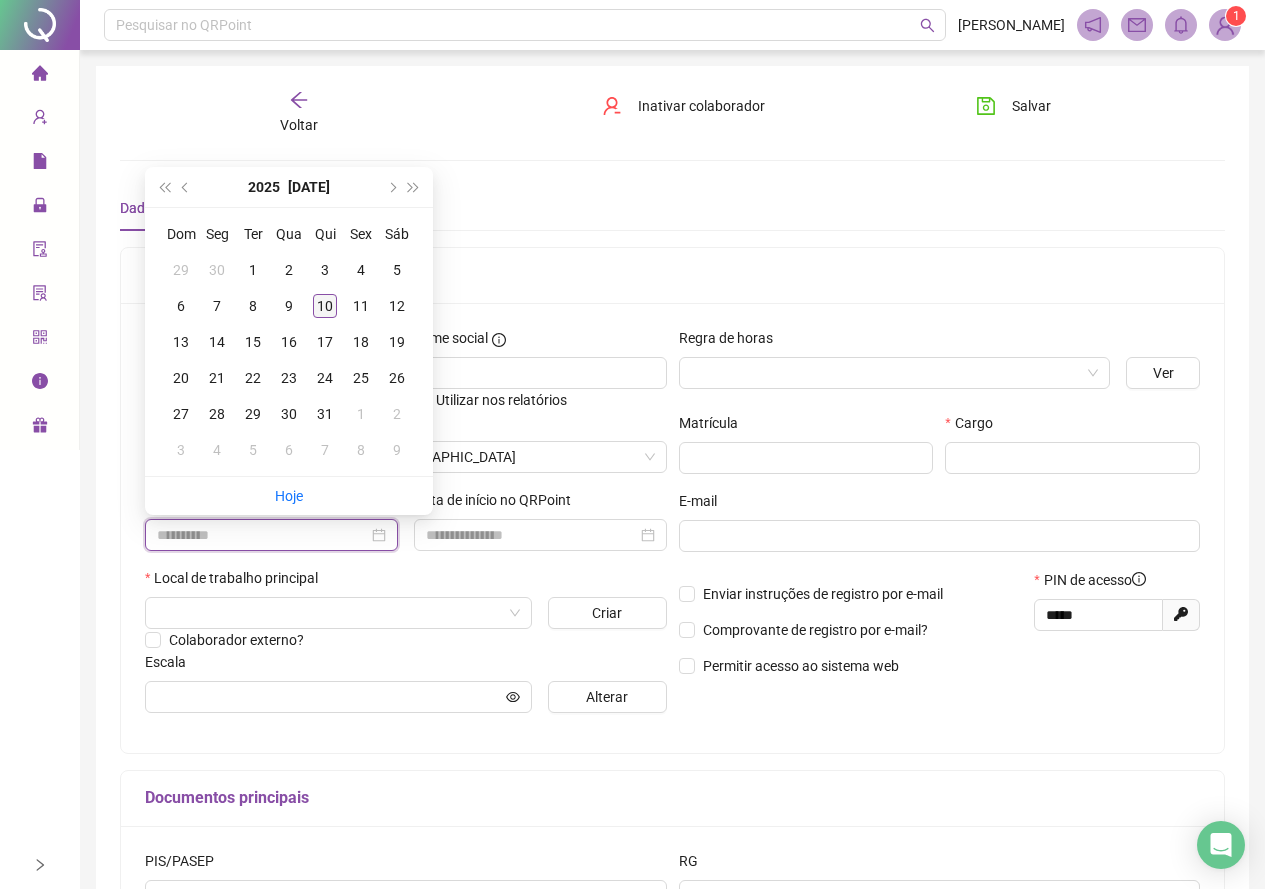 type on "**********" 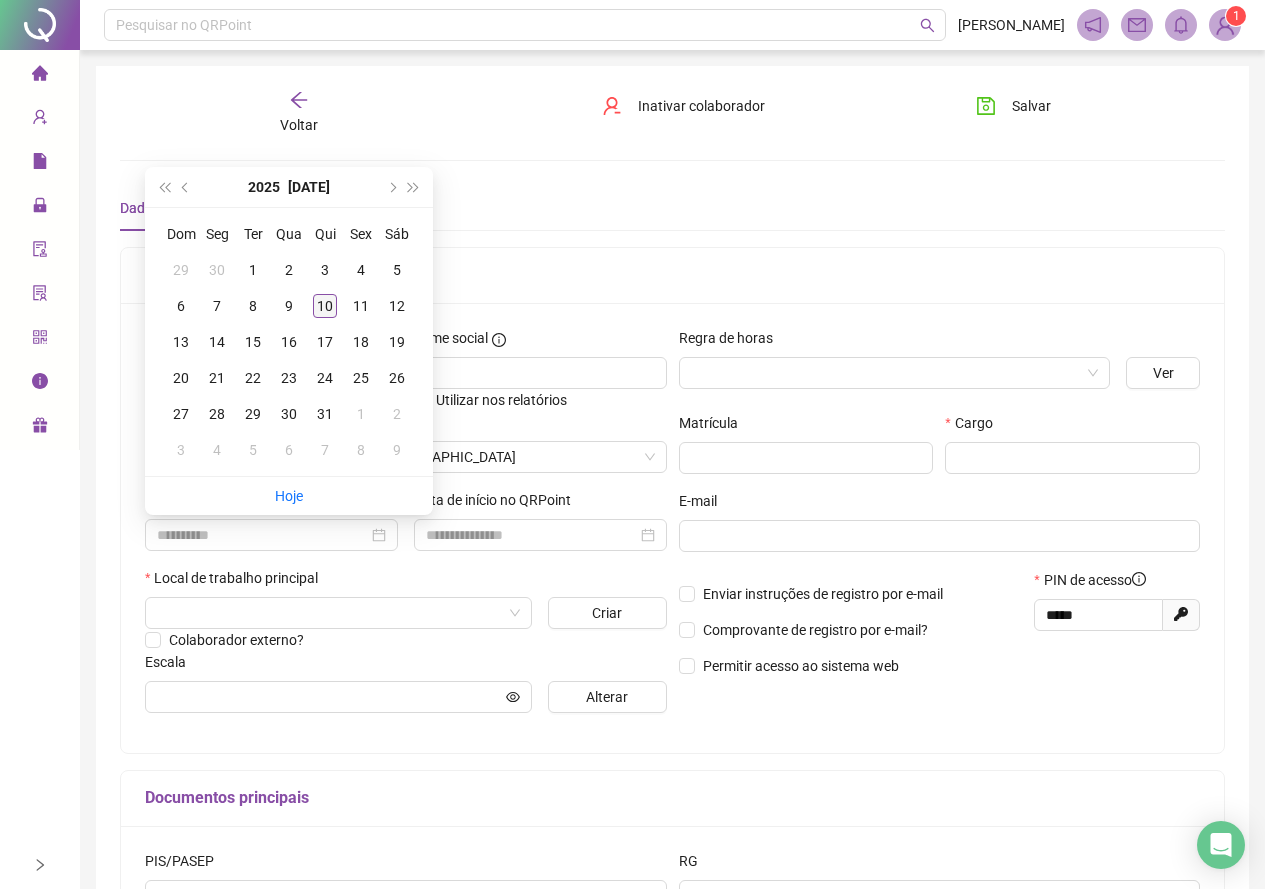 click on "10" at bounding box center [325, 306] 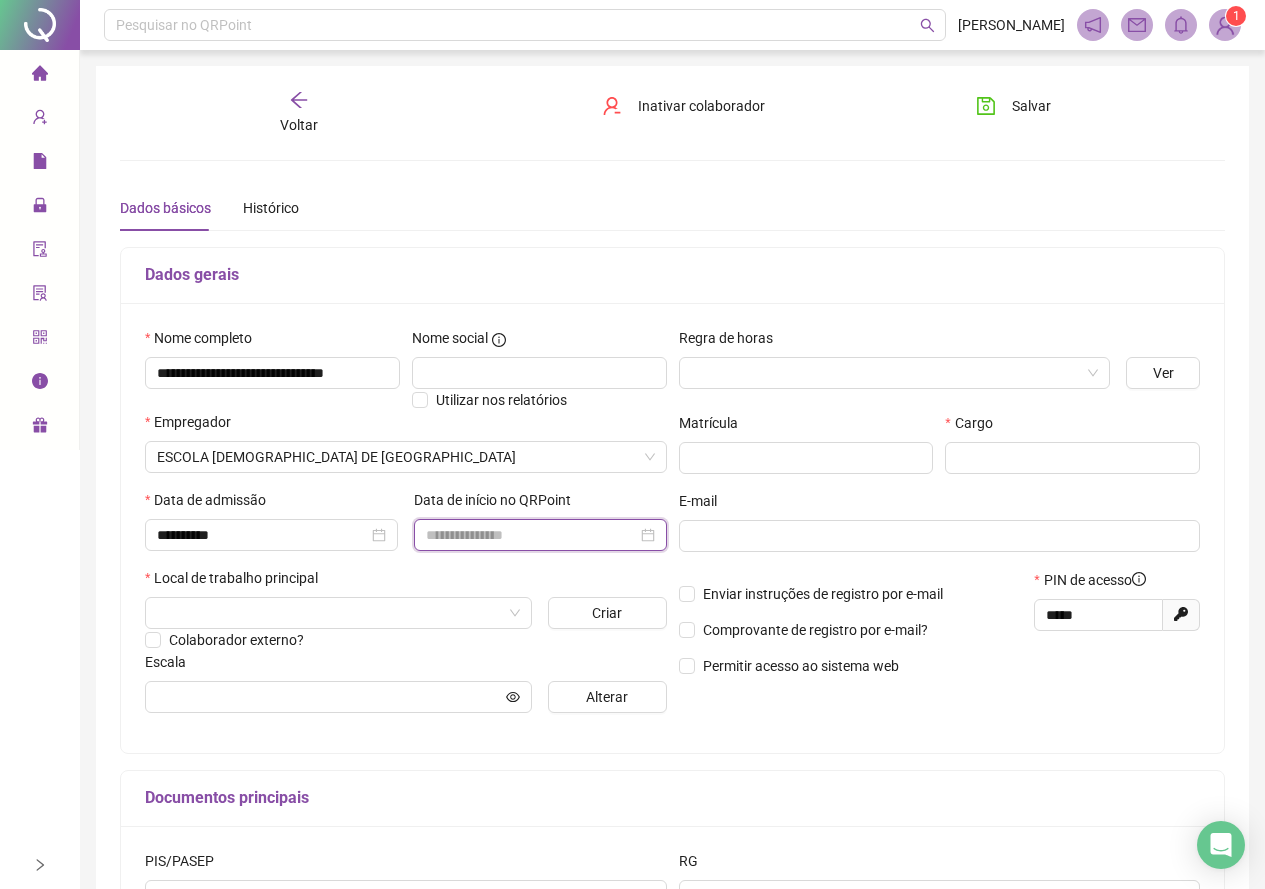 click at bounding box center (531, 535) 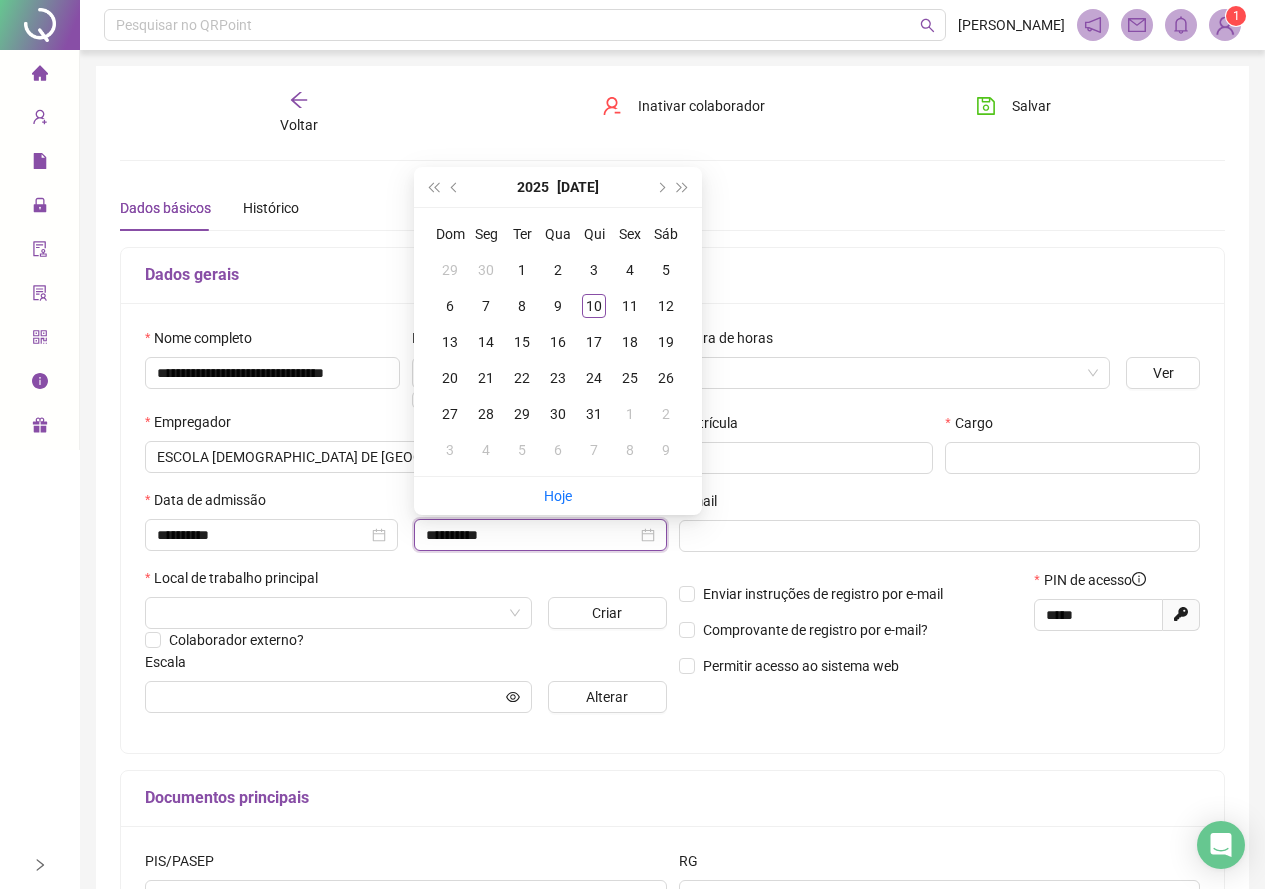 type on "**********" 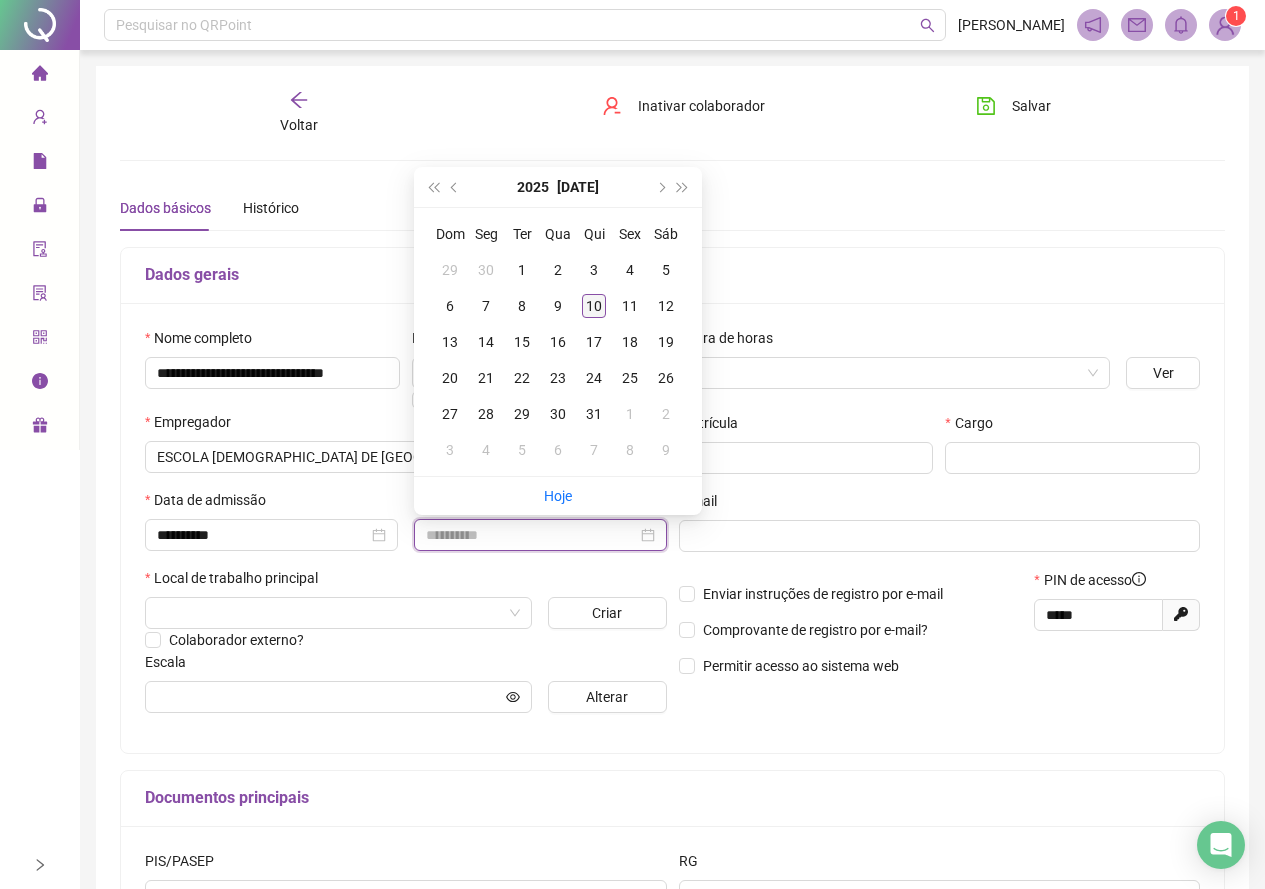 type on "**********" 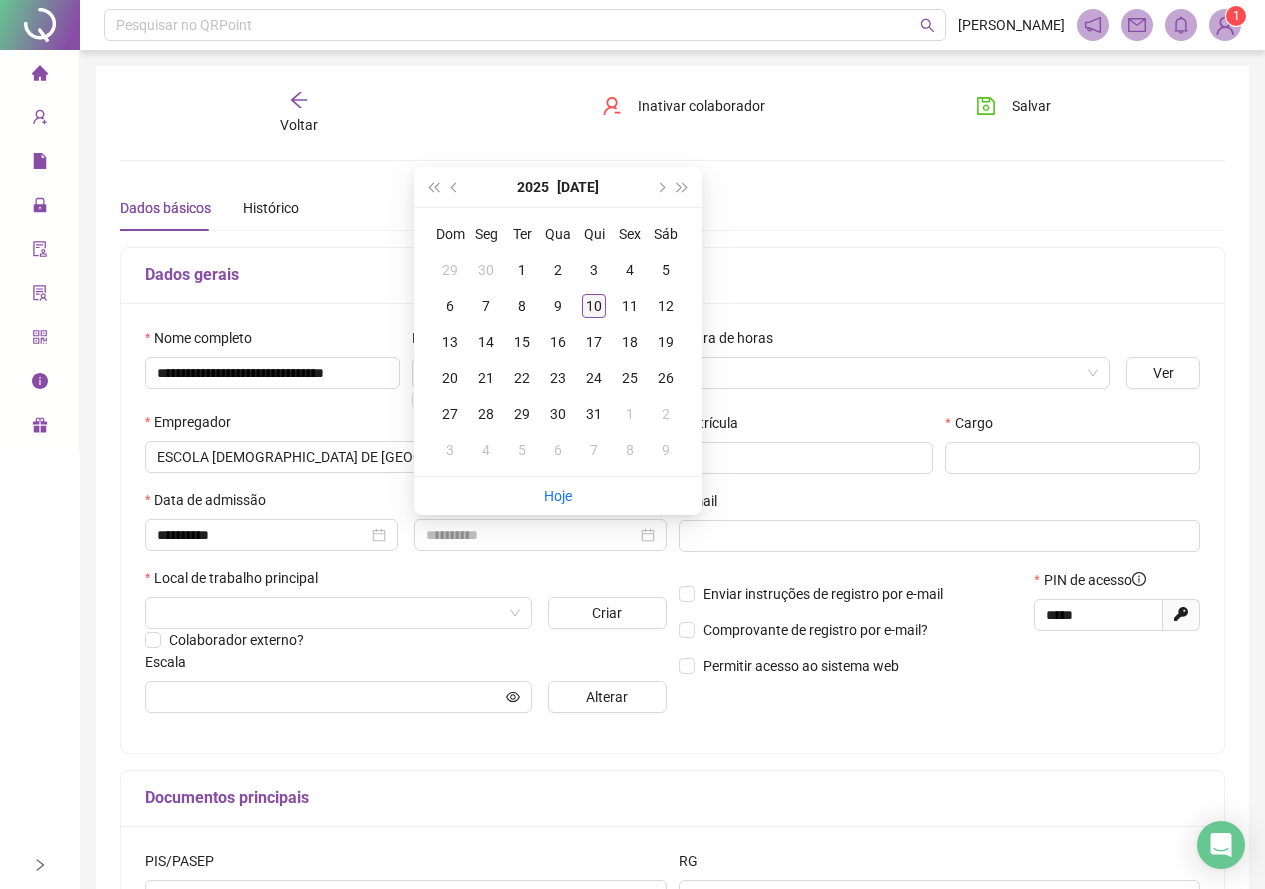 click on "10" at bounding box center [594, 306] 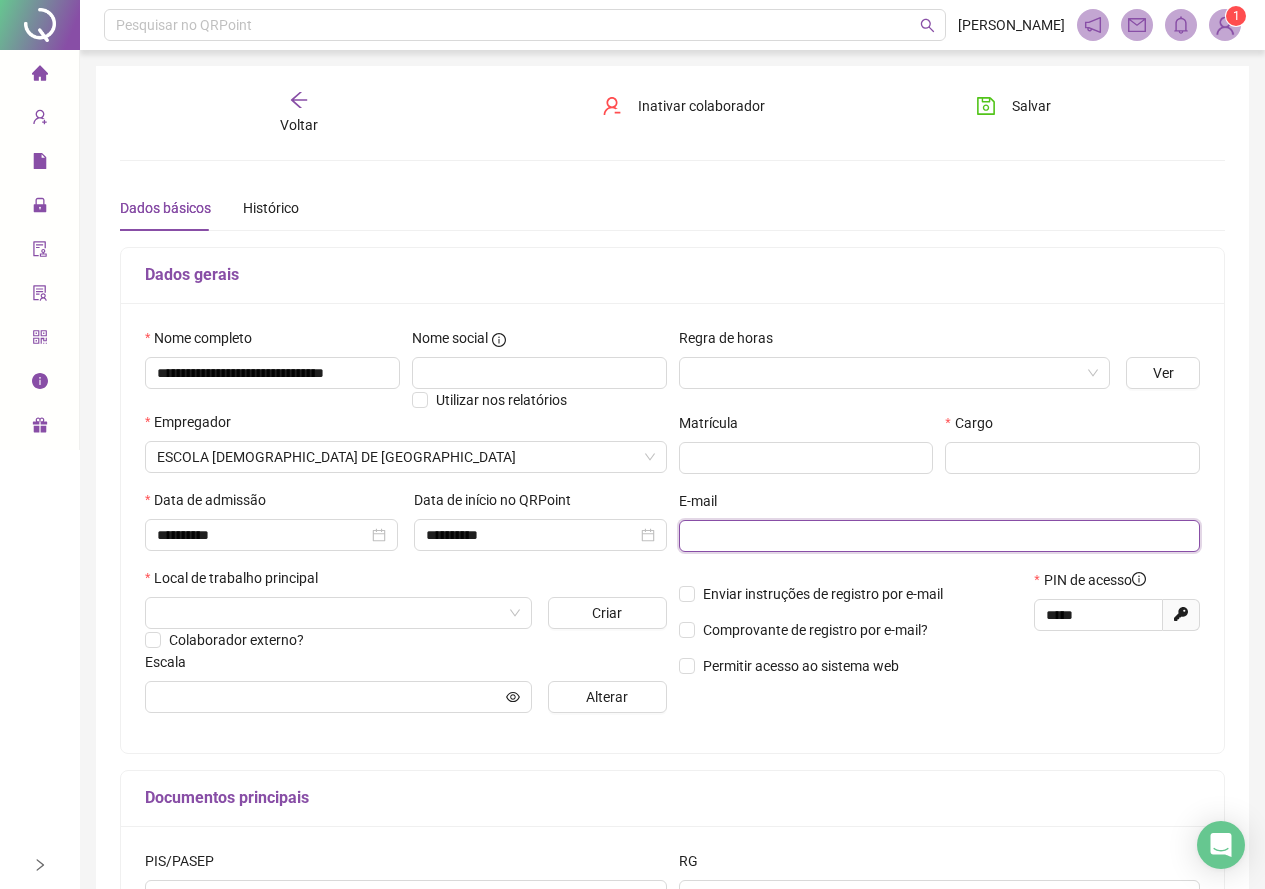 click at bounding box center [938, 536] 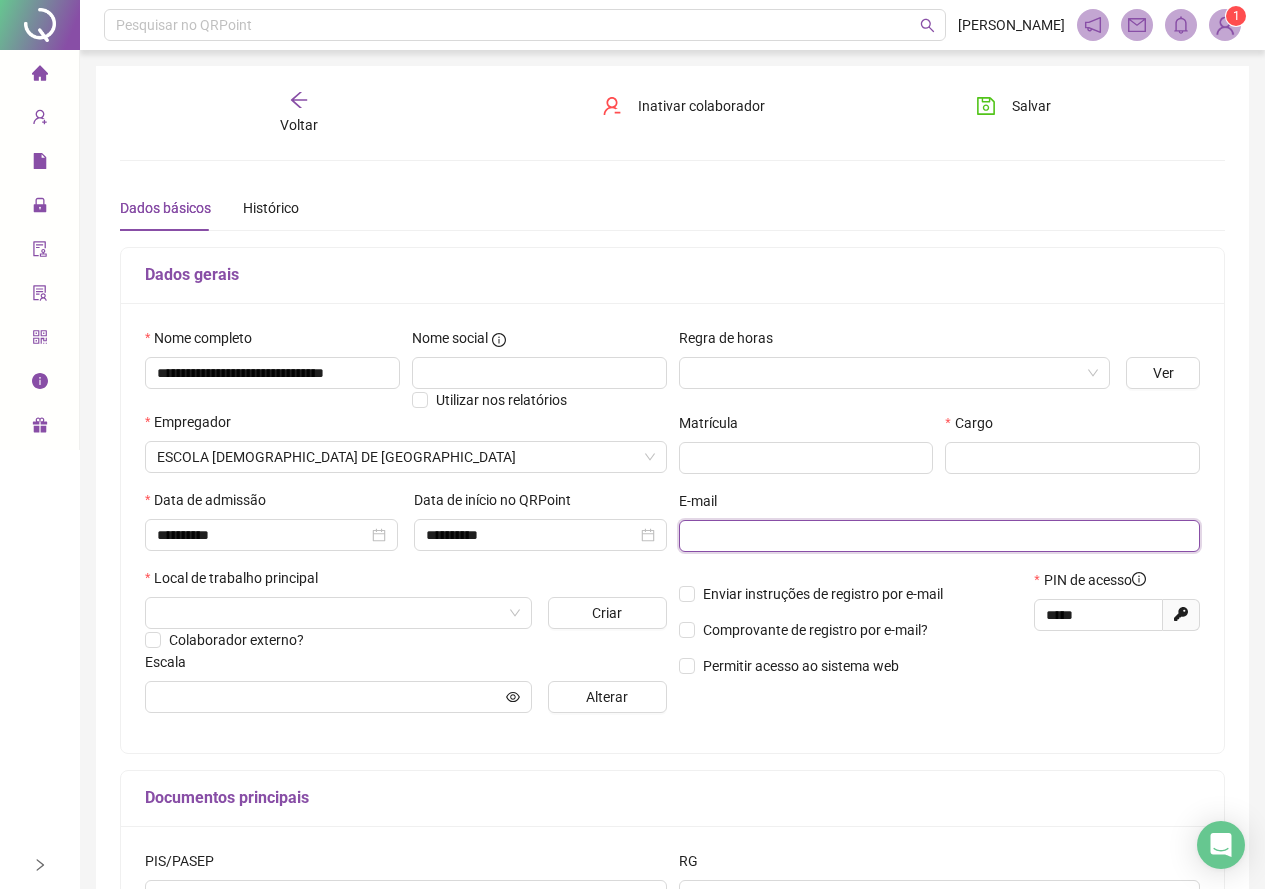click at bounding box center [938, 536] 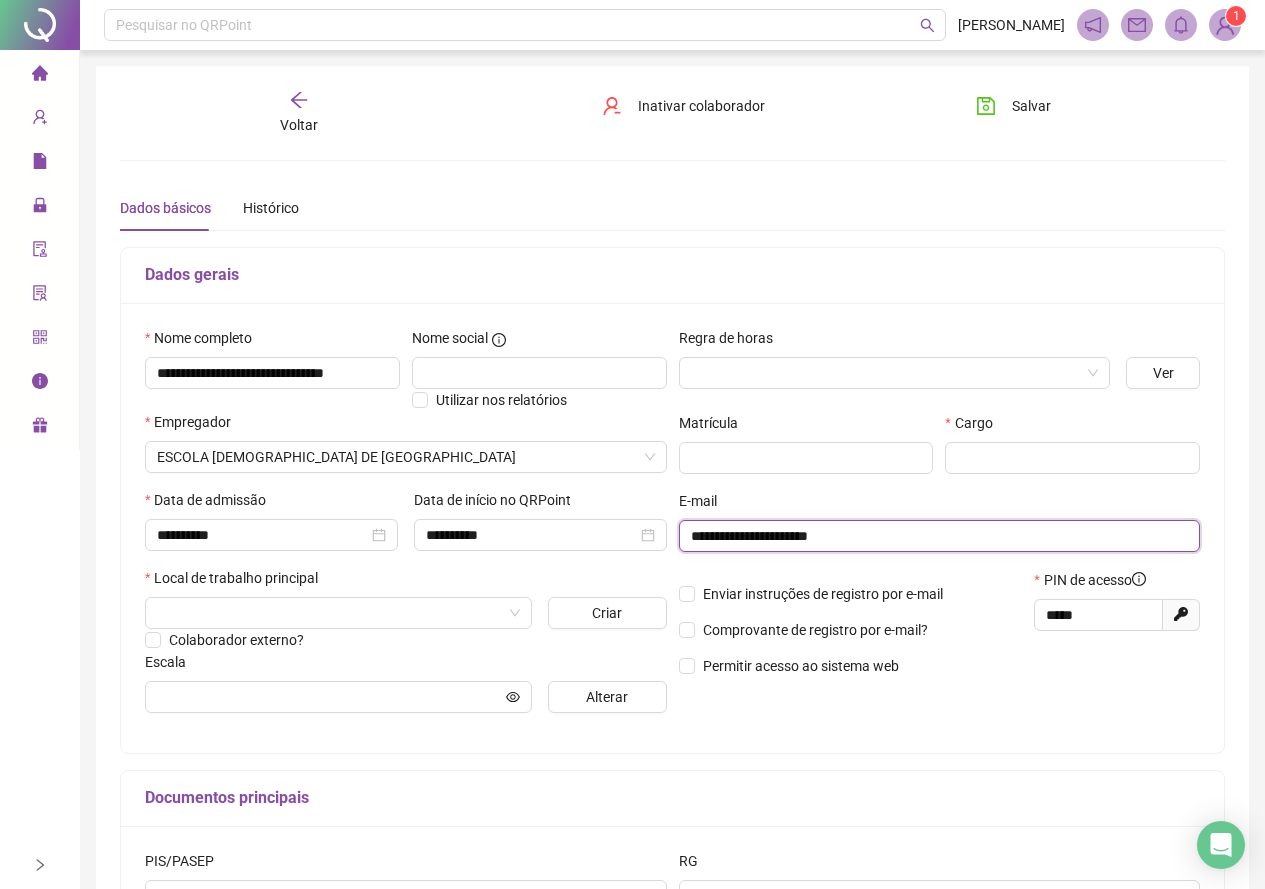 click on "**********" at bounding box center (938, 536) 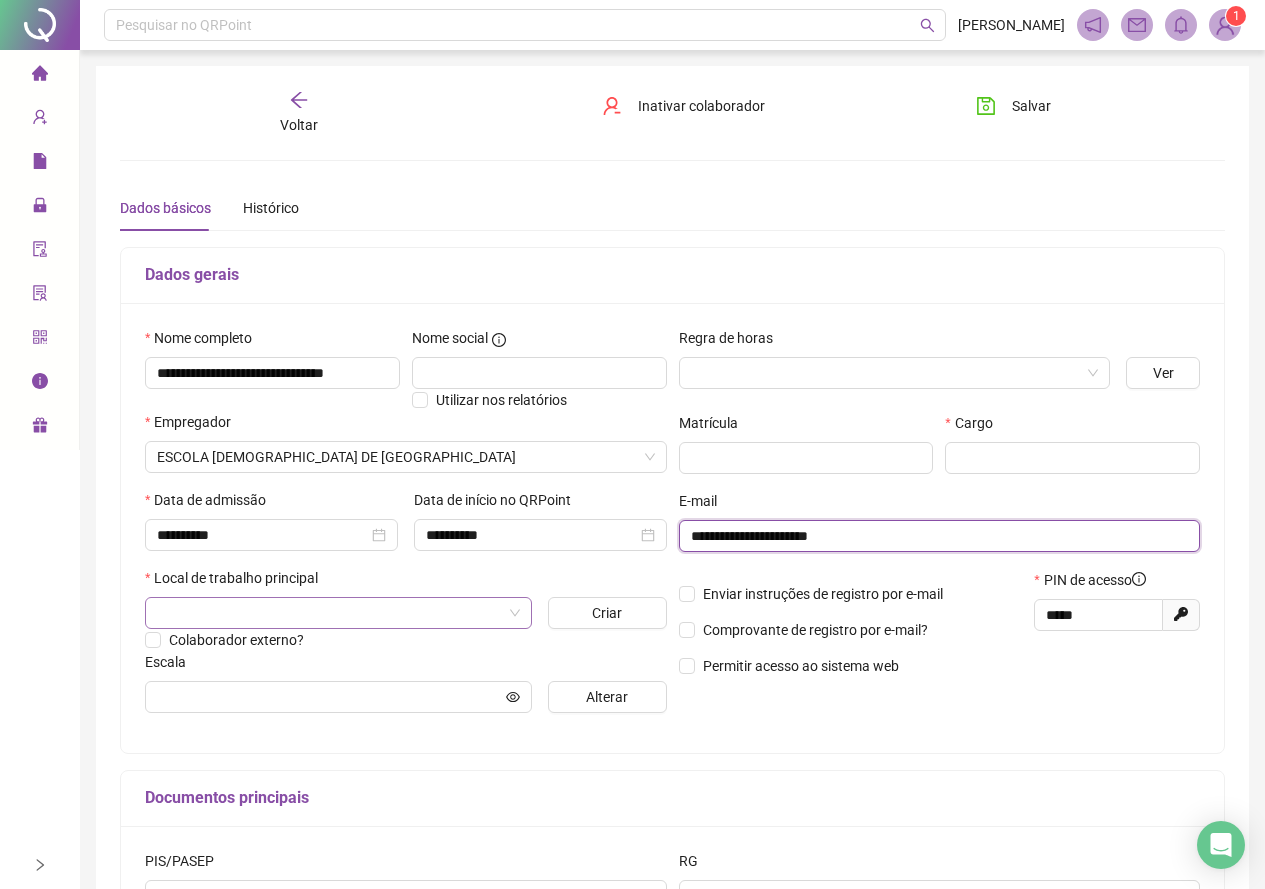 type on "**********" 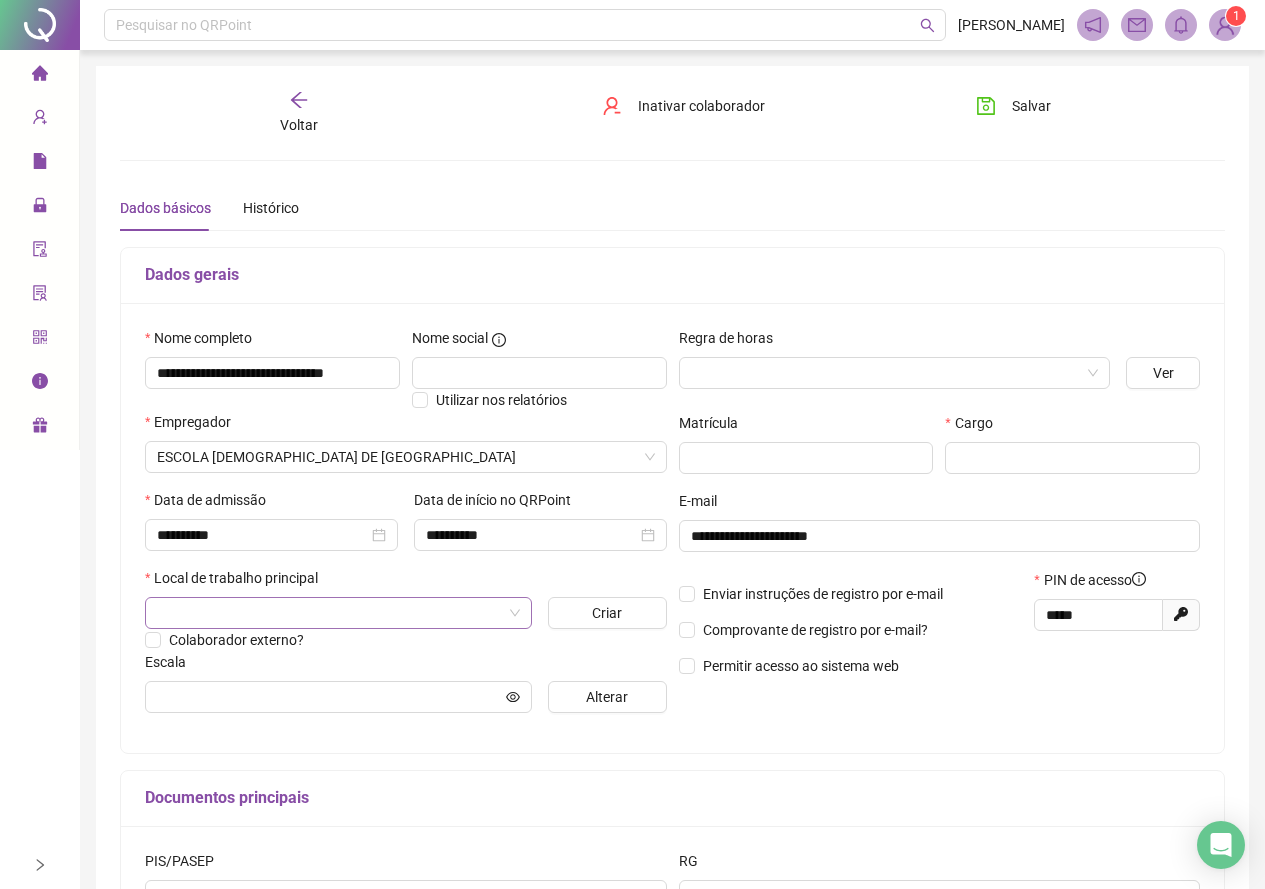 click at bounding box center [332, 613] 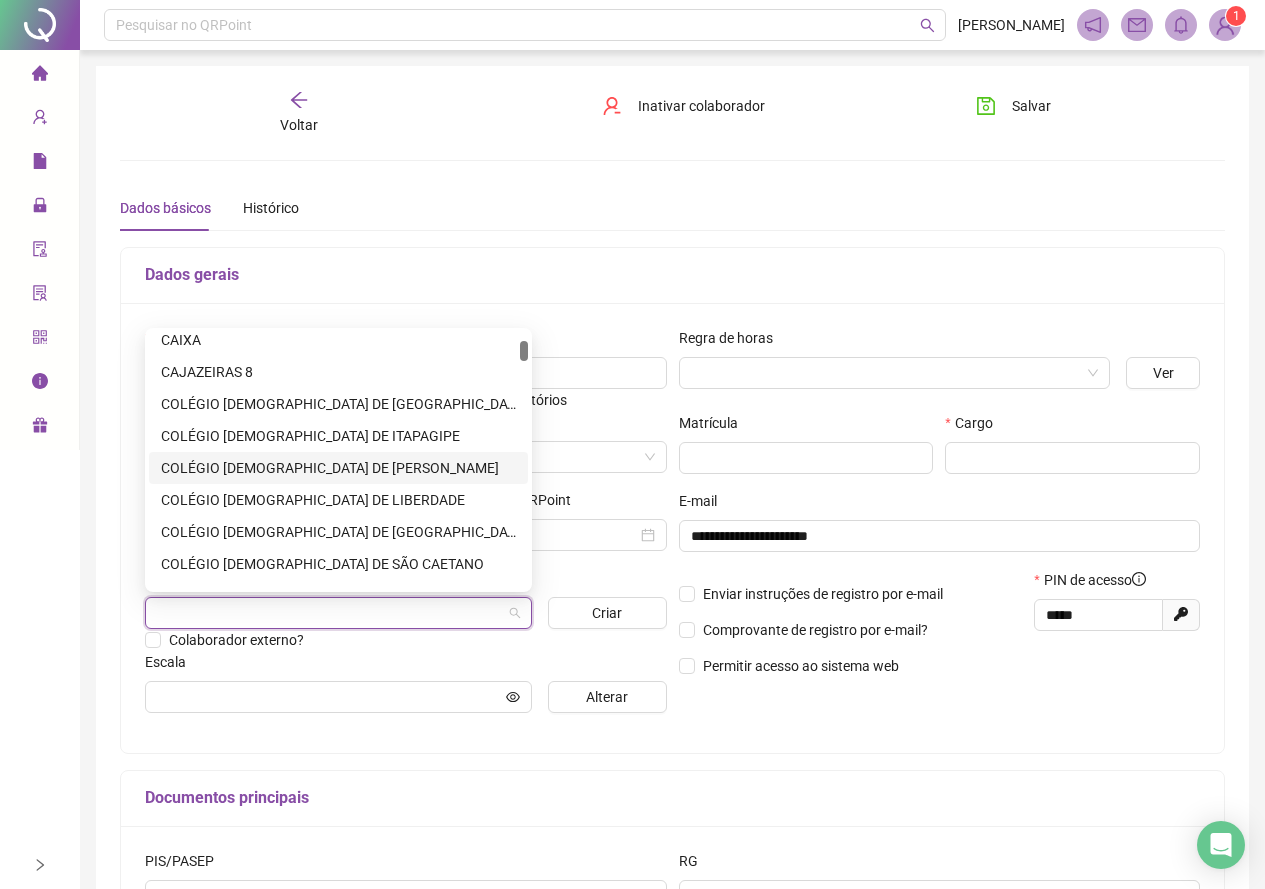 scroll, scrollTop: 0, scrollLeft: 0, axis: both 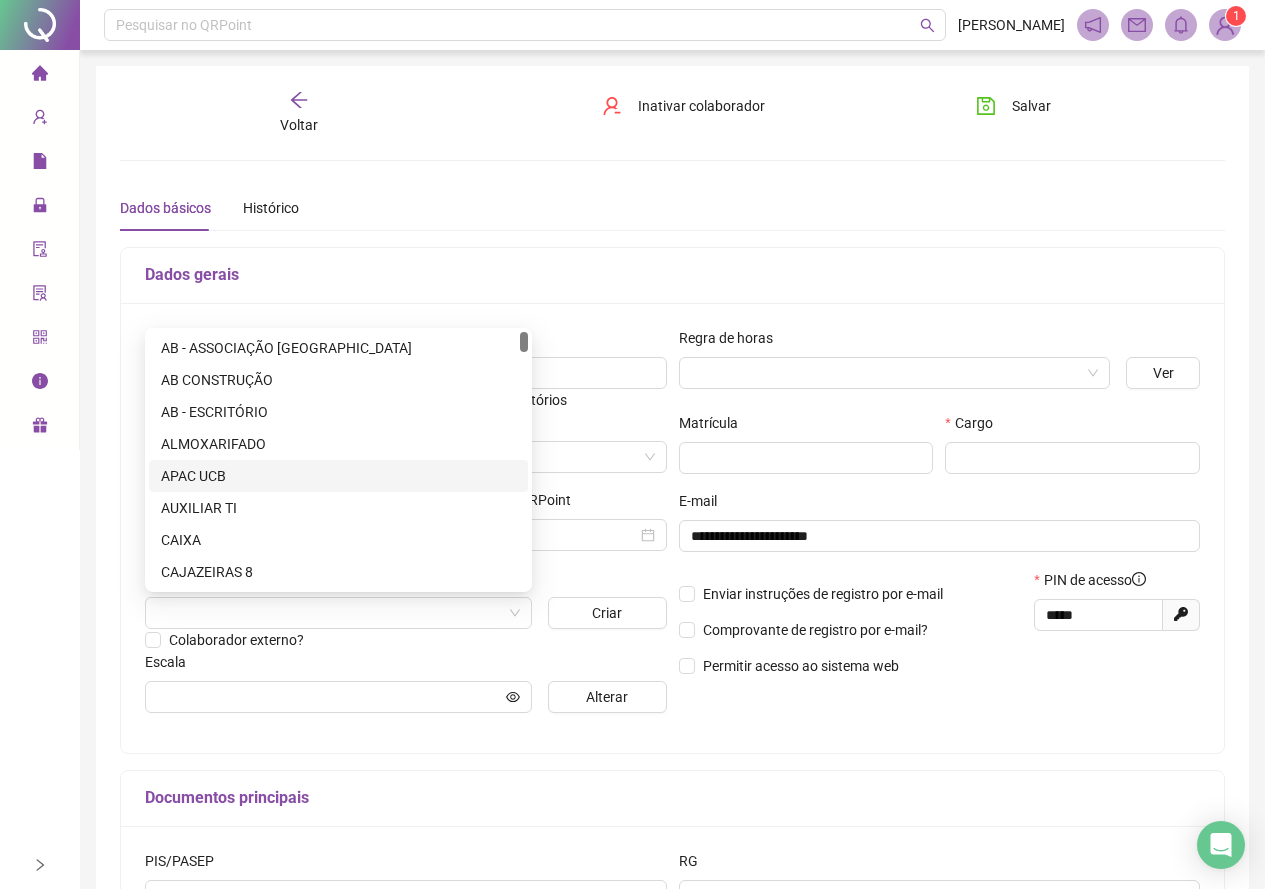 click on "**********" at bounding box center [672, 560] 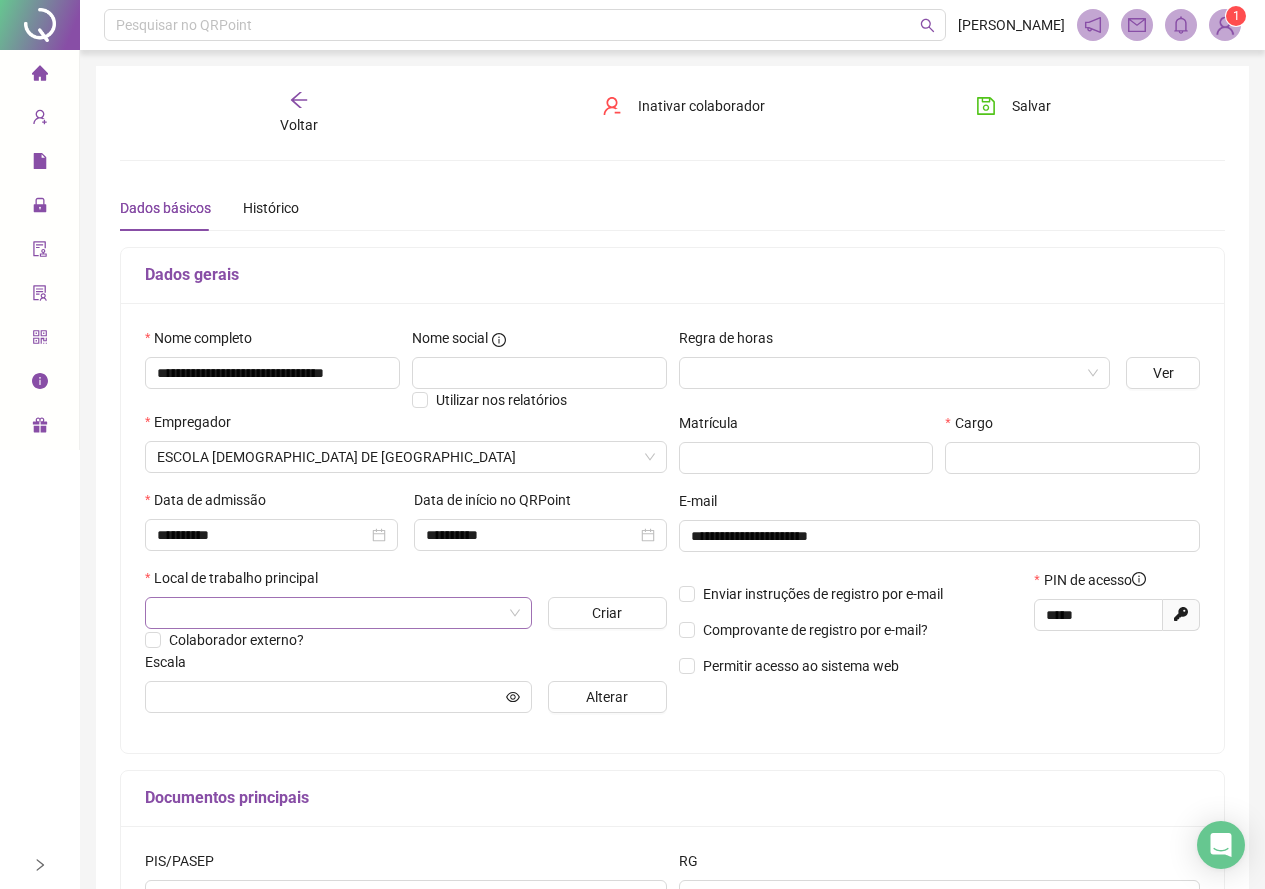 click at bounding box center [332, 613] 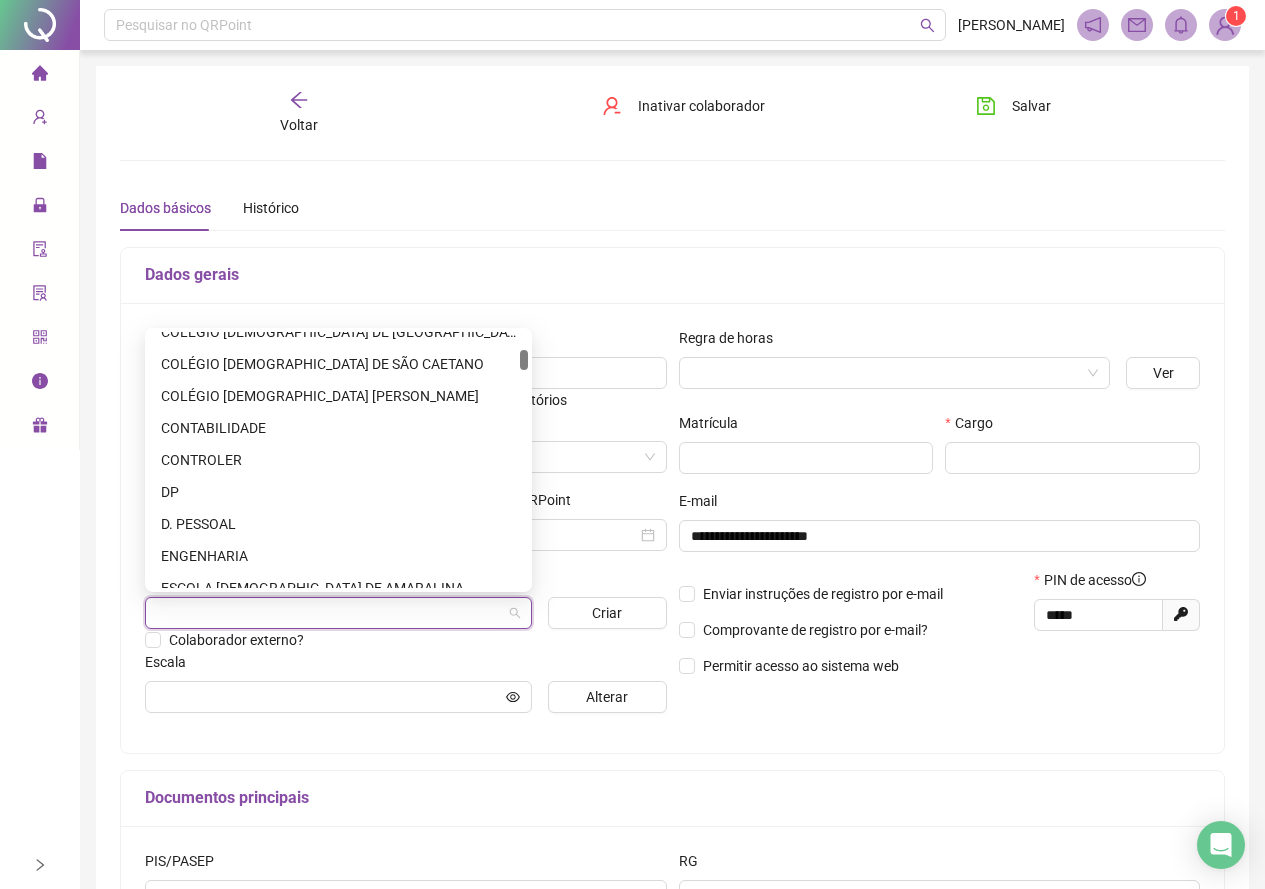 scroll, scrollTop: 500, scrollLeft: 0, axis: vertical 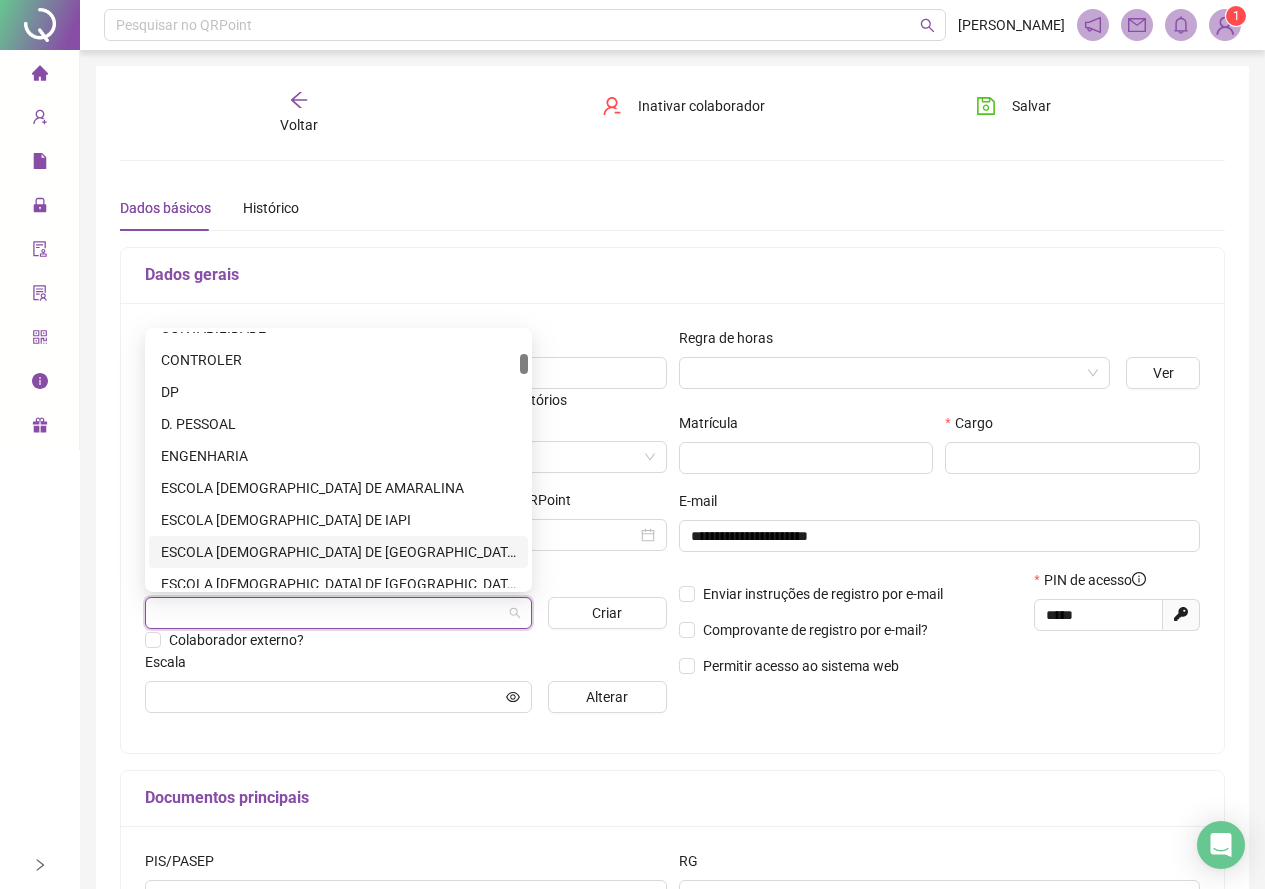 click on "ESCOLA [DEMOGRAPHIC_DATA] DE [GEOGRAPHIC_DATA]" at bounding box center (338, 552) 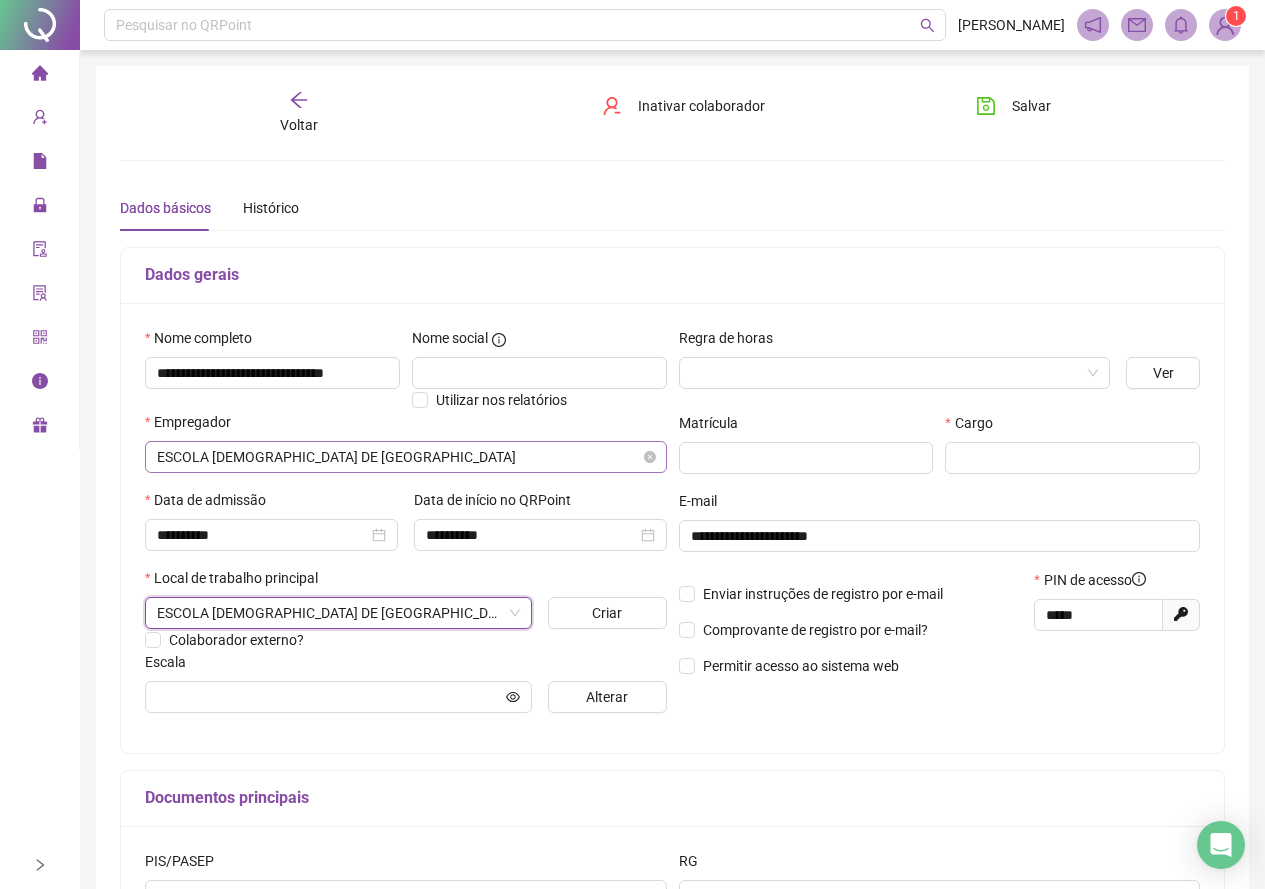 click on "ESCOLA [DEMOGRAPHIC_DATA] DE [GEOGRAPHIC_DATA]" at bounding box center (406, 457) 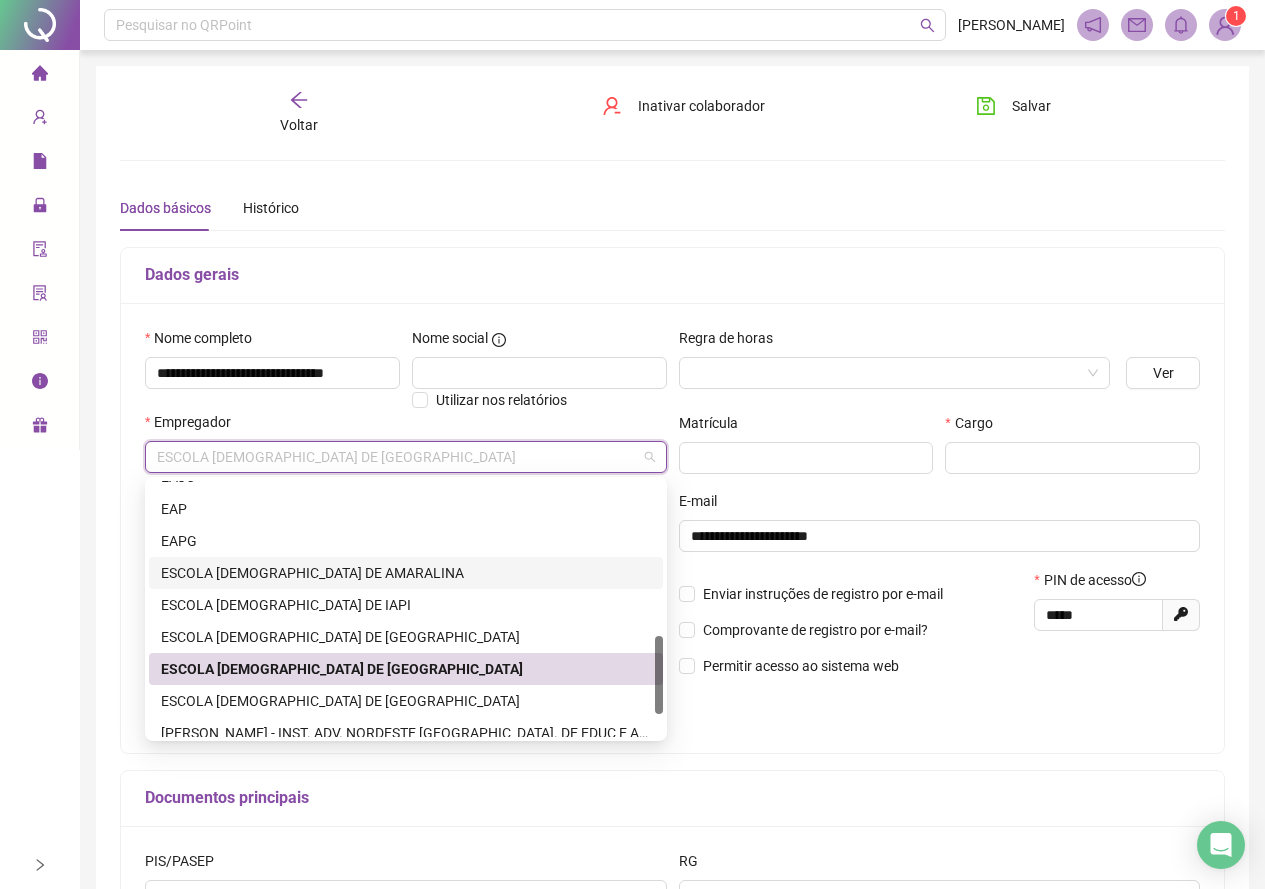 scroll, scrollTop: 0, scrollLeft: 0, axis: both 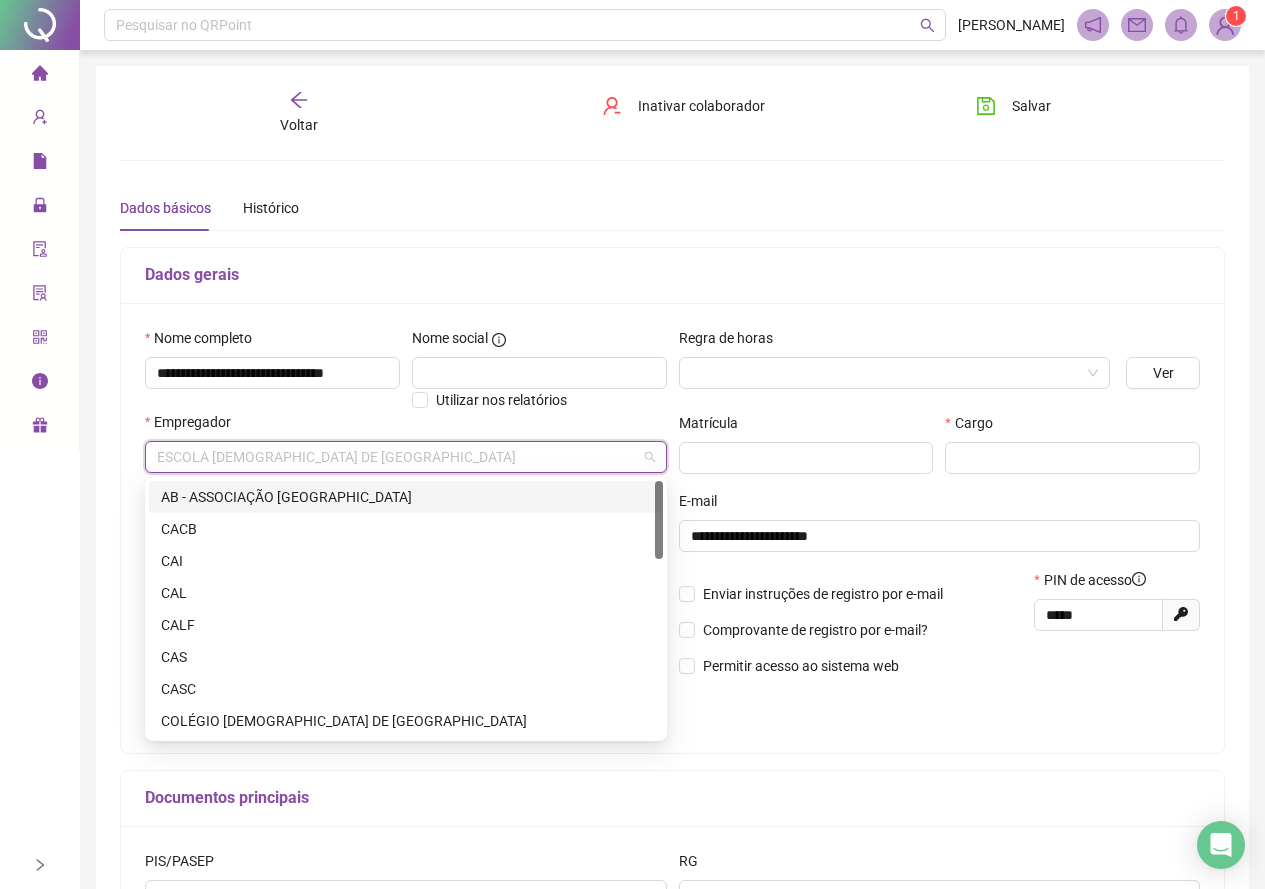 click on "AB - ASSOCIAÇÃO BAHIA DA IASD" at bounding box center (406, 497) 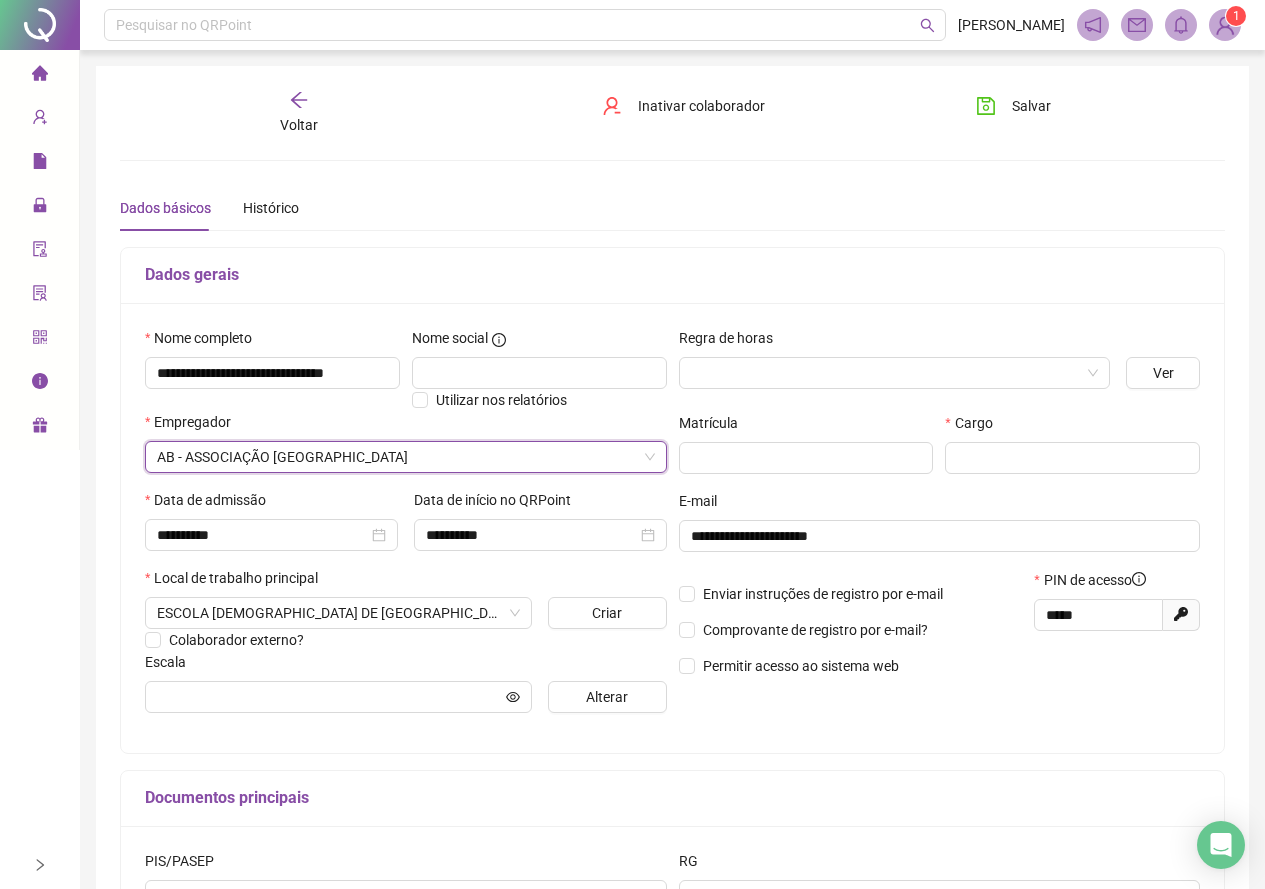 click on "**********" at bounding box center [672, 500] 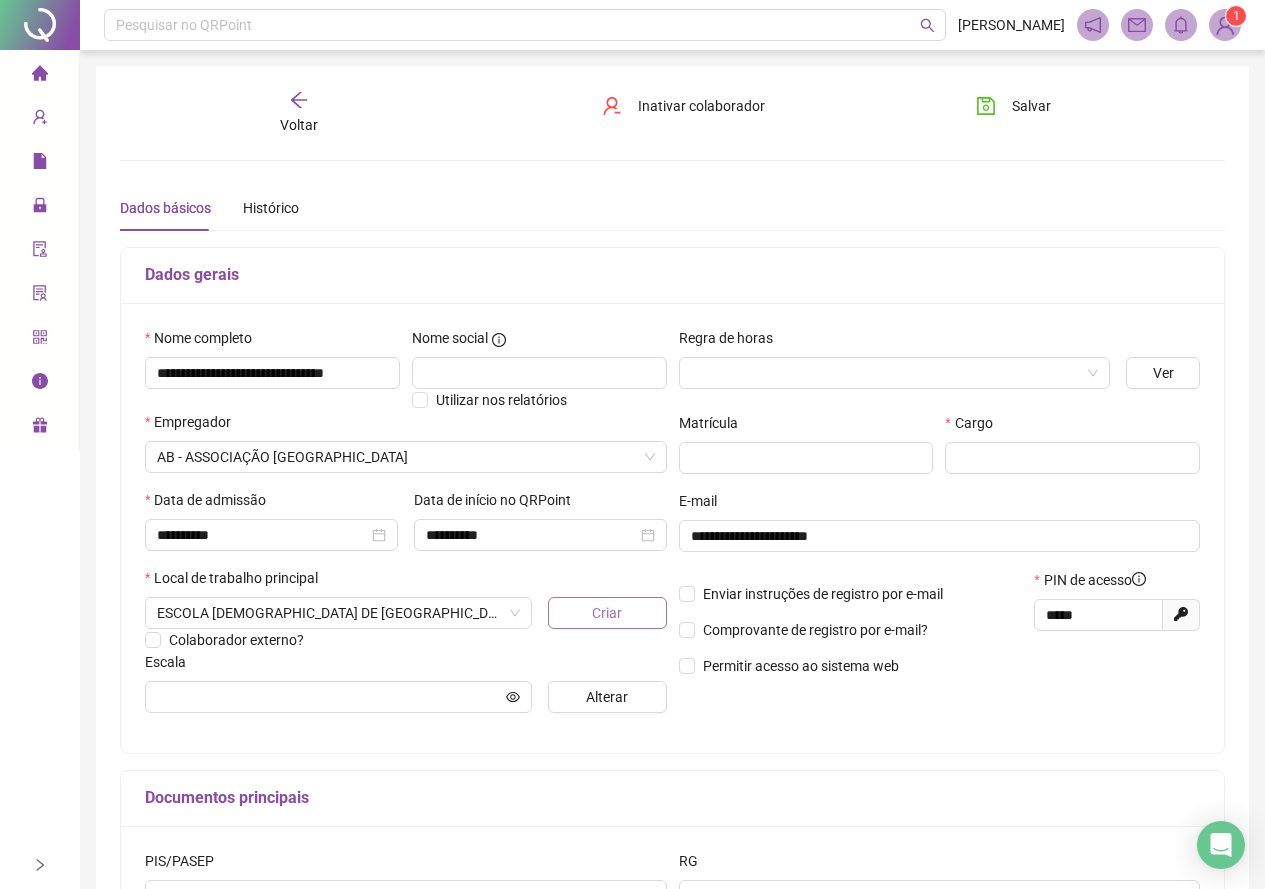 scroll, scrollTop: 100, scrollLeft: 0, axis: vertical 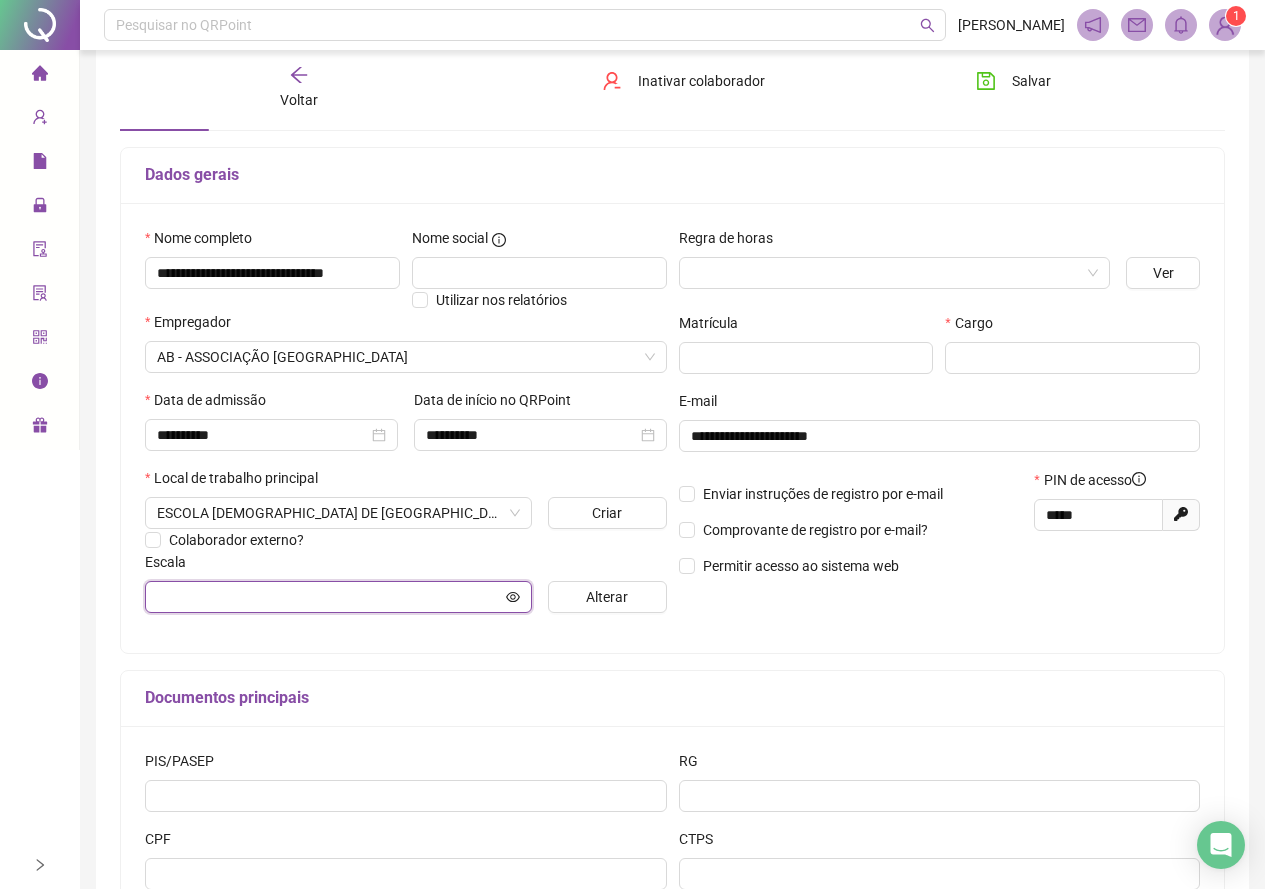 click at bounding box center (329, 597) 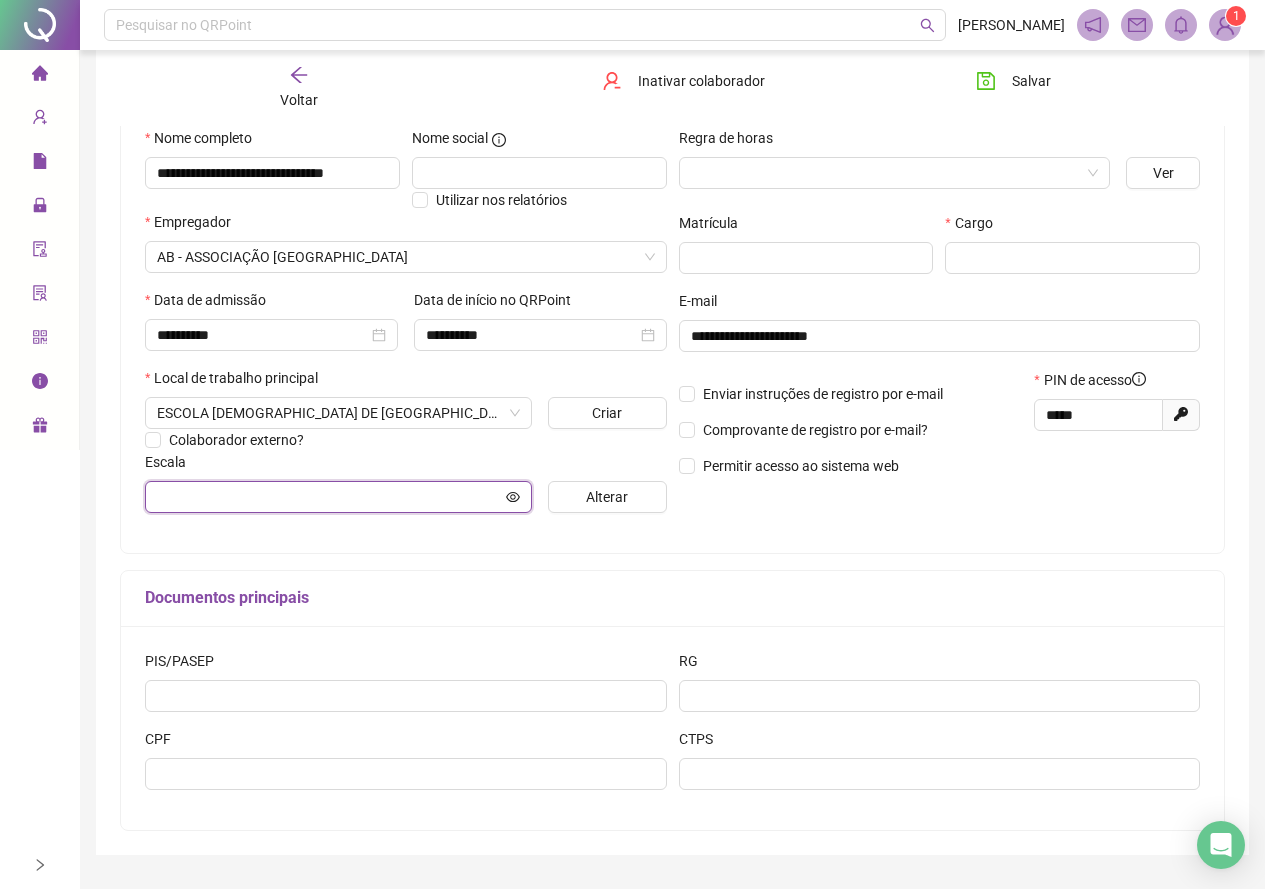 scroll, scrollTop: 100, scrollLeft: 0, axis: vertical 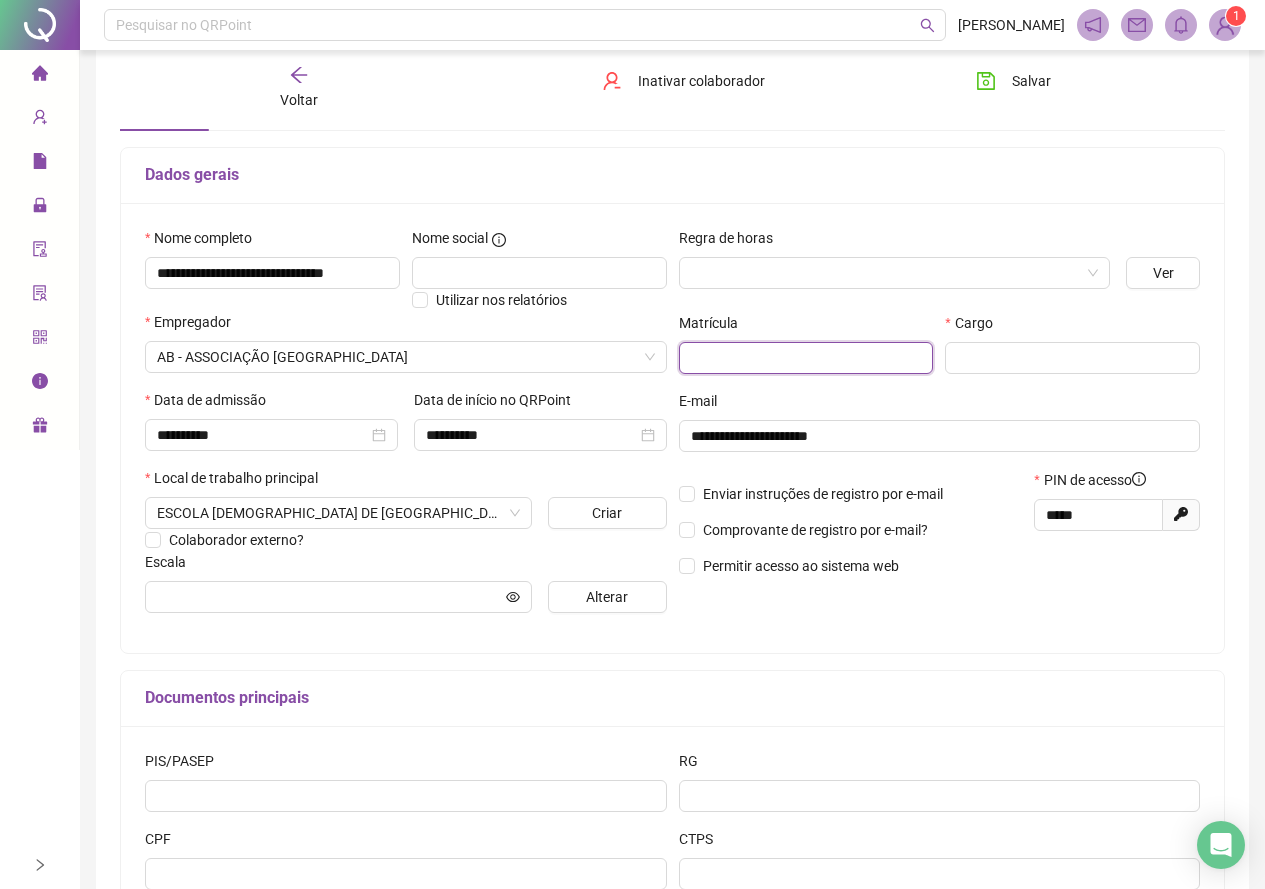 click at bounding box center (806, 358) 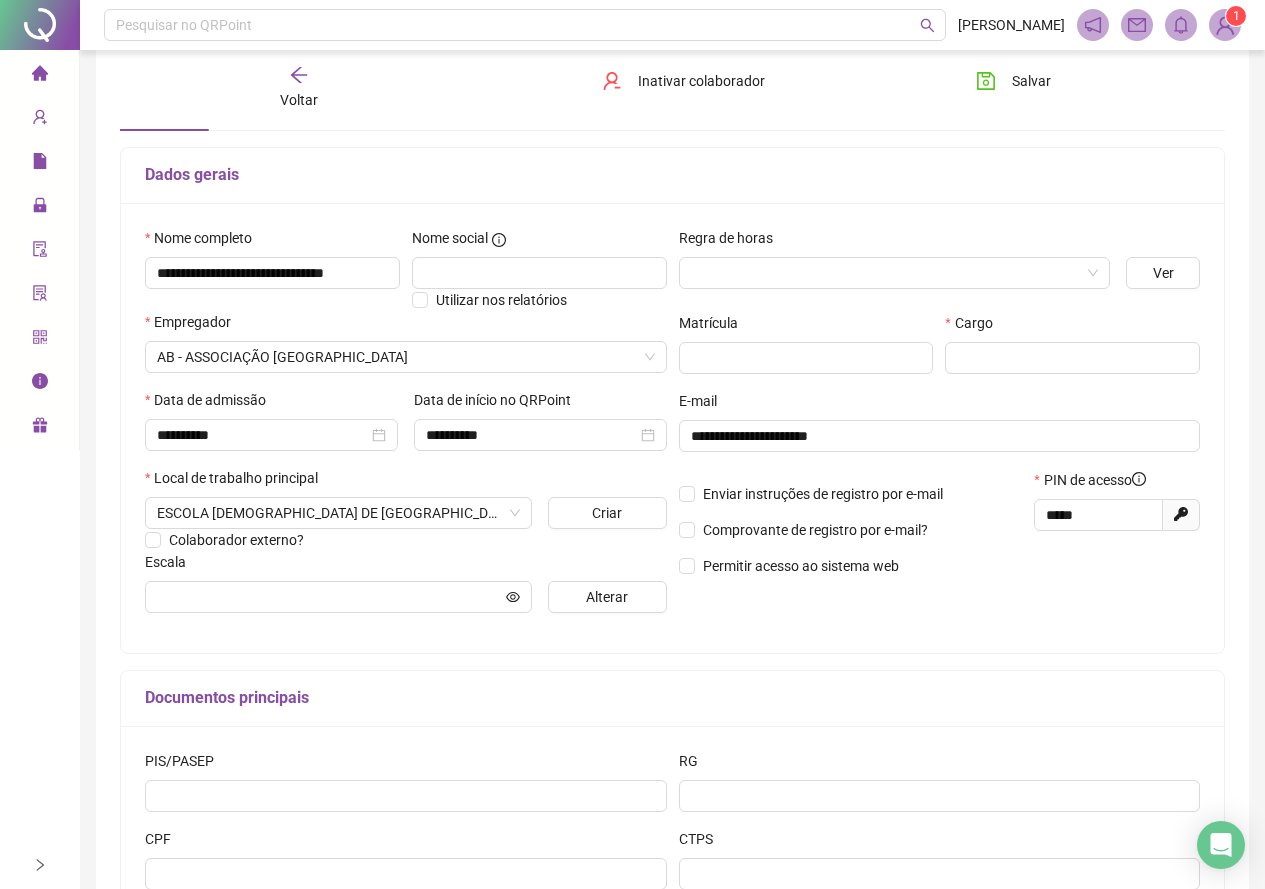 click on "Cargo" at bounding box center [1072, 351] 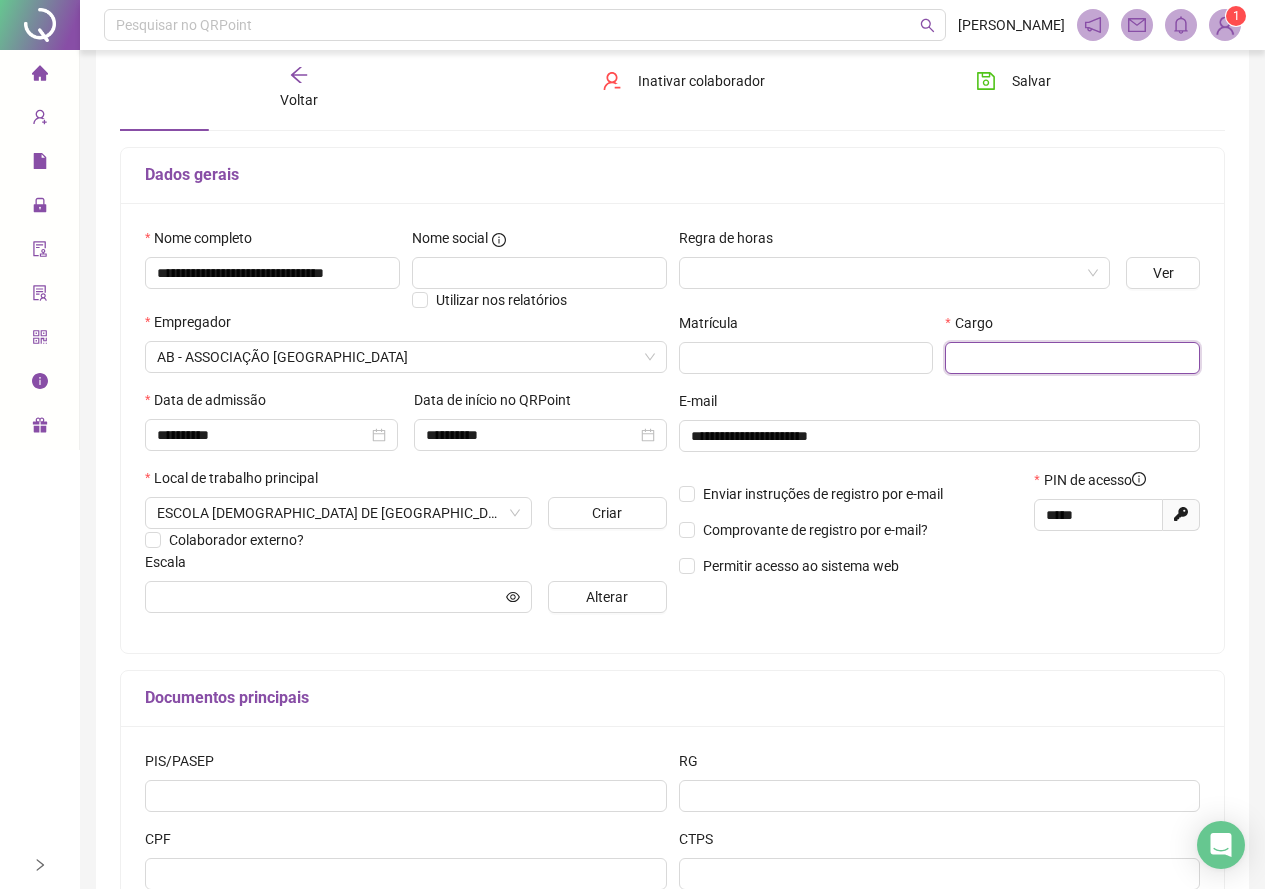 click at bounding box center [1072, 358] 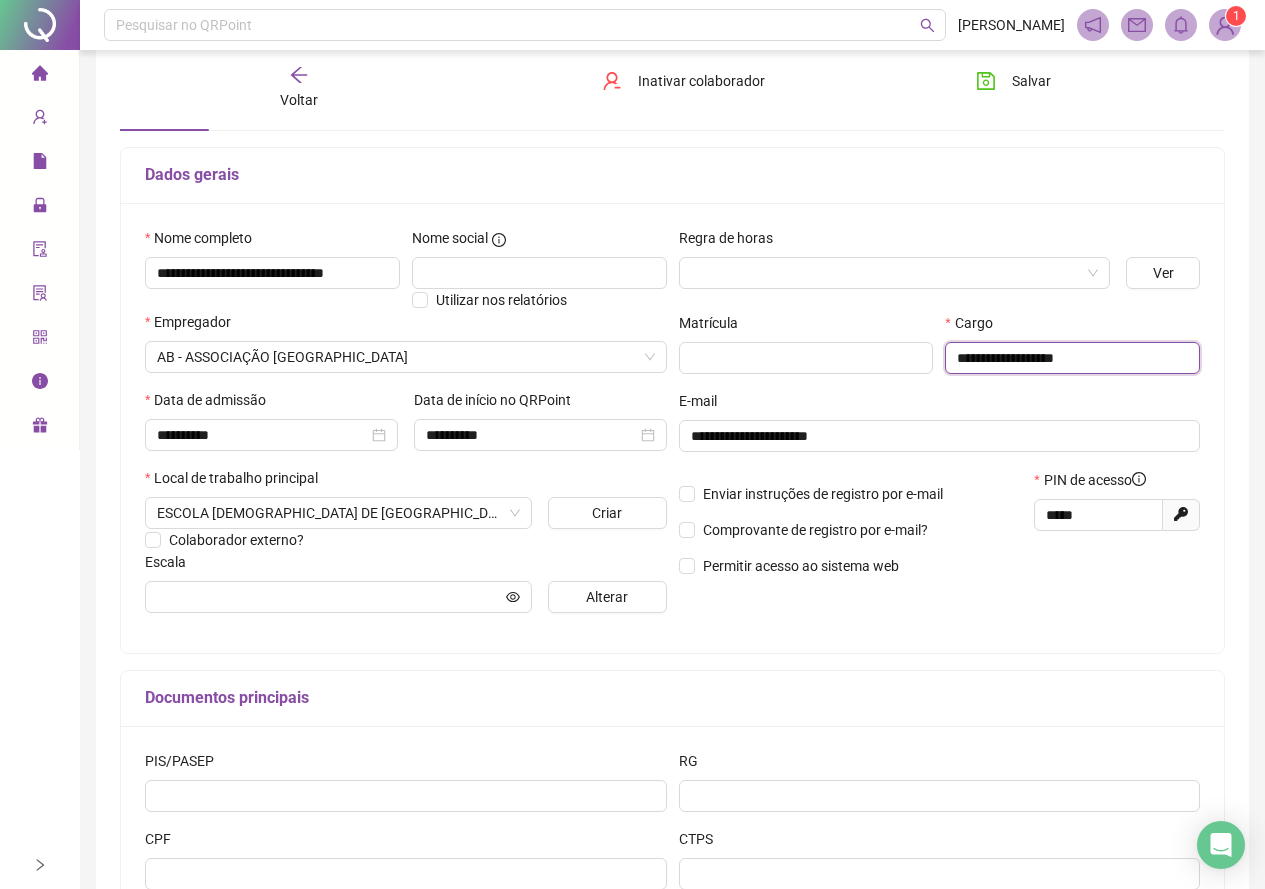 click on "**********" at bounding box center [1072, 358] 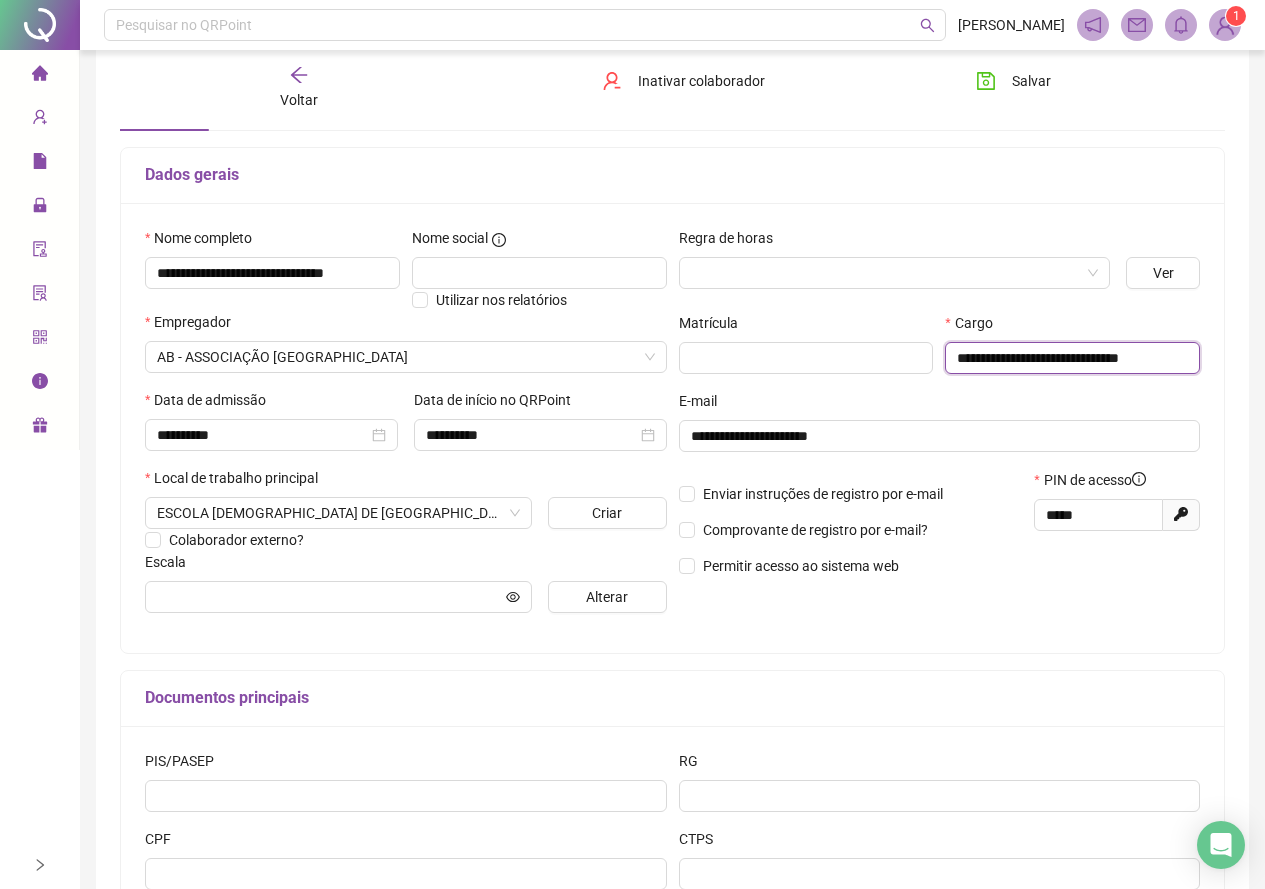 scroll, scrollTop: 0, scrollLeft: 12, axis: horizontal 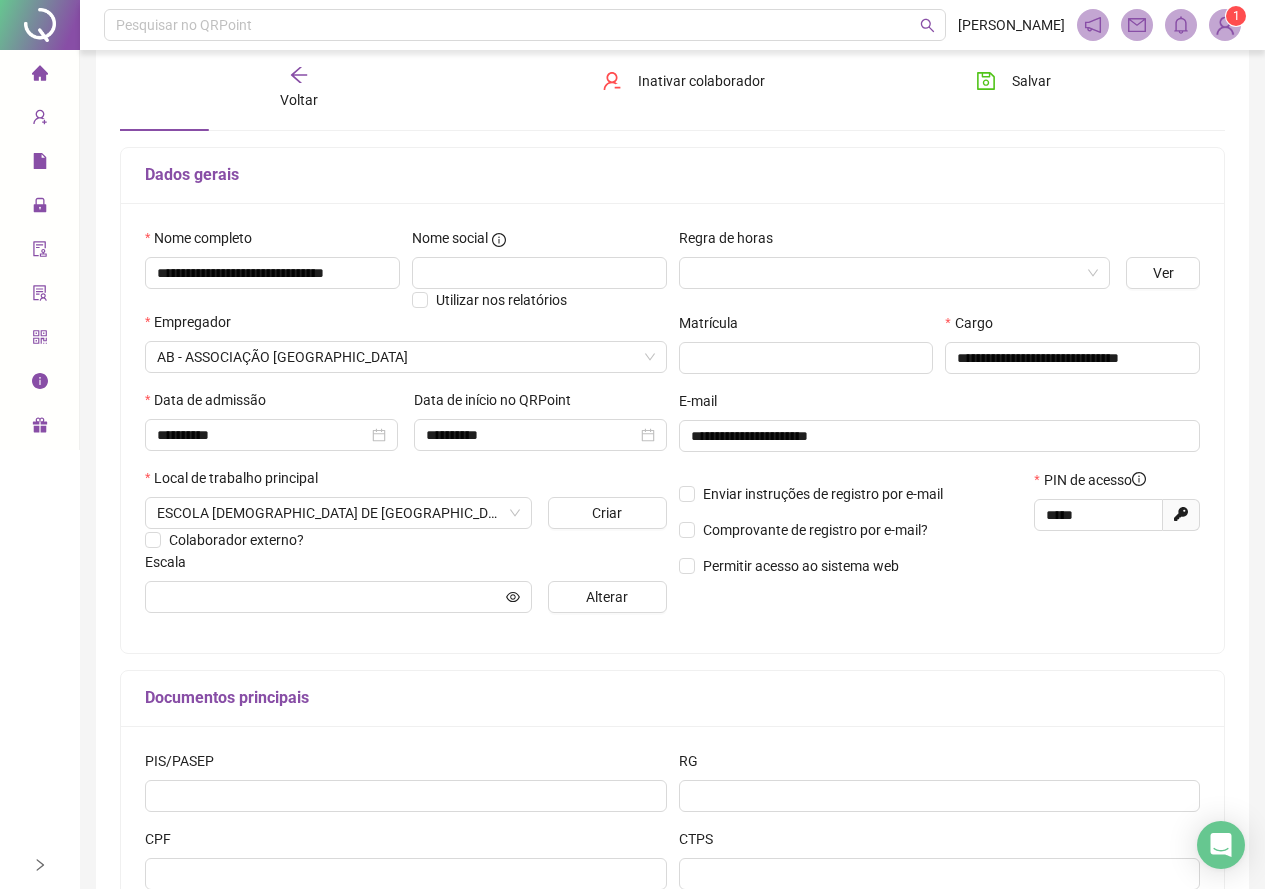 click on "E-mail" at bounding box center [940, 405] 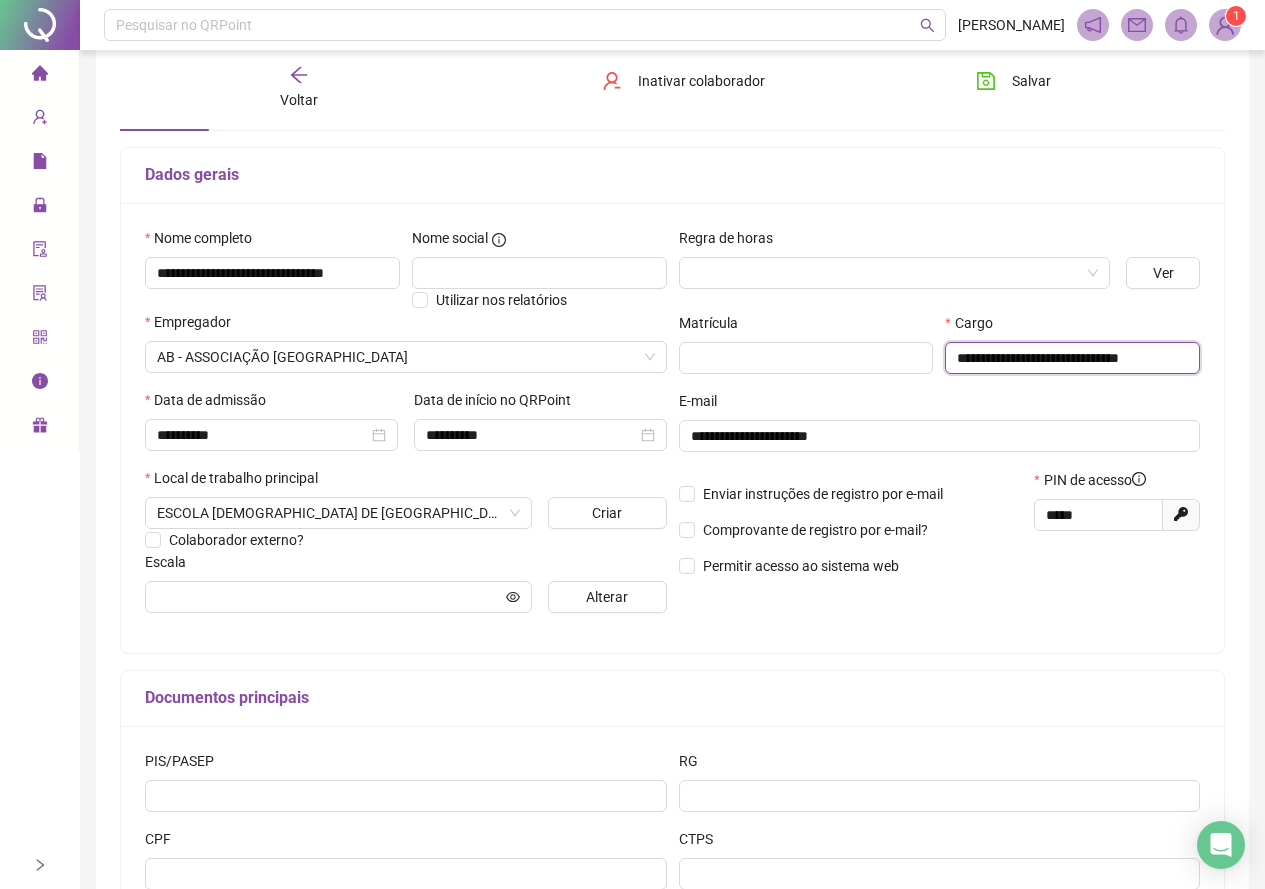 click on "**********" at bounding box center (1072, 358) 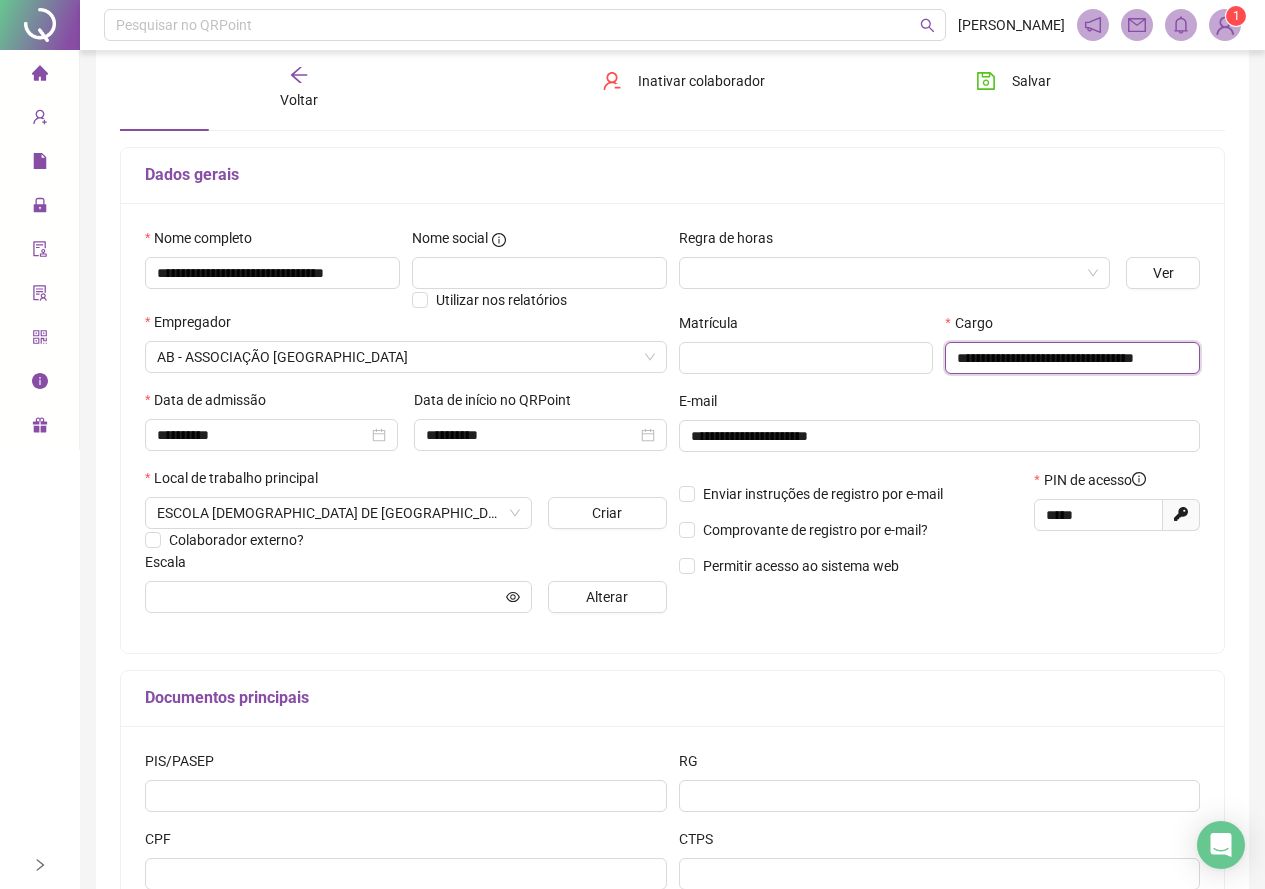 type on "**********" 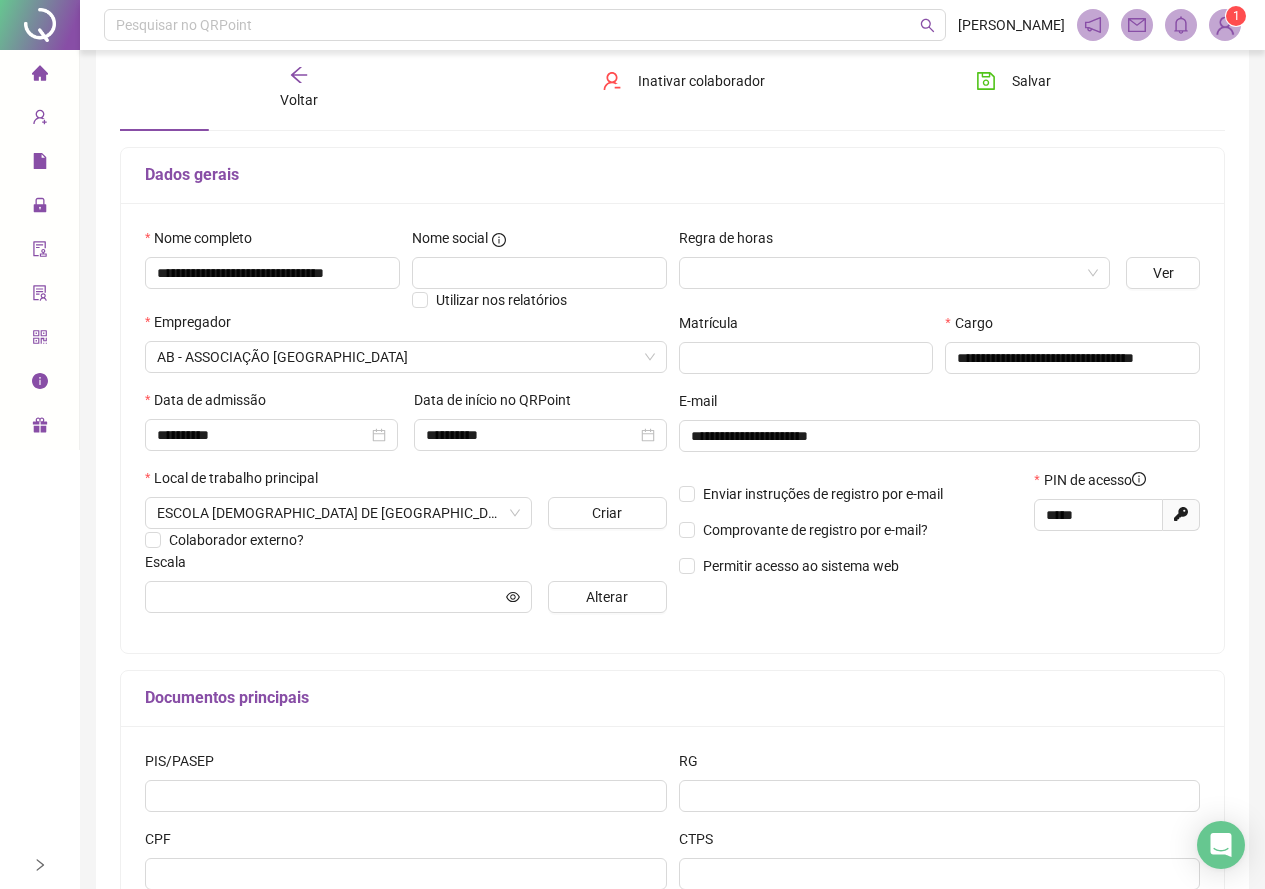 click on "Cargo" at bounding box center (1072, 327) 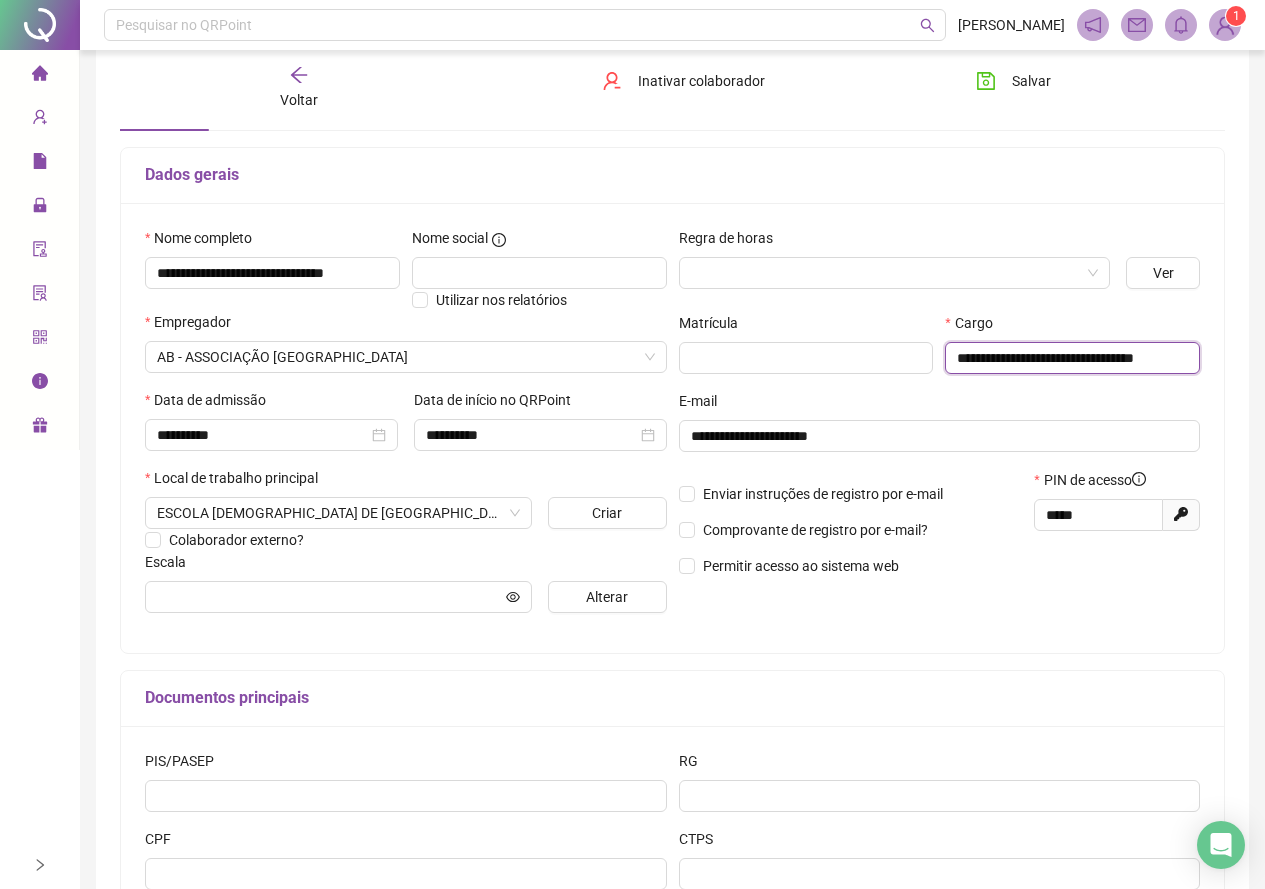 click on "**********" at bounding box center (1072, 358) 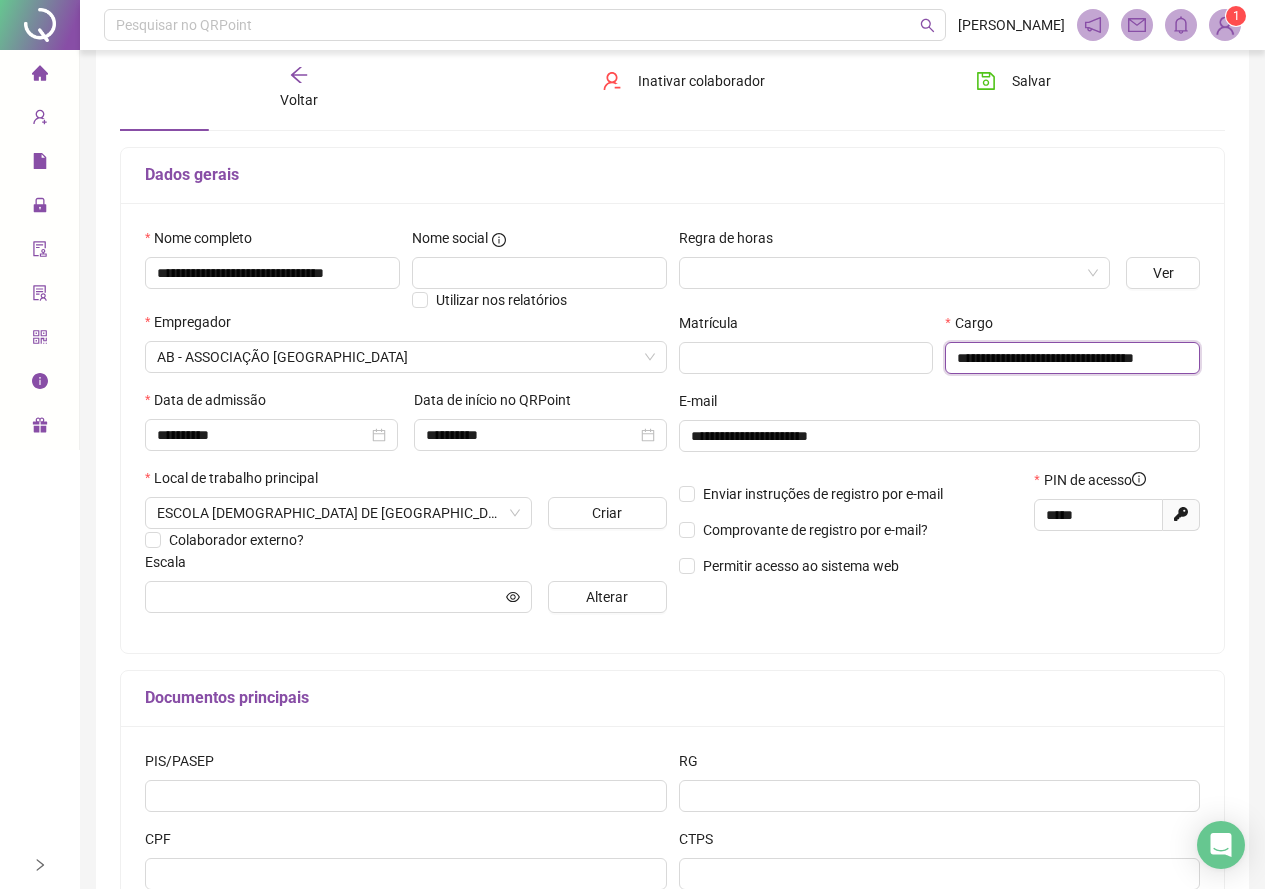 scroll, scrollTop: 0, scrollLeft: 25, axis: horizontal 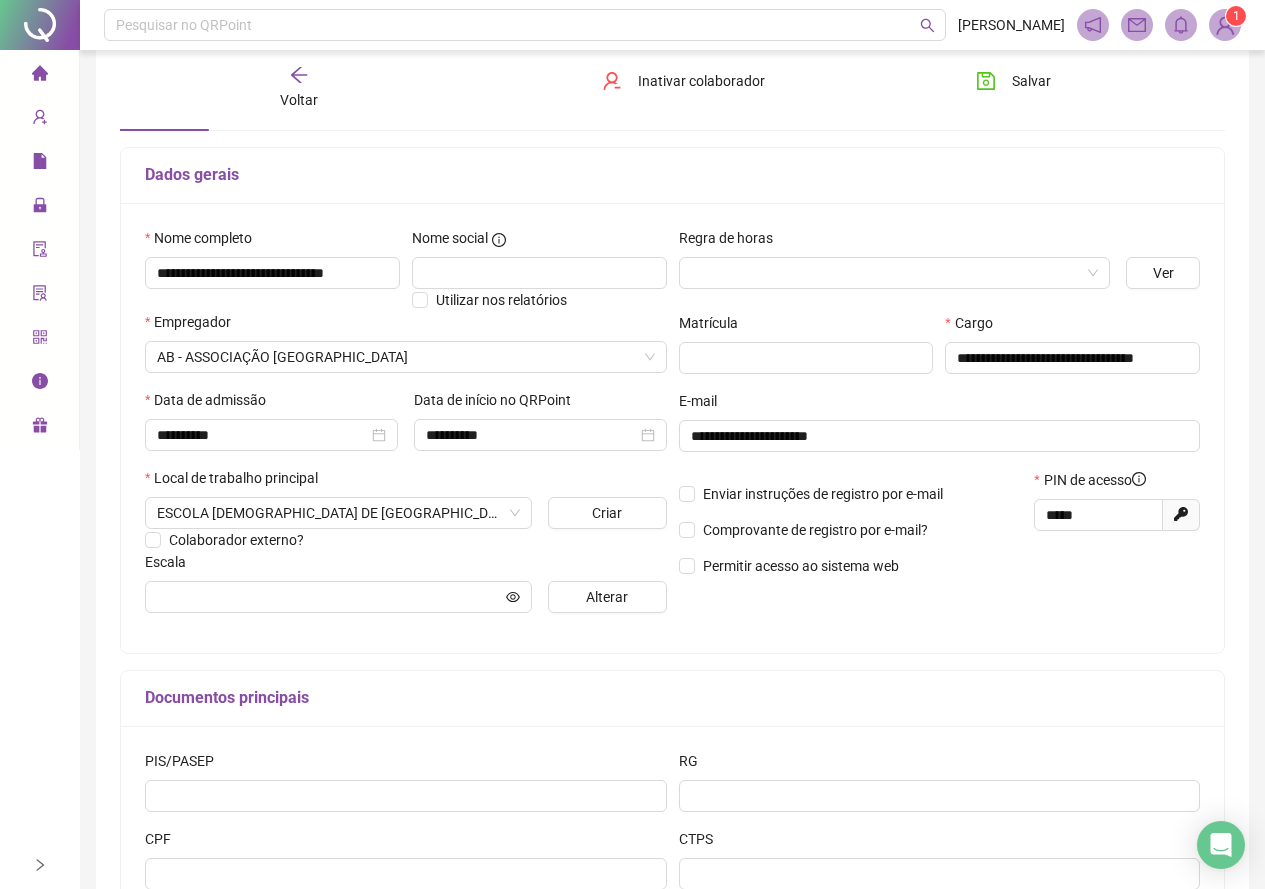 click on "**********" at bounding box center [1072, 351] 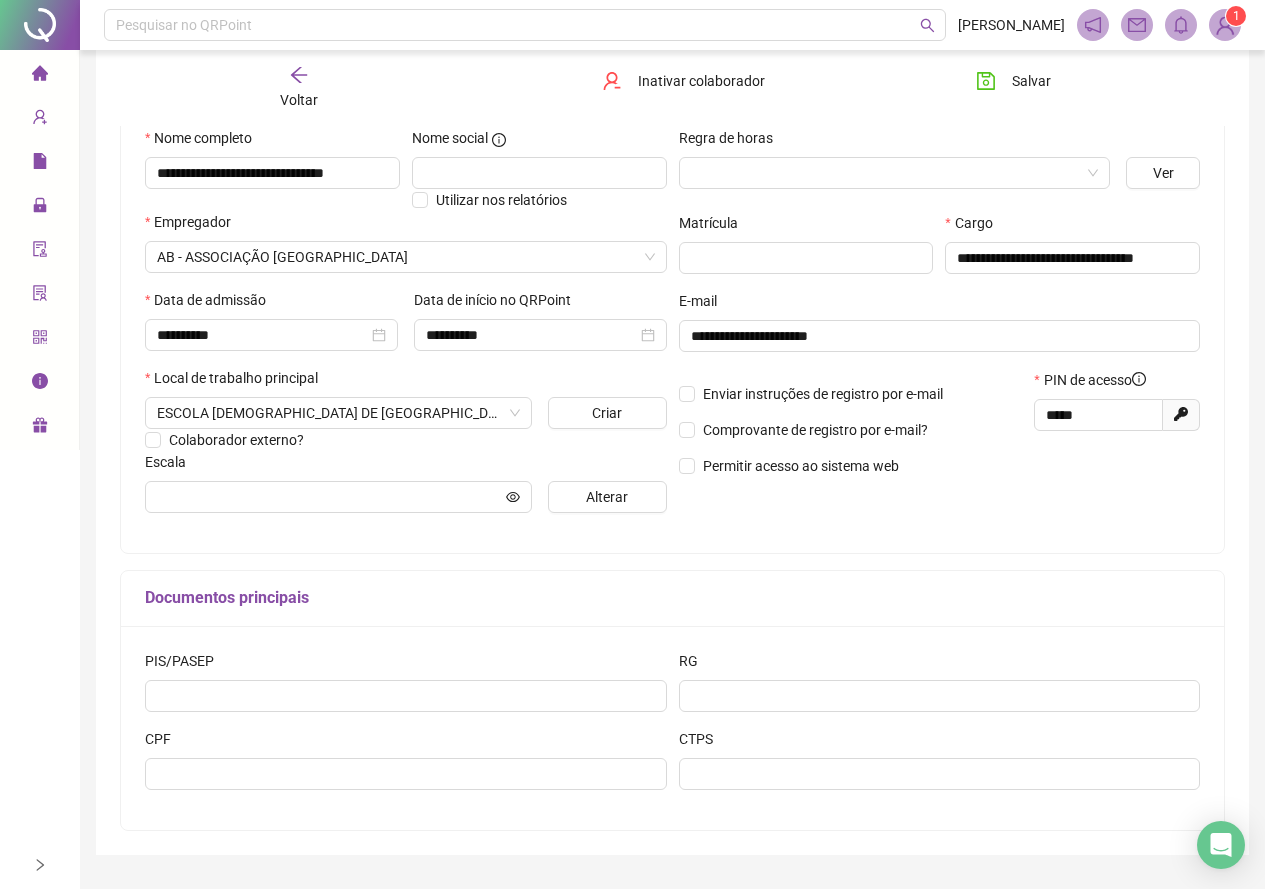 scroll, scrollTop: 252, scrollLeft: 0, axis: vertical 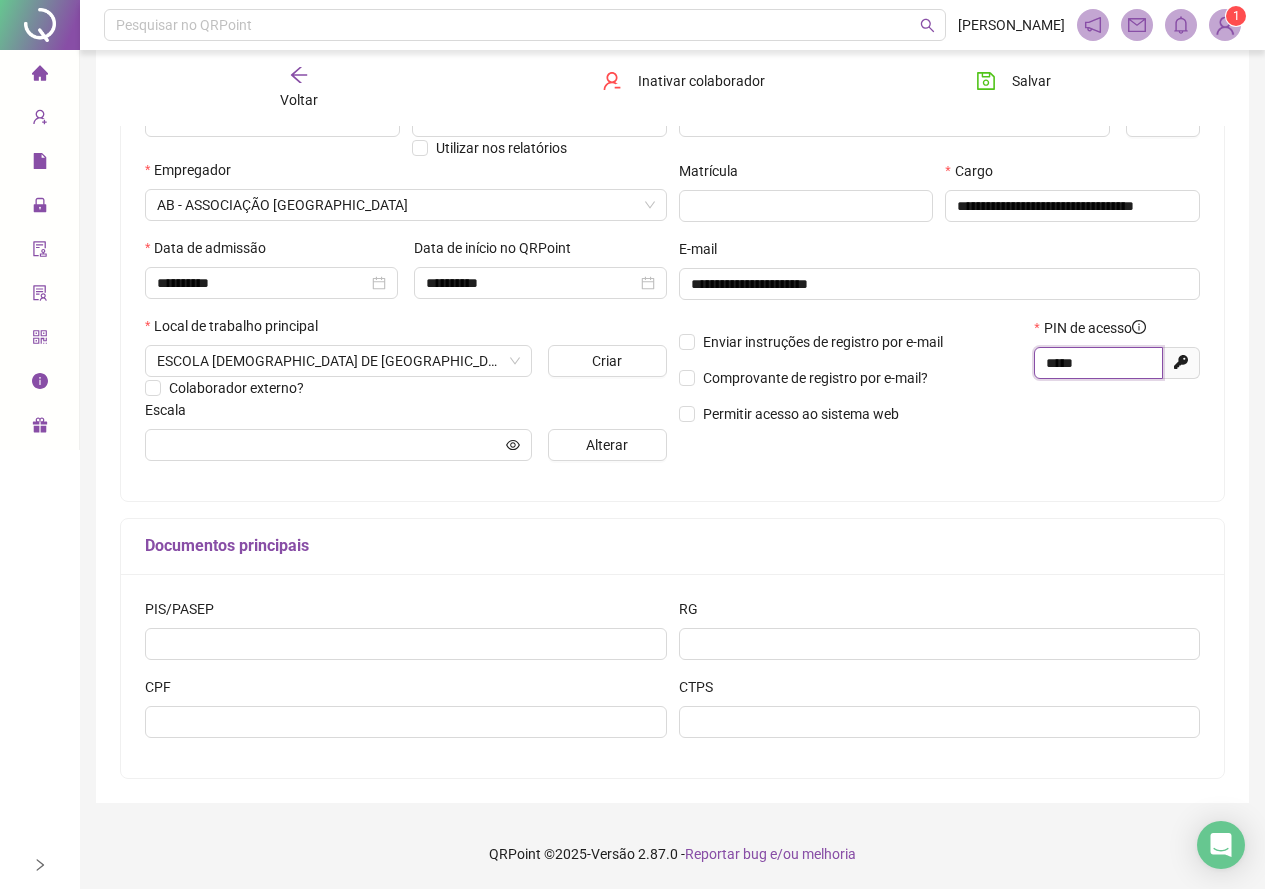 click on "*****" at bounding box center (1096, 363) 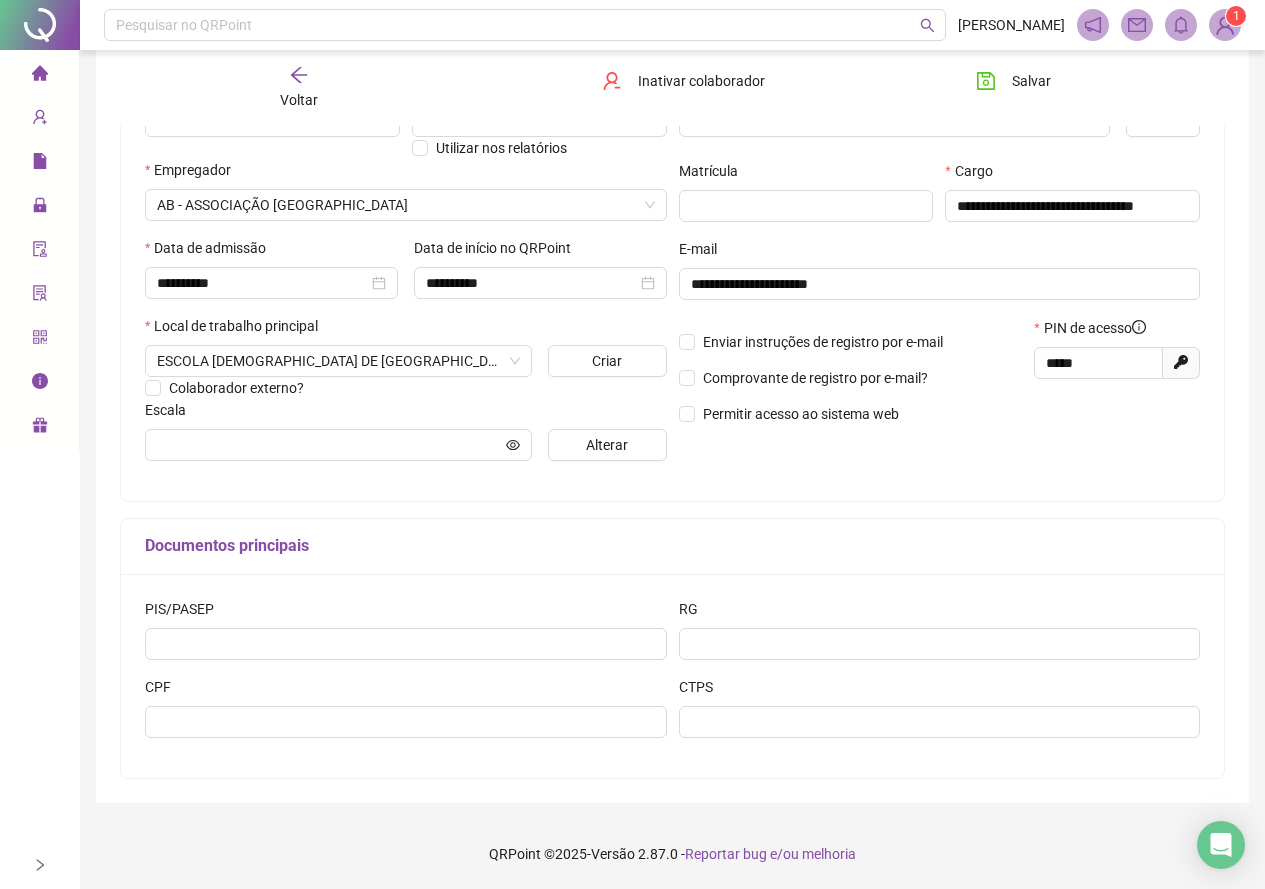 click on "**********" at bounding box center (940, 276) 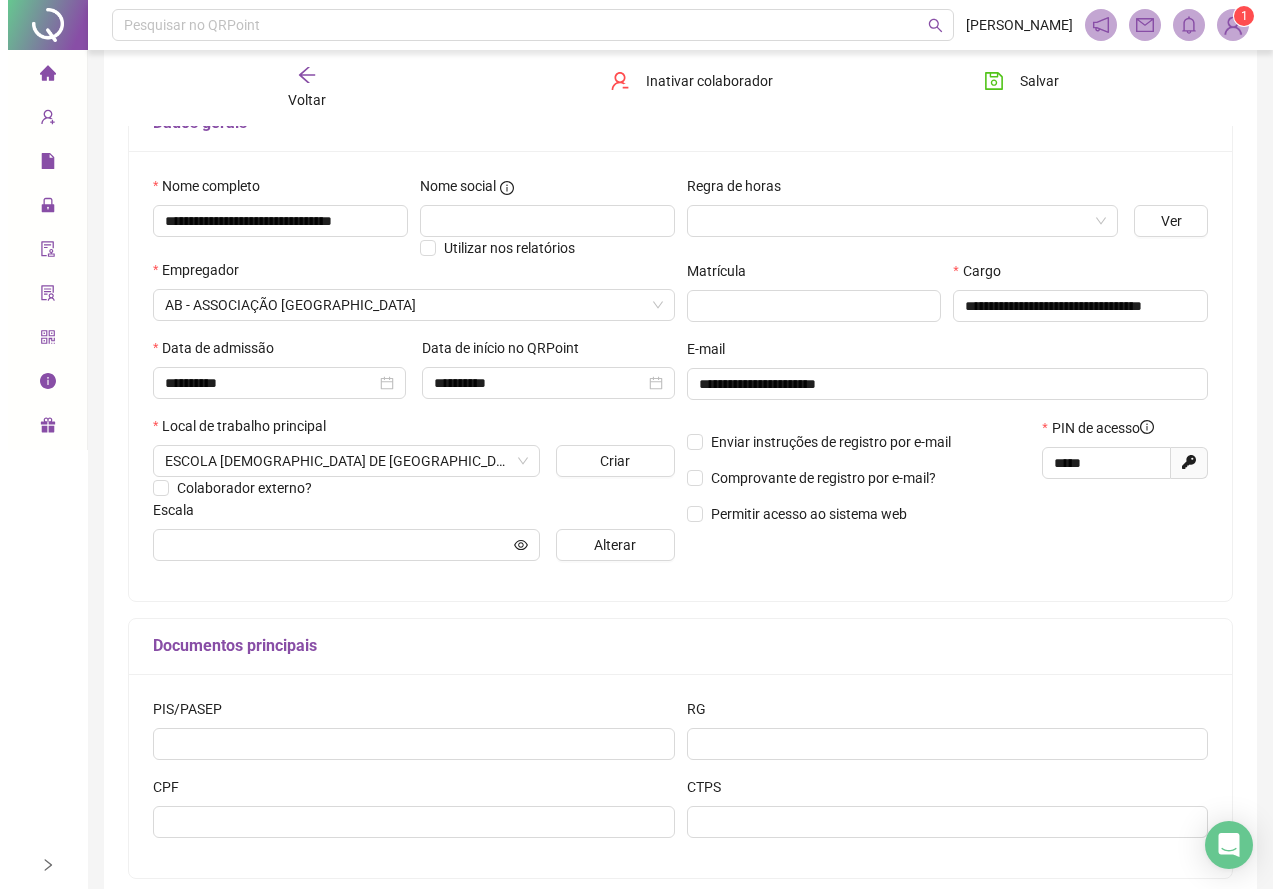 scroll, scrollTop: 52, scrollLeft: 0, axis: vertical 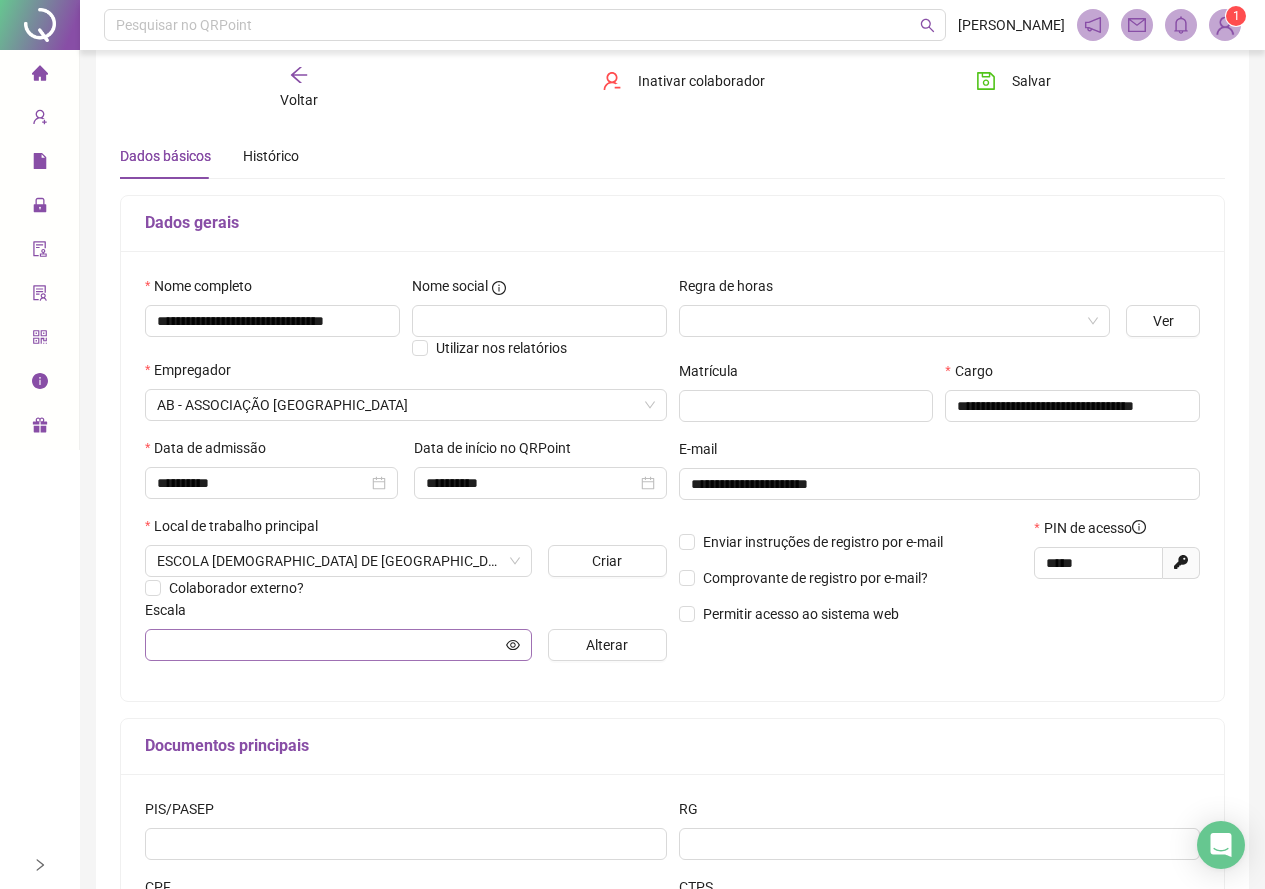 click at bounding box center [338, 645] 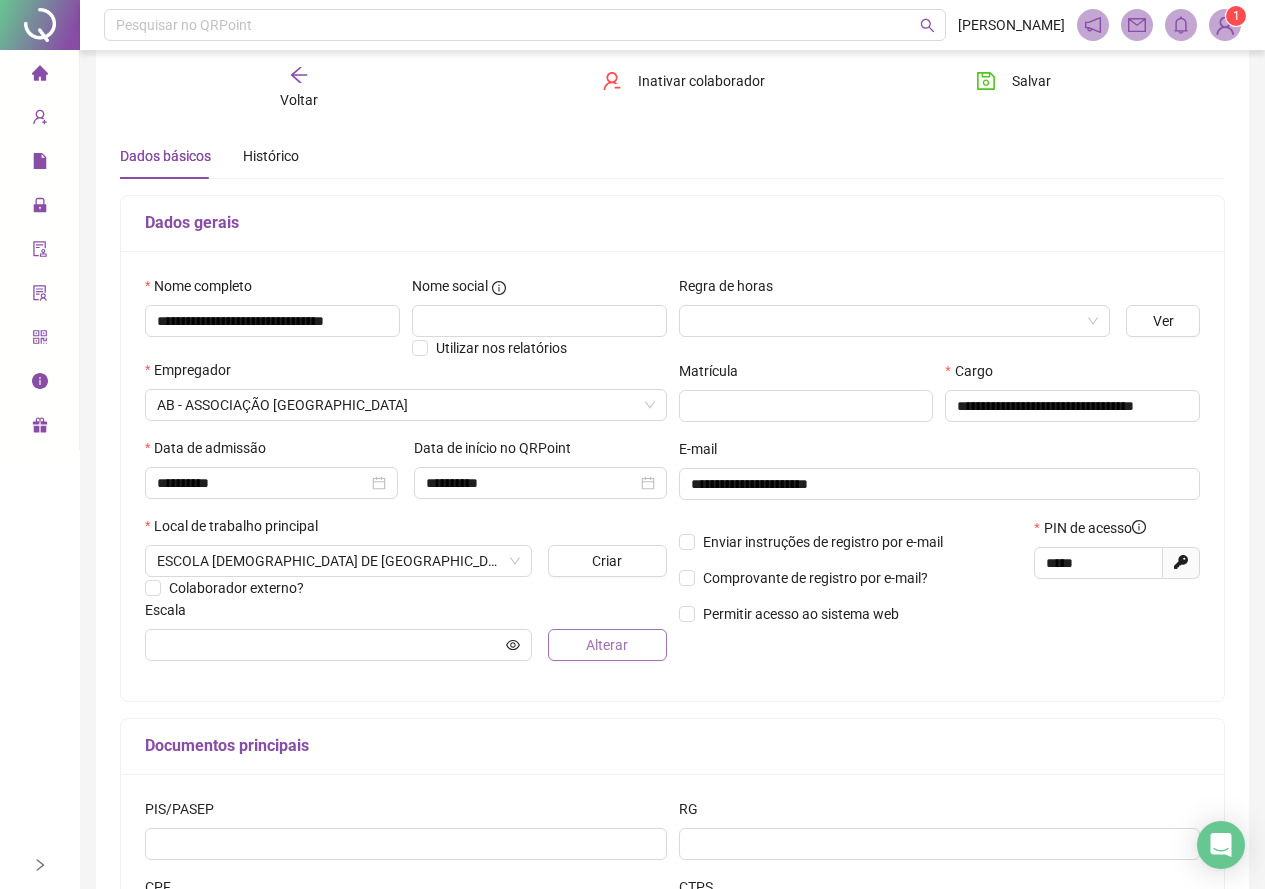 click on "Alterar" at bounding box center [607, 645] 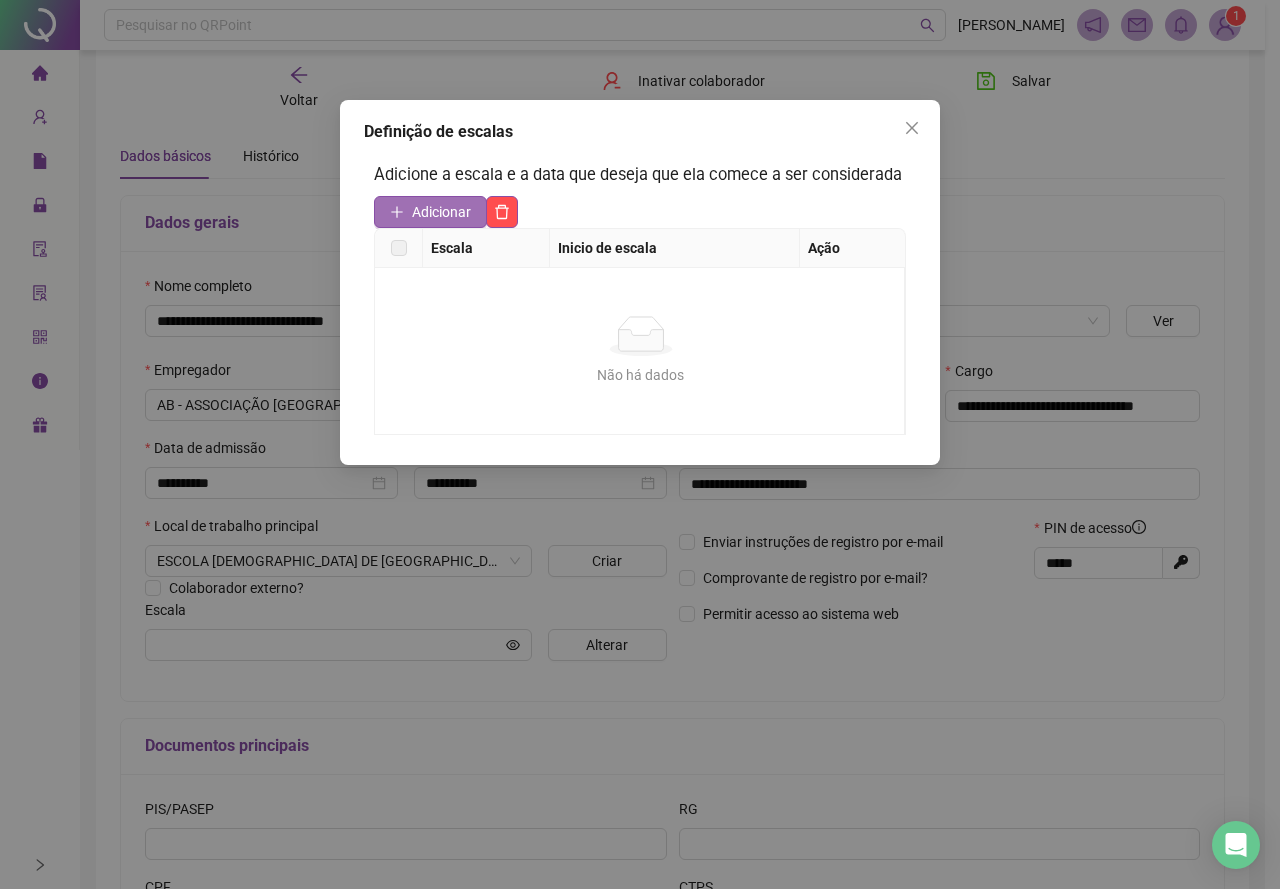 click on "Adicionar" at bounding box center (441, 212) 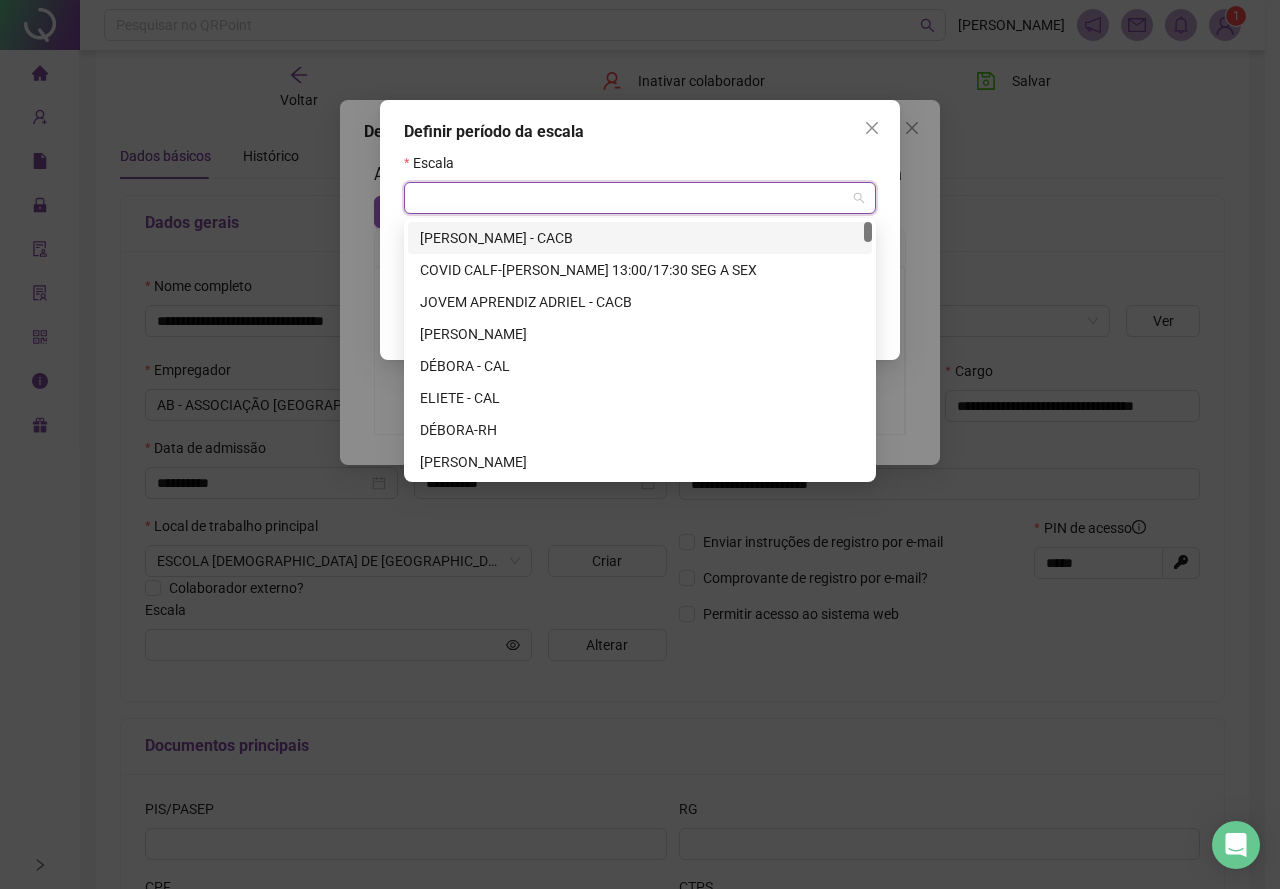 click at bounding box center (634, 198) 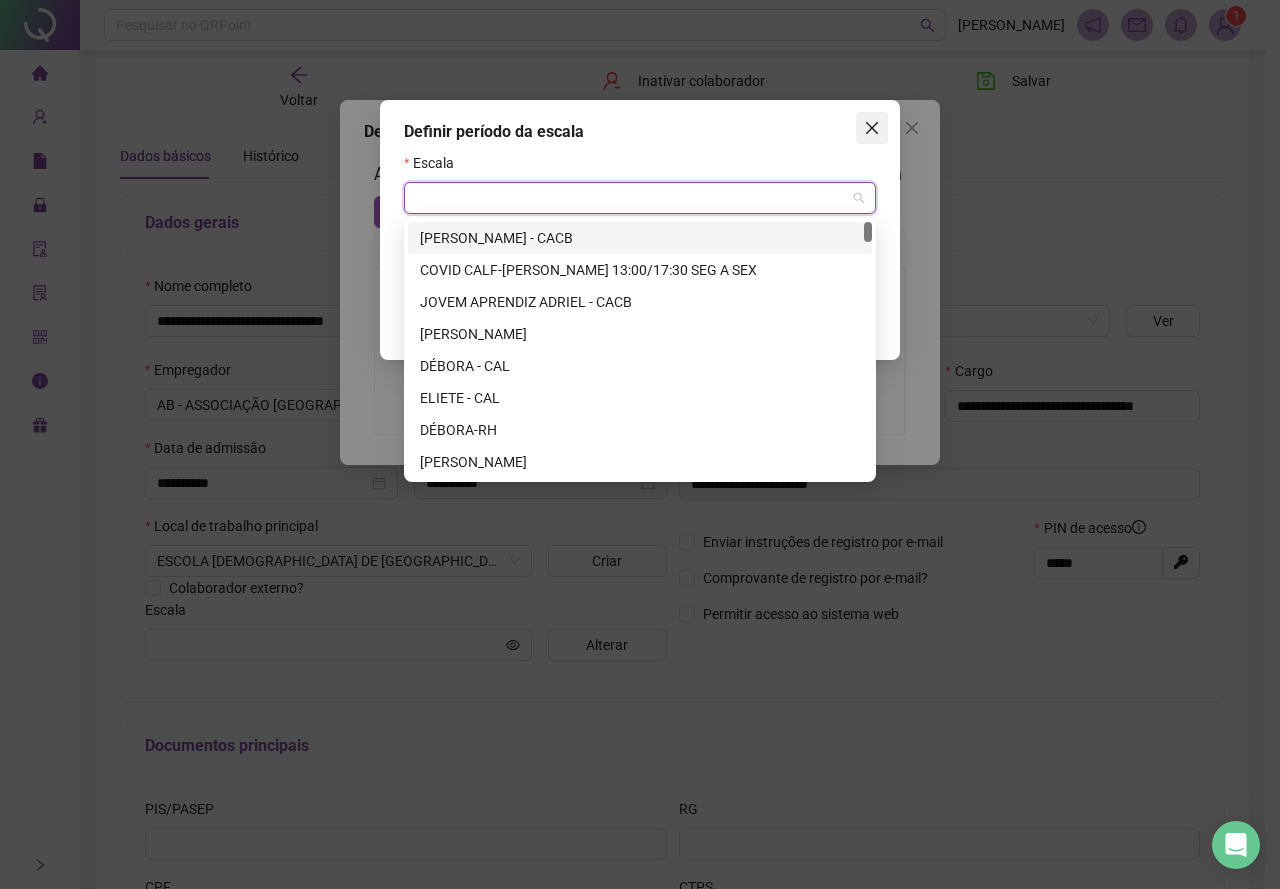 click 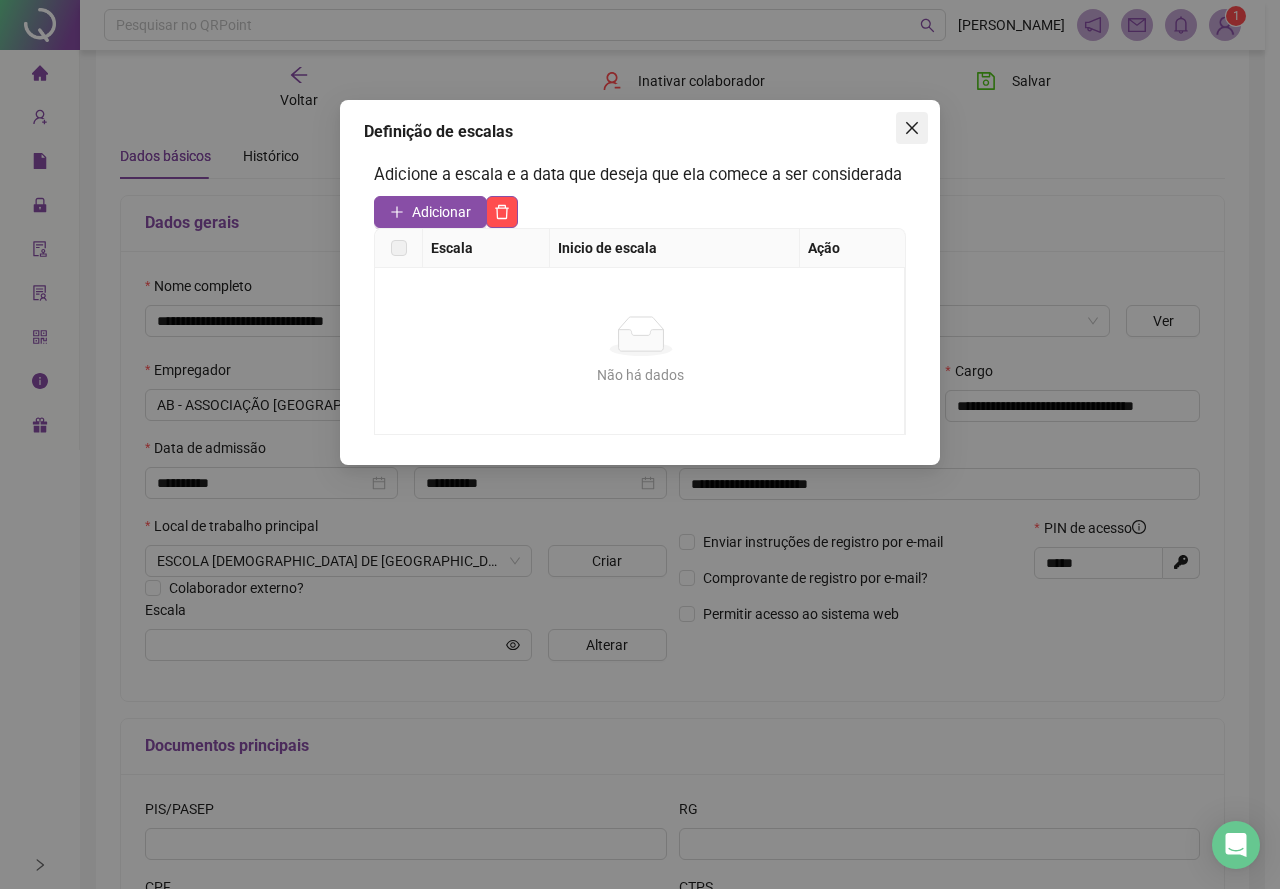click at bounding box center [912, 128] 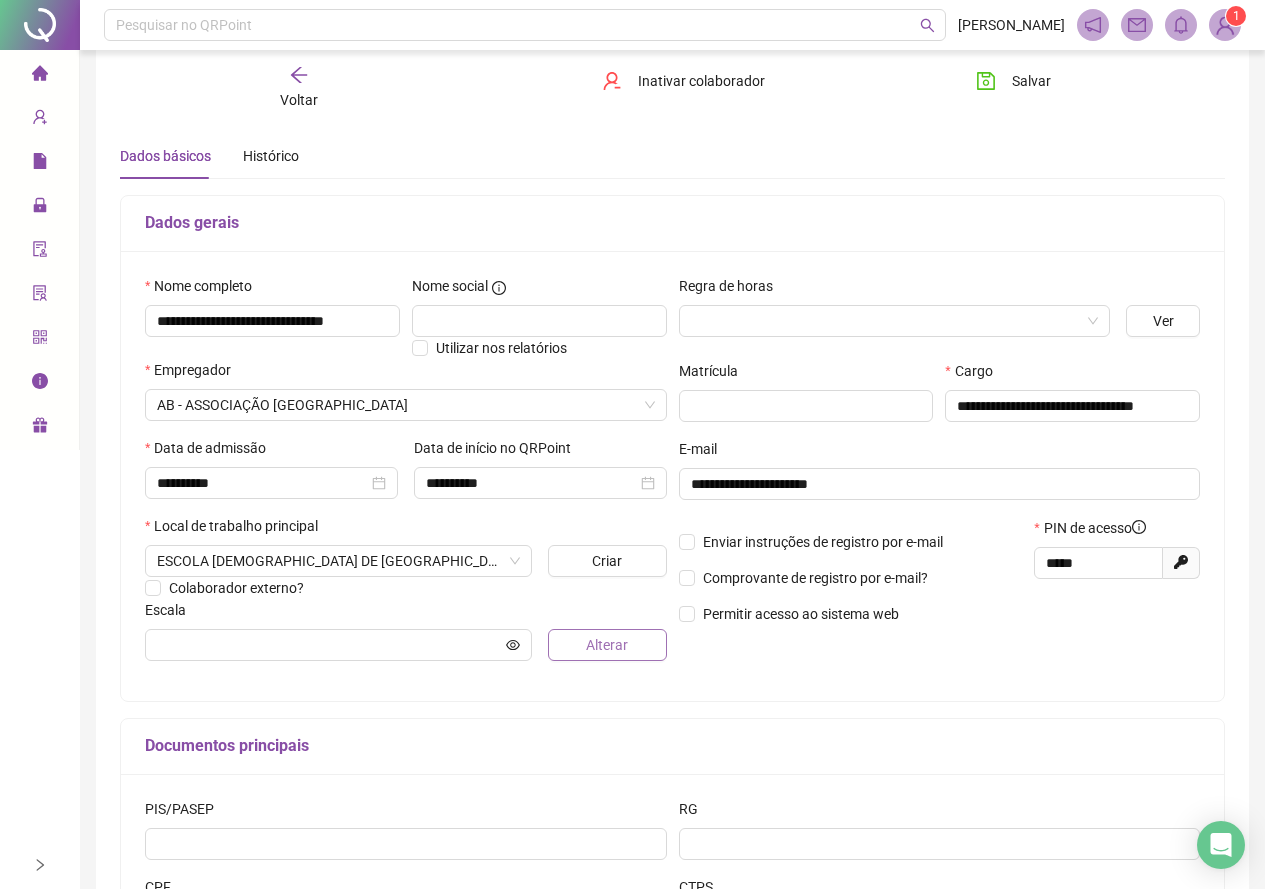 click on "Alterar" at bounding box center [607, 645] 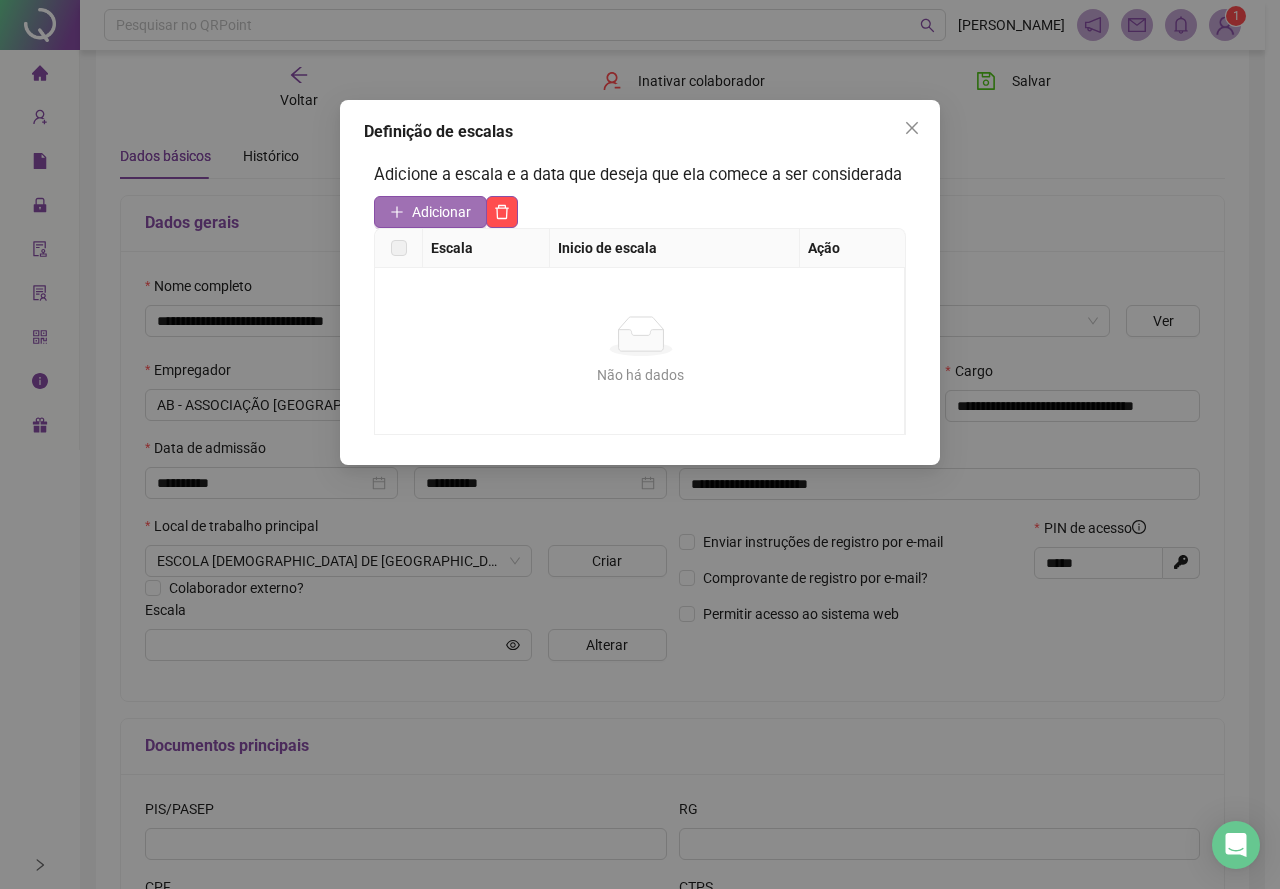 click on "Adicionar" at bounding box center (441, 212) 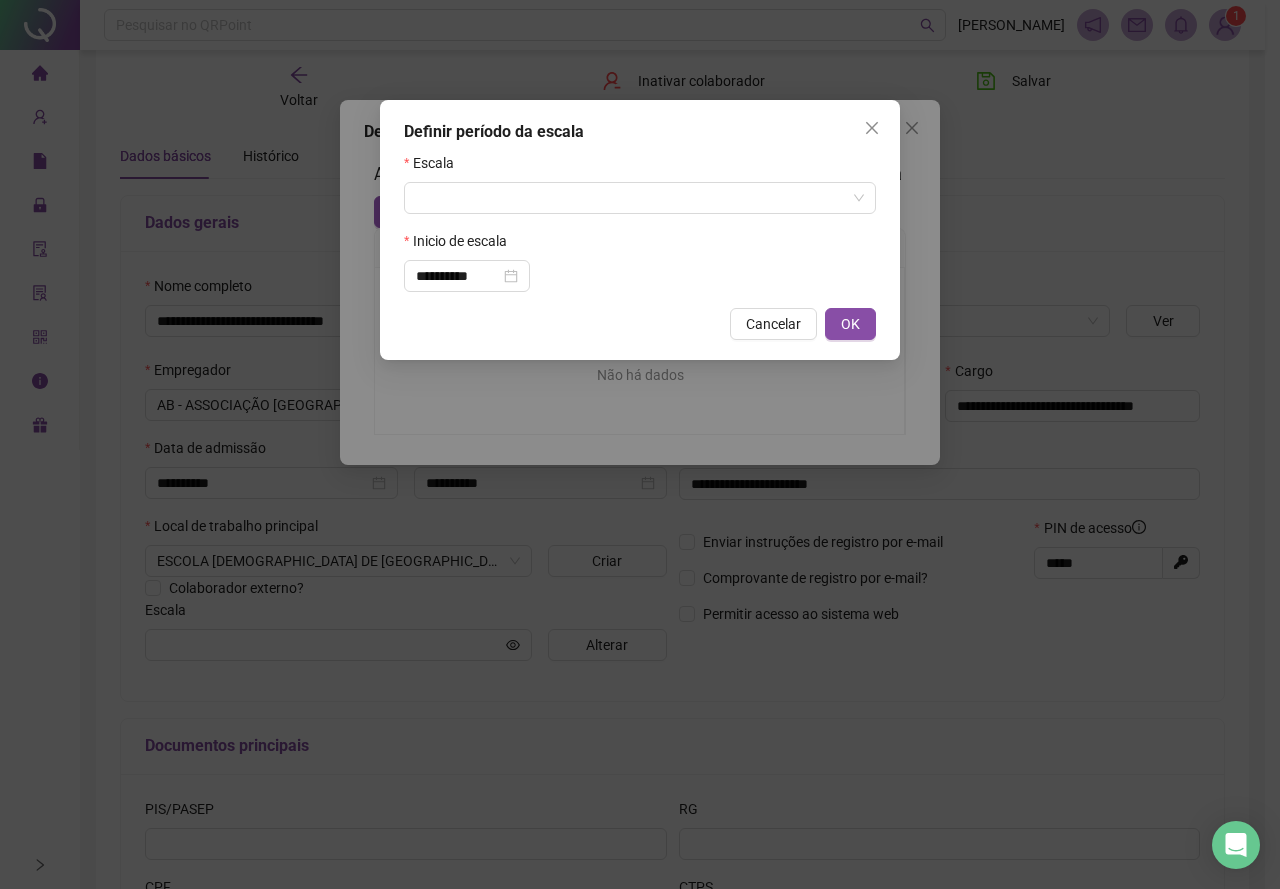 click on "**********" at bounding box center (640, 222) 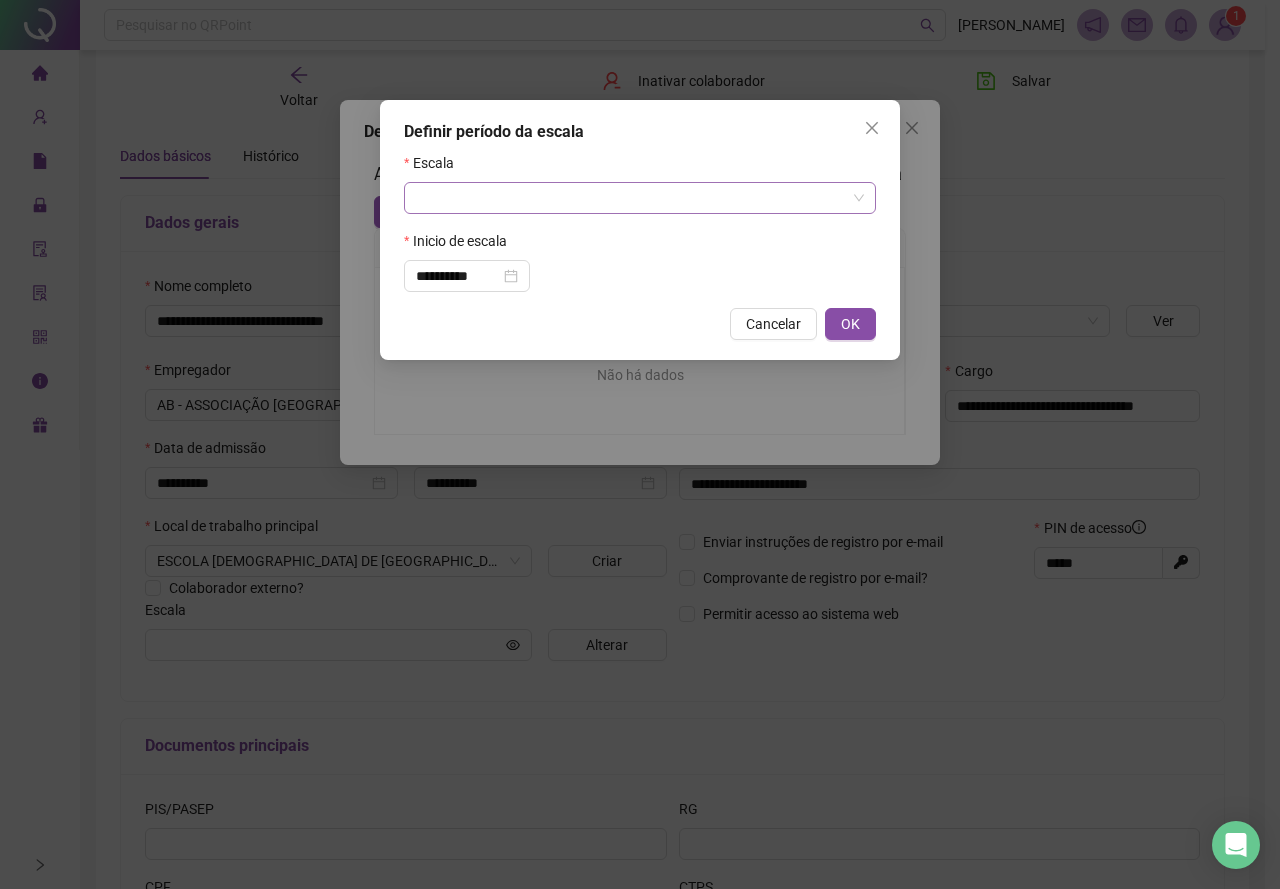 click at bounding box center [634, 198] 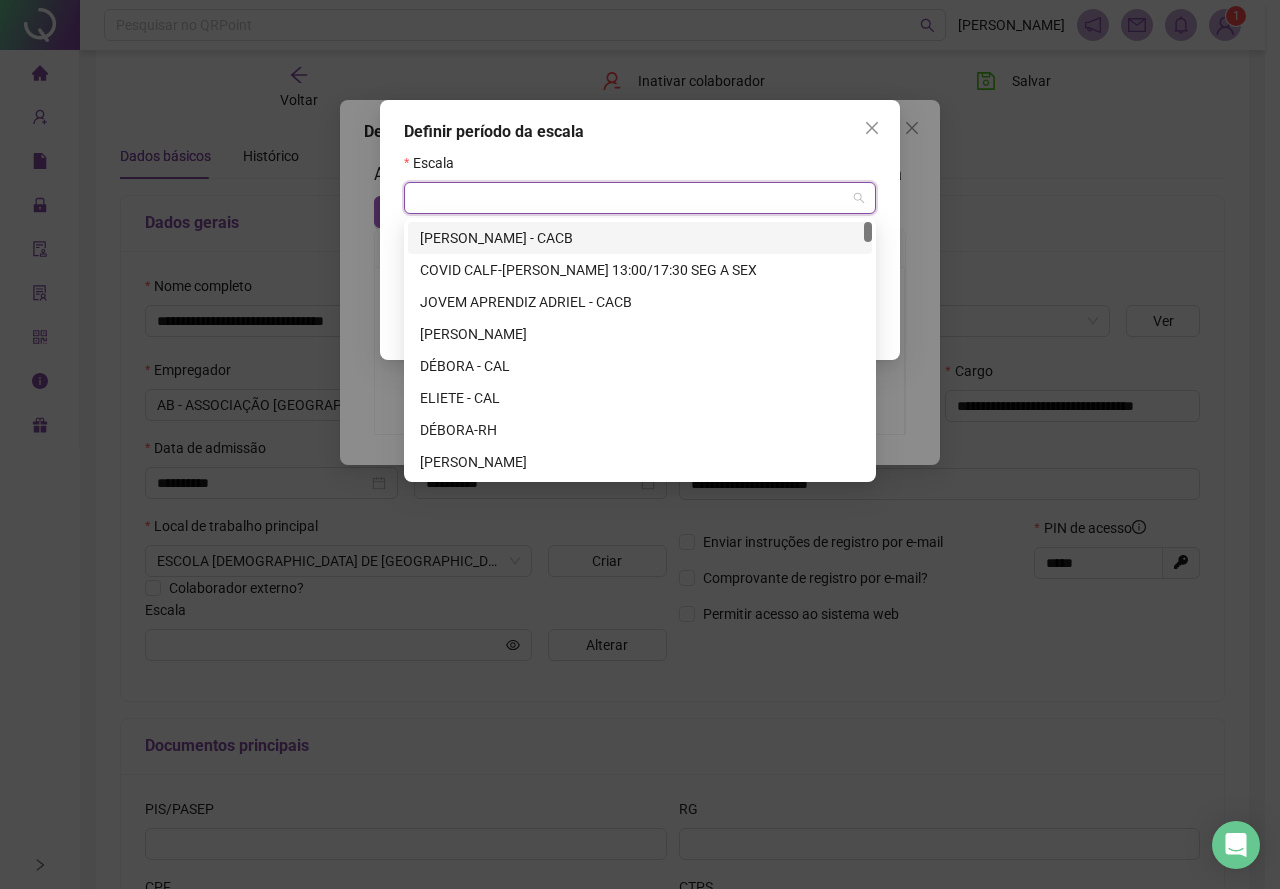 click at bounding box center [634, 198] 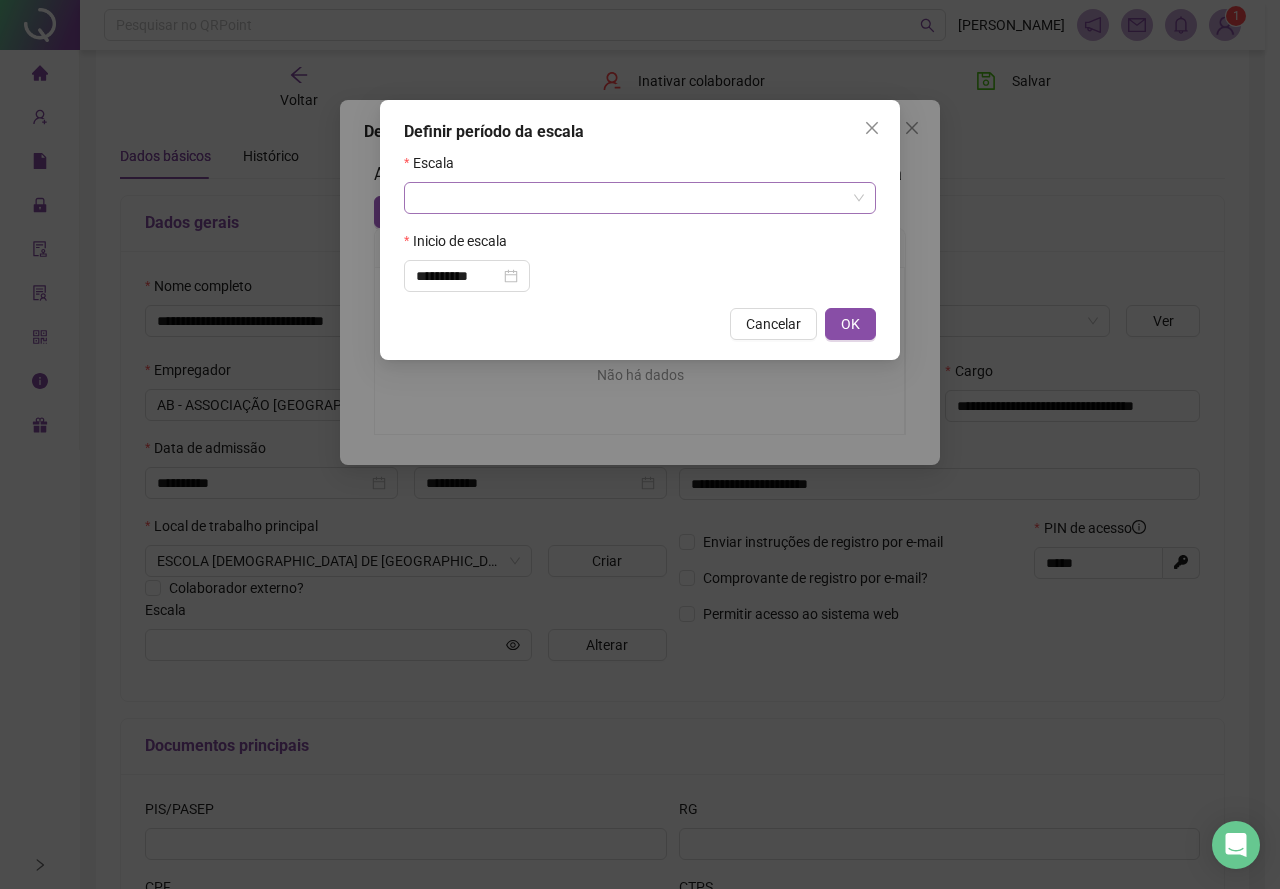 click at bounding box center [640, 198] 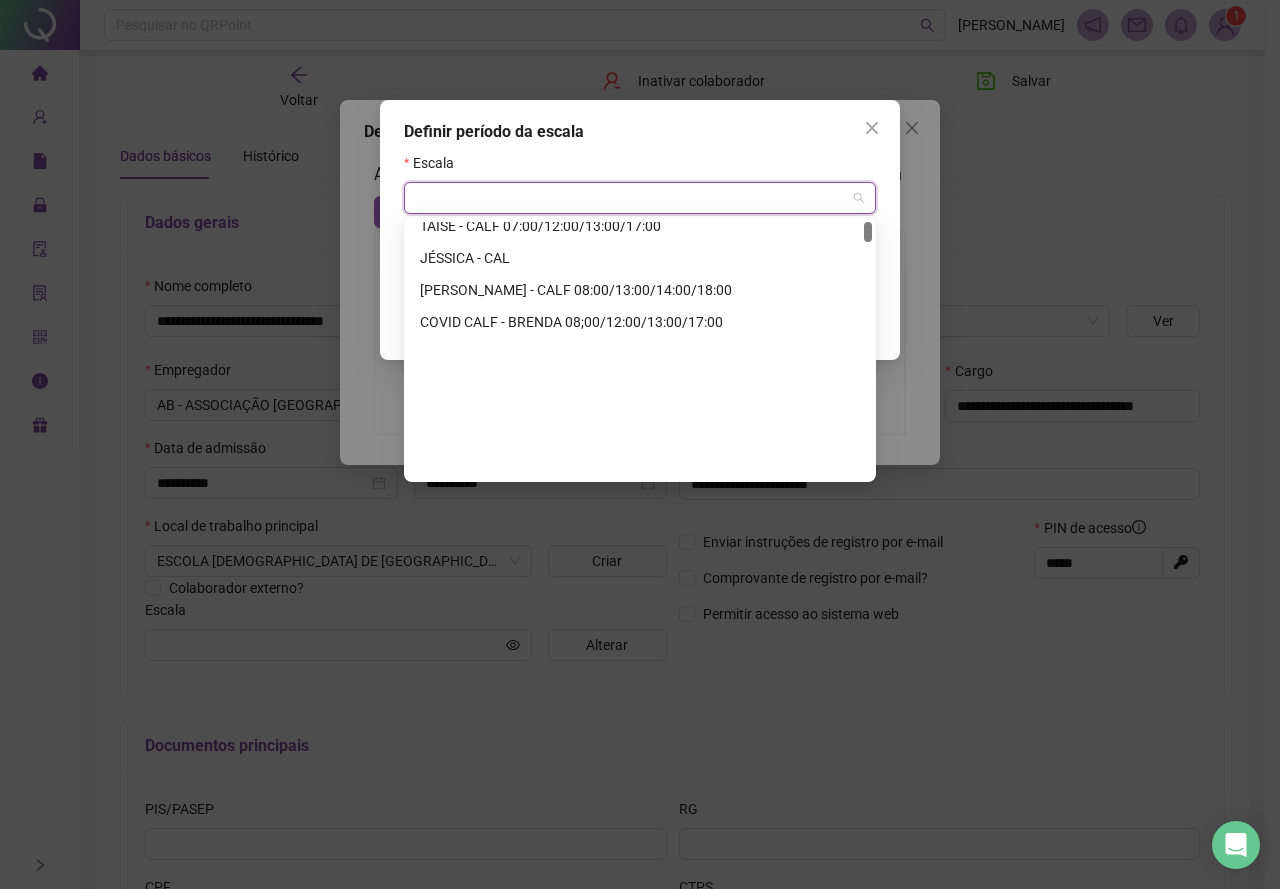 scroll, scrollTop: 100, scrollLeft: 0, axis: vertical 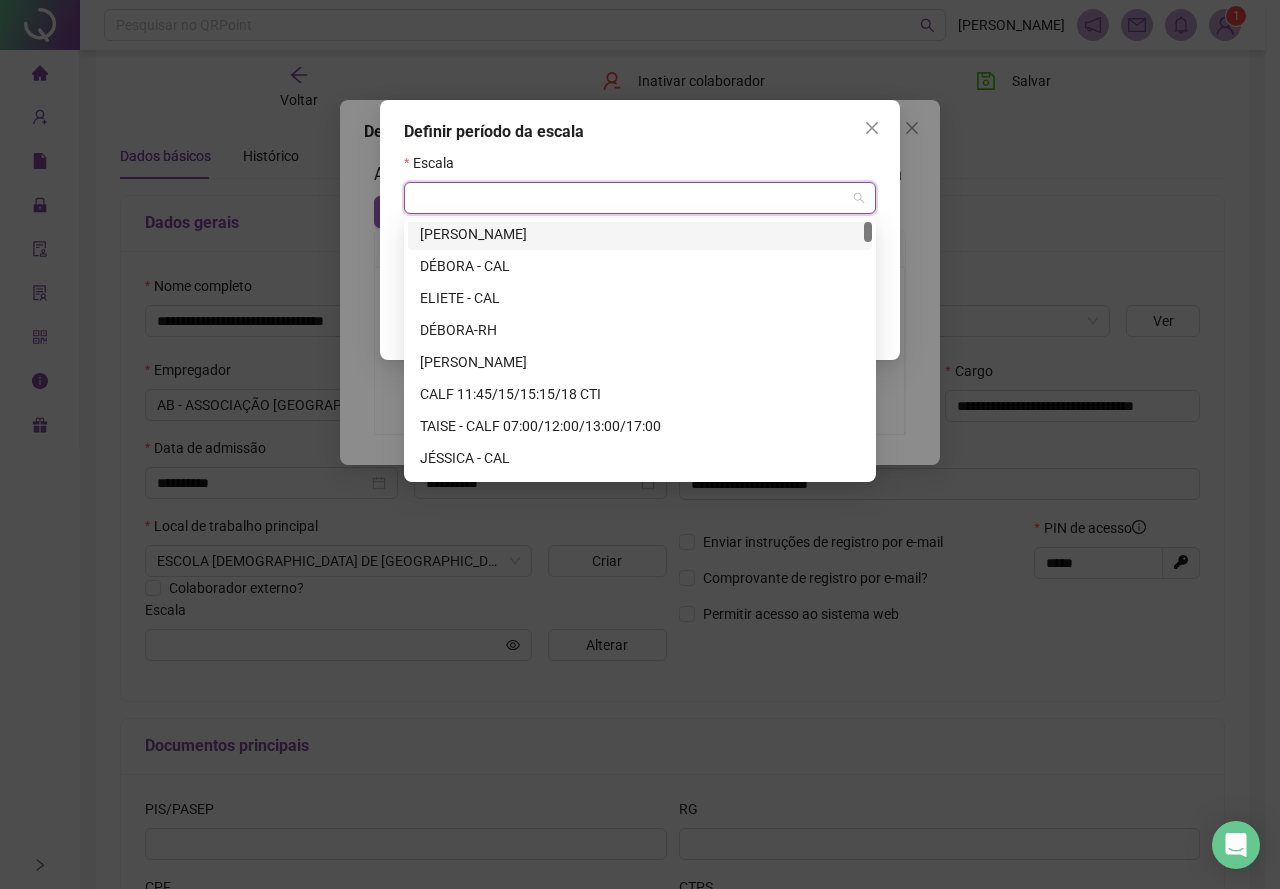click on "Escala" at bounding box center (640, 167) 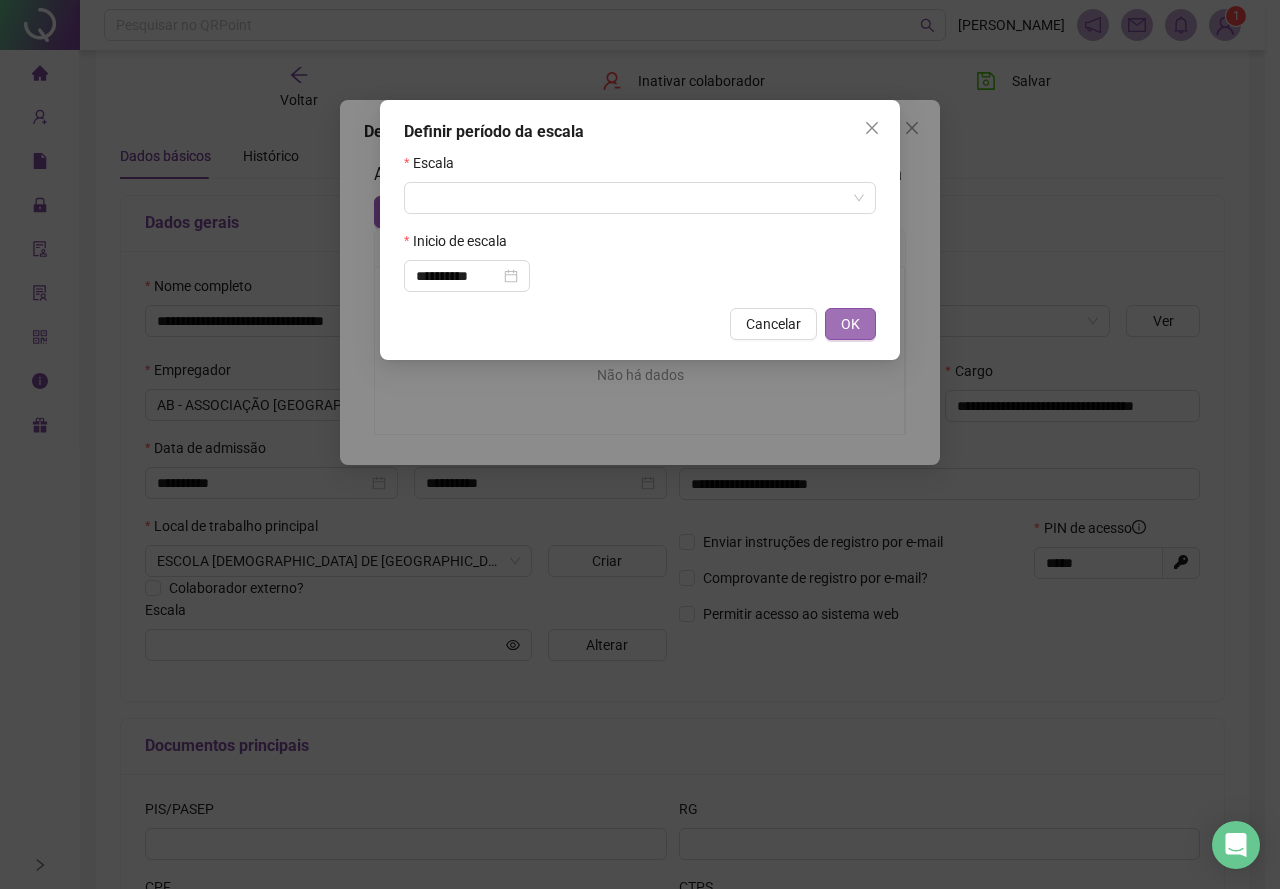 click on "OK" at bounding box center [850, 324] 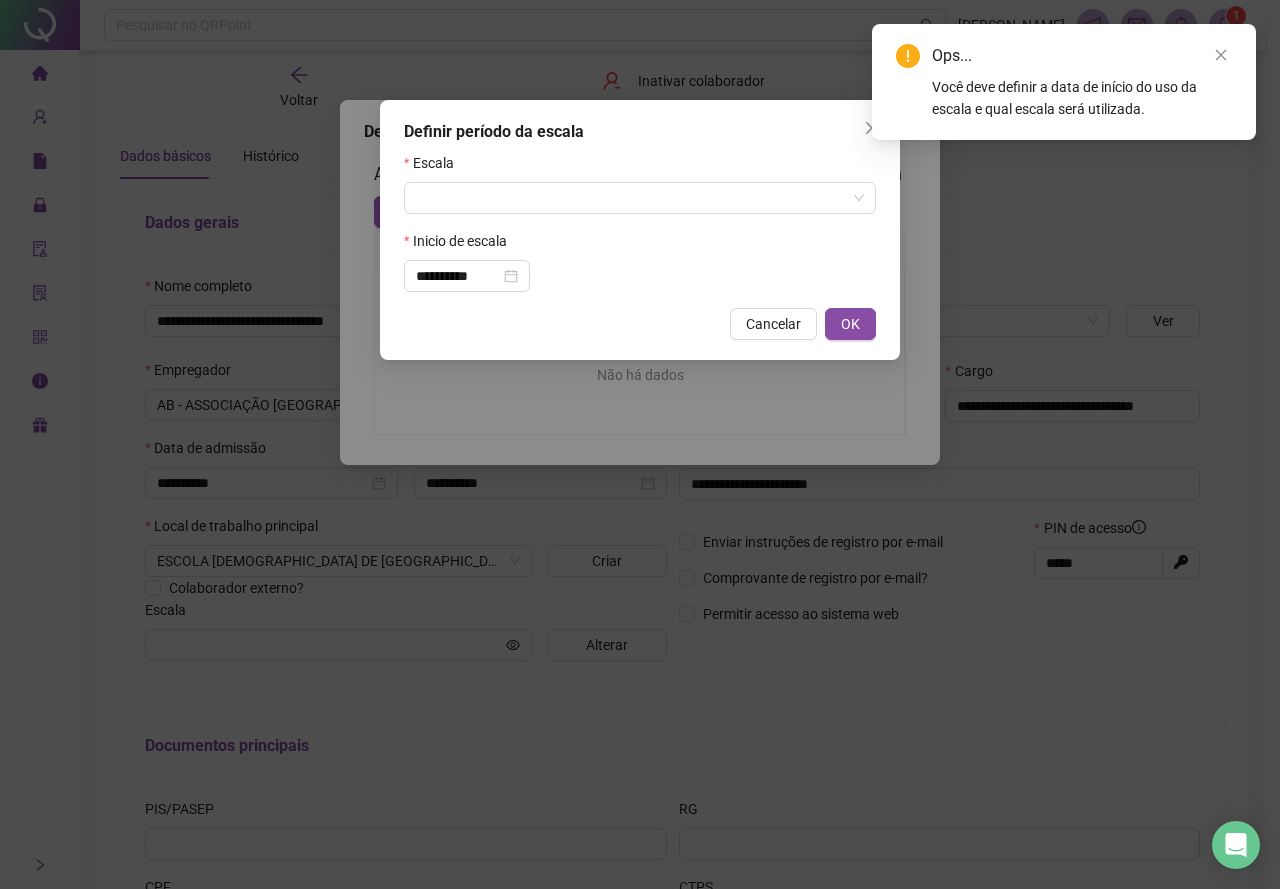 click on "**********" at bounding box center [640, 222] 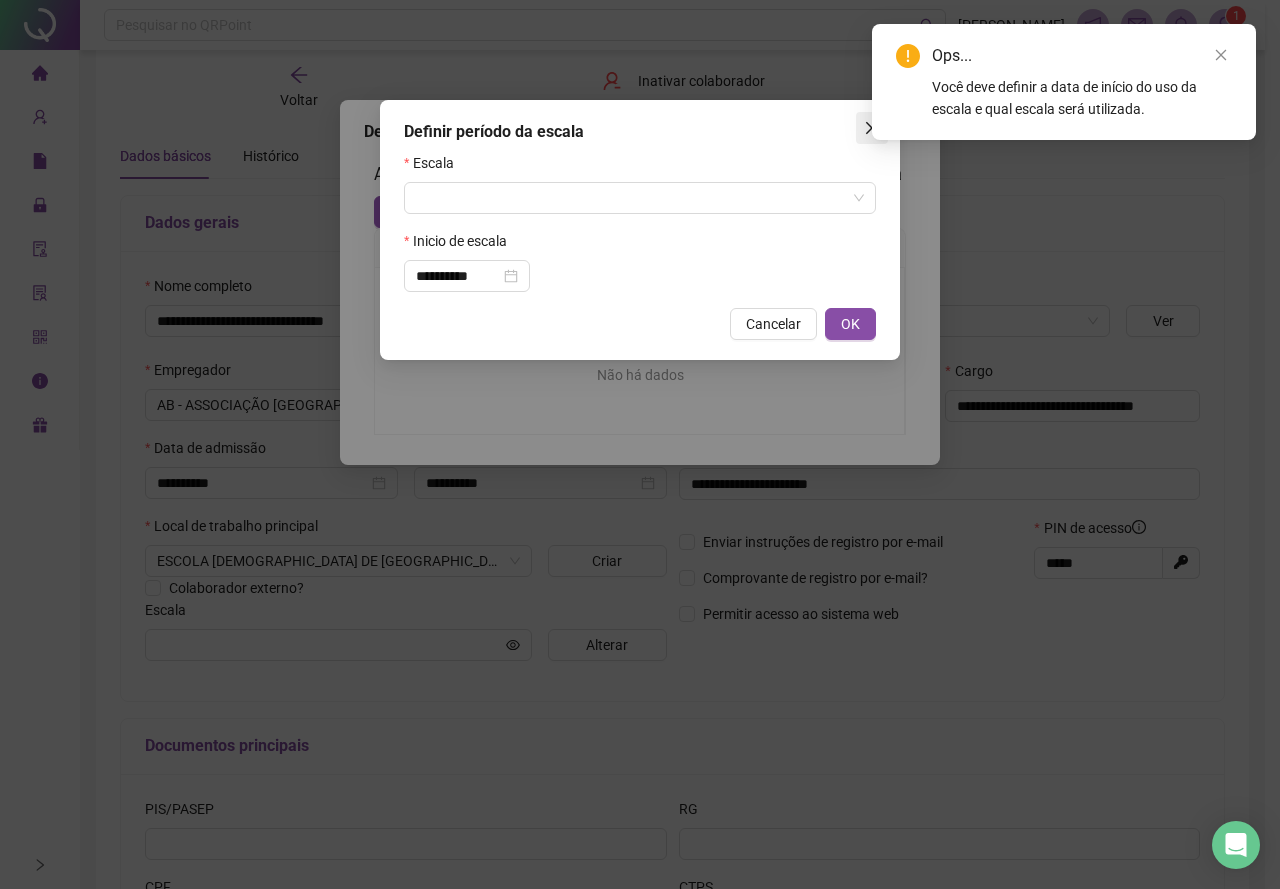click 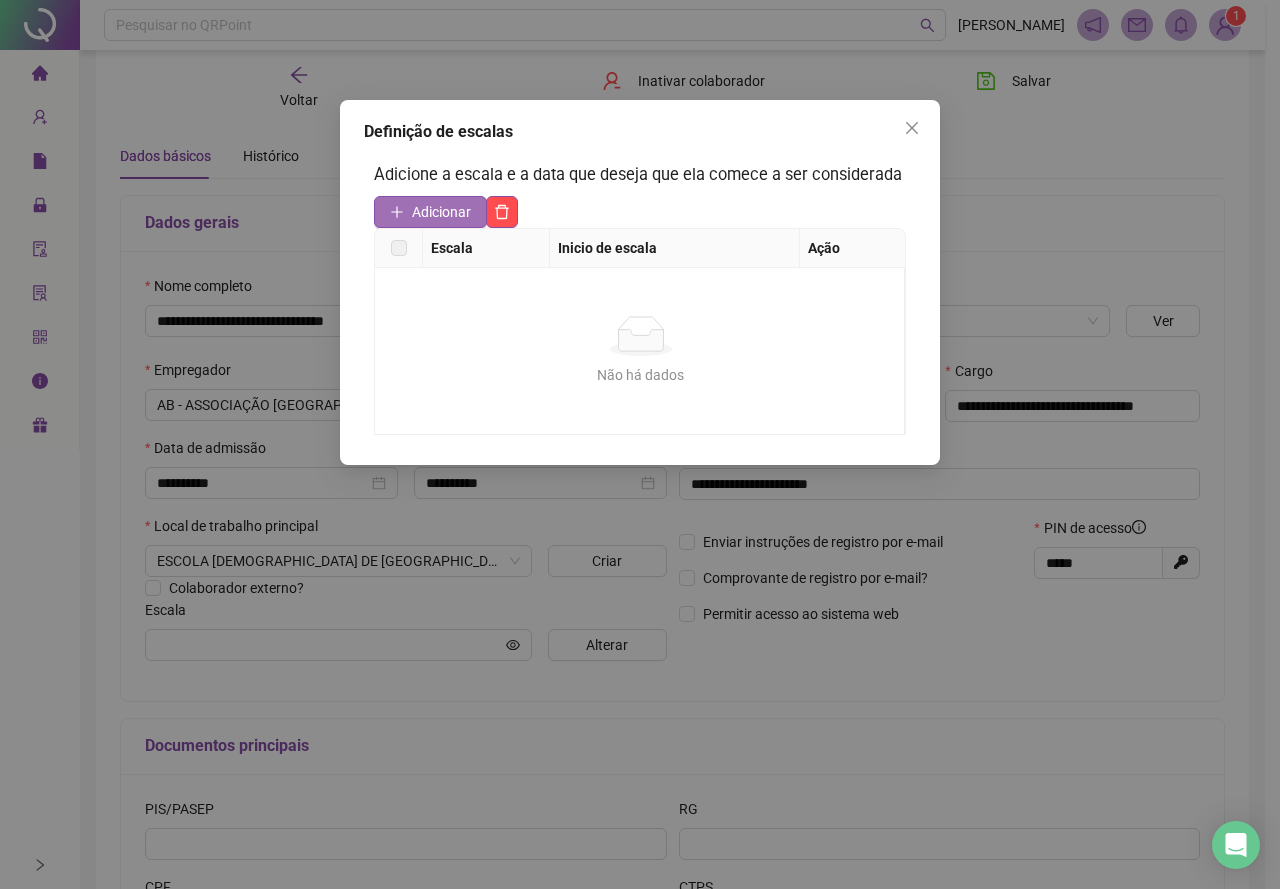 click on "Adicionar" at bounding box center [441, 212] 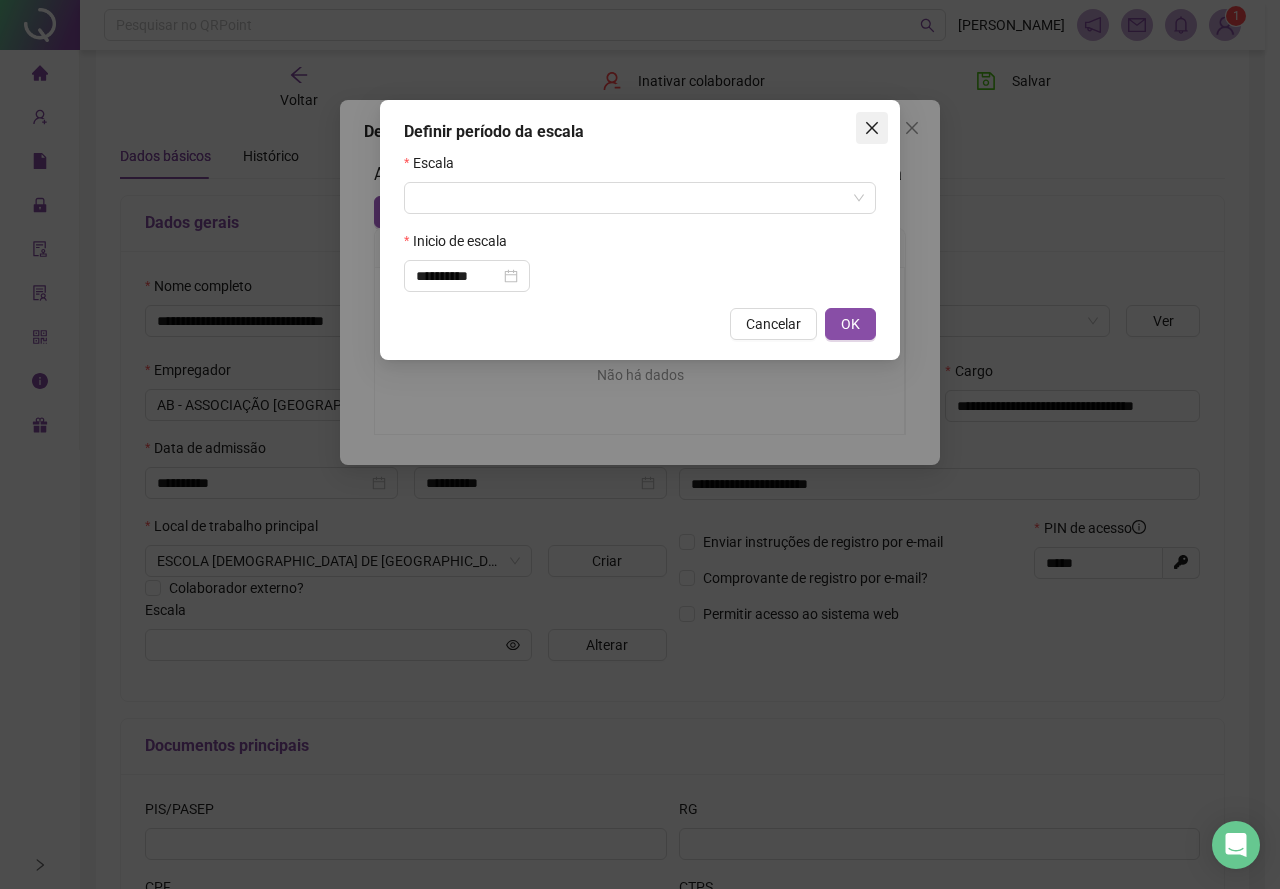 click at bounding box center (872, 128) 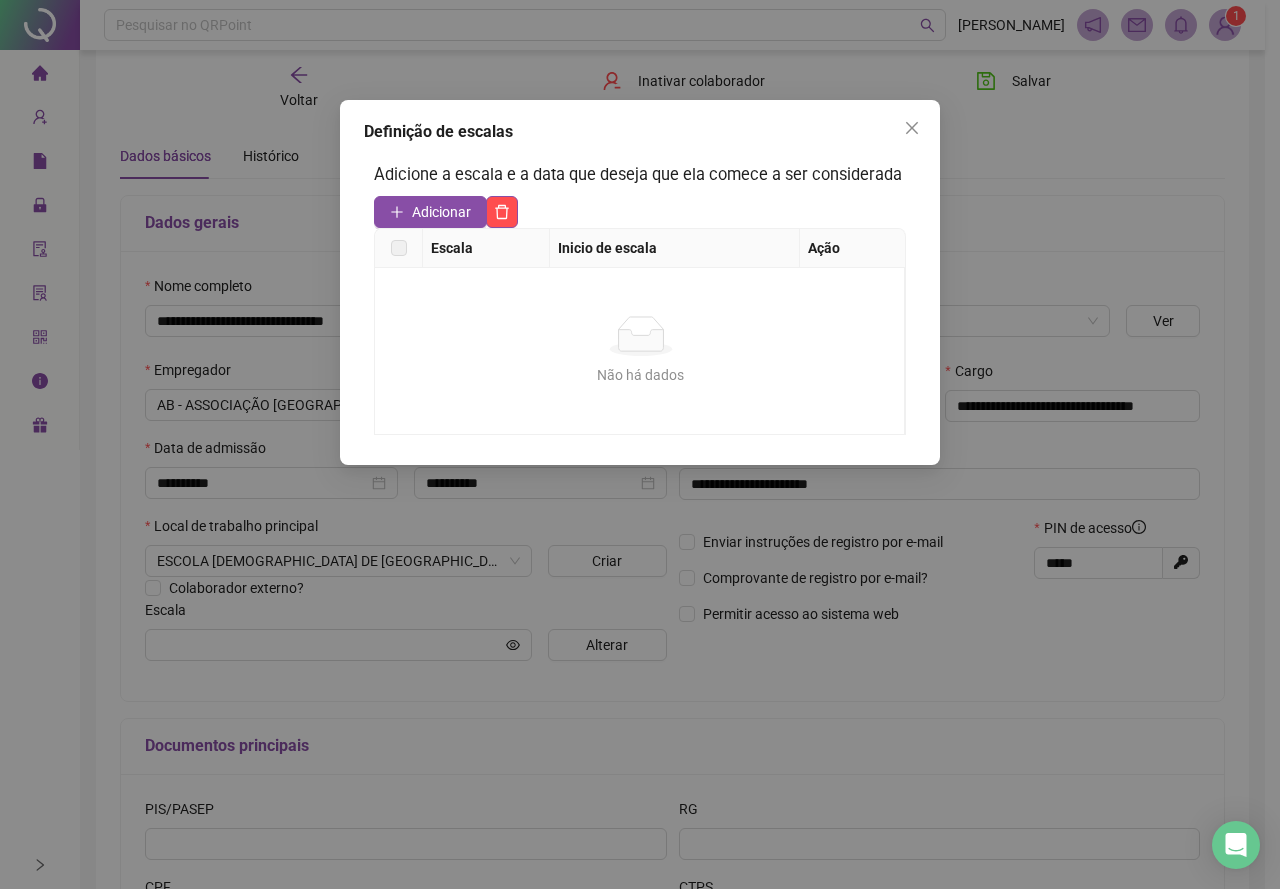 click at bounding box center [399, 248] 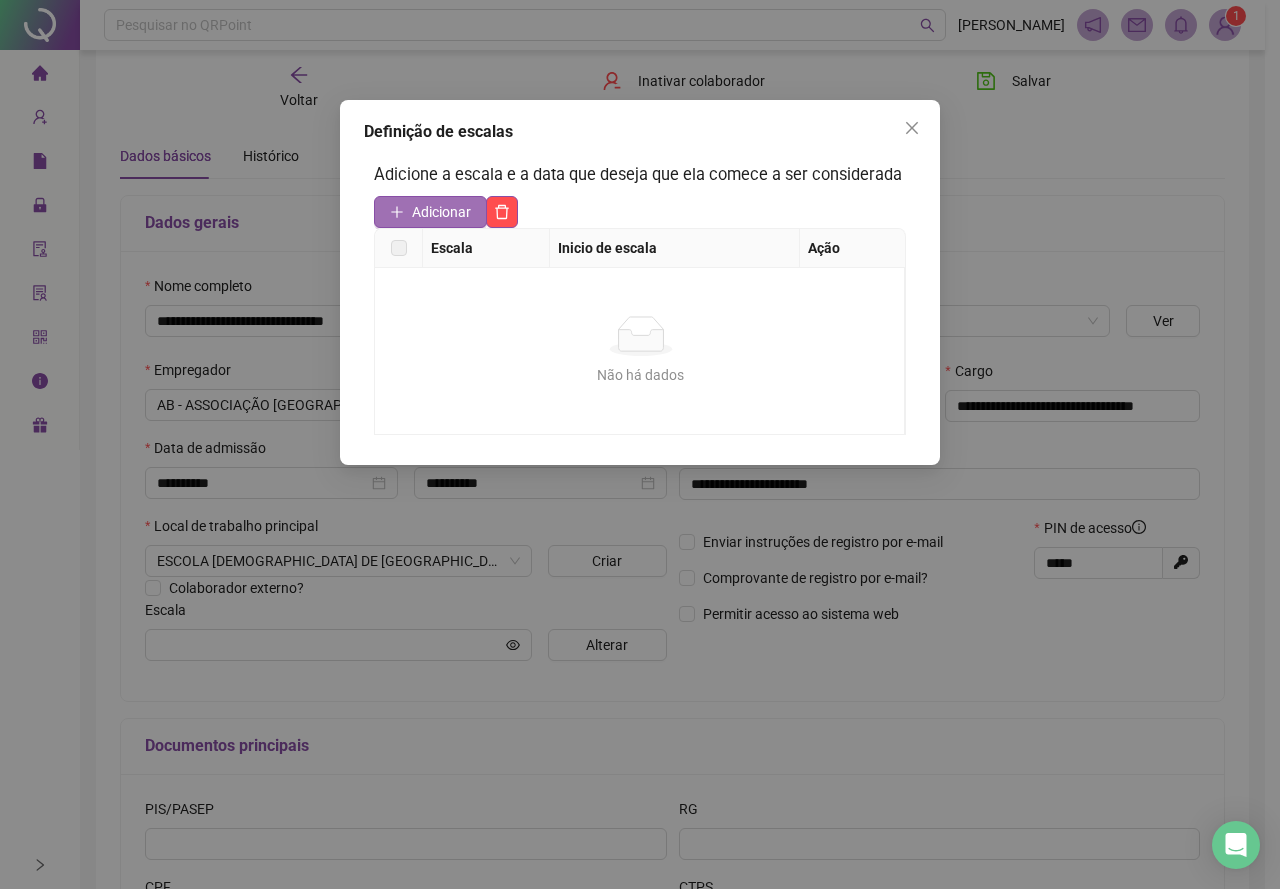 click on "Adicionar" at bounding box center (441, 212) 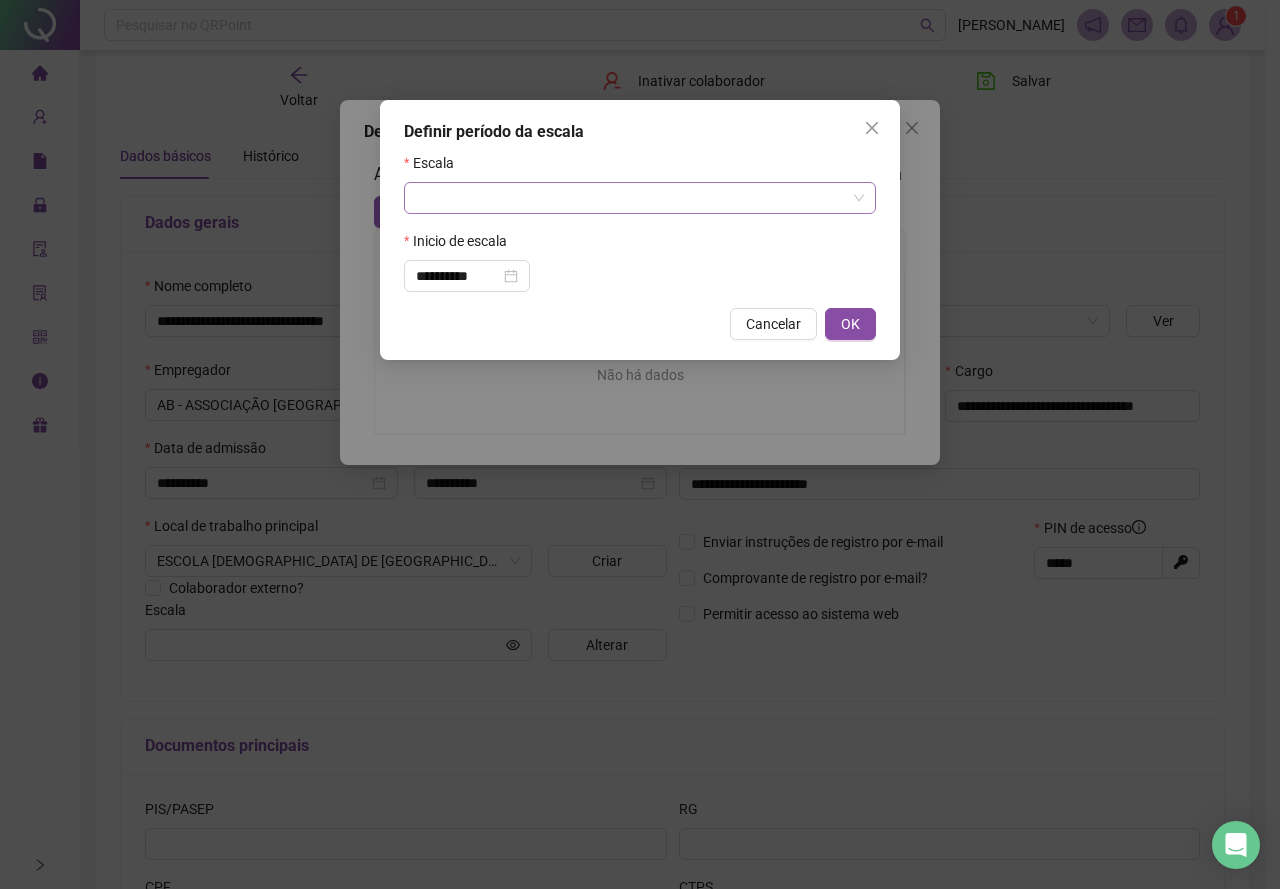 click at bounding box center (640, 198) 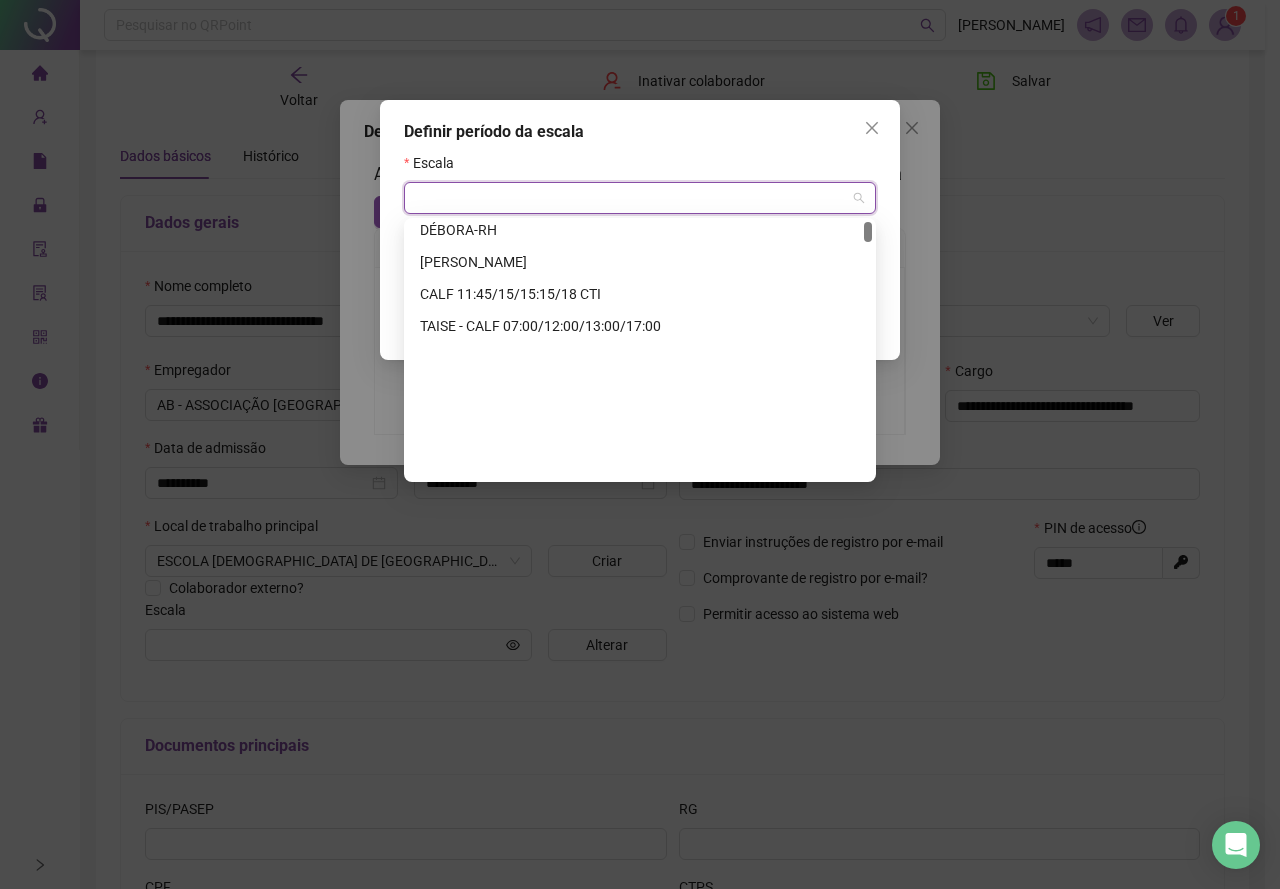 scroll, scrollTop: 0, scrollLeft: 0, axis: both 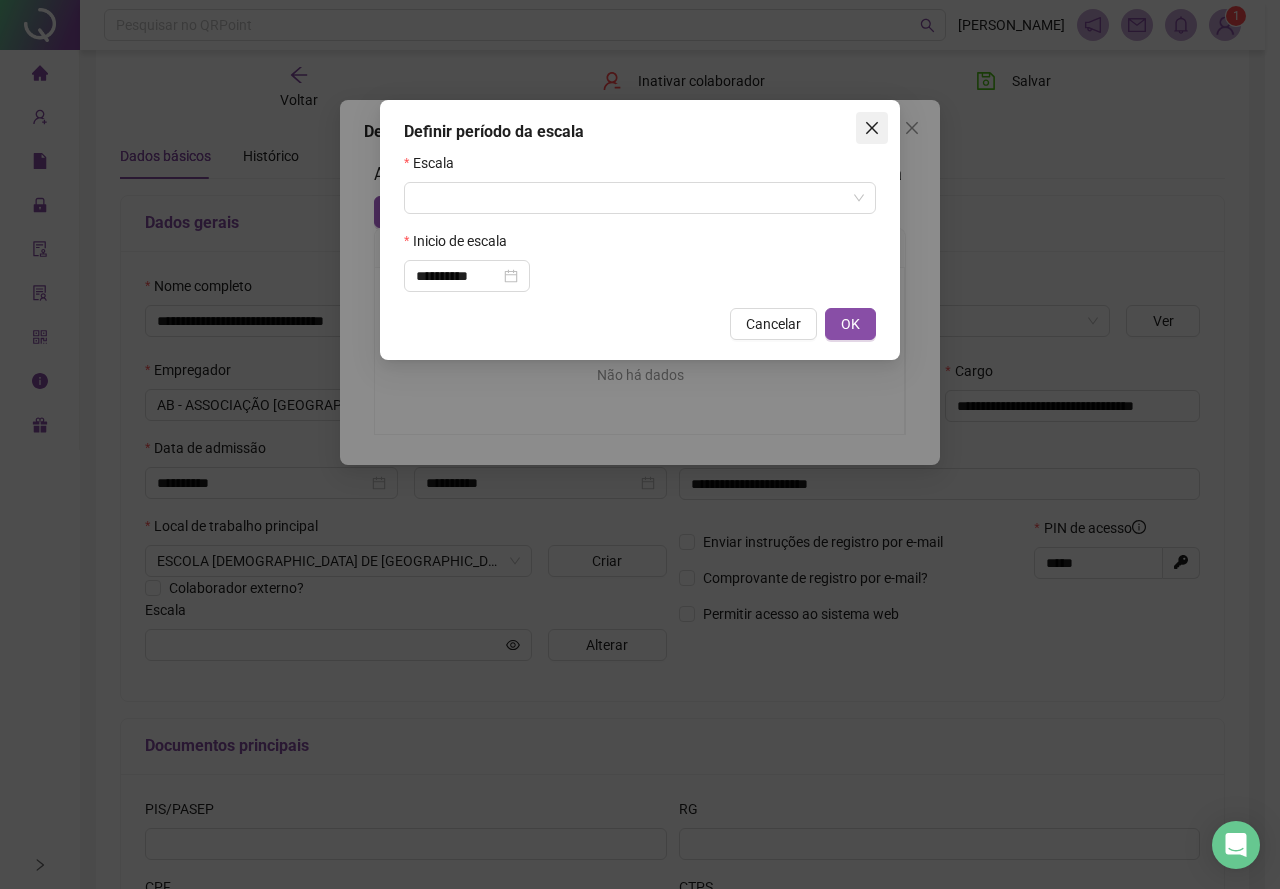 click at bounding box center [872, 128] 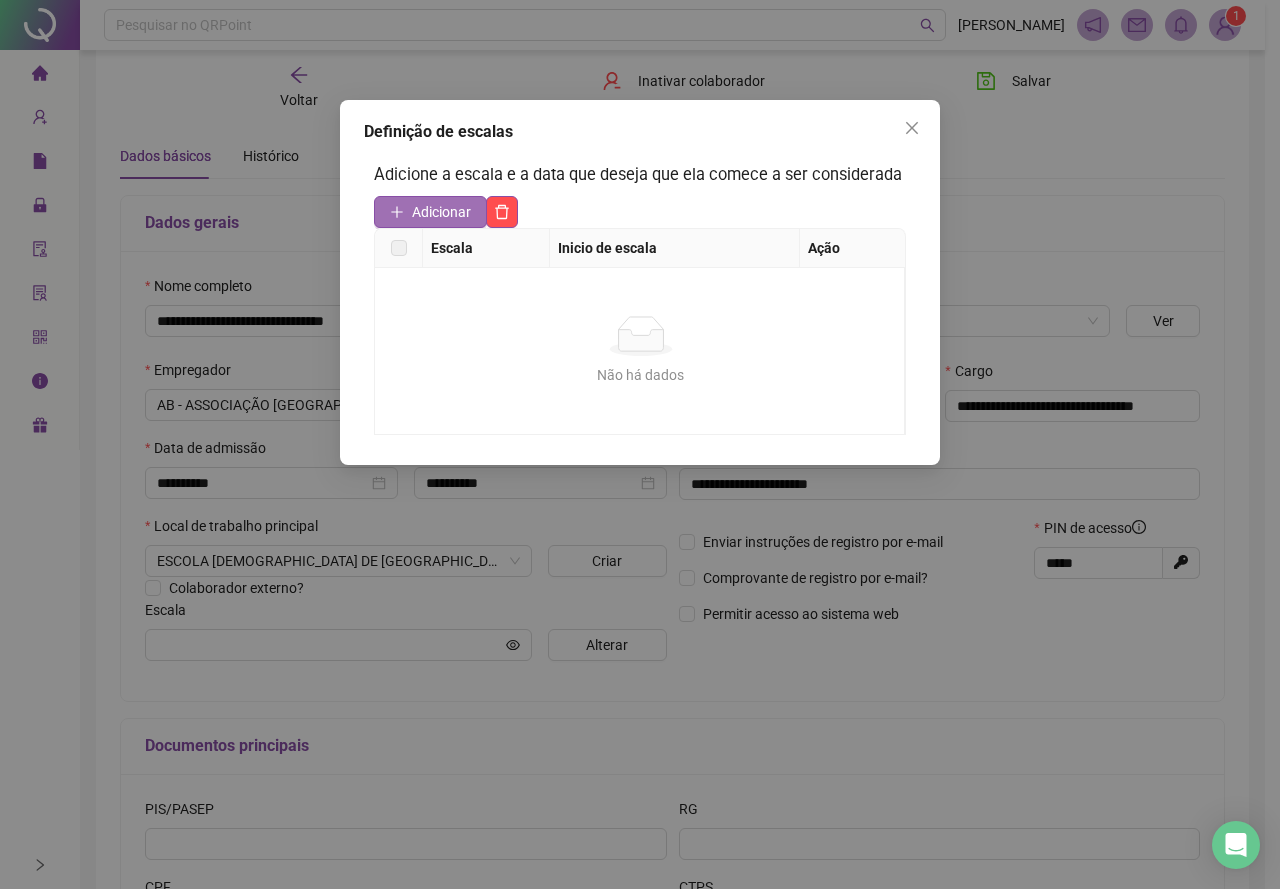 click on "Adicionar" at bounding box center [441, 212] 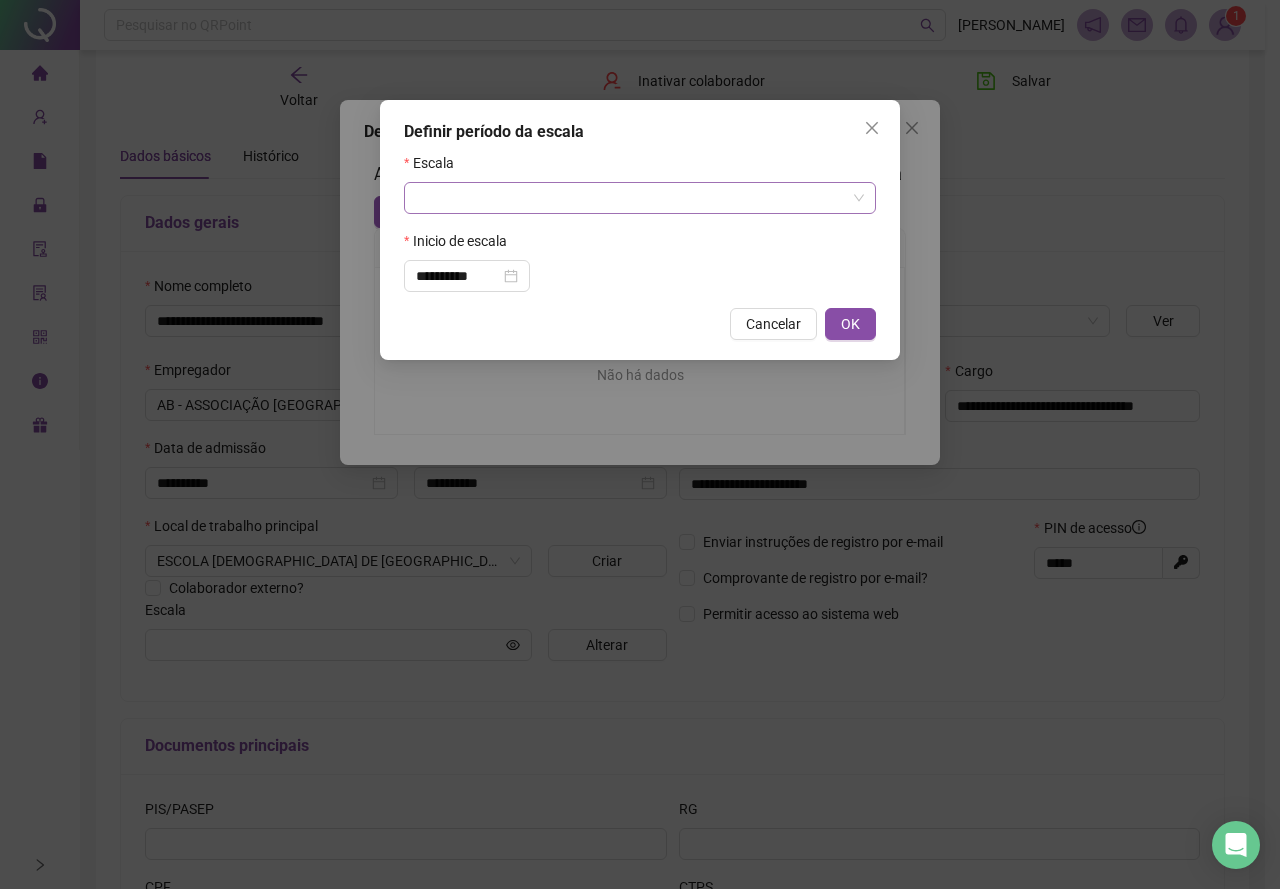 click at bounding box center (634, 198) 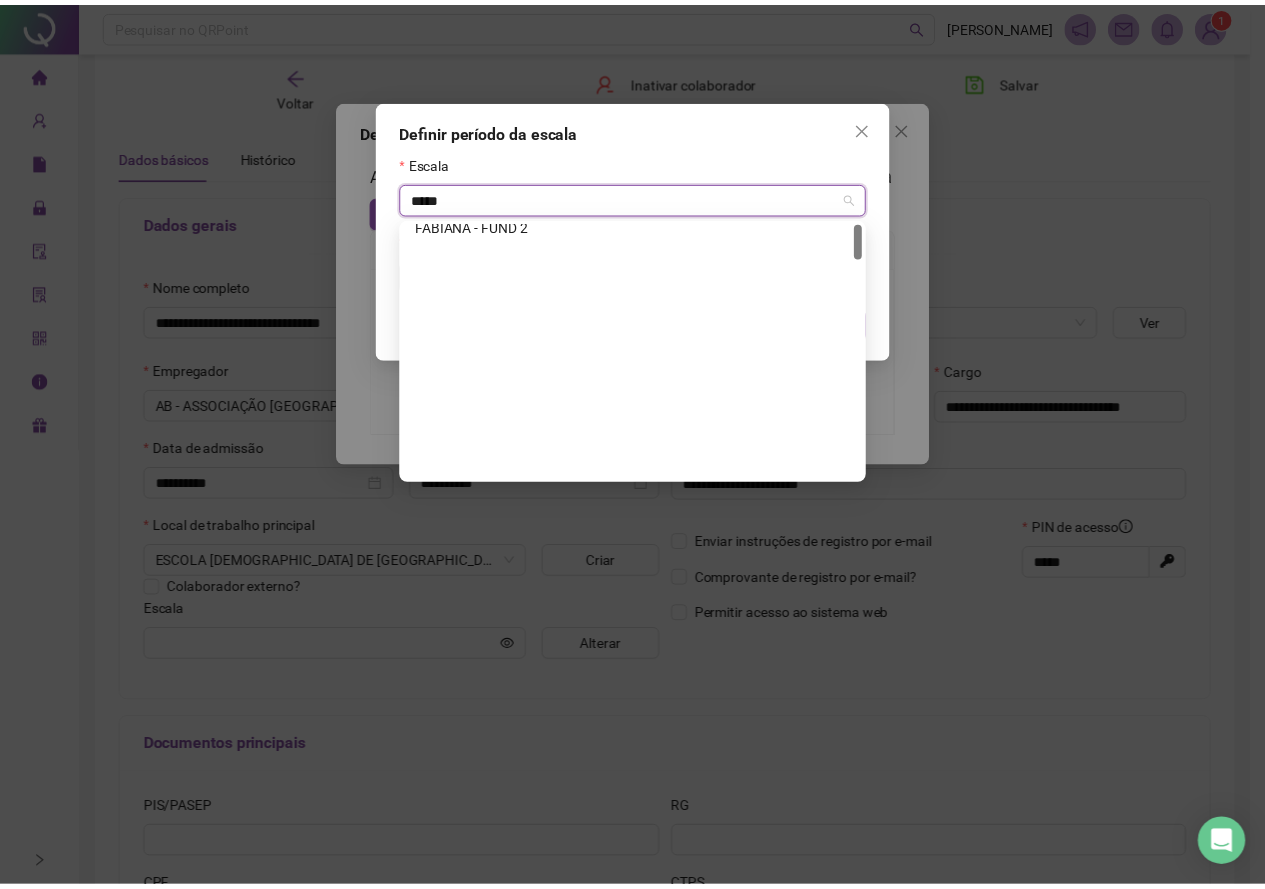scroll, scrollTop: 0, scrollLeft: 0, axis: both 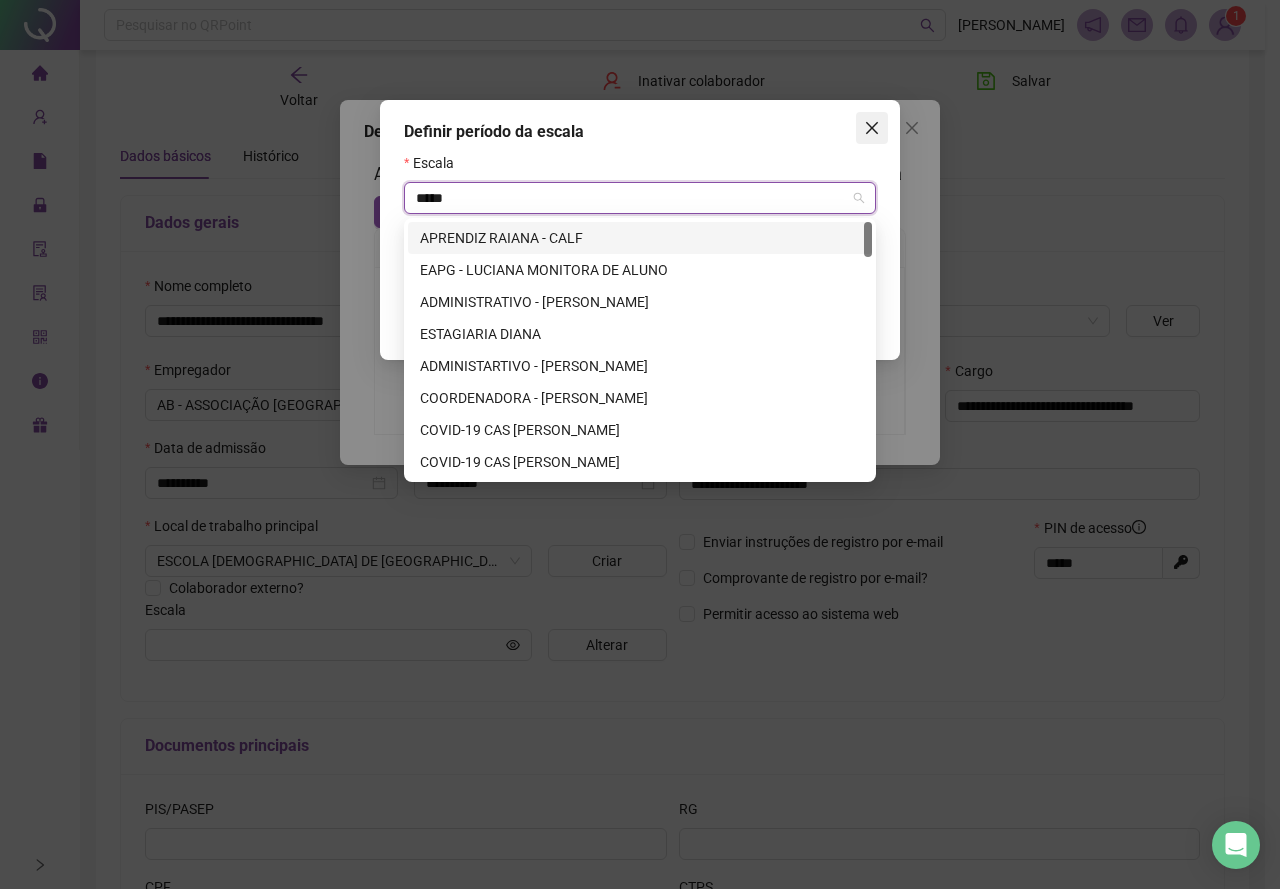 type on "****" 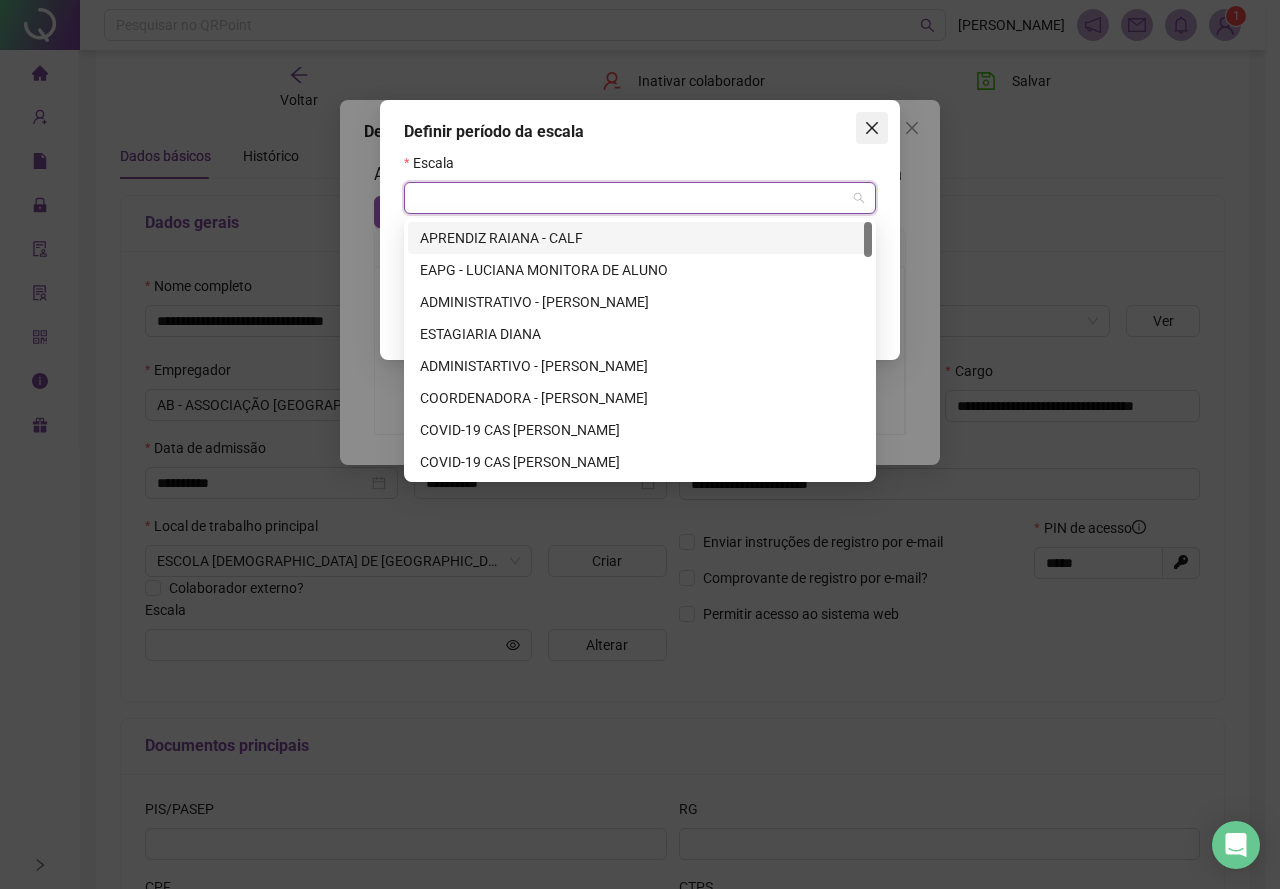 click 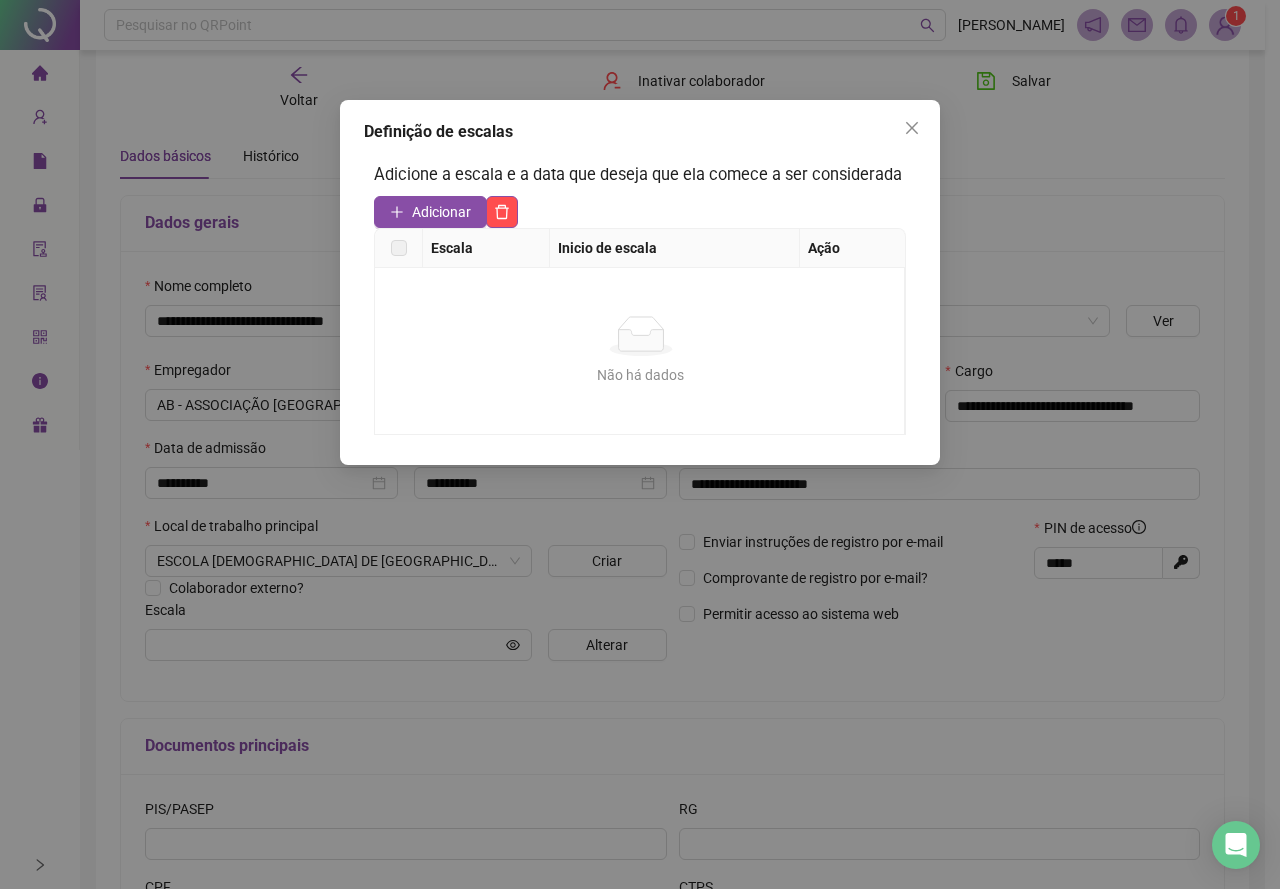 click 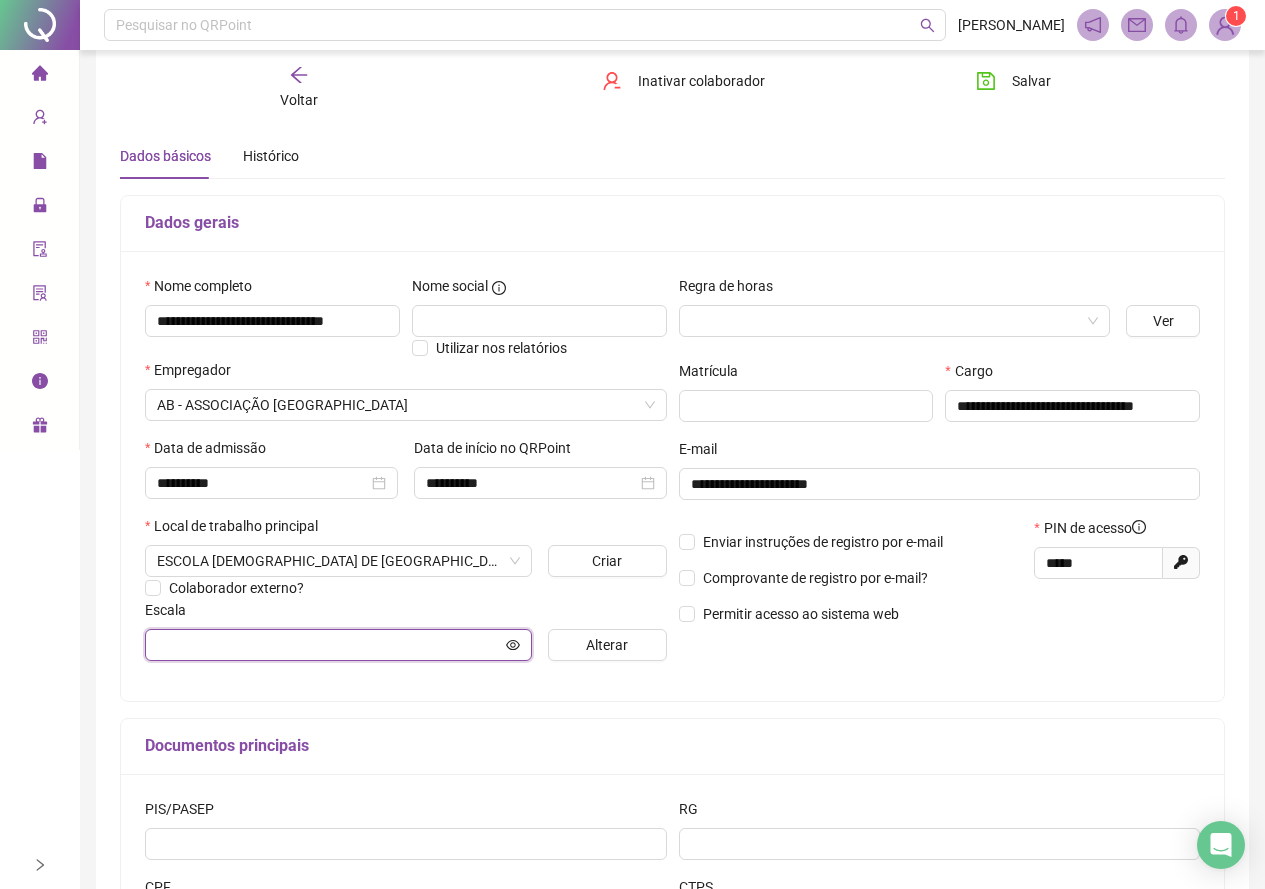 click at bounding box center (329, 645) 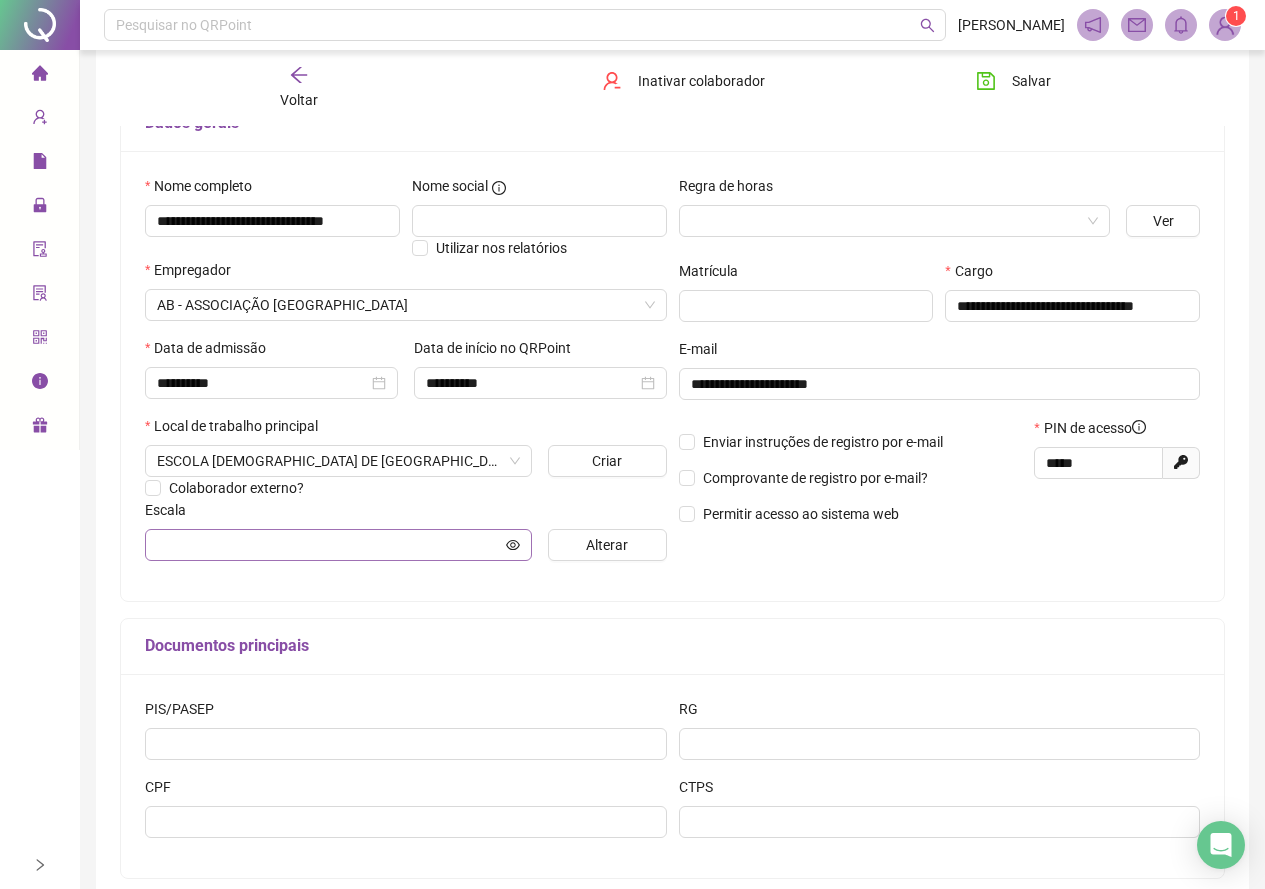 click at bounding box center [338, 545] 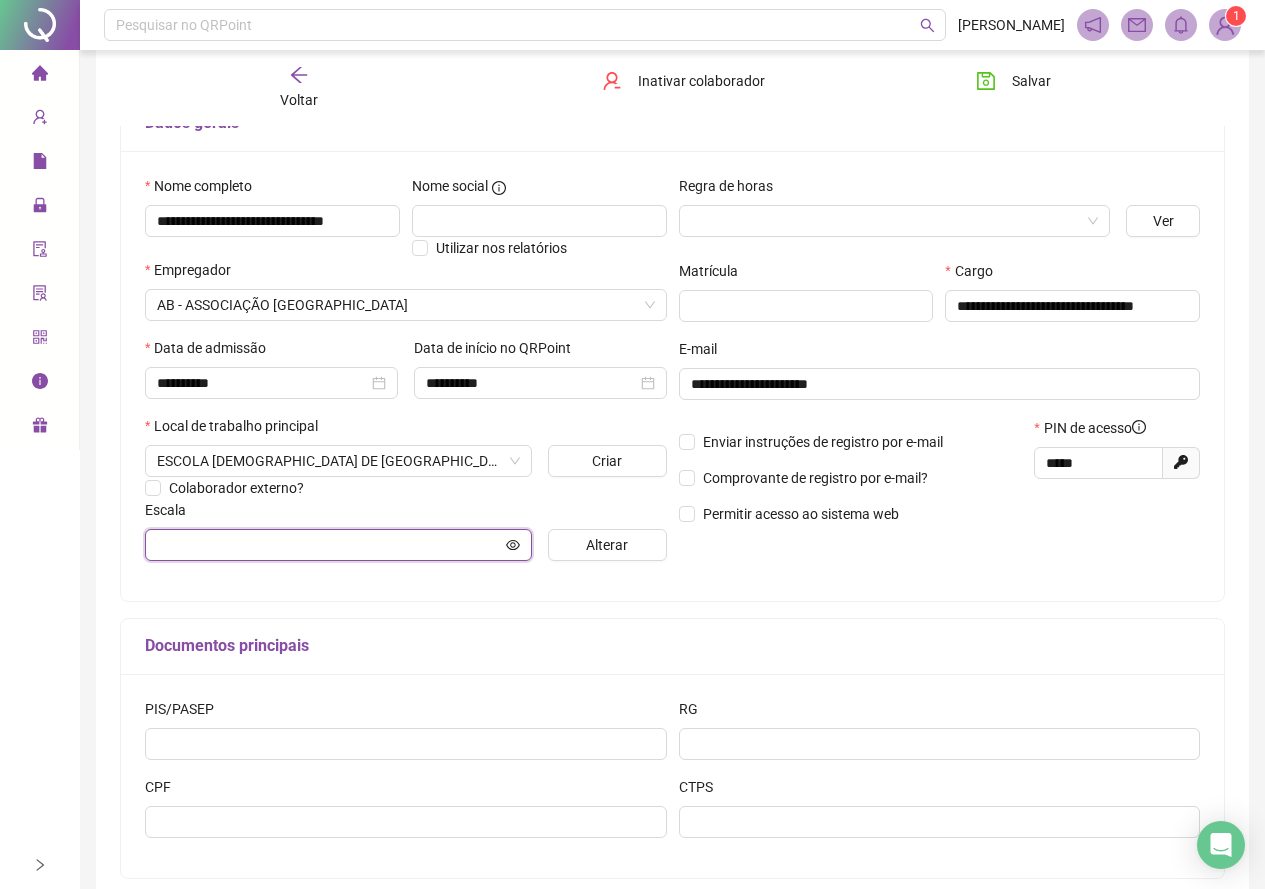 click 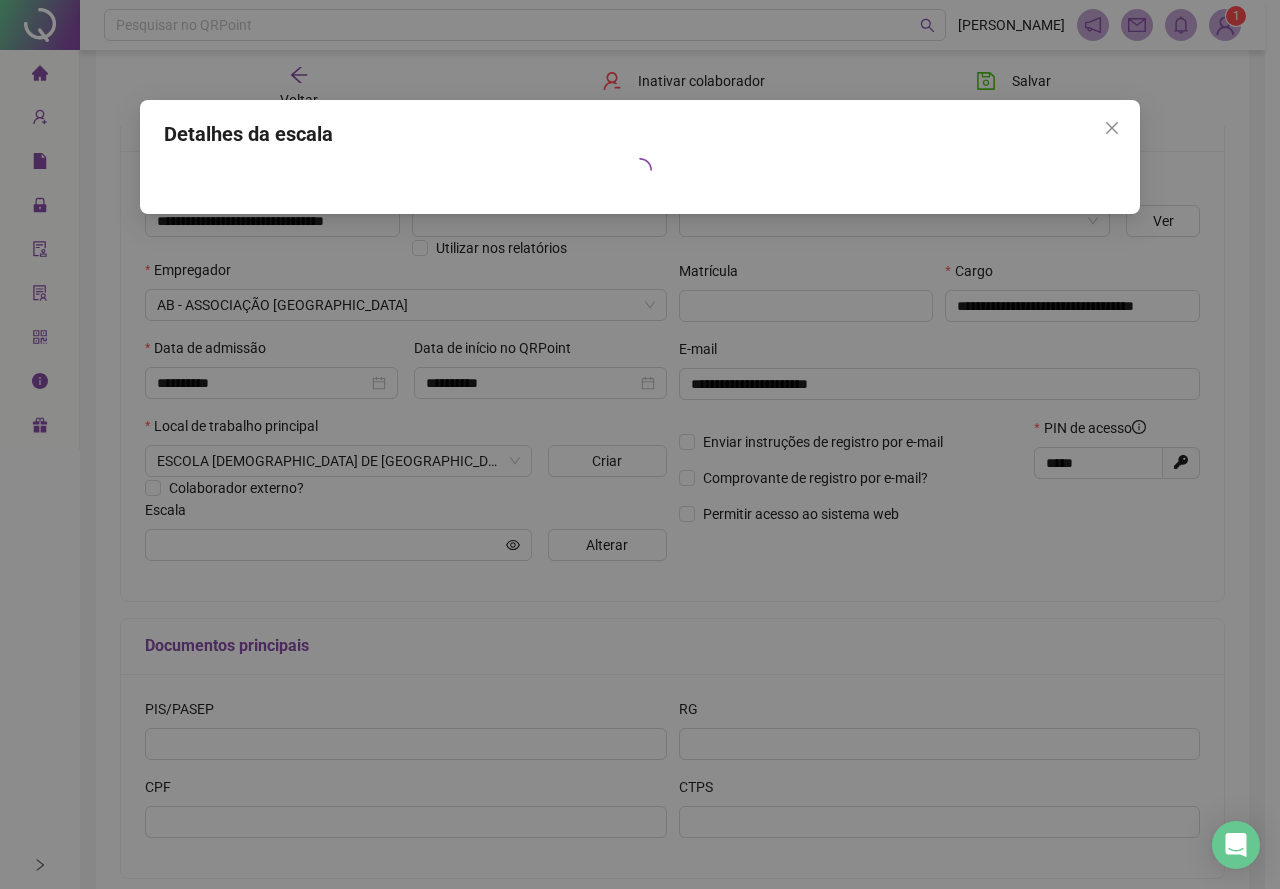 click on "Detalhes da escala" at bounding box center [640, 134] 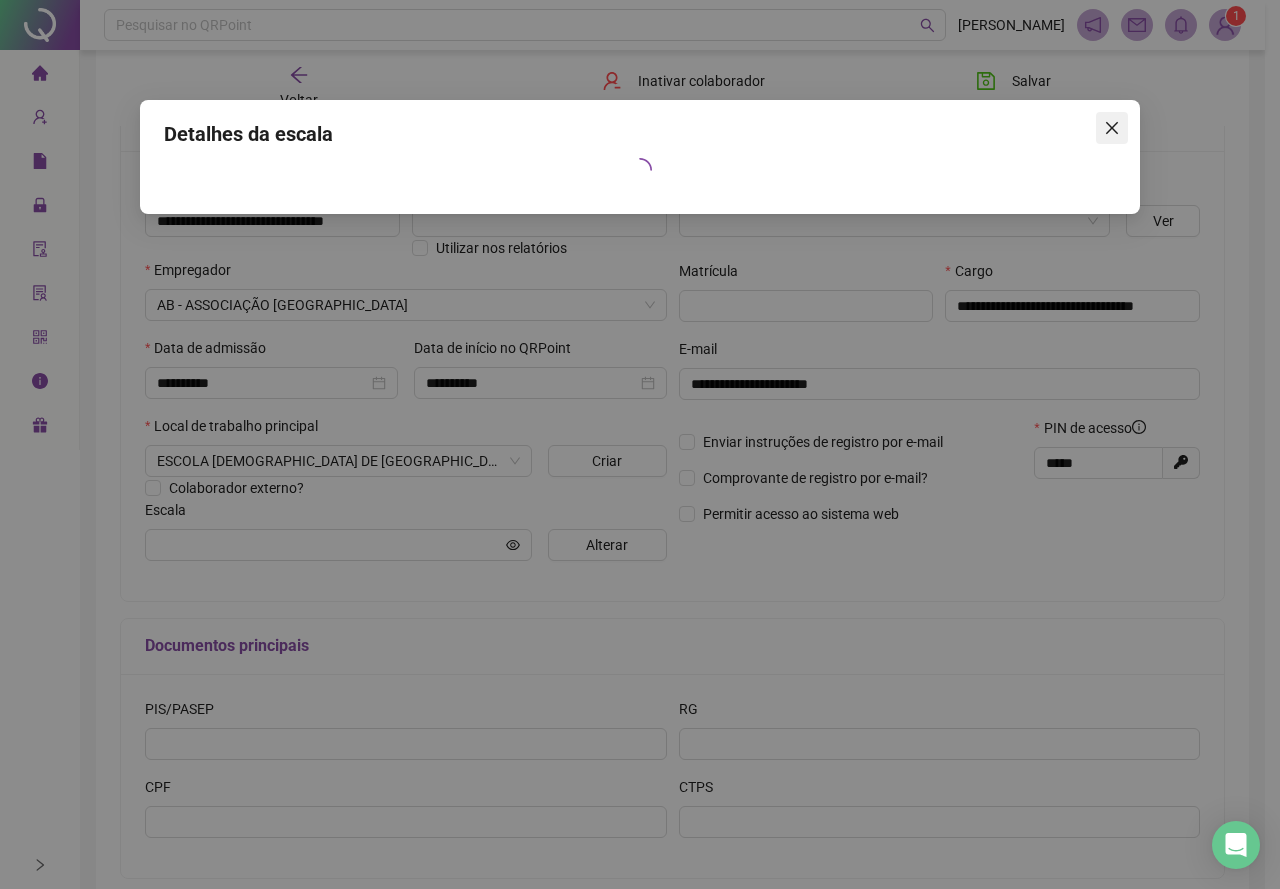 click 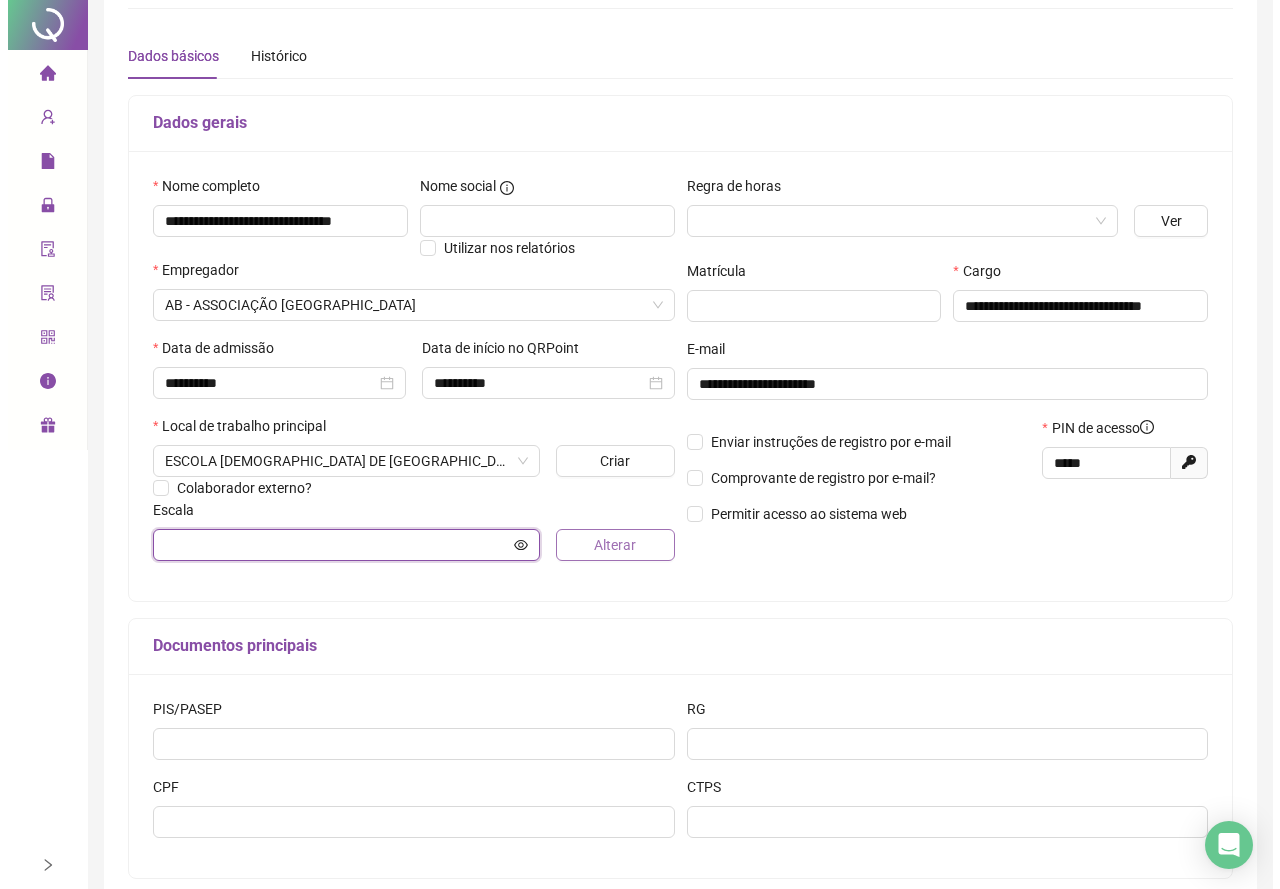 scroll, scrollTop: 0, scrollLeft: 0, axis: both 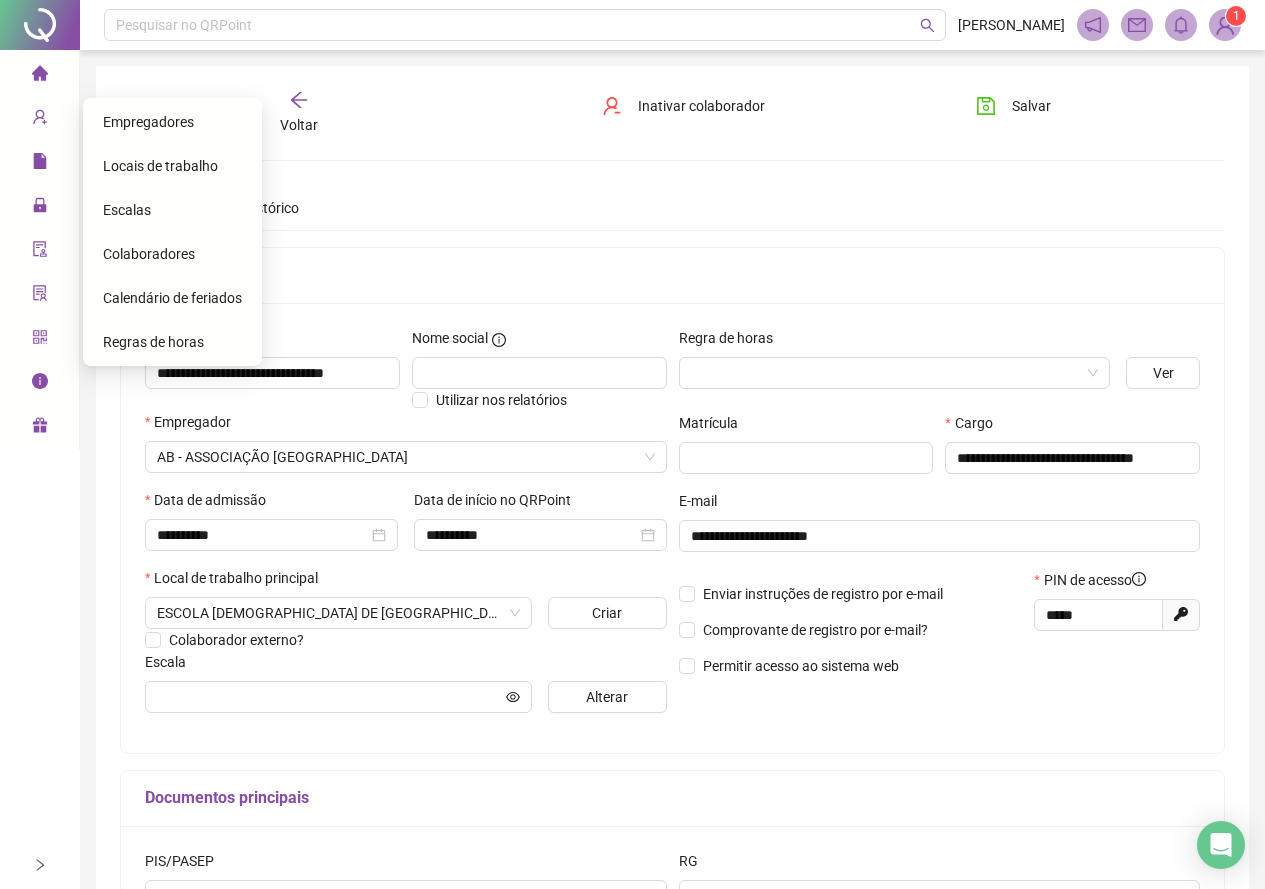 click on "Escalas" at bounding box center (127, 210) 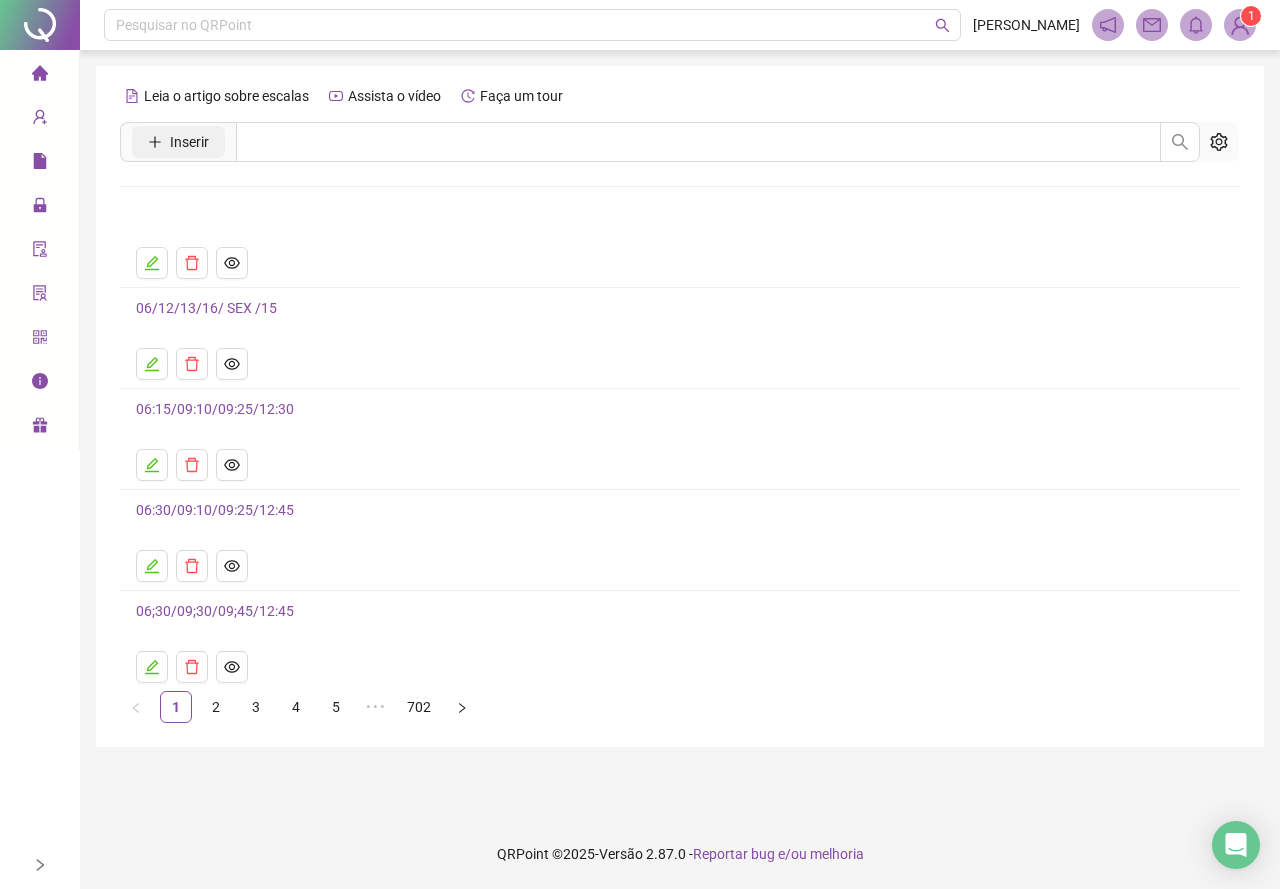 click on "Inserir" at bounding box center [189, 142] 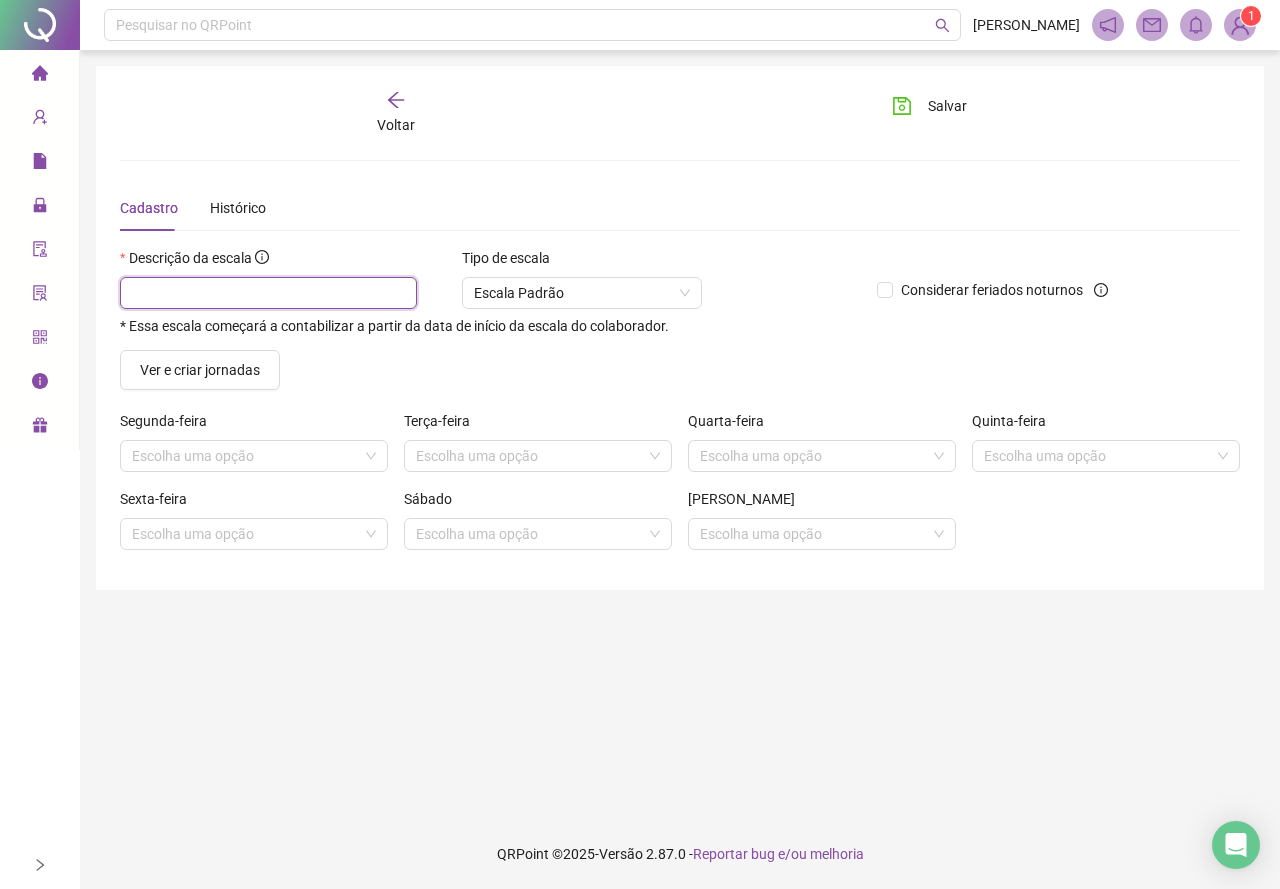 click at bounding box center [268, 293] 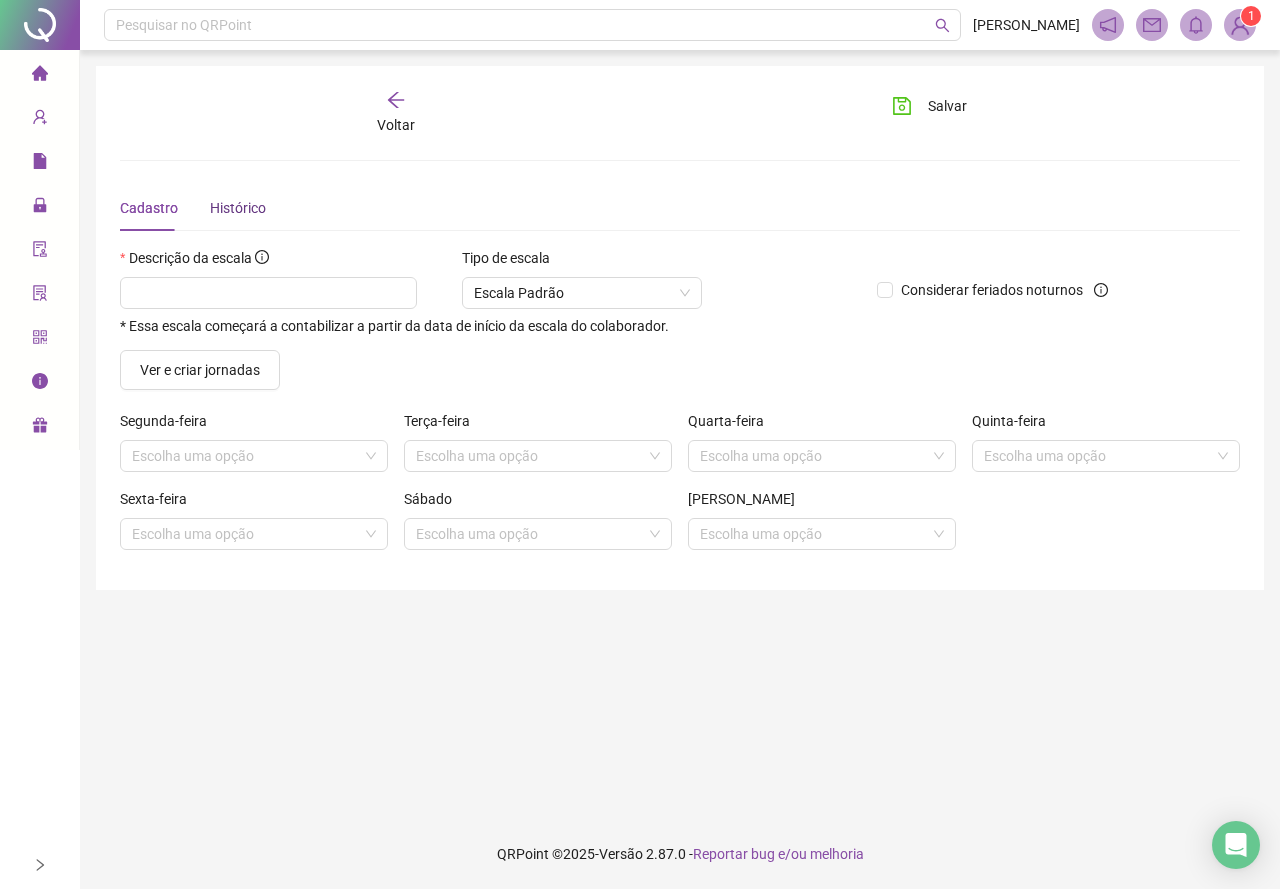 click on "Histórico" at bounding box center [238, 208] 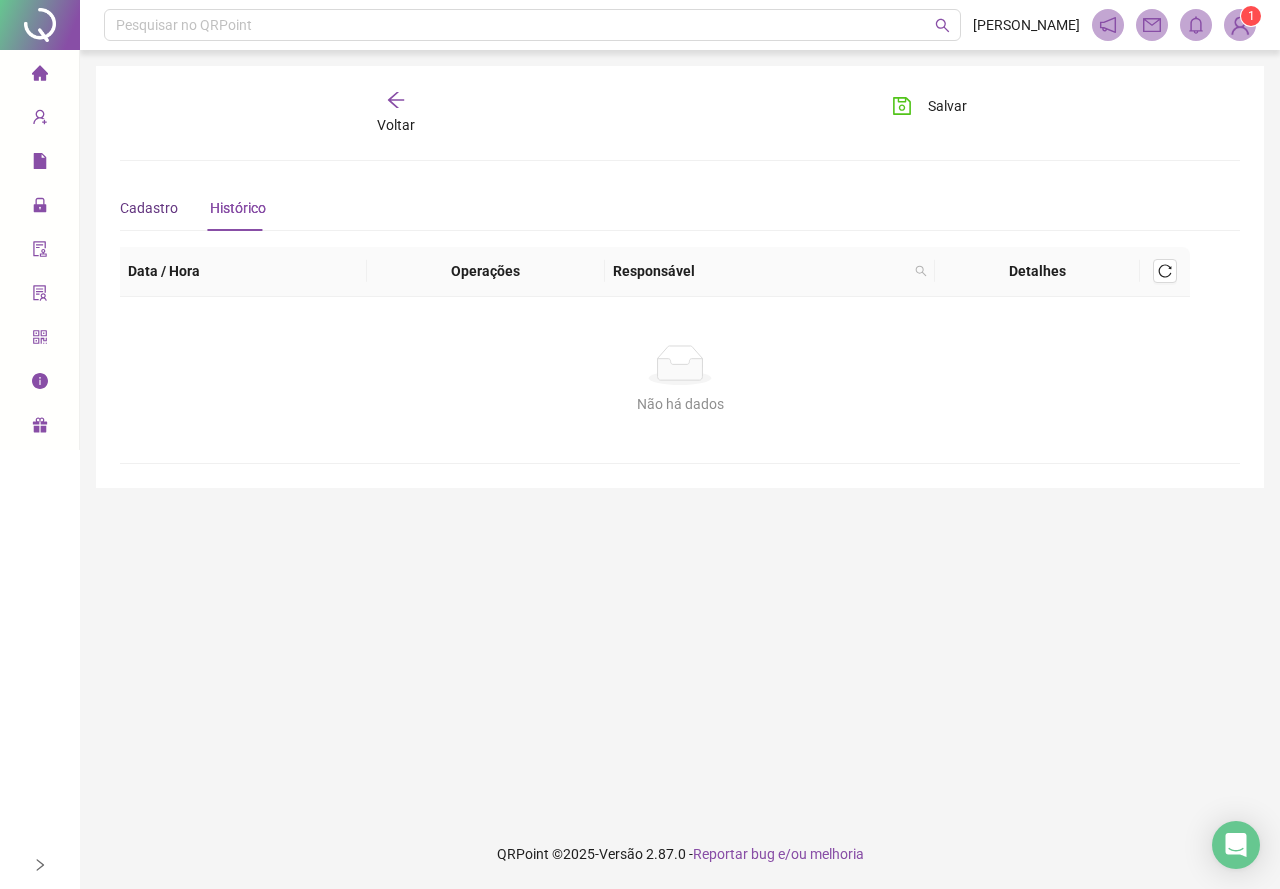 click on "Cadastro" at bounding box center (149, 208) 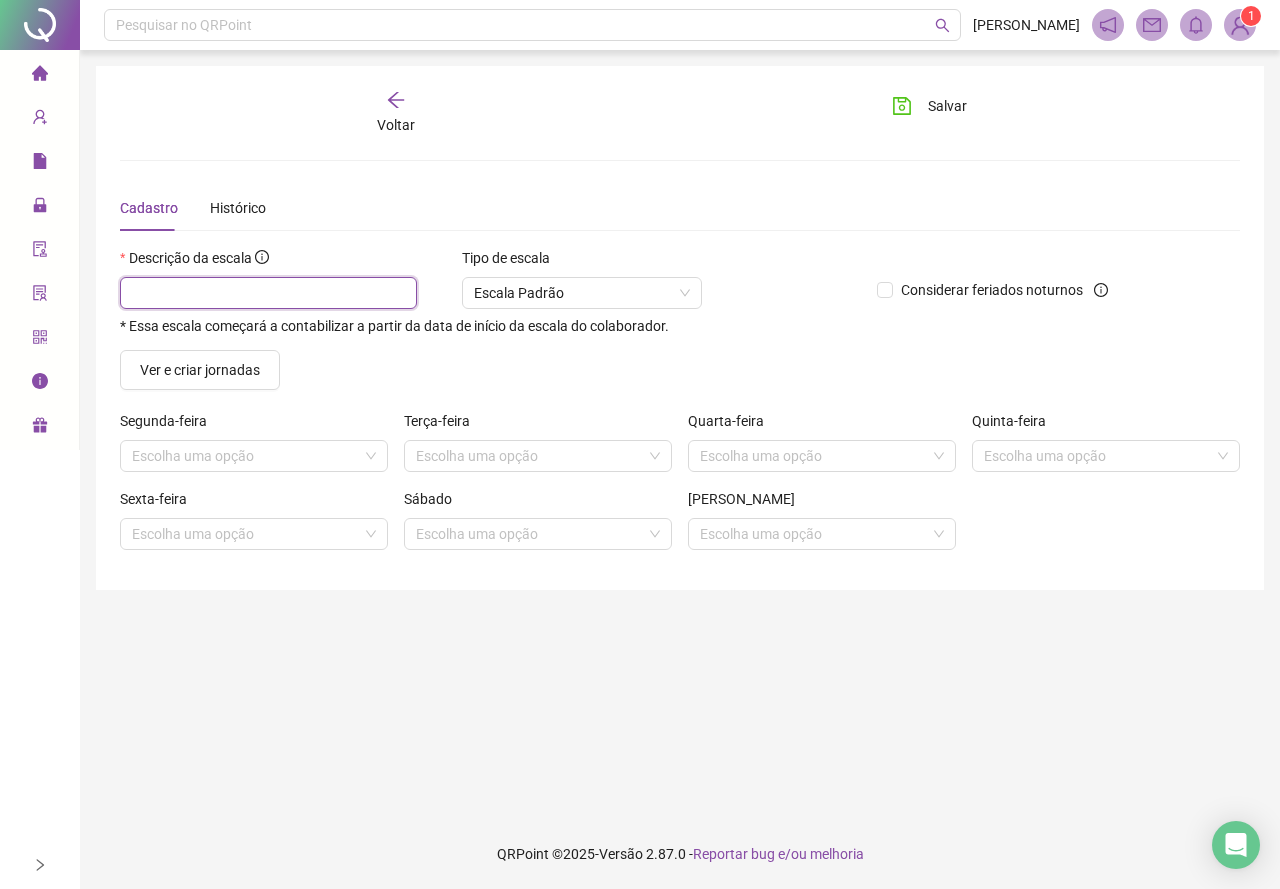 click at bounding box center (268, 293) 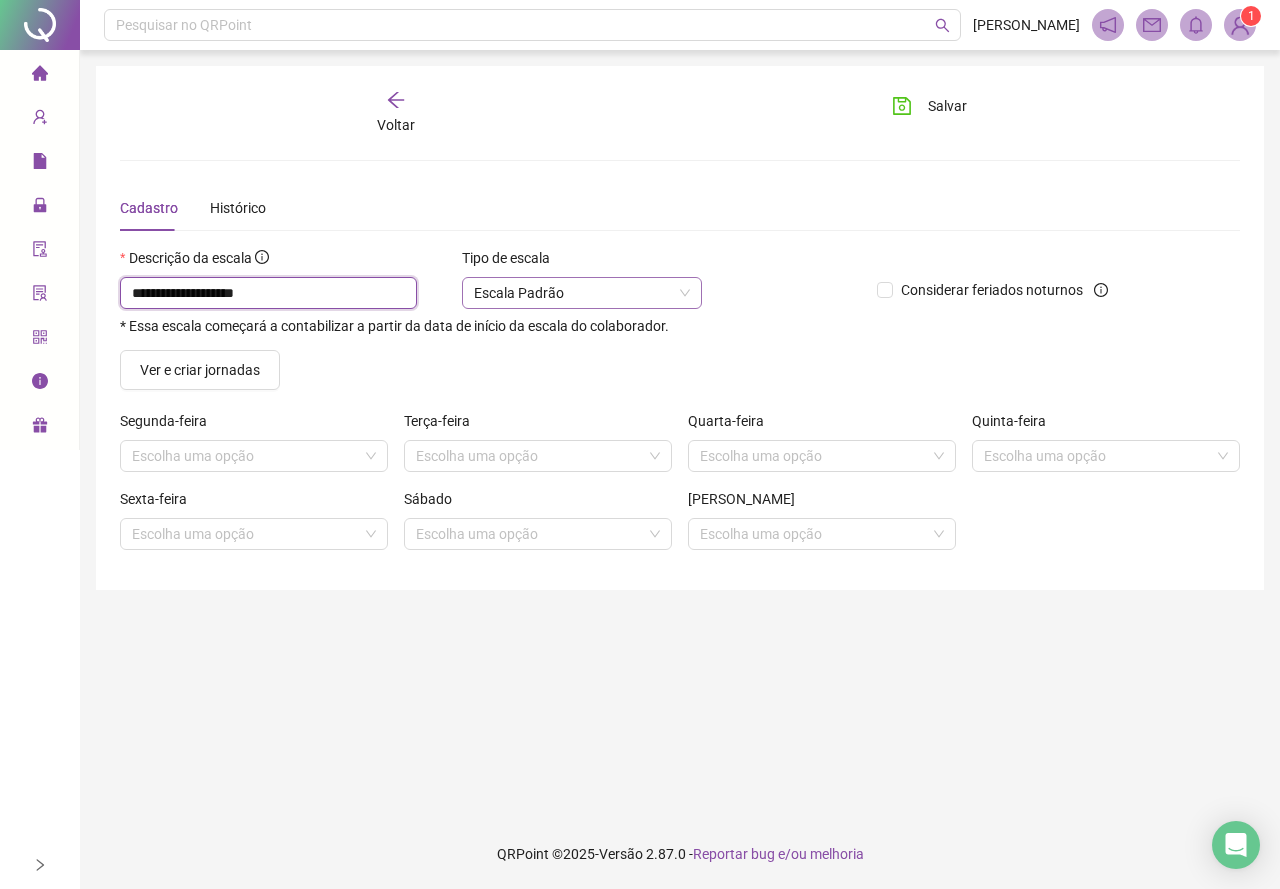 click on "Escala Padrão" at bounding box center [582, 293] 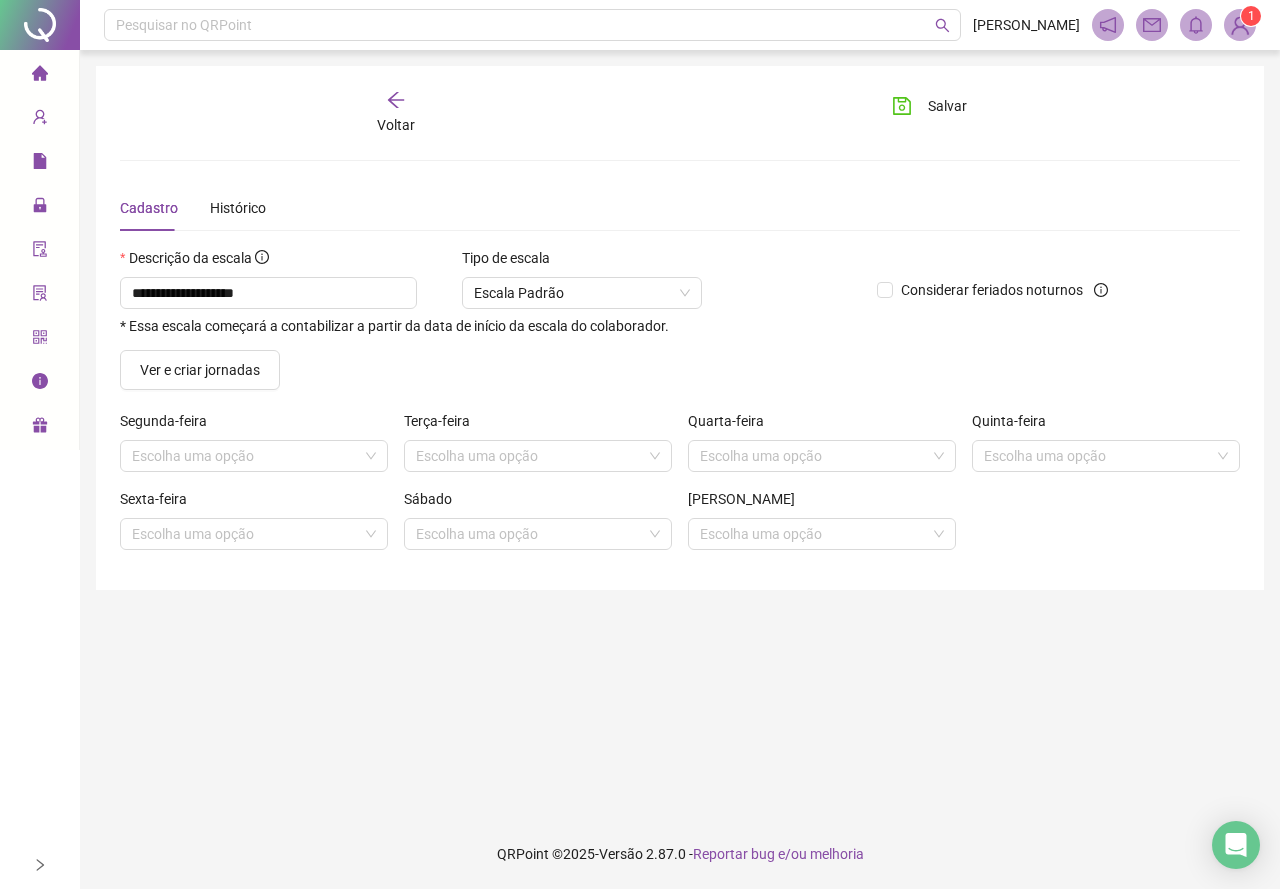 click on "**********" at bounding box center [680, 406] 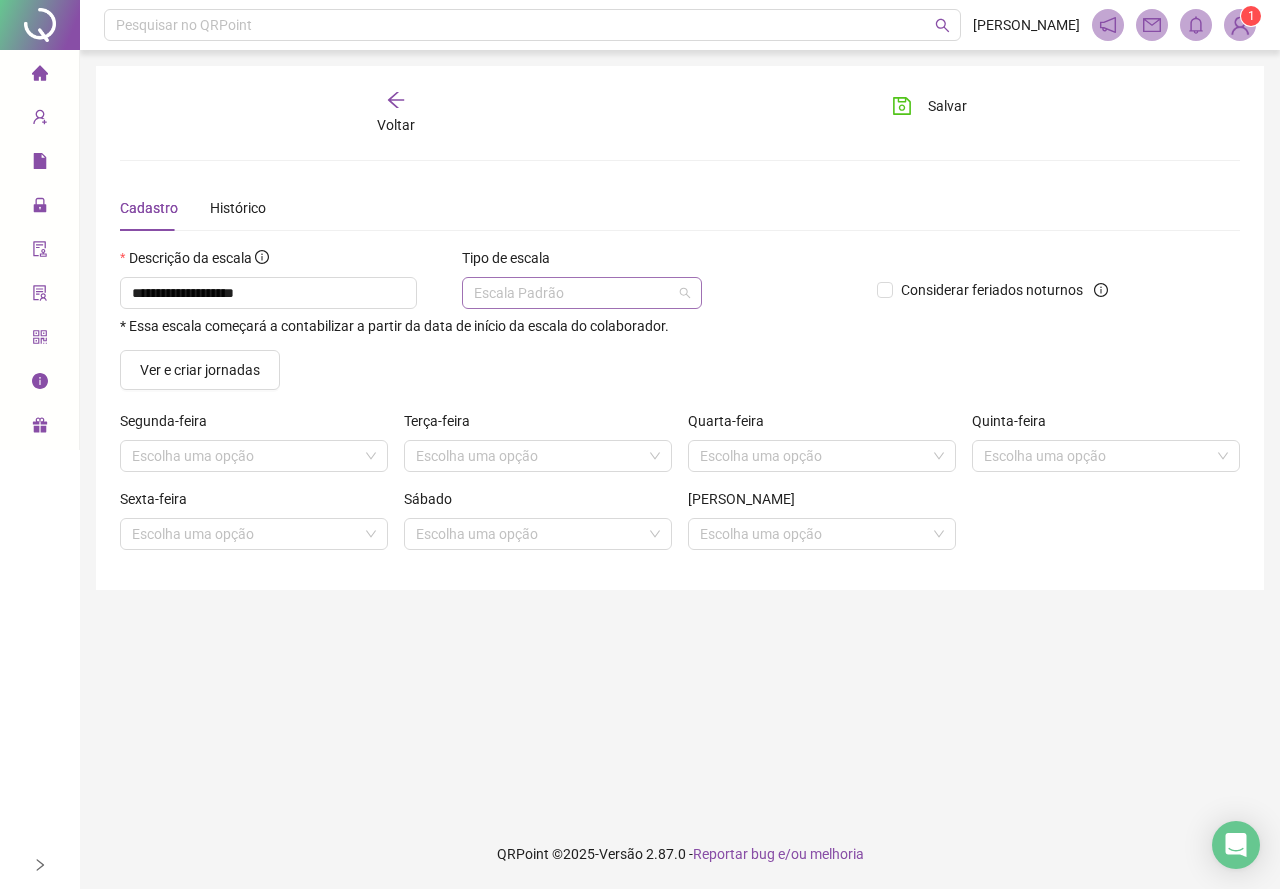 click on "Escala Padrão" at bounding box center [582, 293] 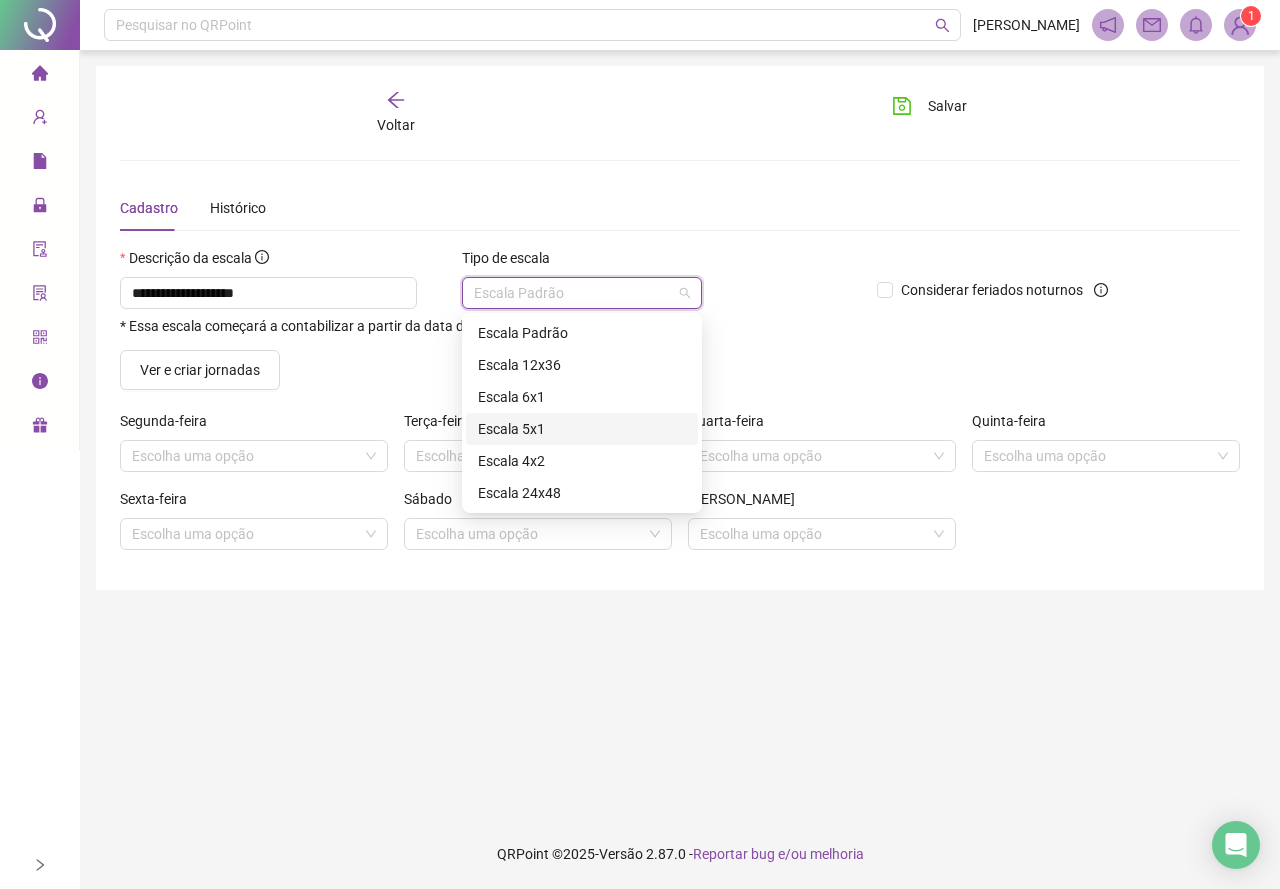 click on "Escala 5x1" at bounding box center (582, 429) 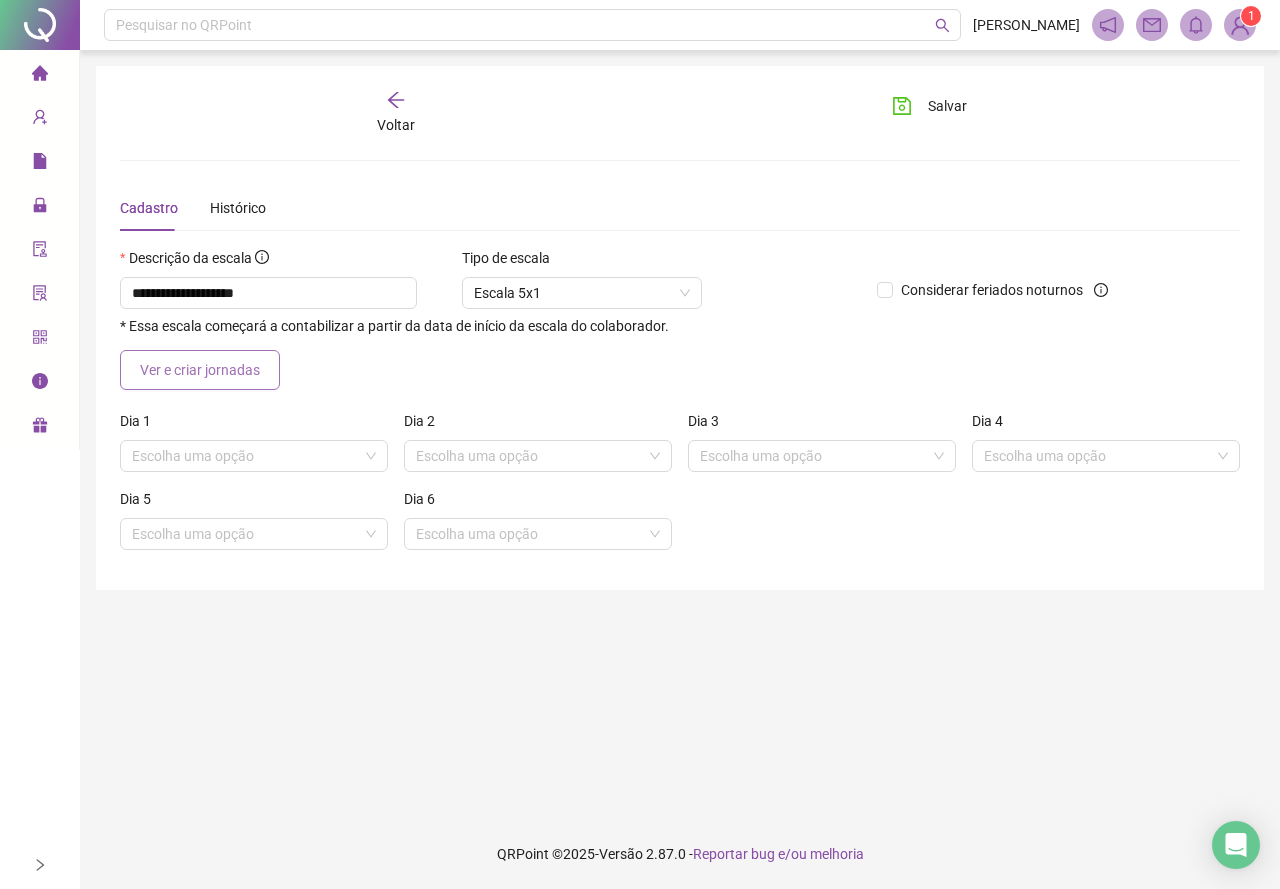 click on "Ver e criar jornadas" at bounding box center (200, 370) 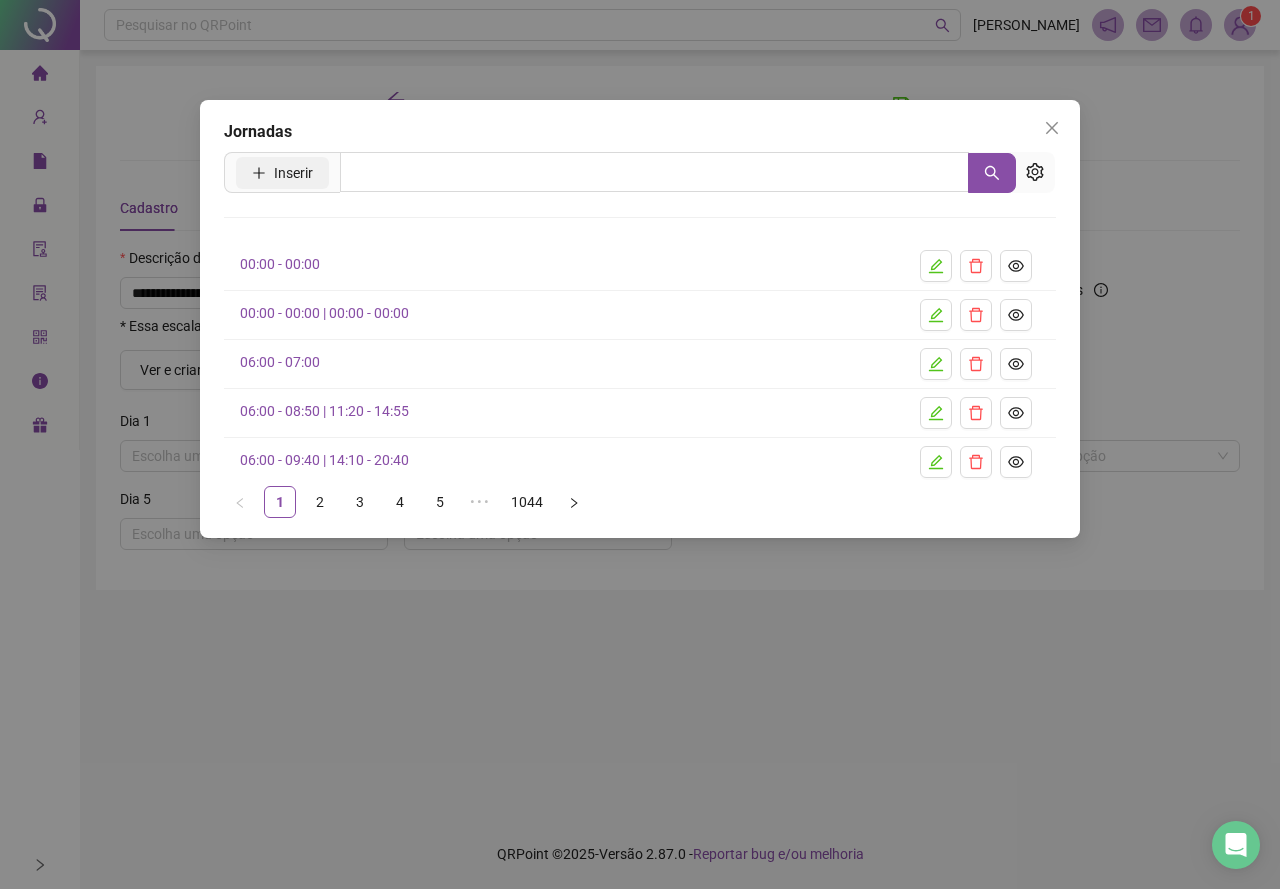 click on "Inserir" at bounding box center (293, 173) 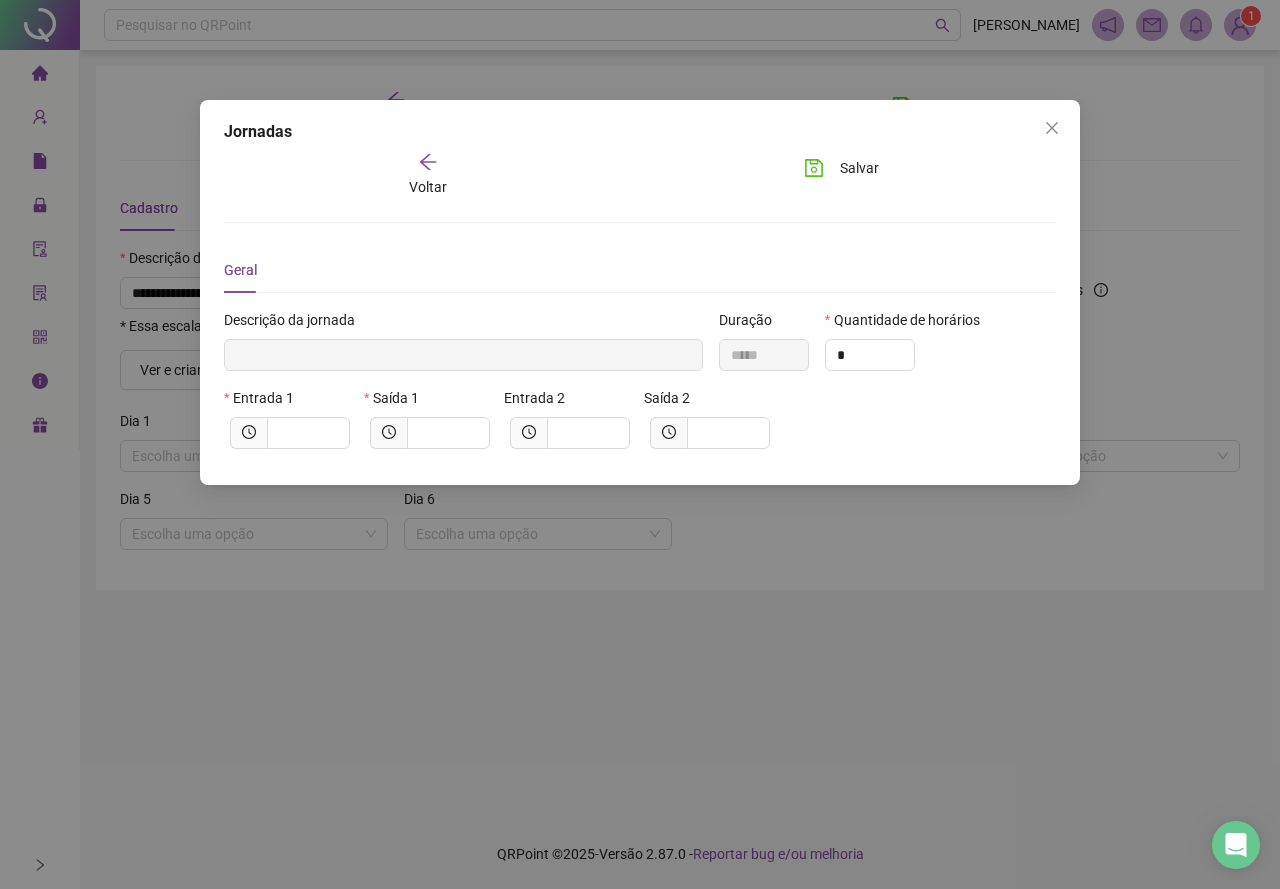 type 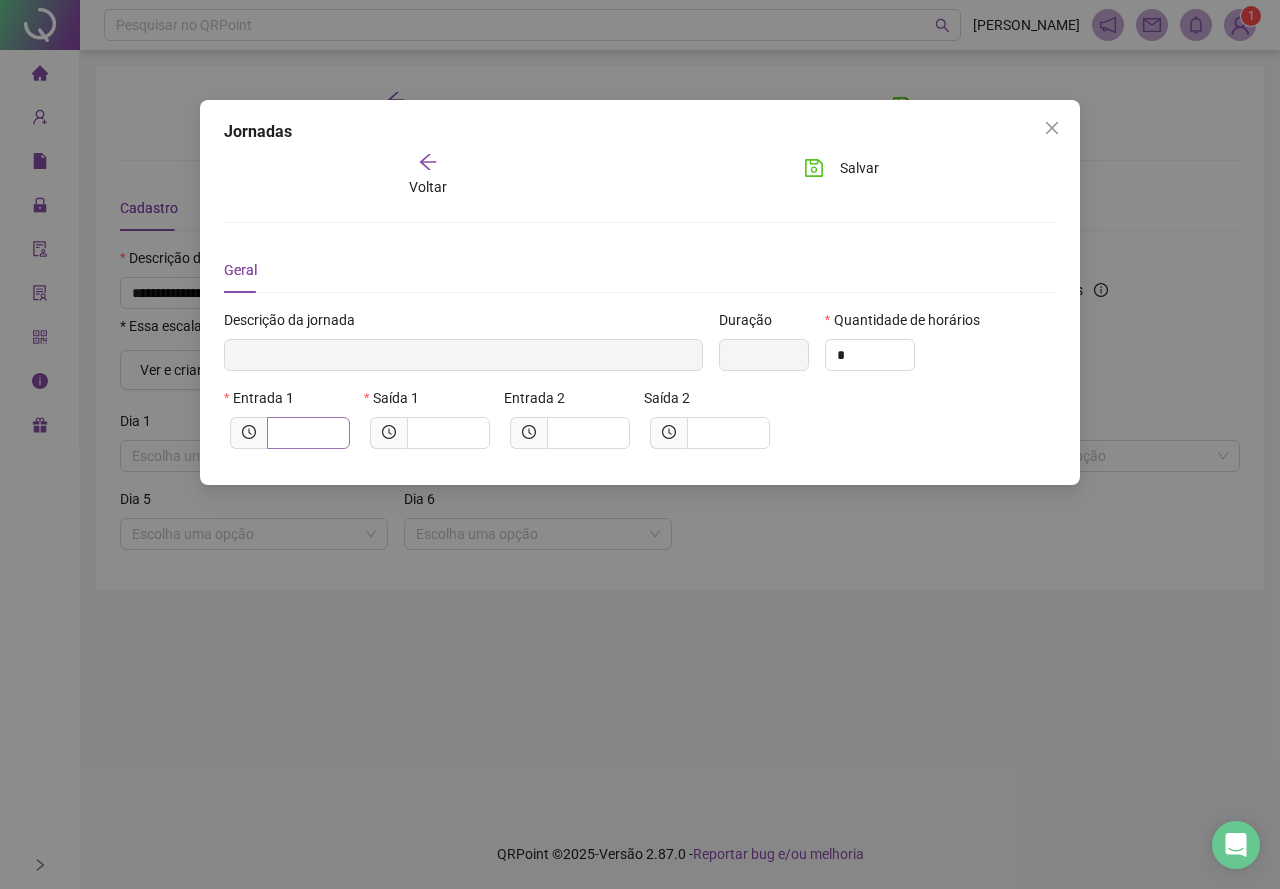 click at bounding box center (308, 433) 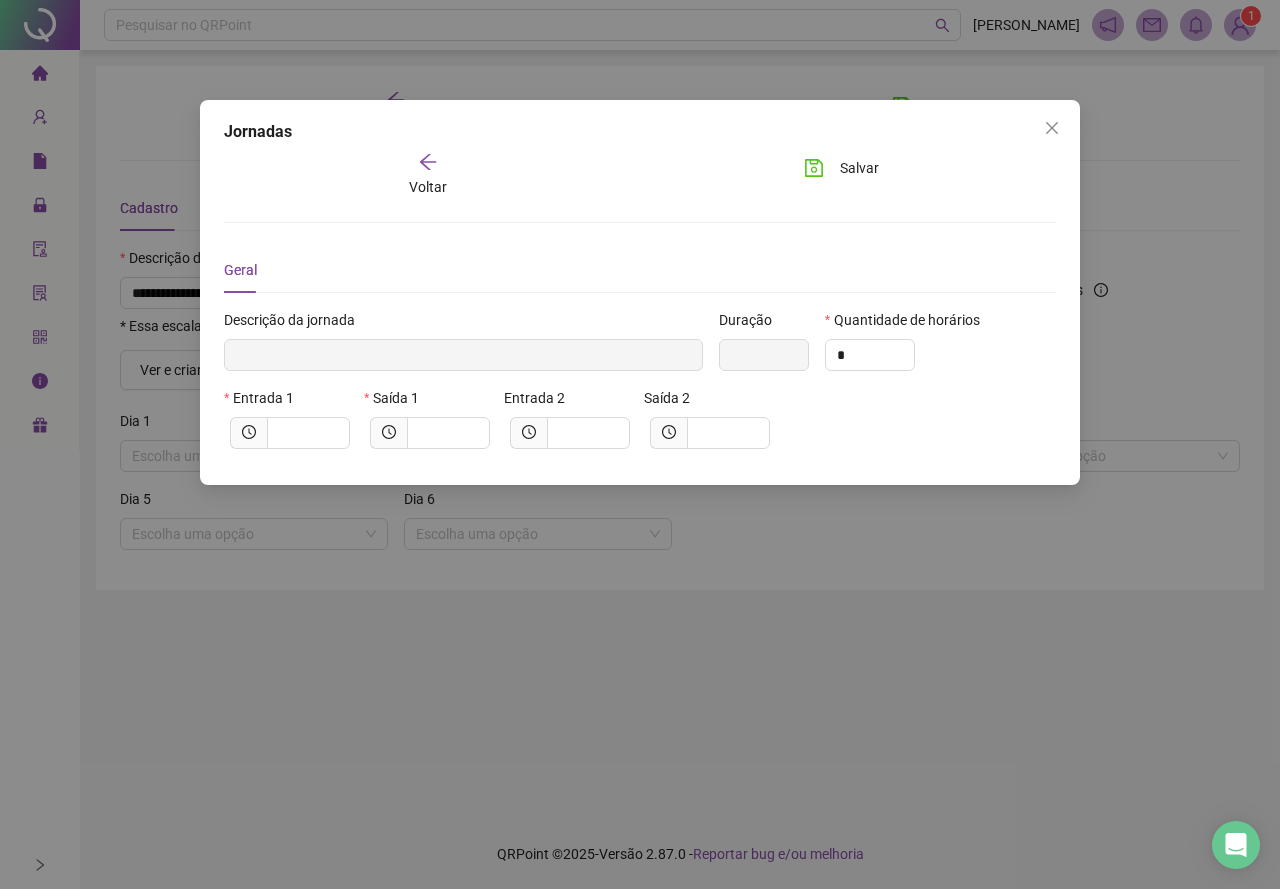 click on "Descrição da jornada" at bounding box center (463, 324) 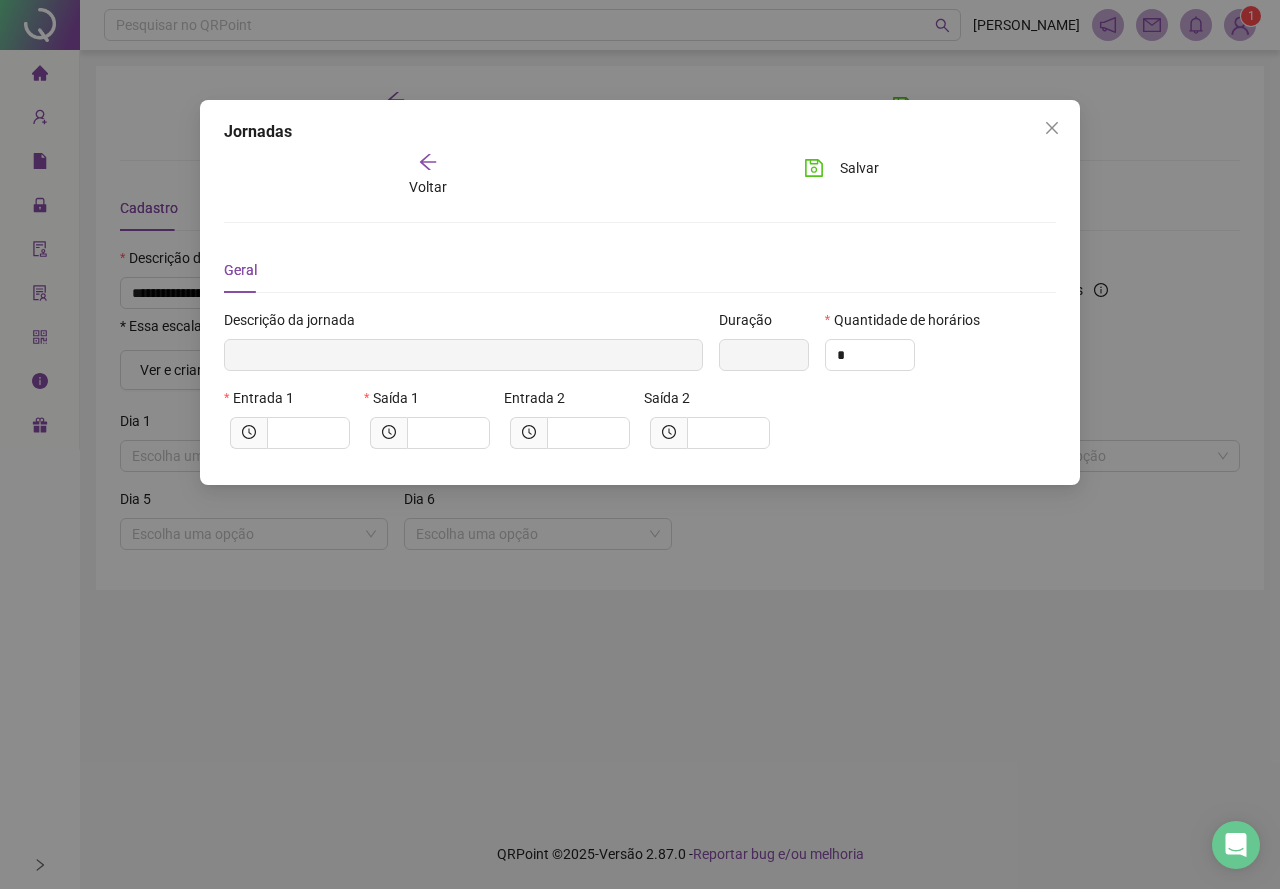 click on "Geral" at bounding box center [640, 270] 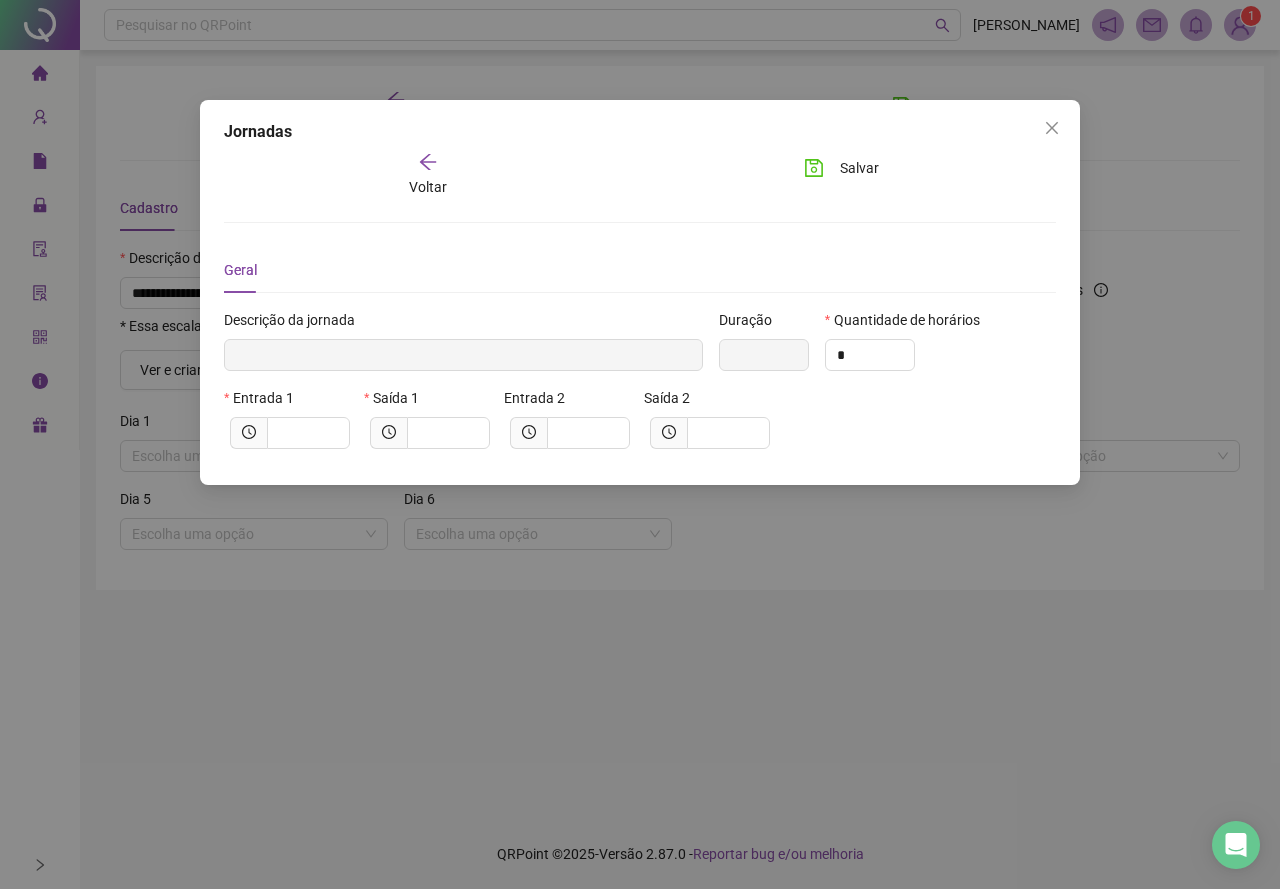 click 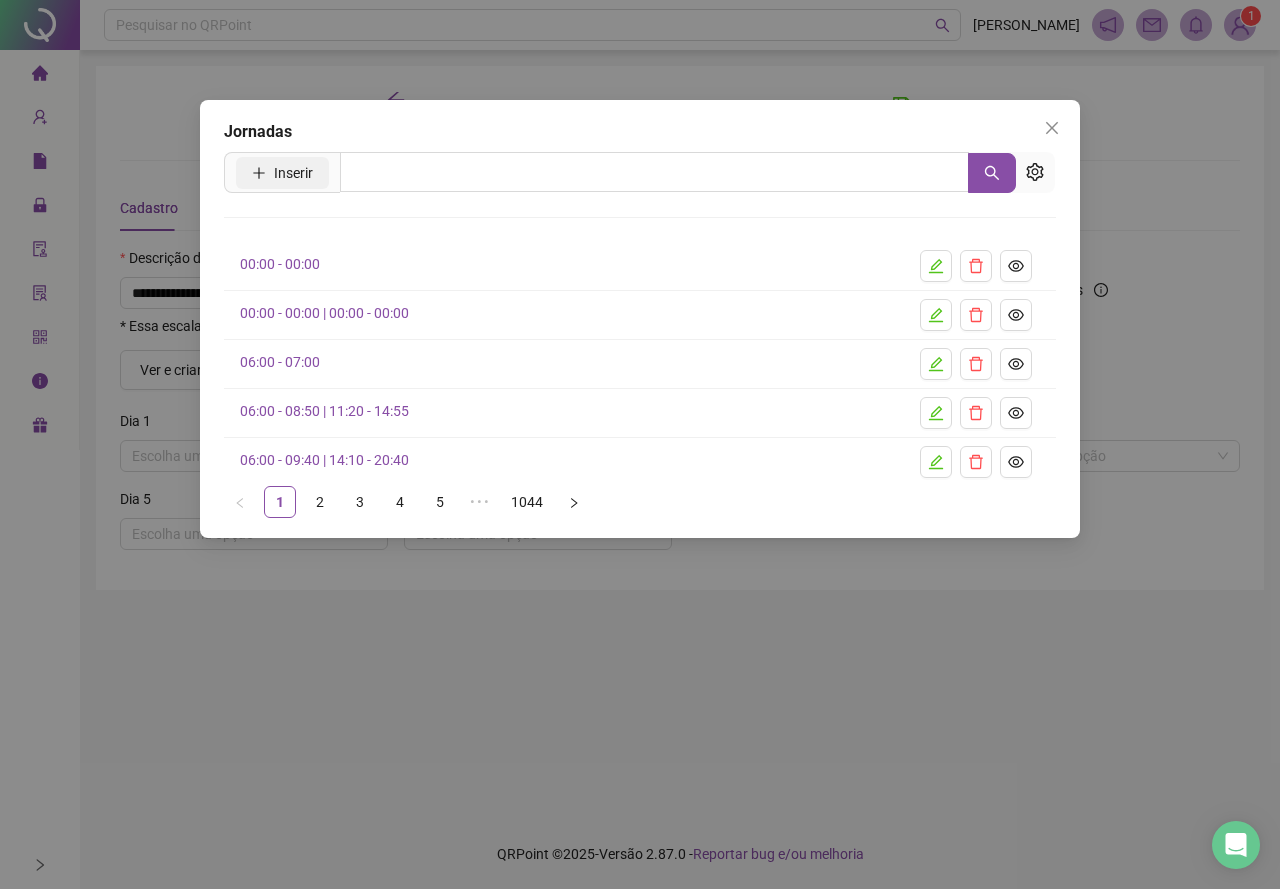 click on "Inserir" at bounding box center (293, 173) 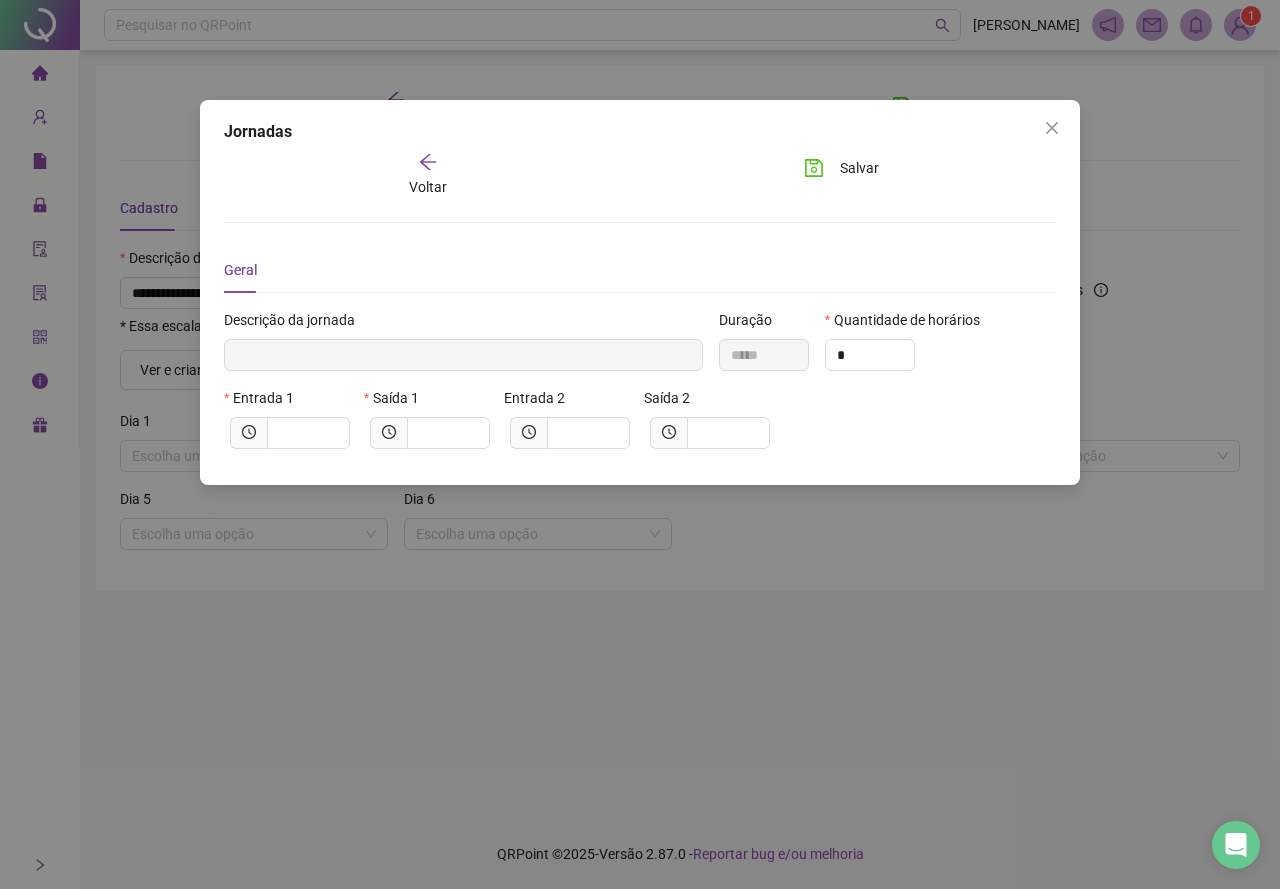type 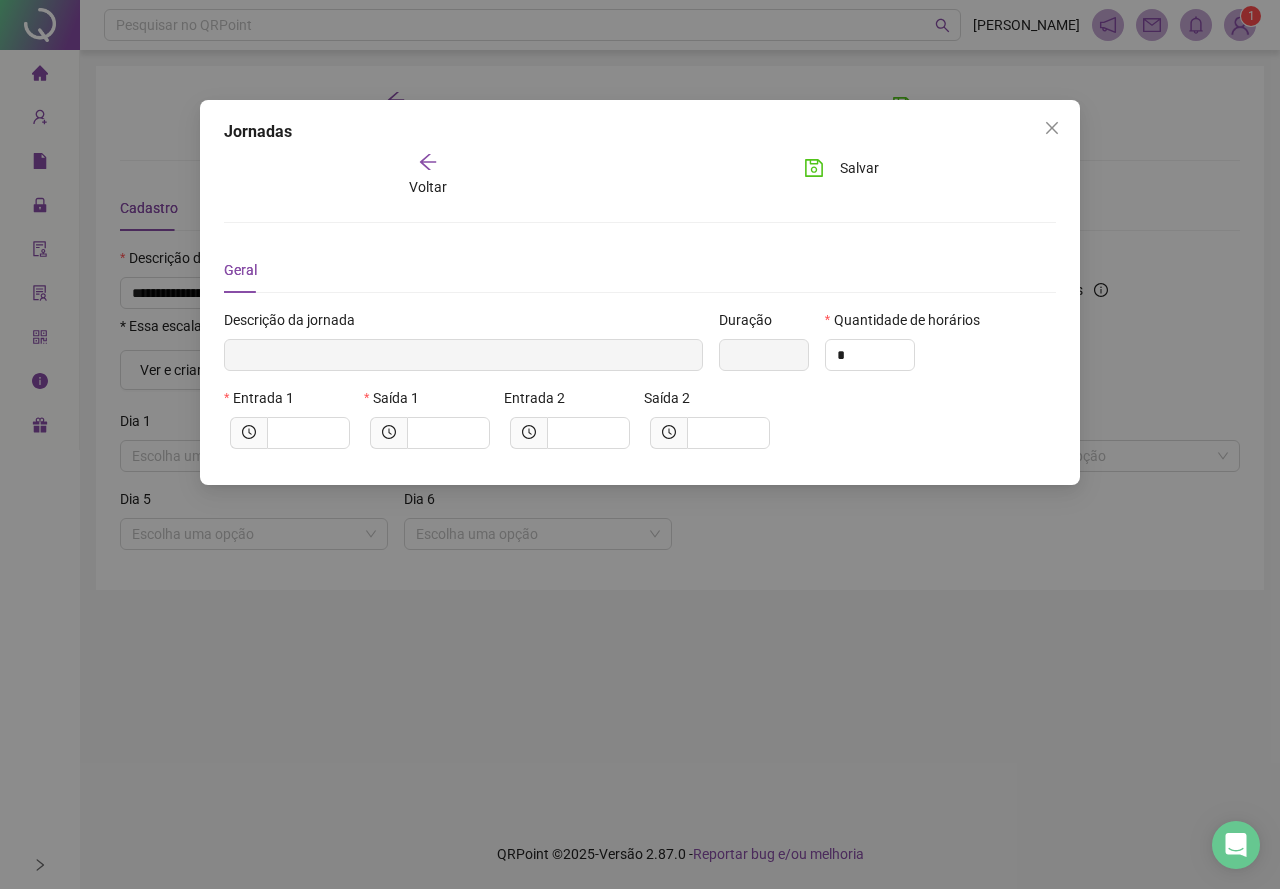 click on "Voltar" at bounding box center [427, 175] 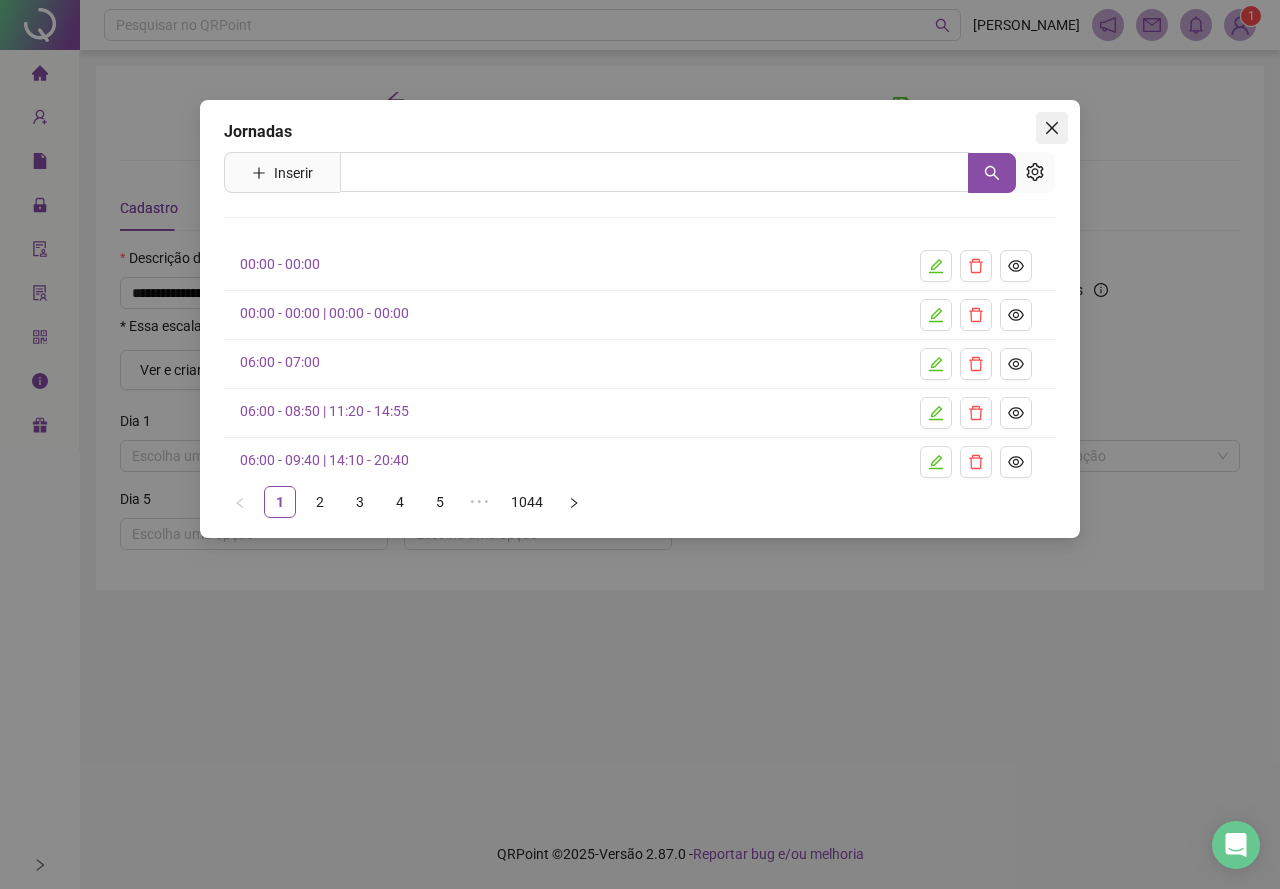 click 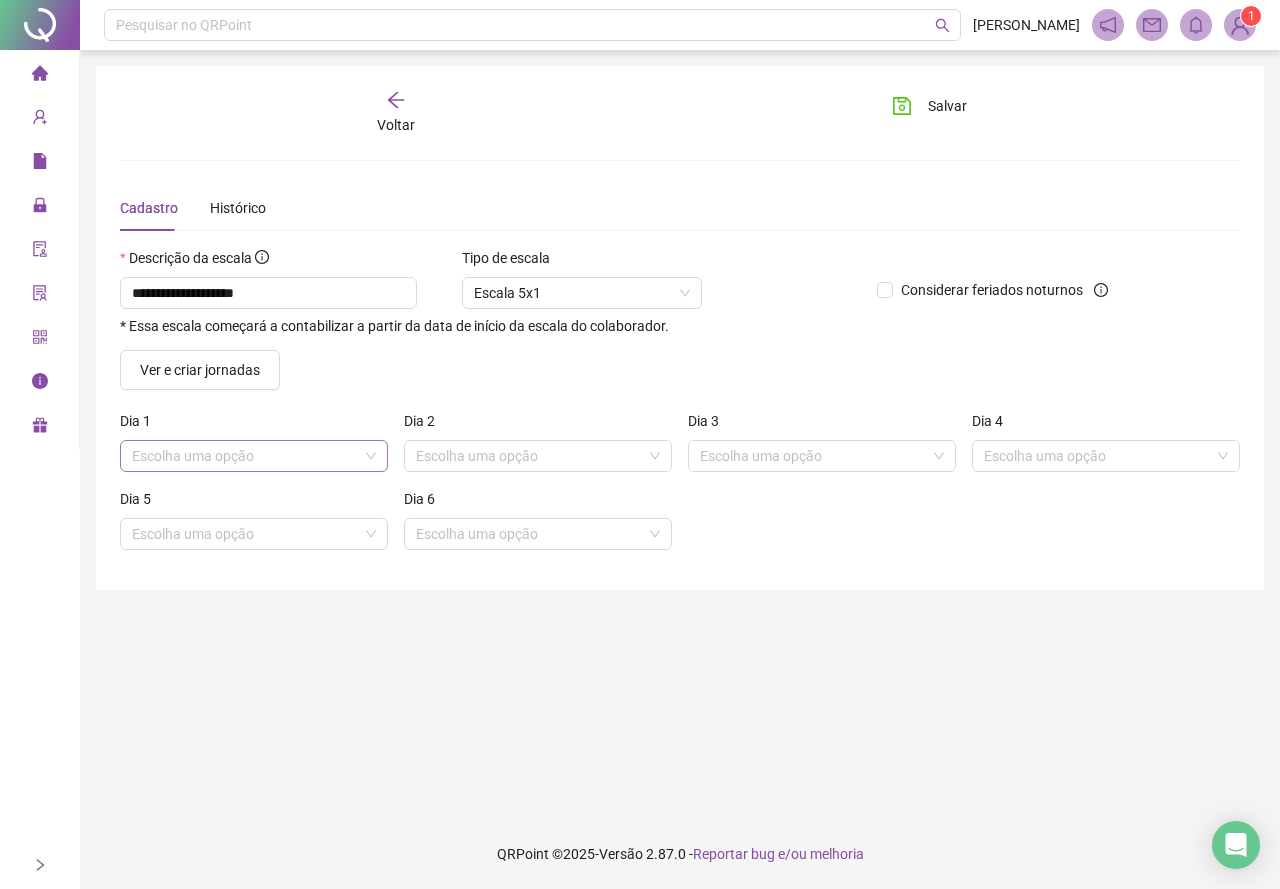 click at bounding box center (248, 456) 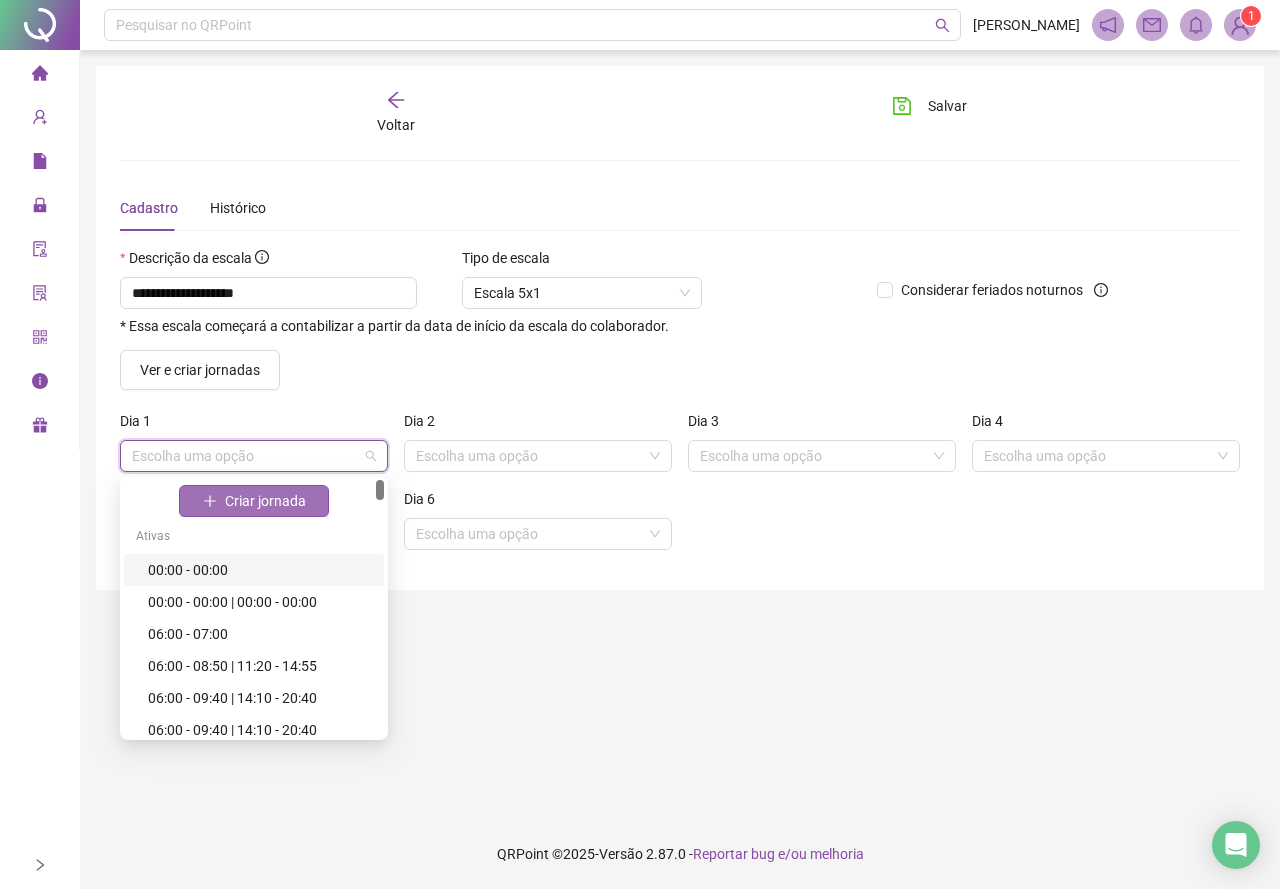 click on "Criar jornada" at bounding box center [265, 501] 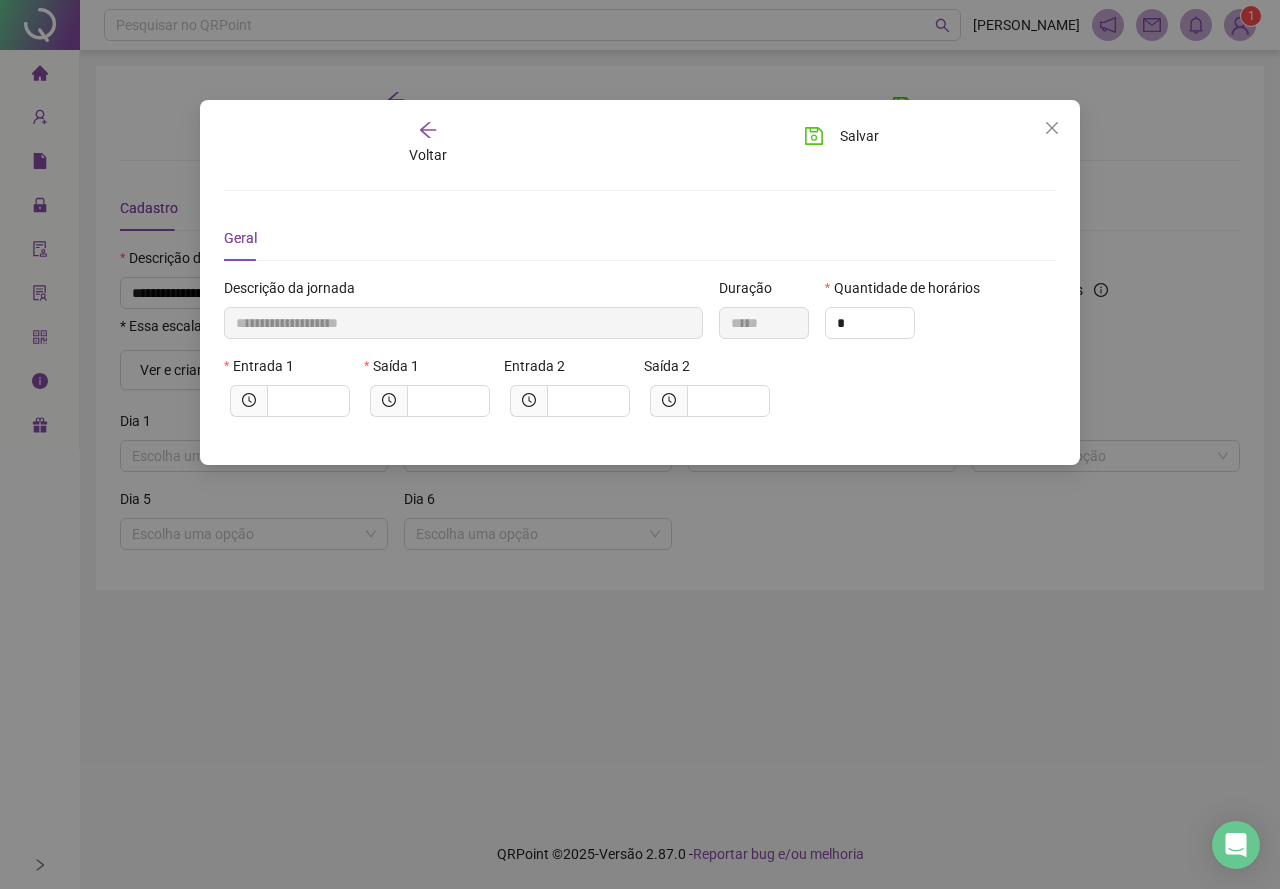 type 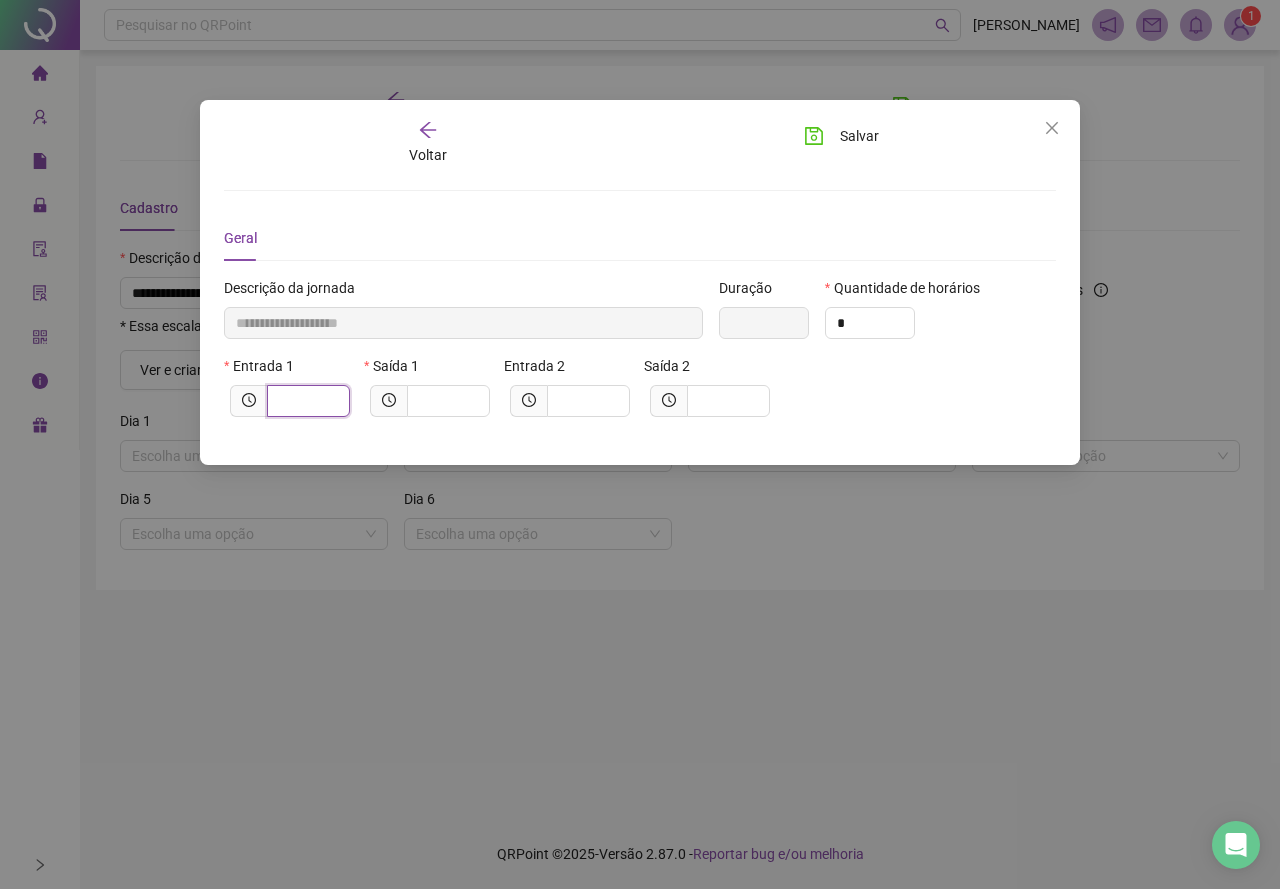 click at bounding box center [306, 401] 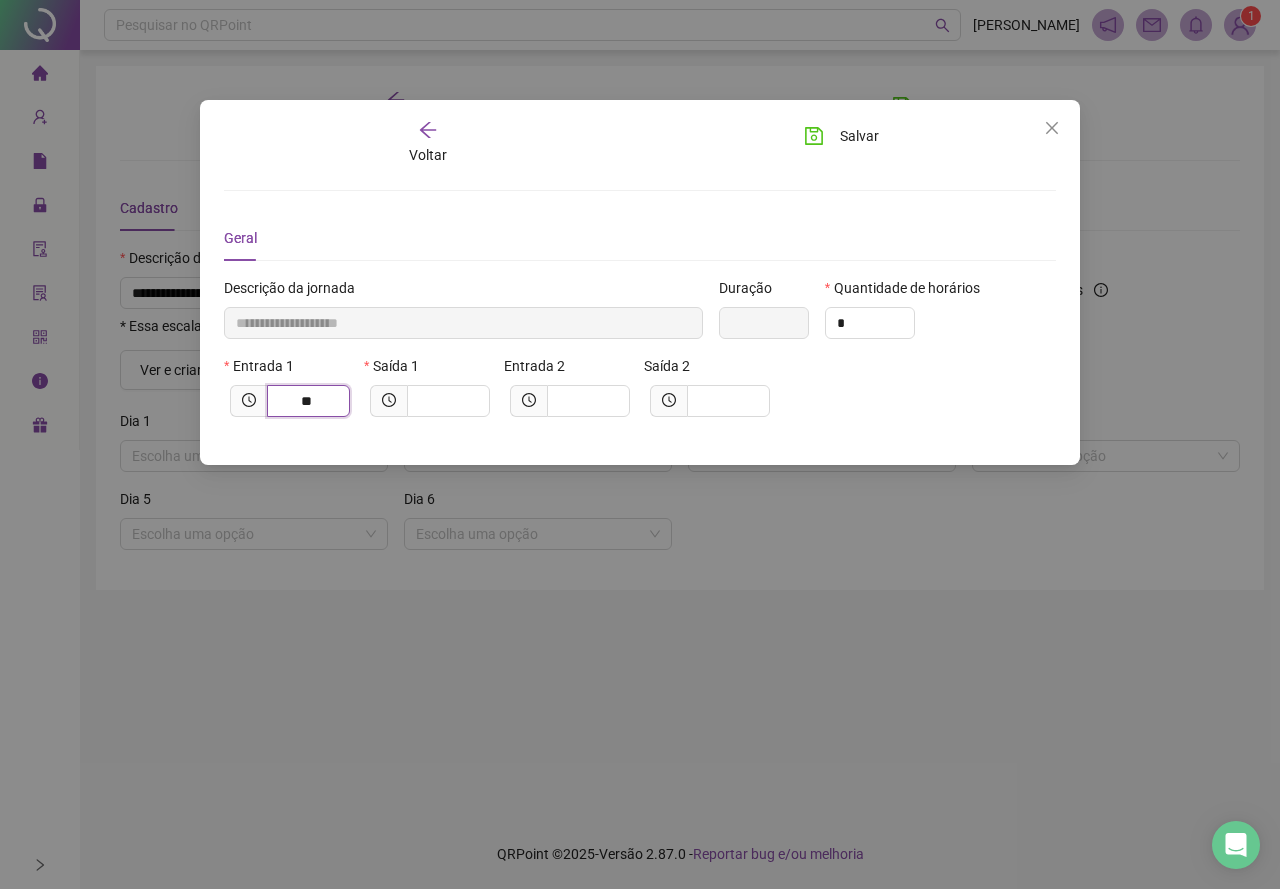 type on "******" 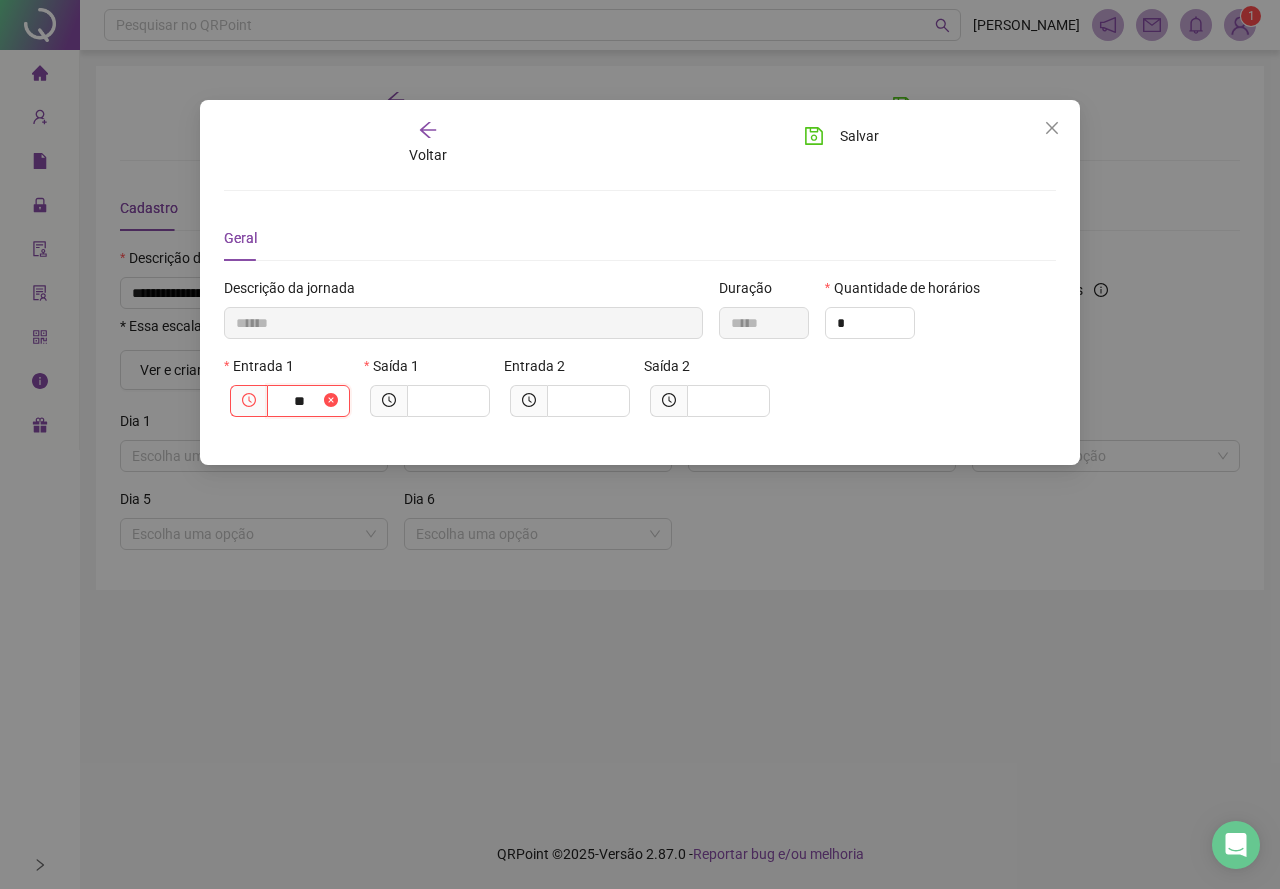 type on "********" 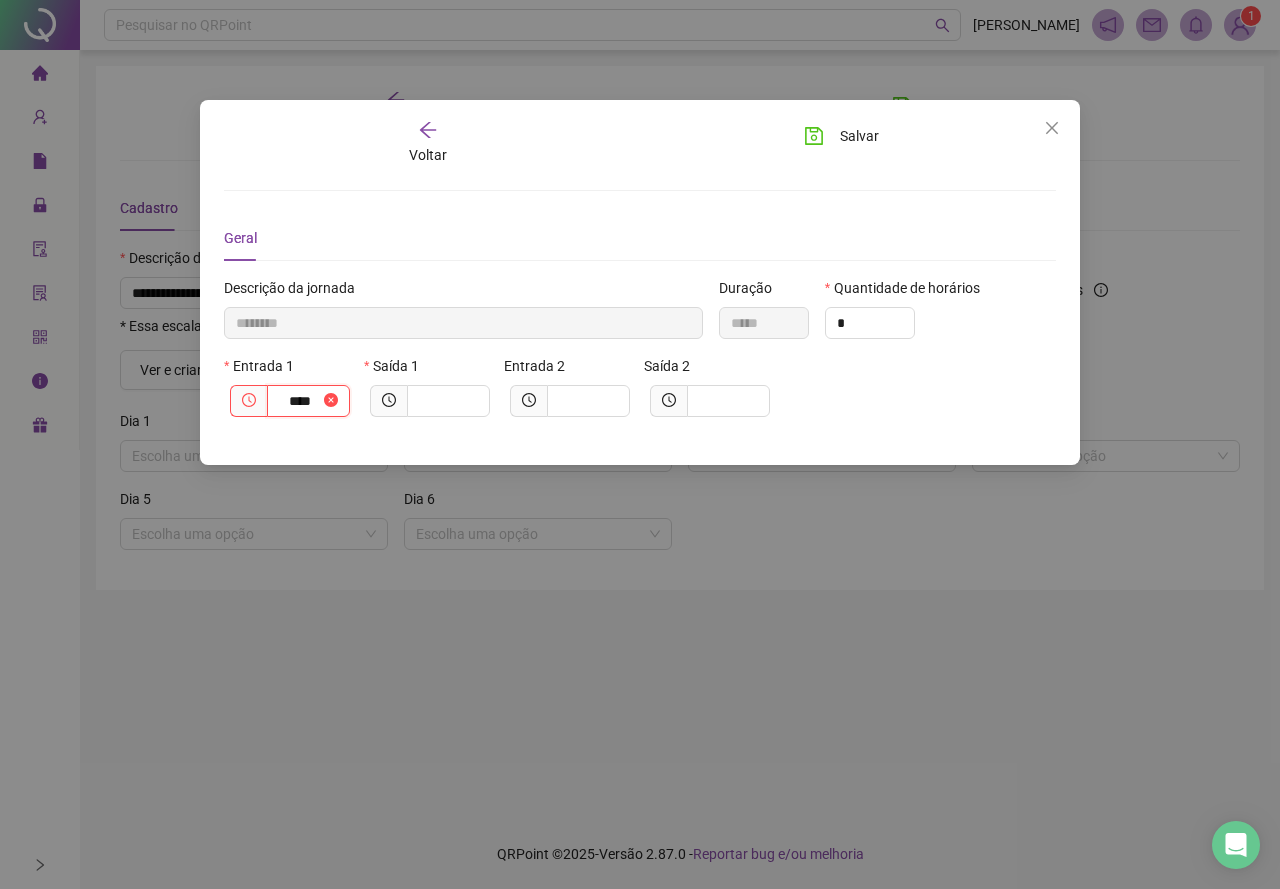 type on "*********" 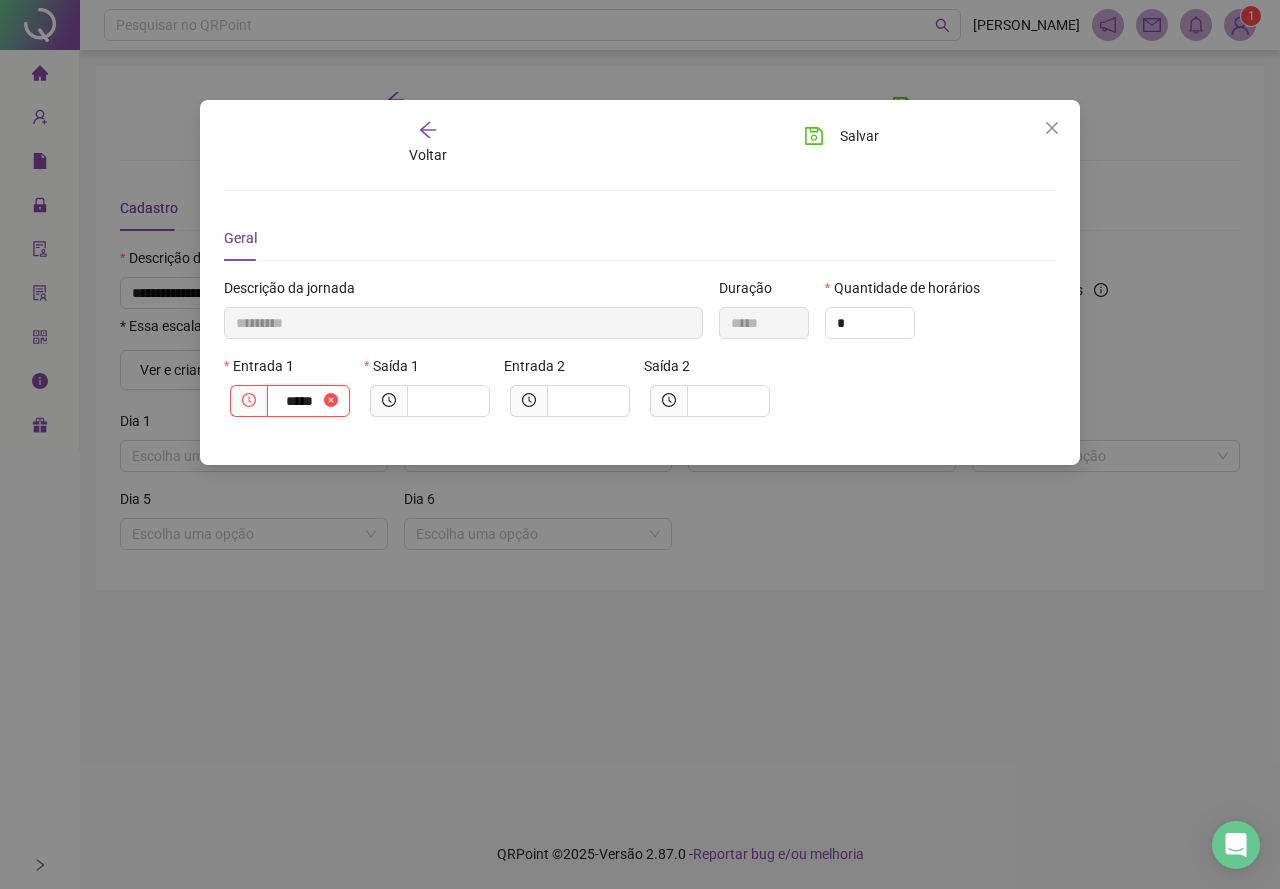 type on "********" 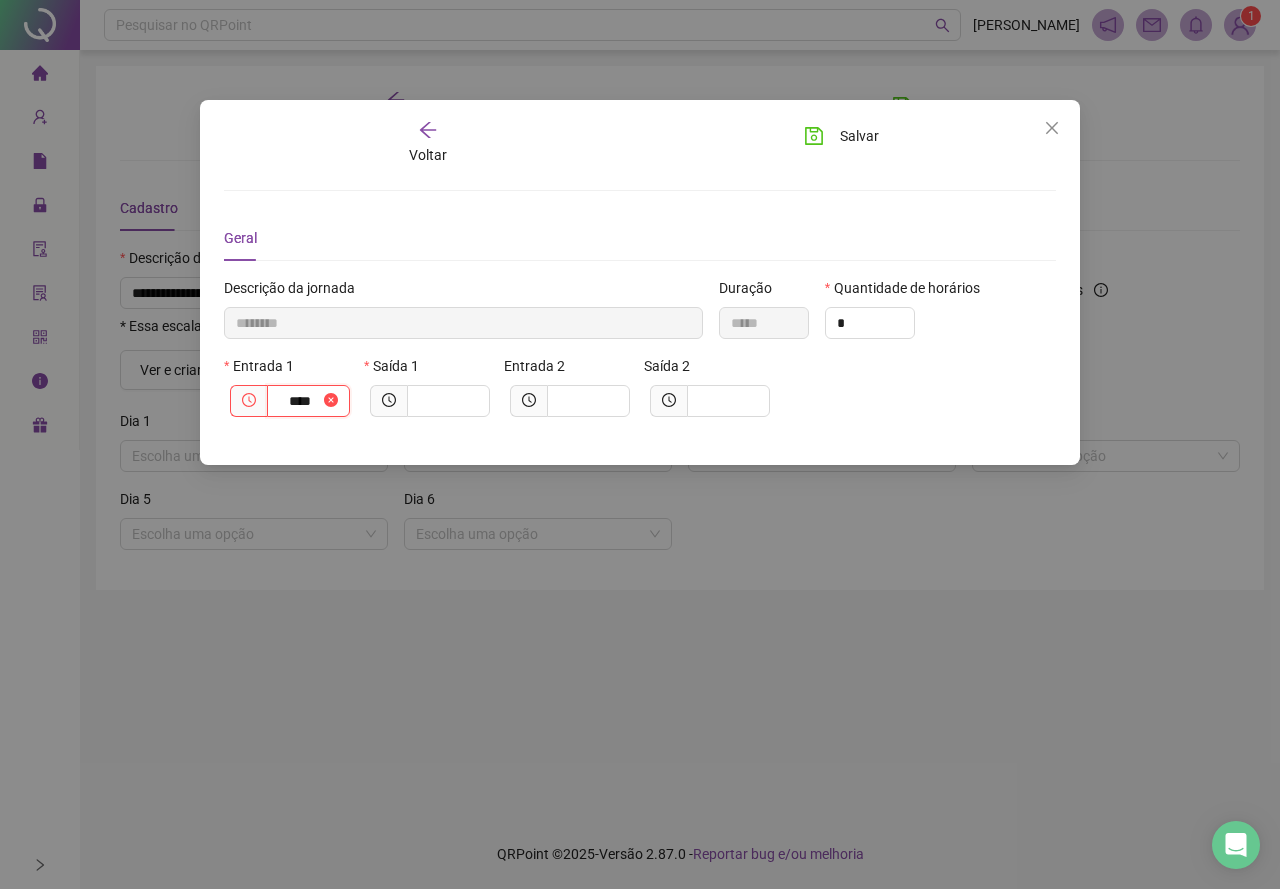 type on "******" 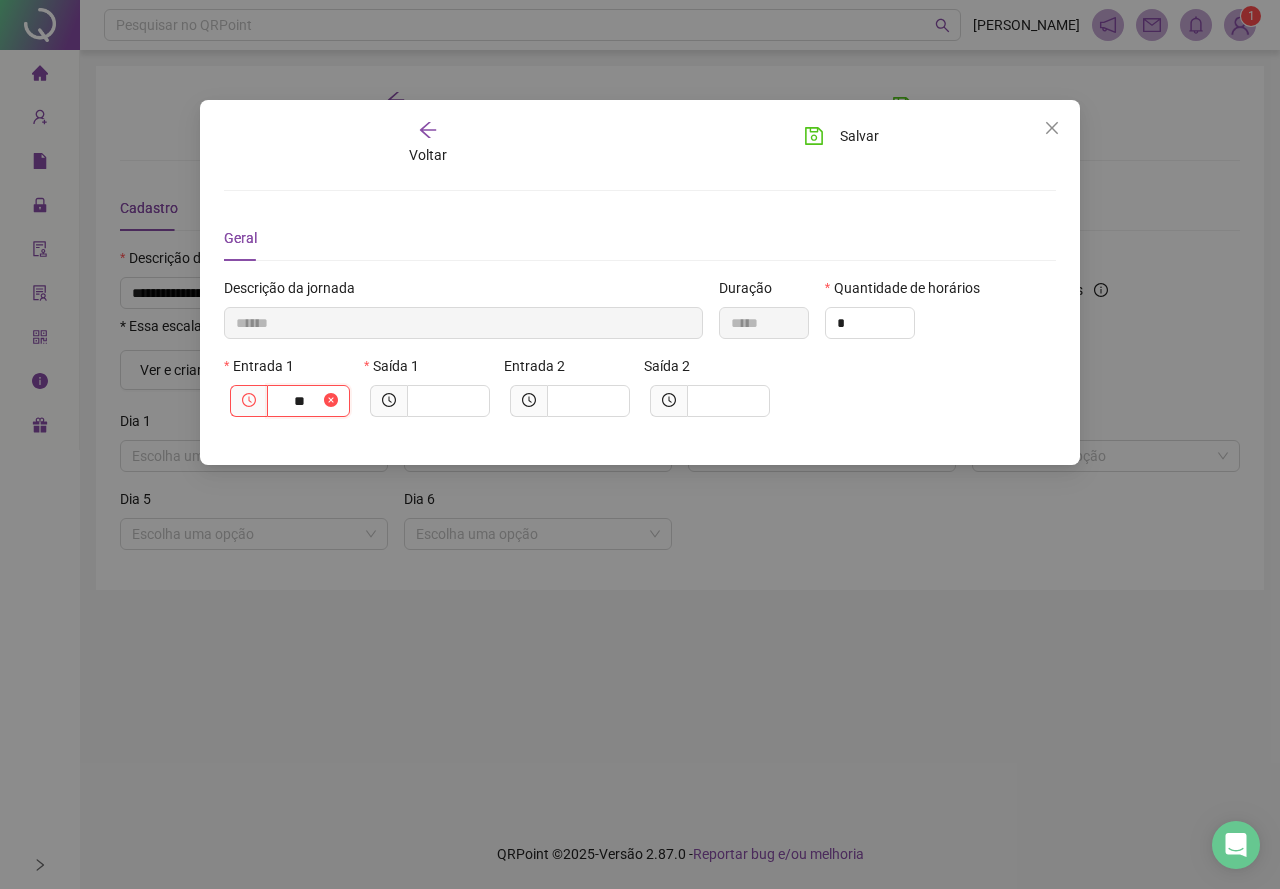 type on "*****" 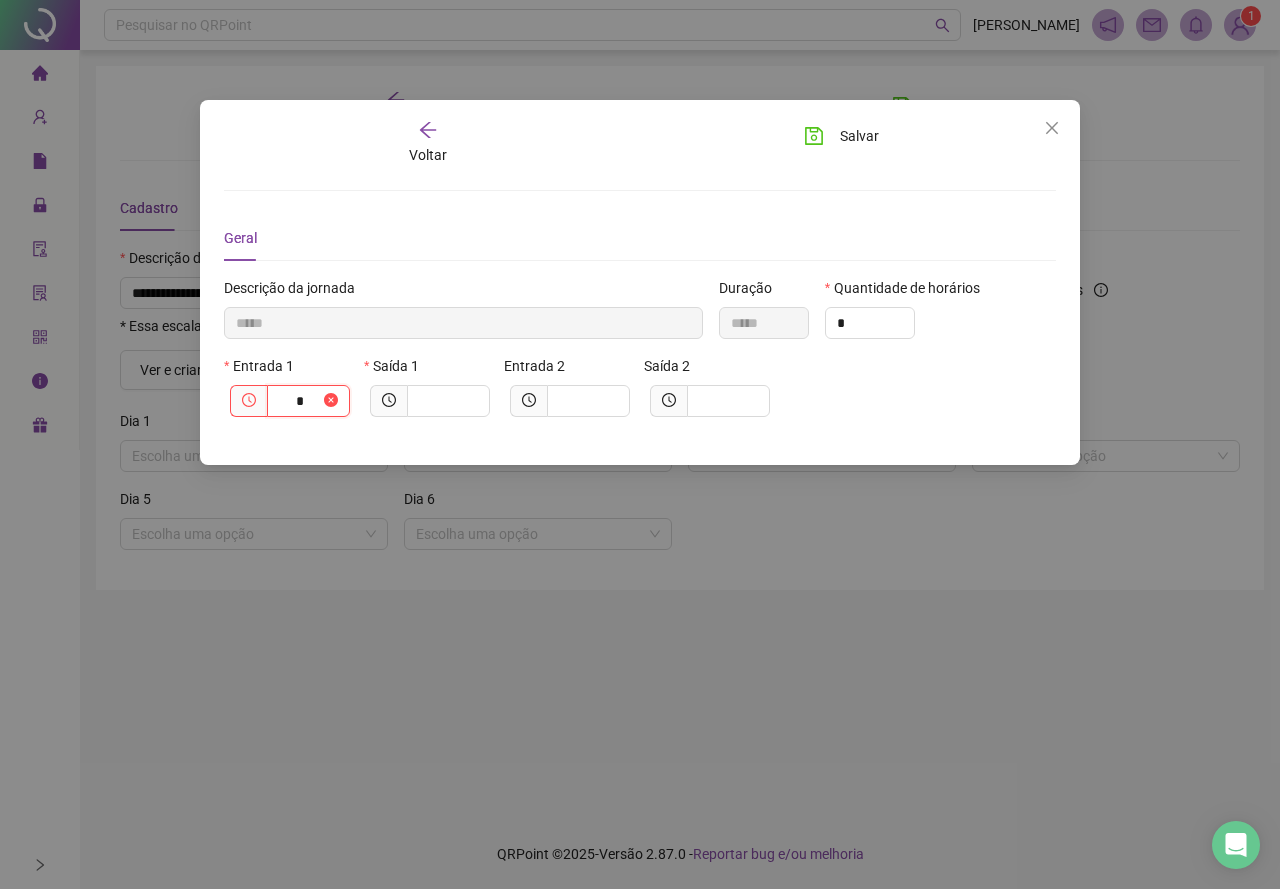 type 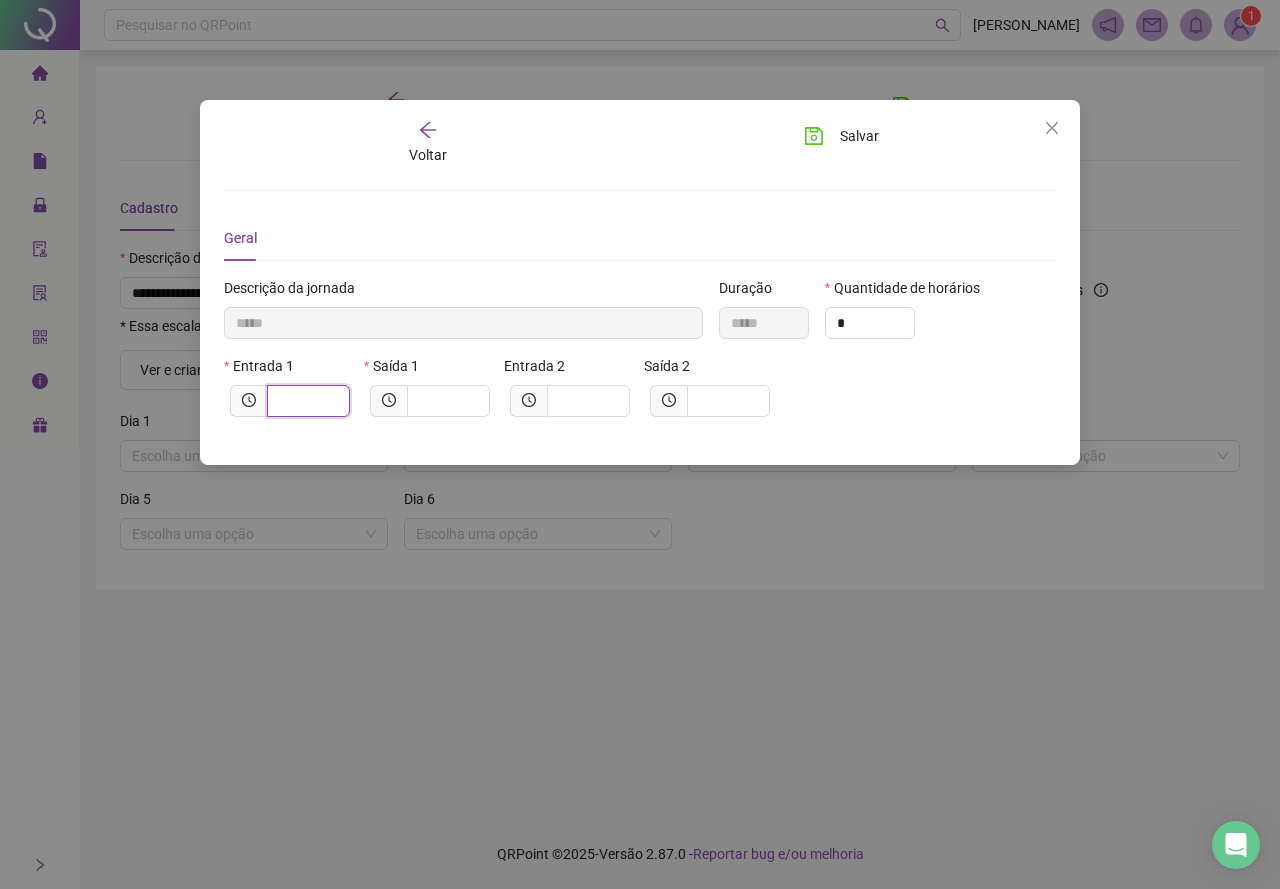 type on "******" 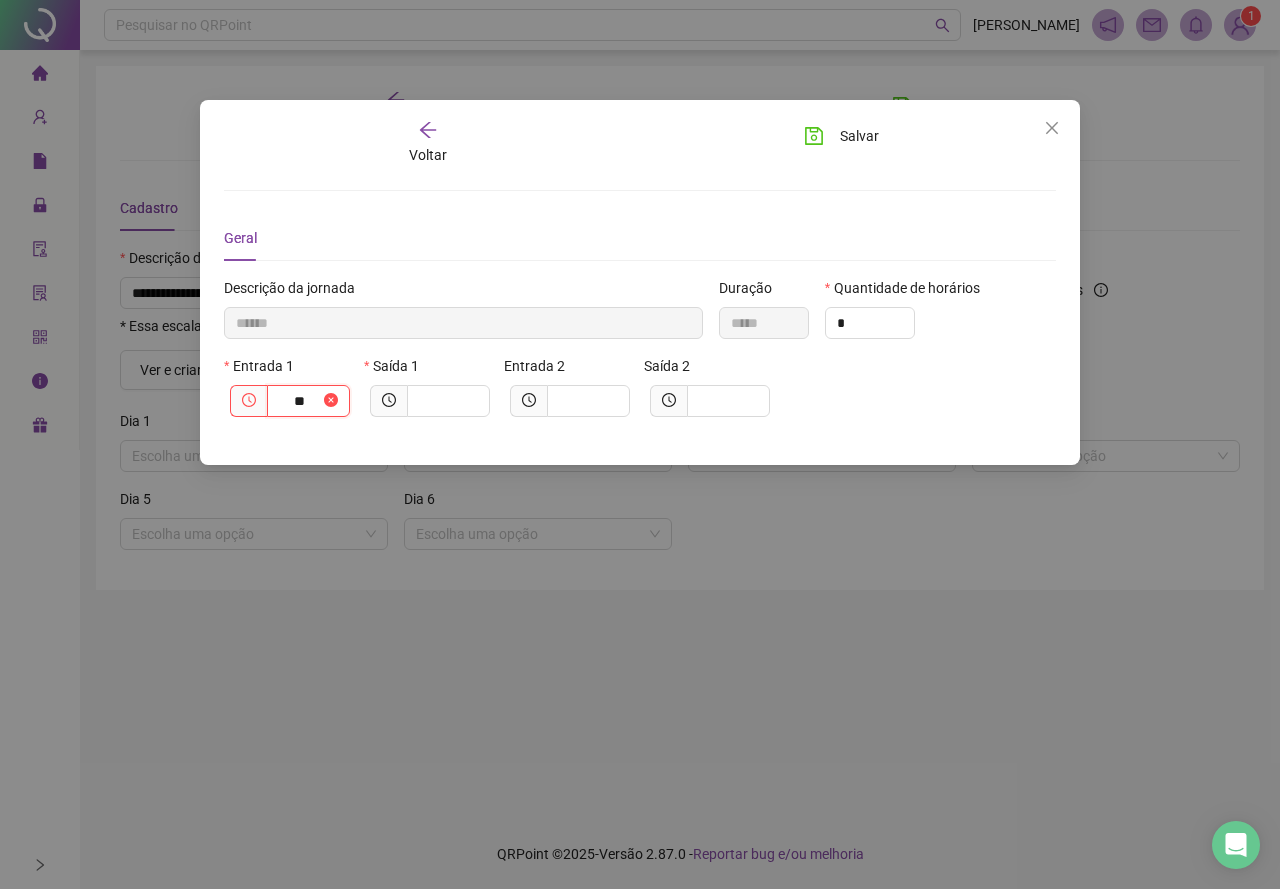 type on "********" 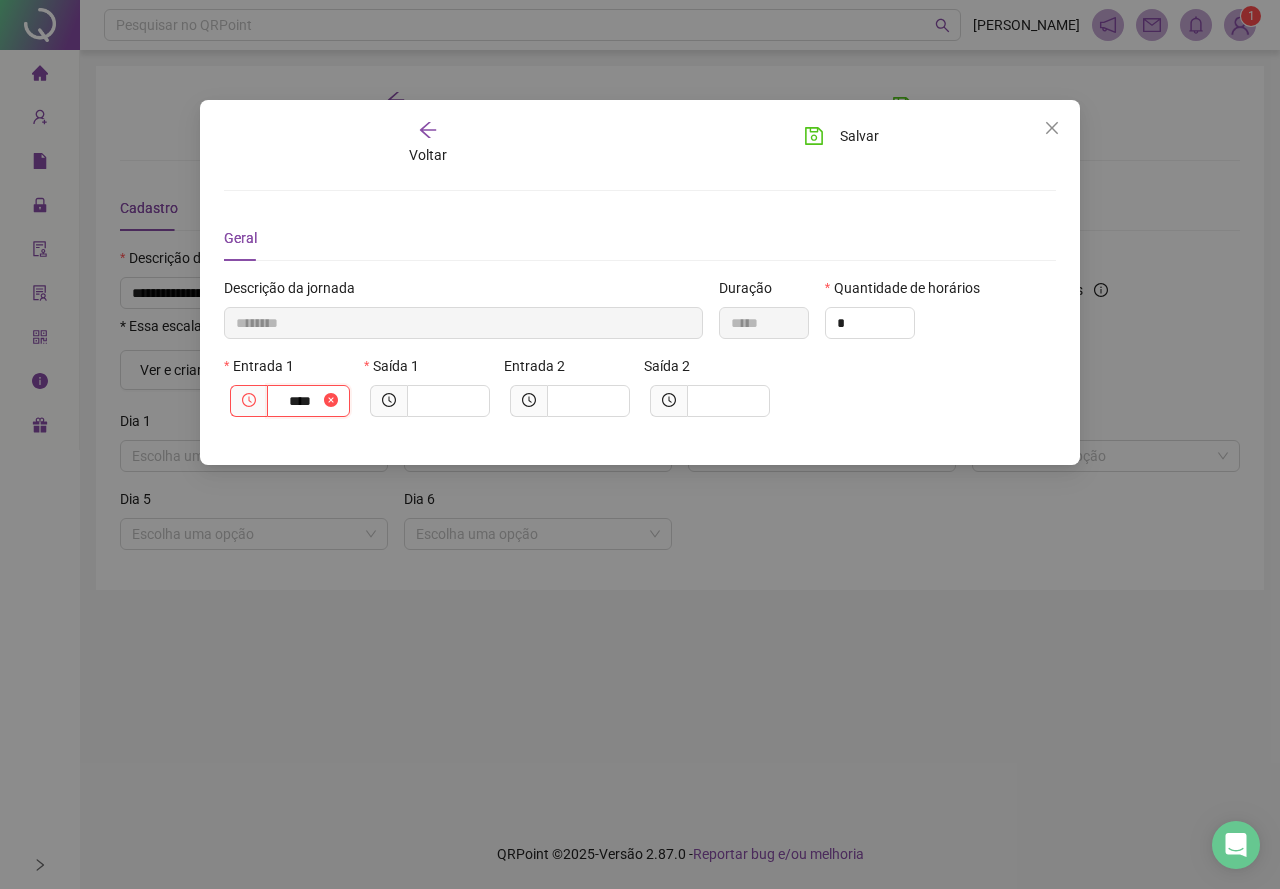 type on "*********" 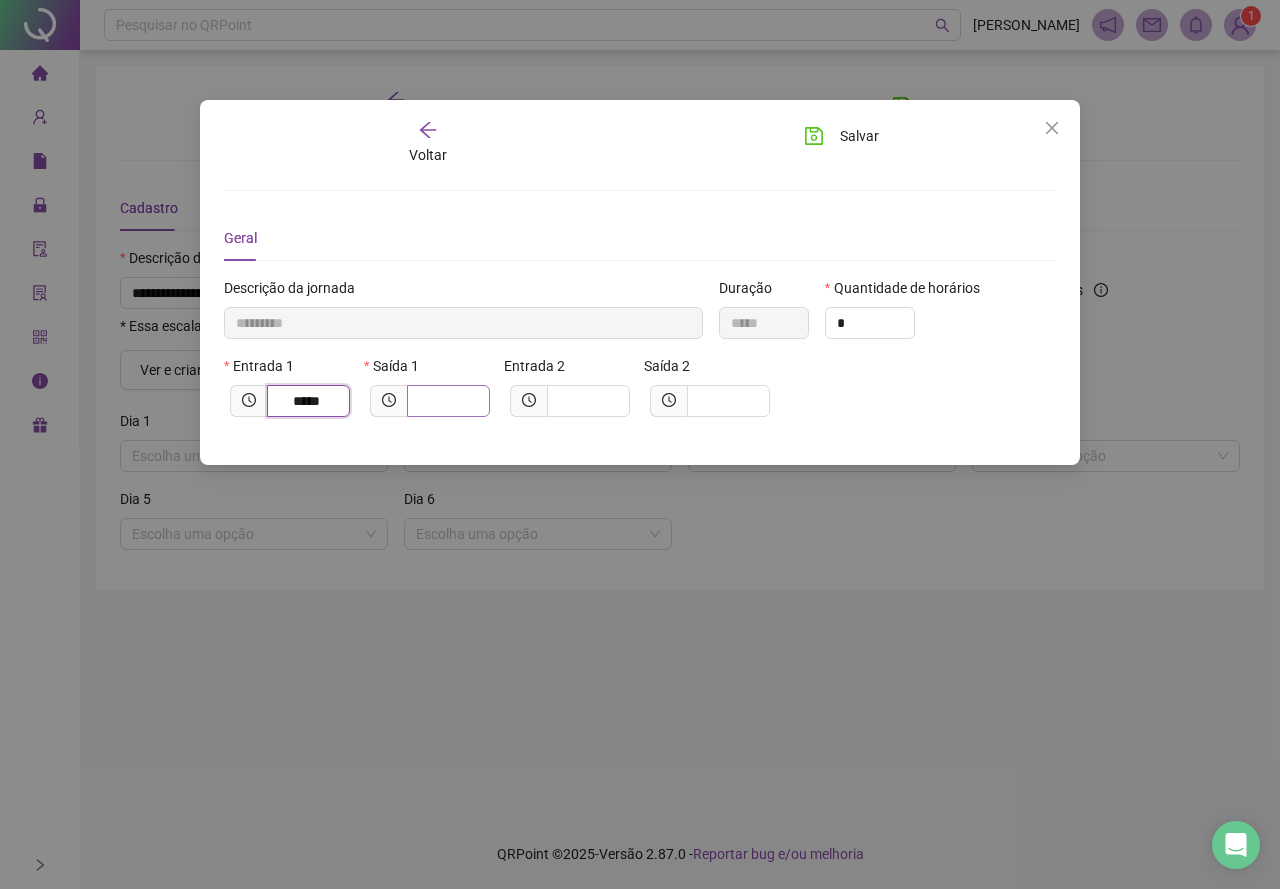 type on "*****" 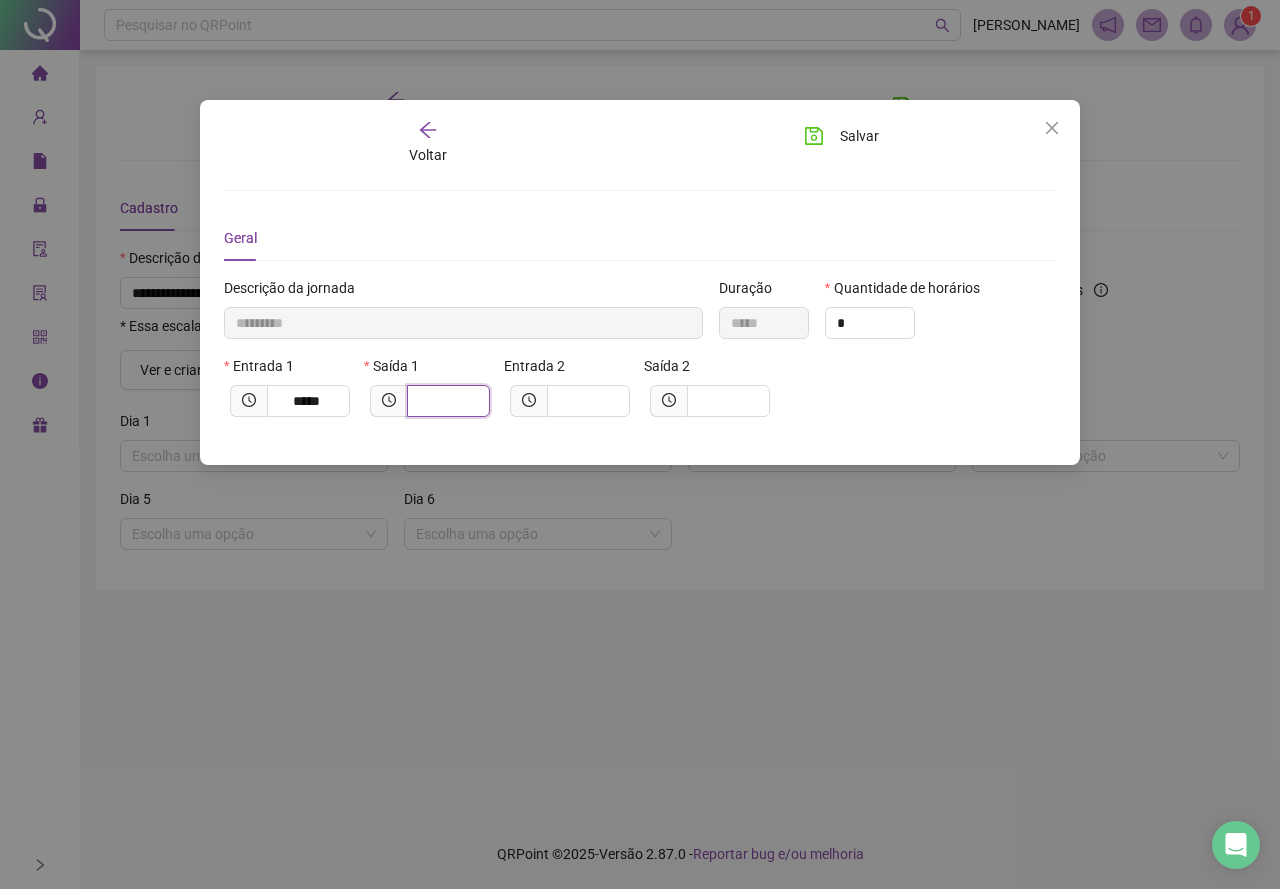 click at bounding box center [446, 401] 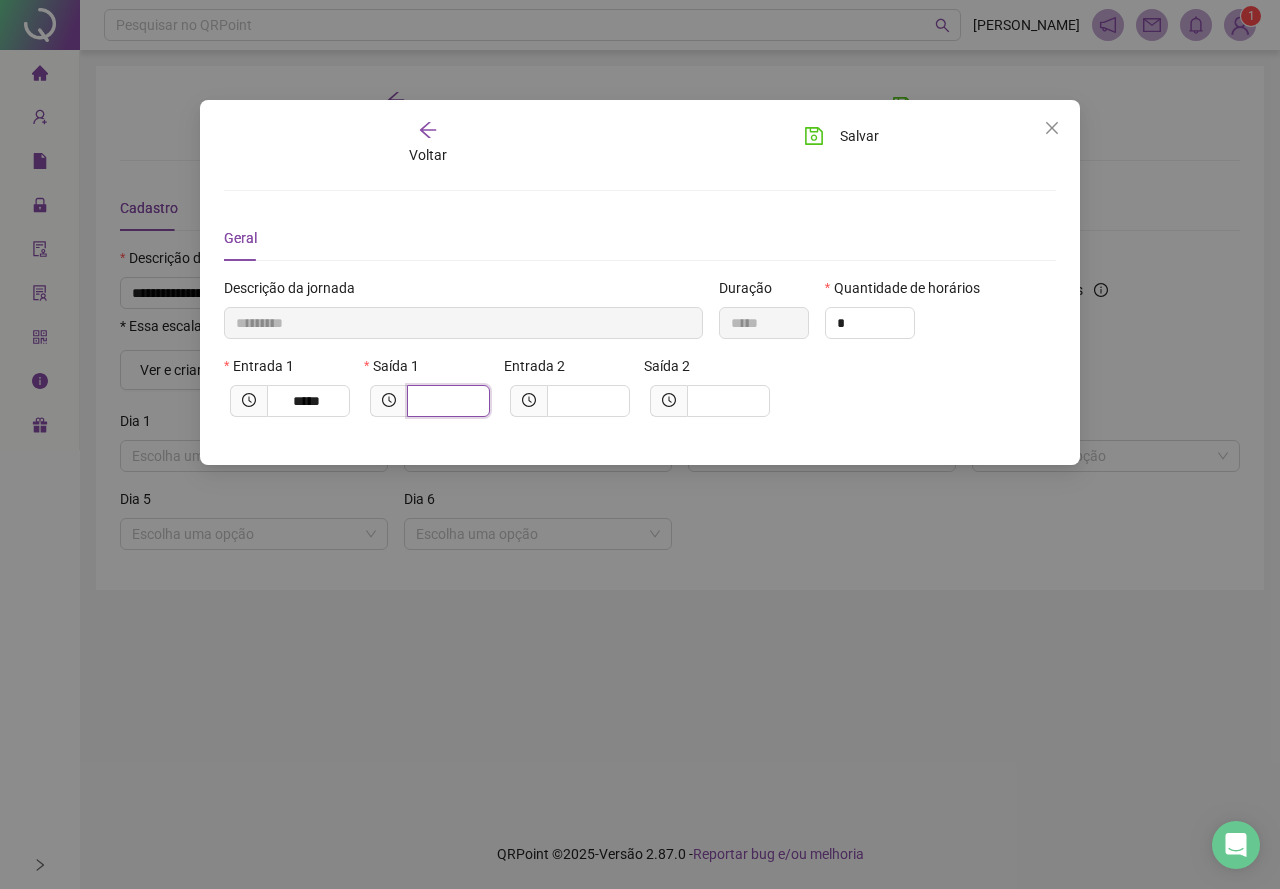 type on "*********" 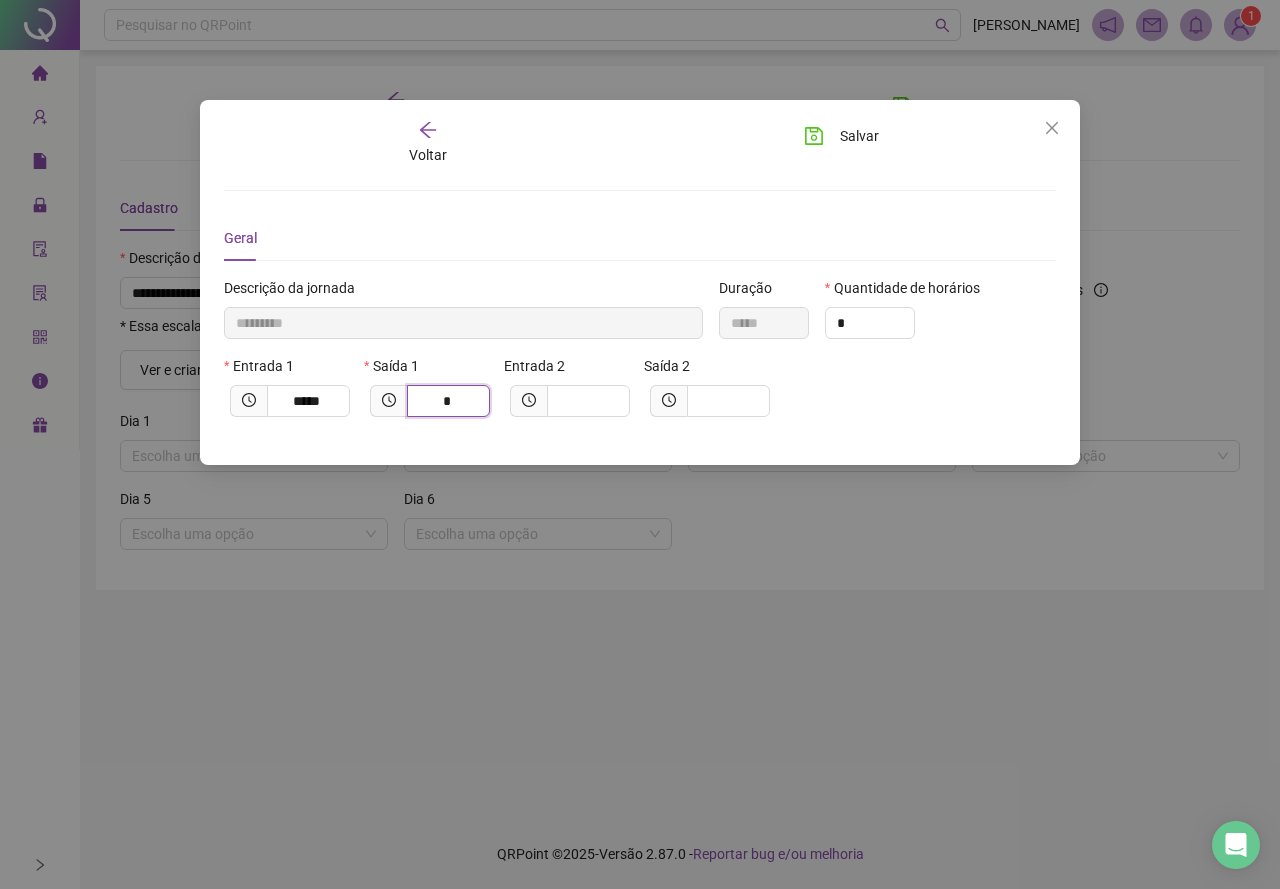 type on "**********" 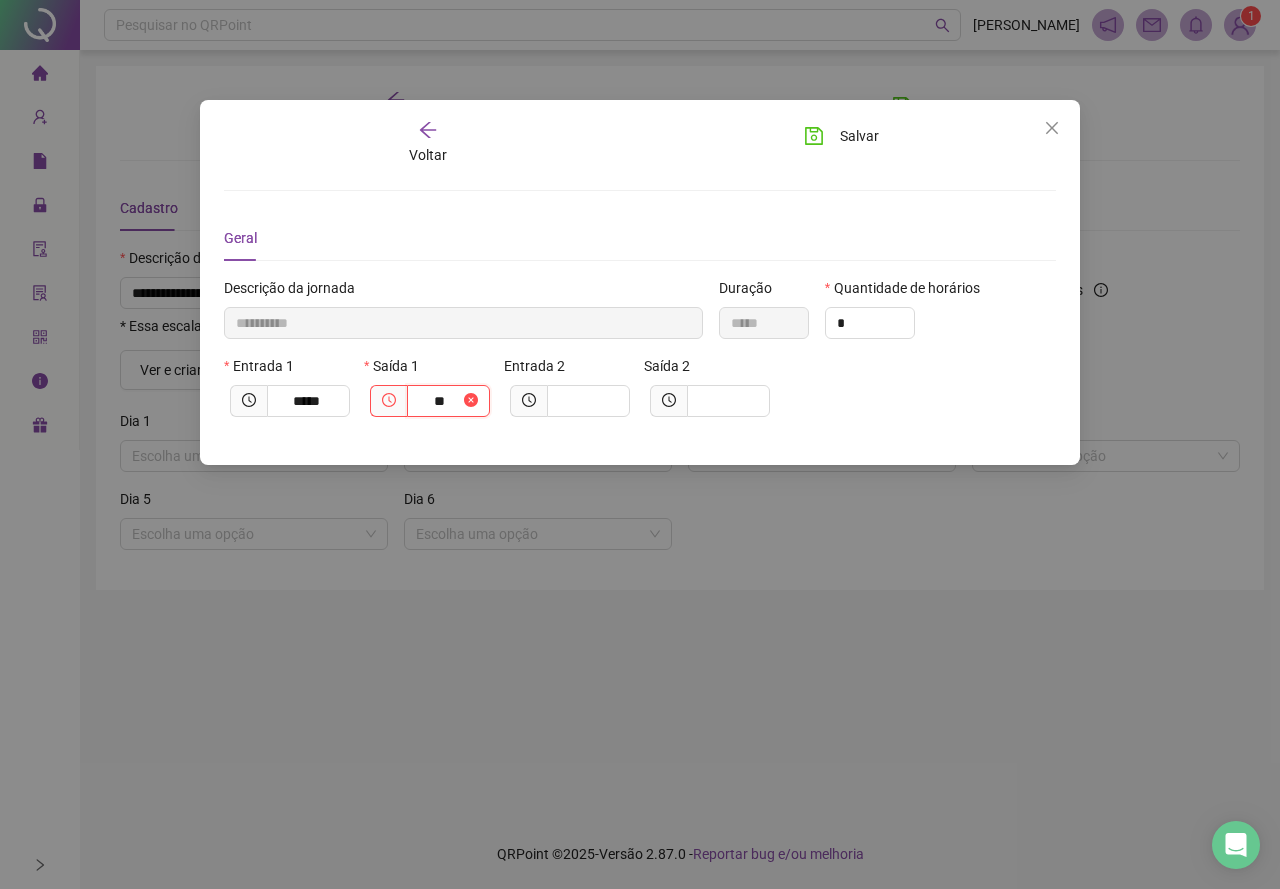 type on "**********" 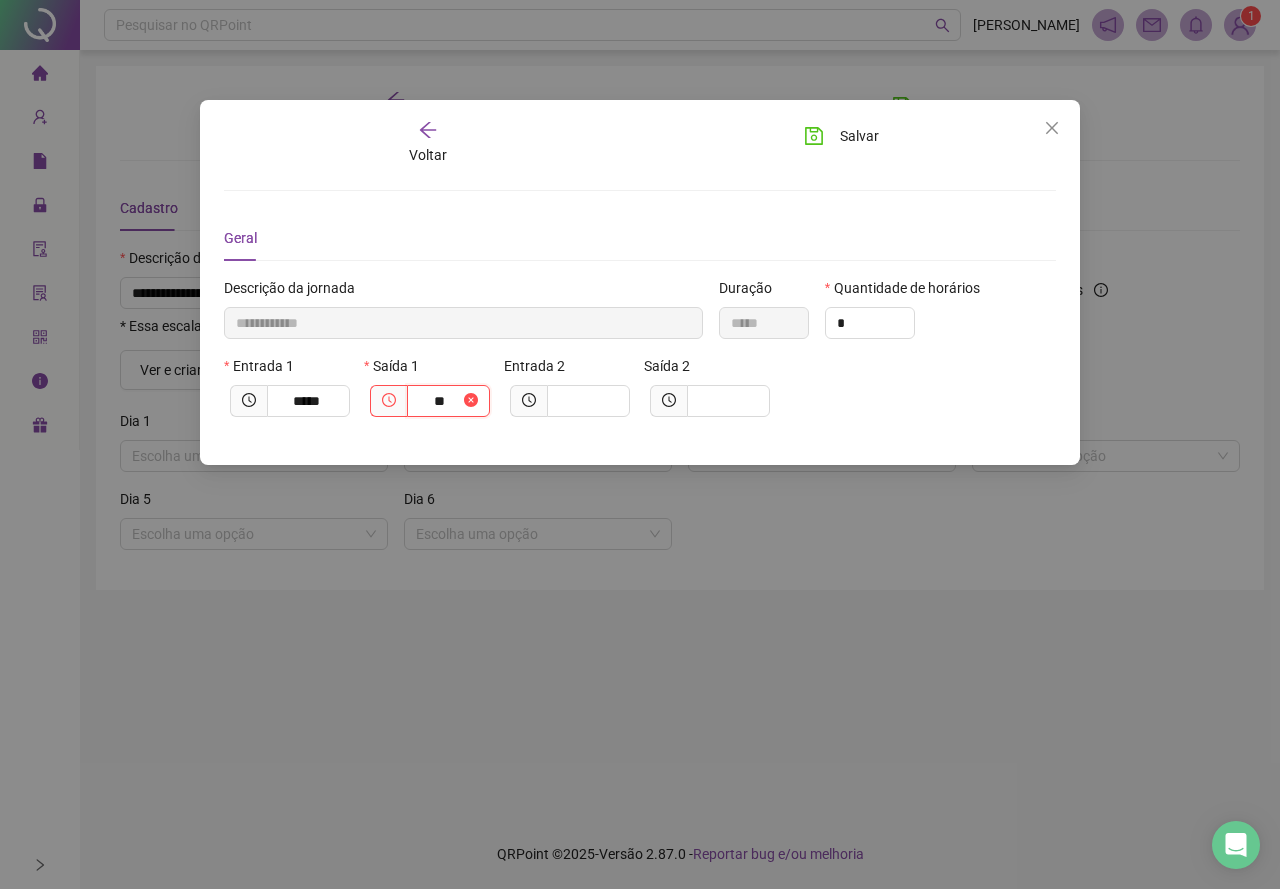 type on "*****" 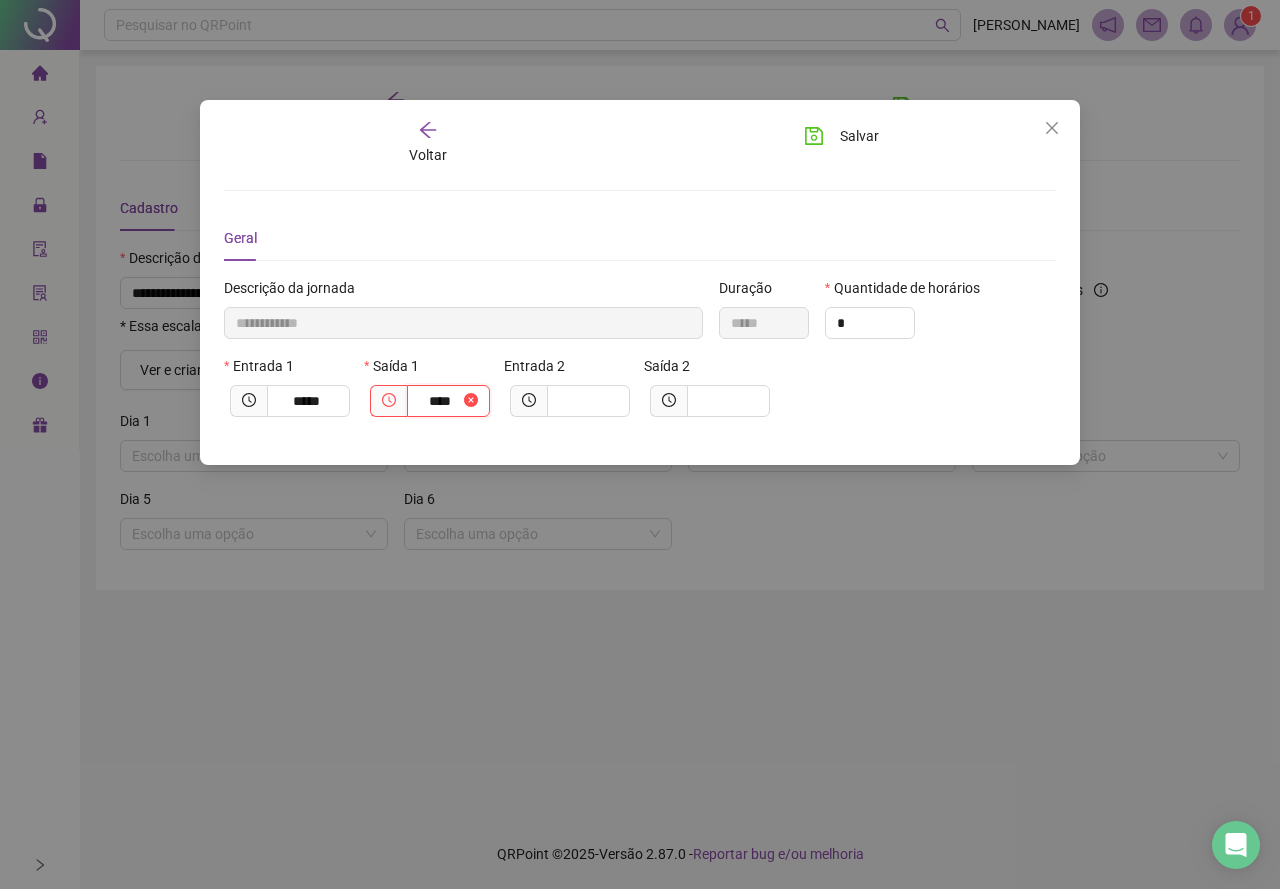 type on "**********" 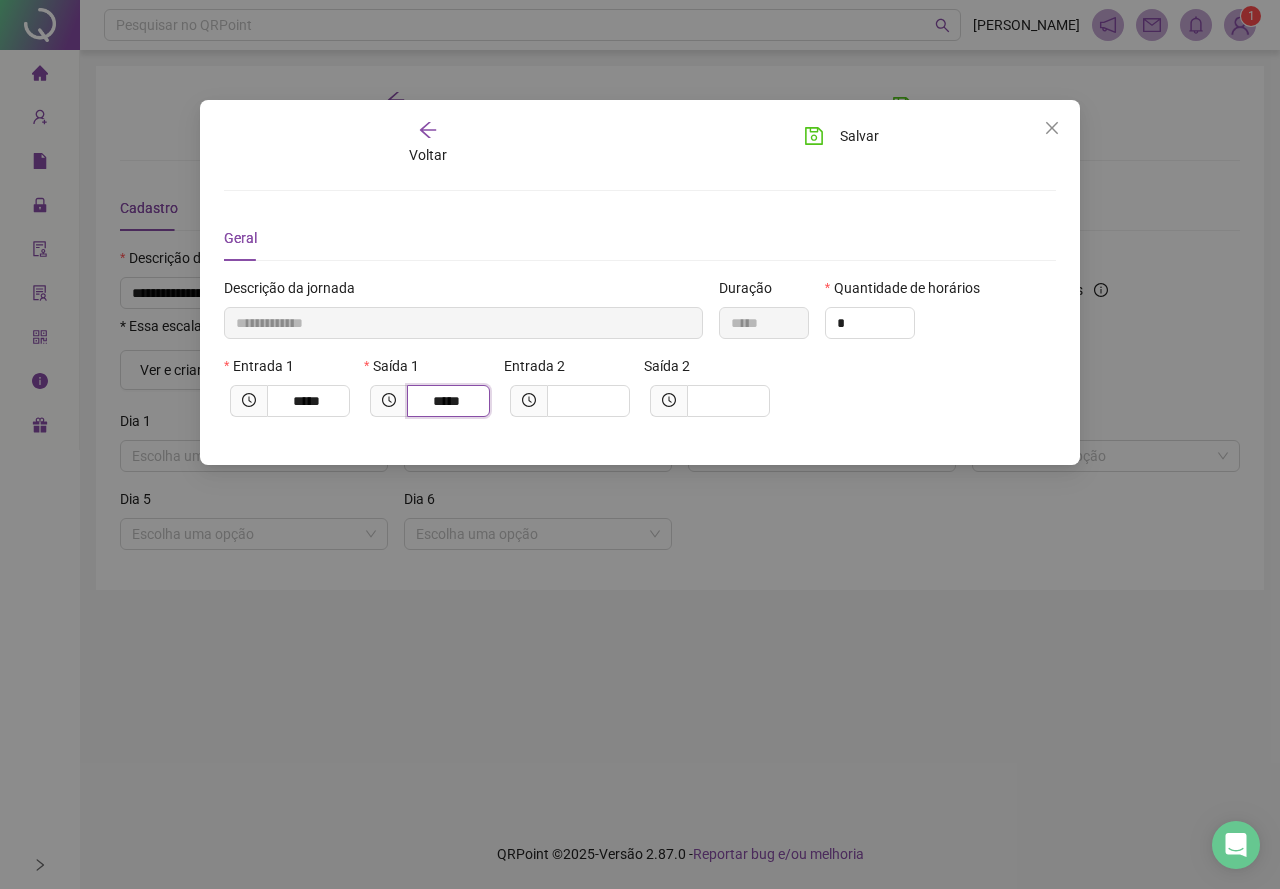 type on "*****" 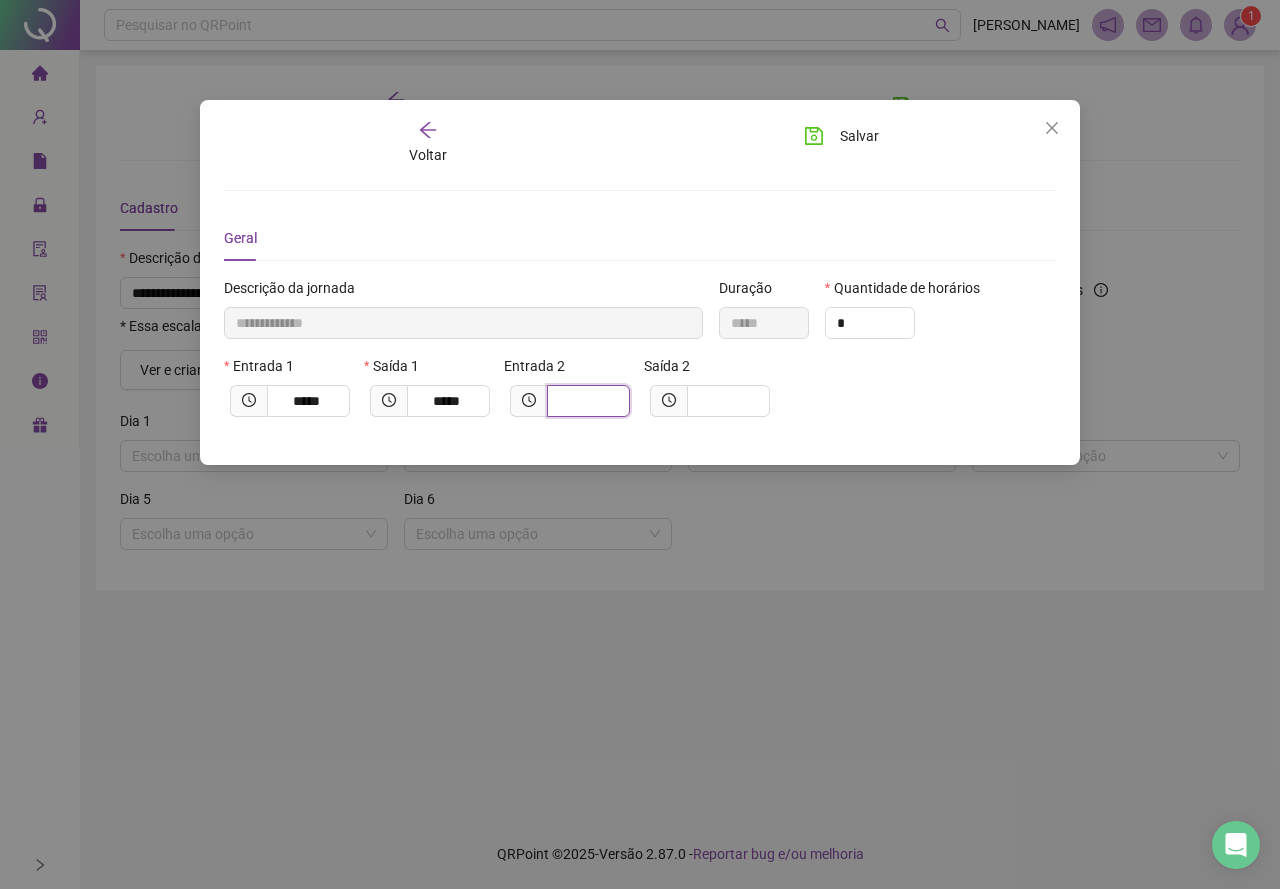click at bounding box center [586, 401] 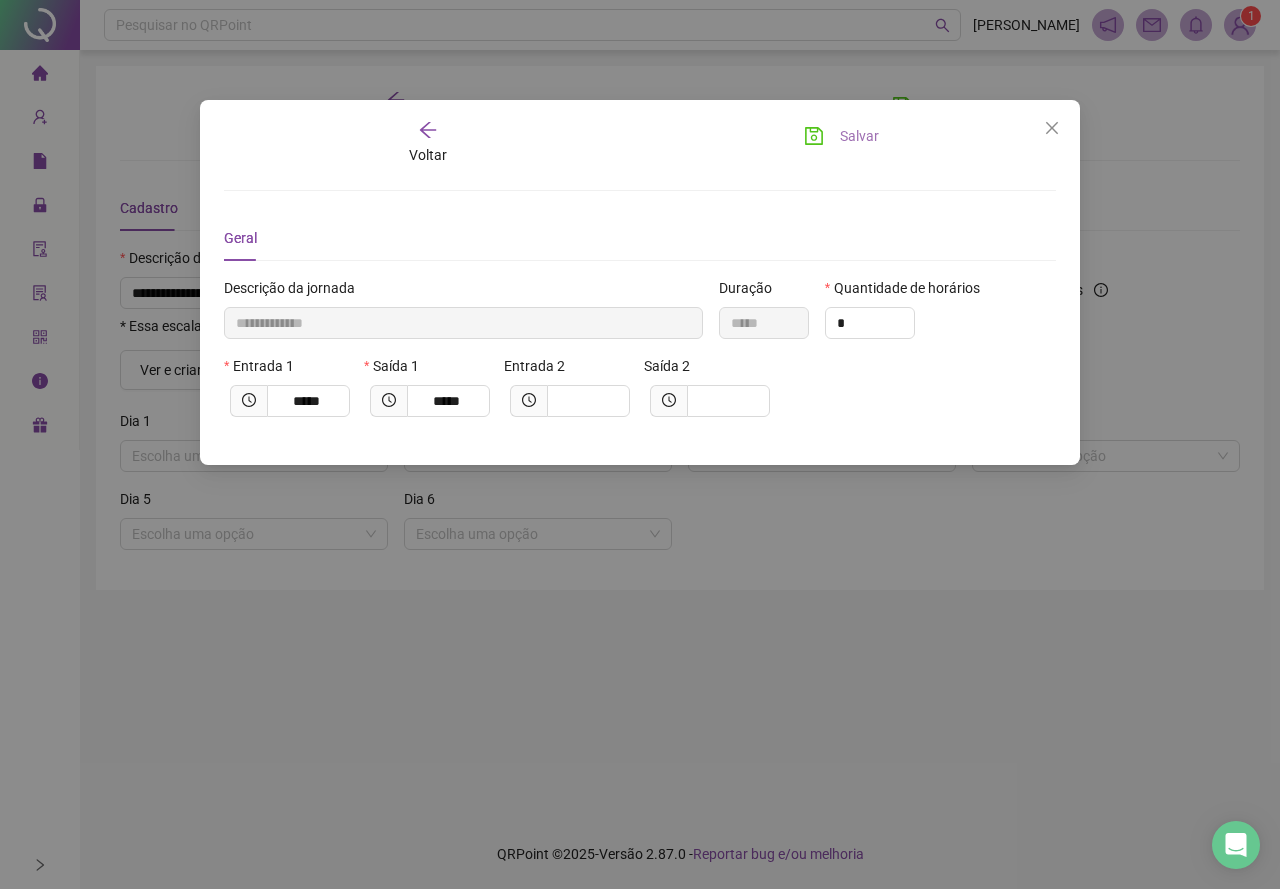 click 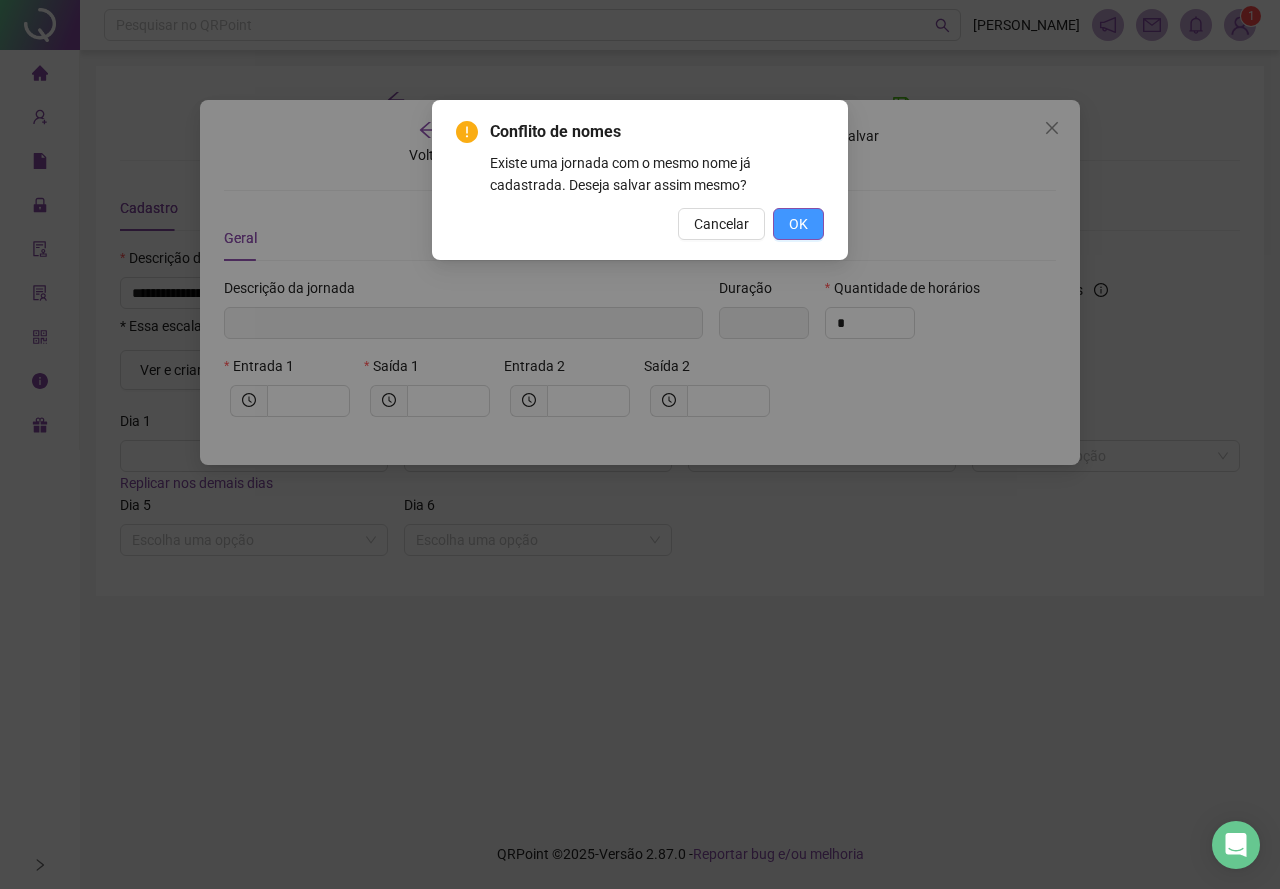 click on "OK" at bounding box center (798, 224) 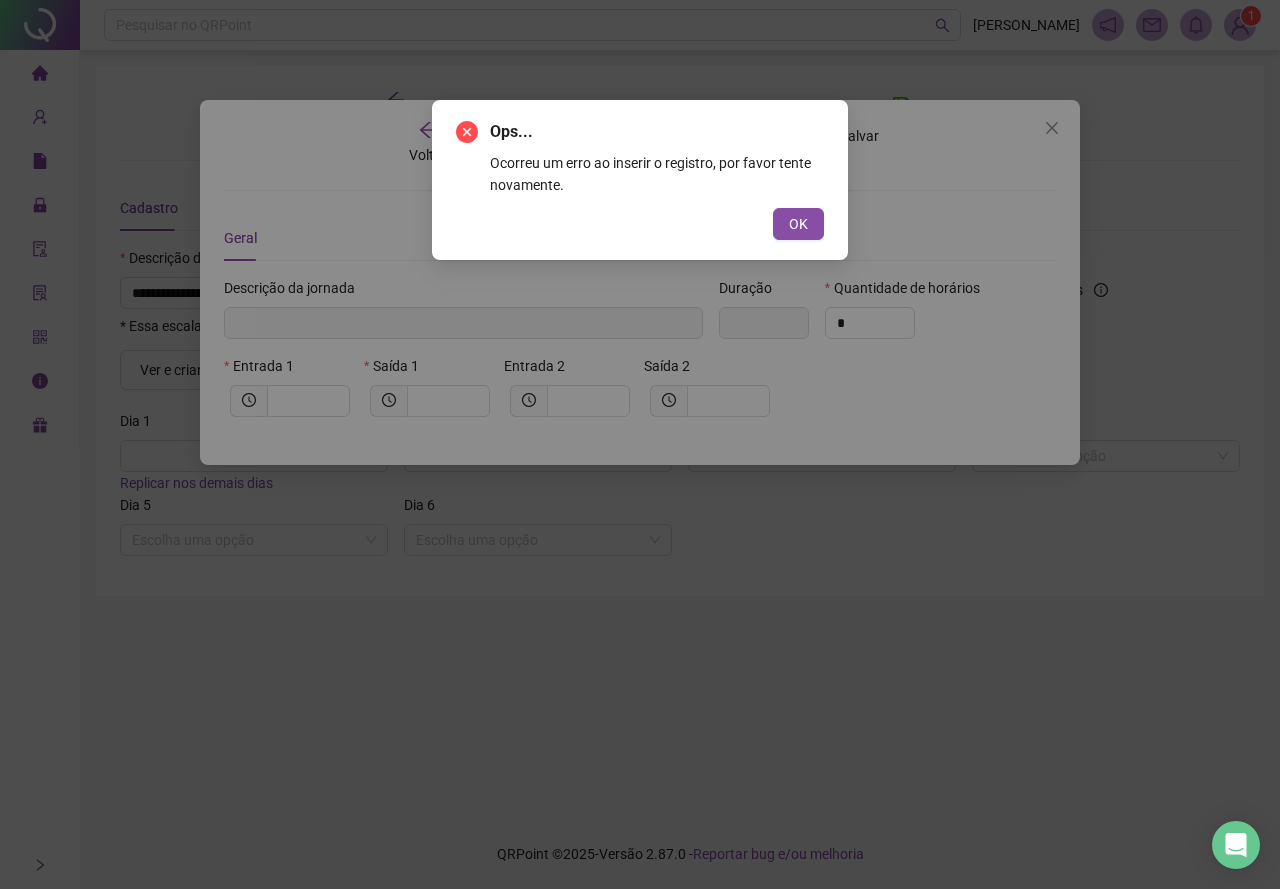 click on "OK" at bounding box center [798, 224] 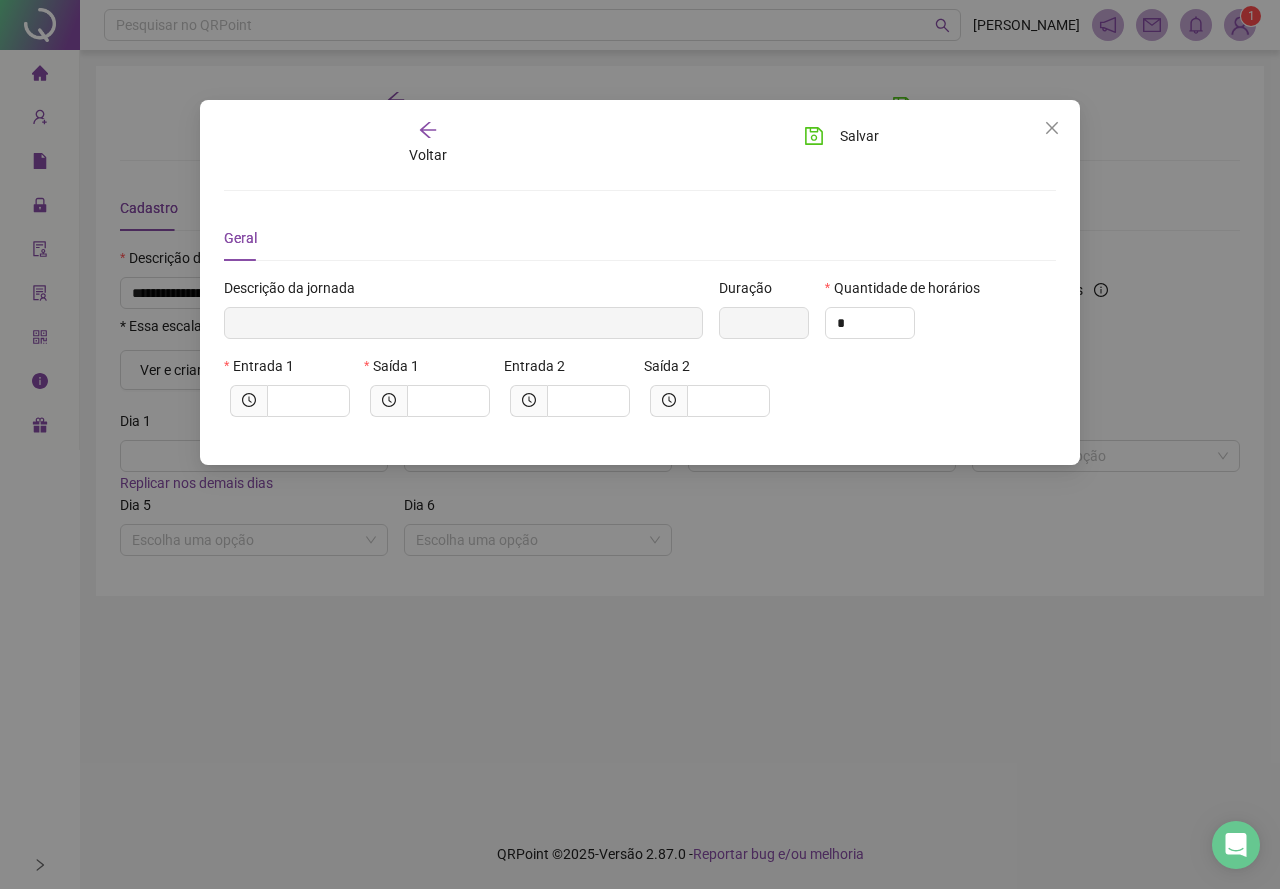 click on "Voltar" at bounding box center [428, 155] 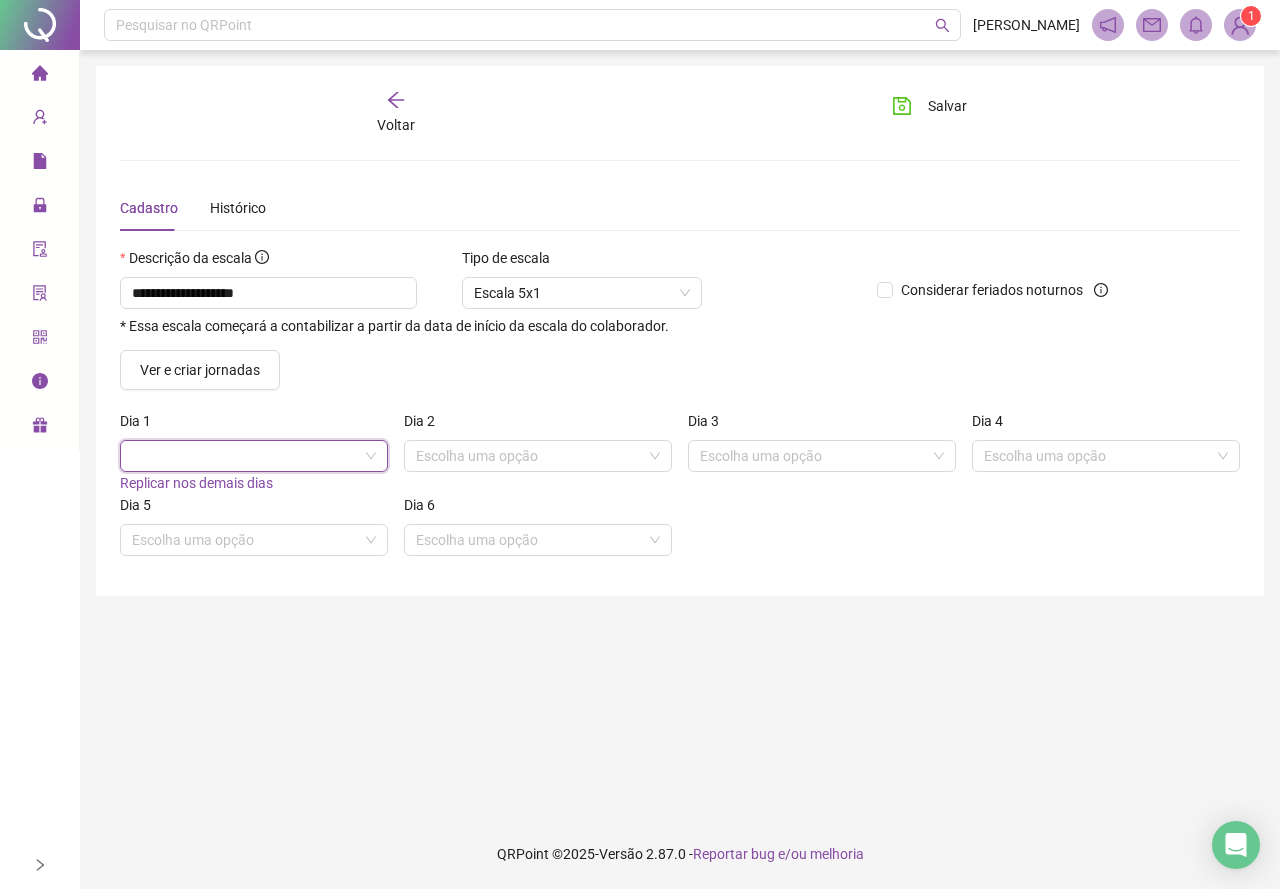 click at bounding box center [254, 456] 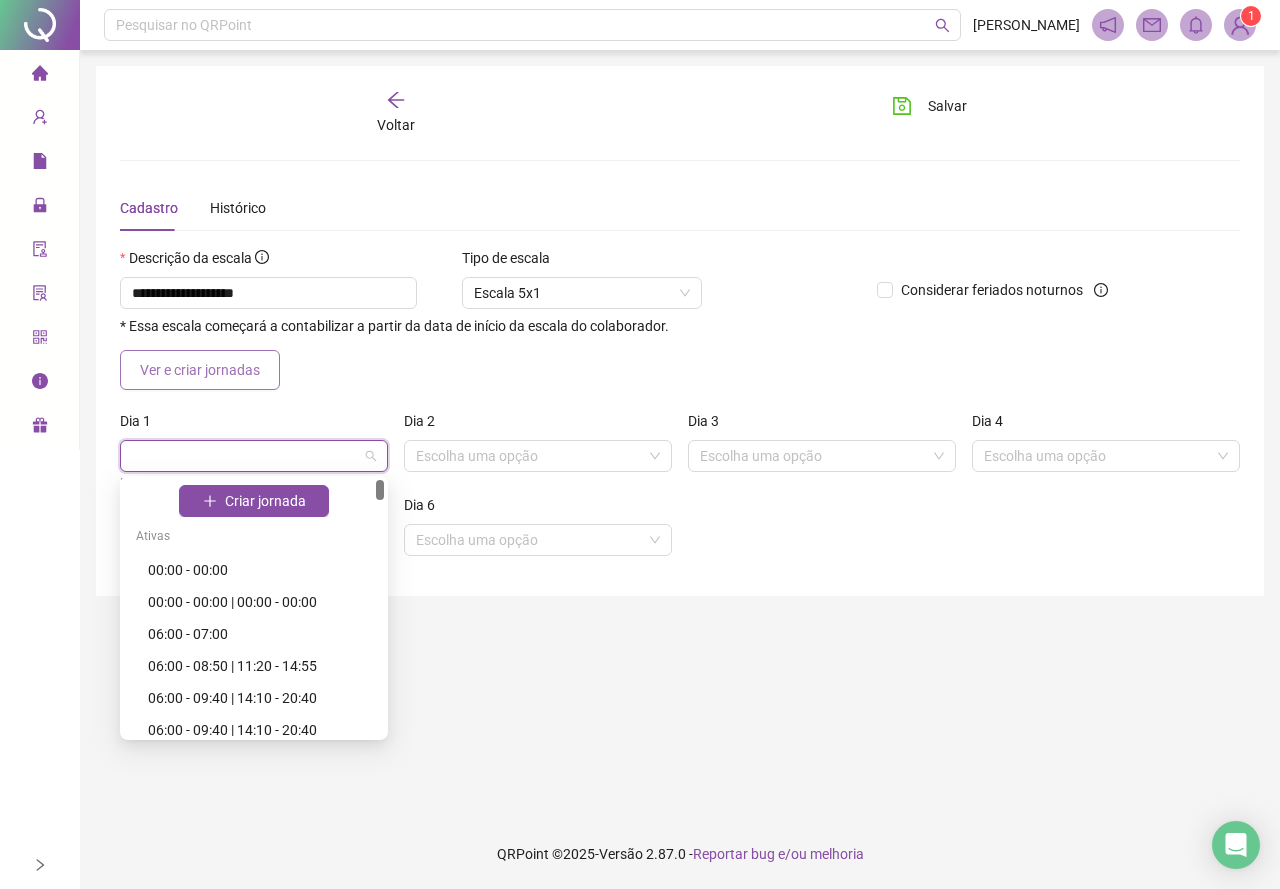 click on "Ver e criar jornadas" at bounding box center [200, 370] 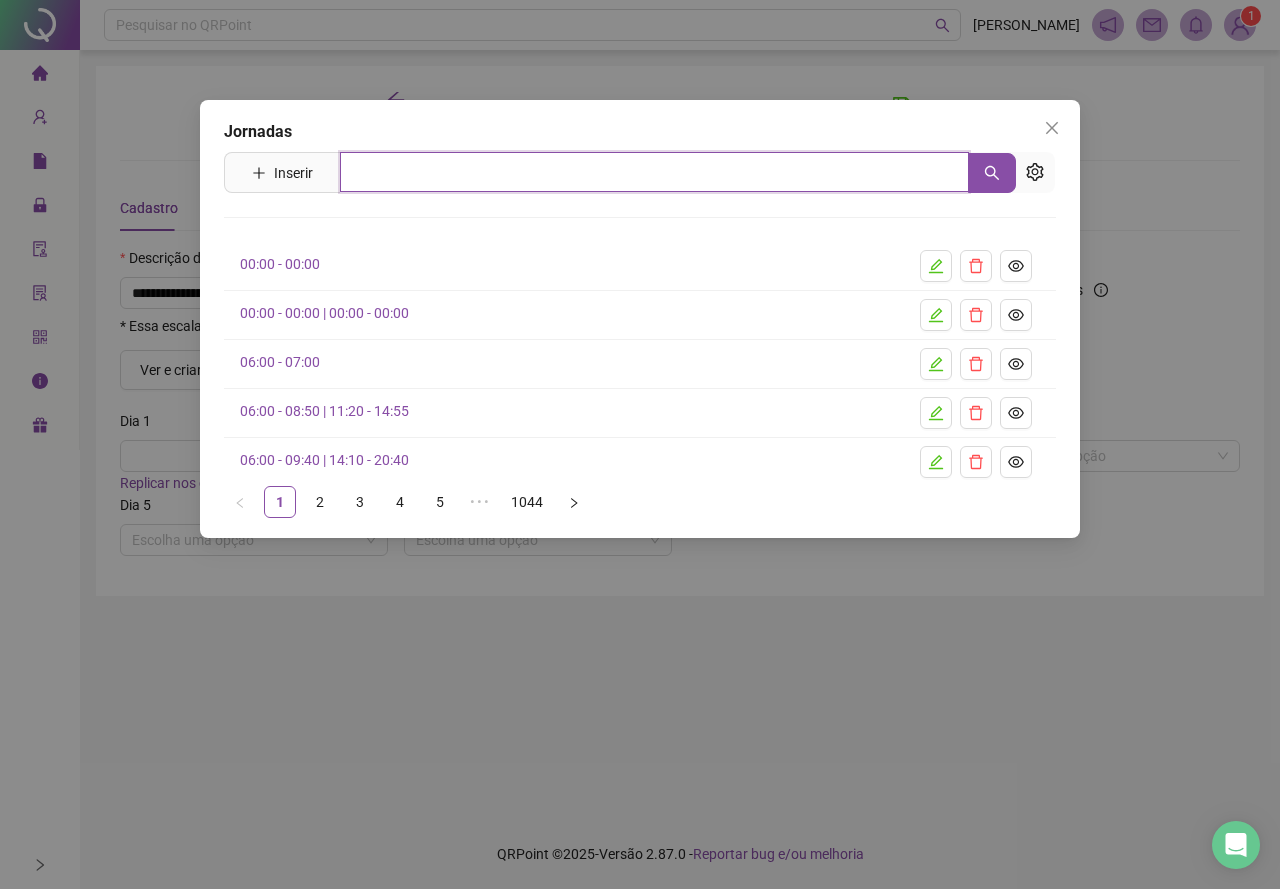 click at bounding box center (654, 172) 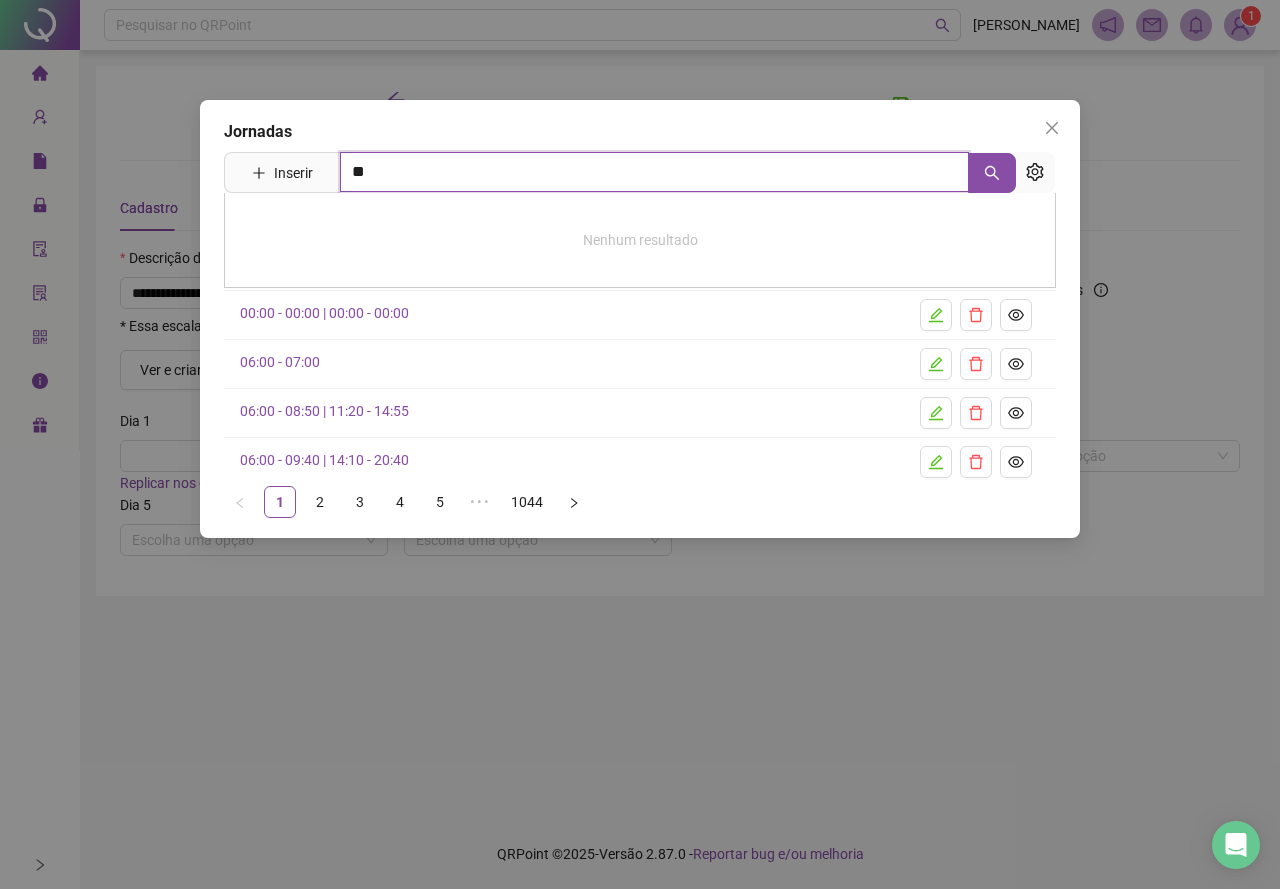 type on "*" 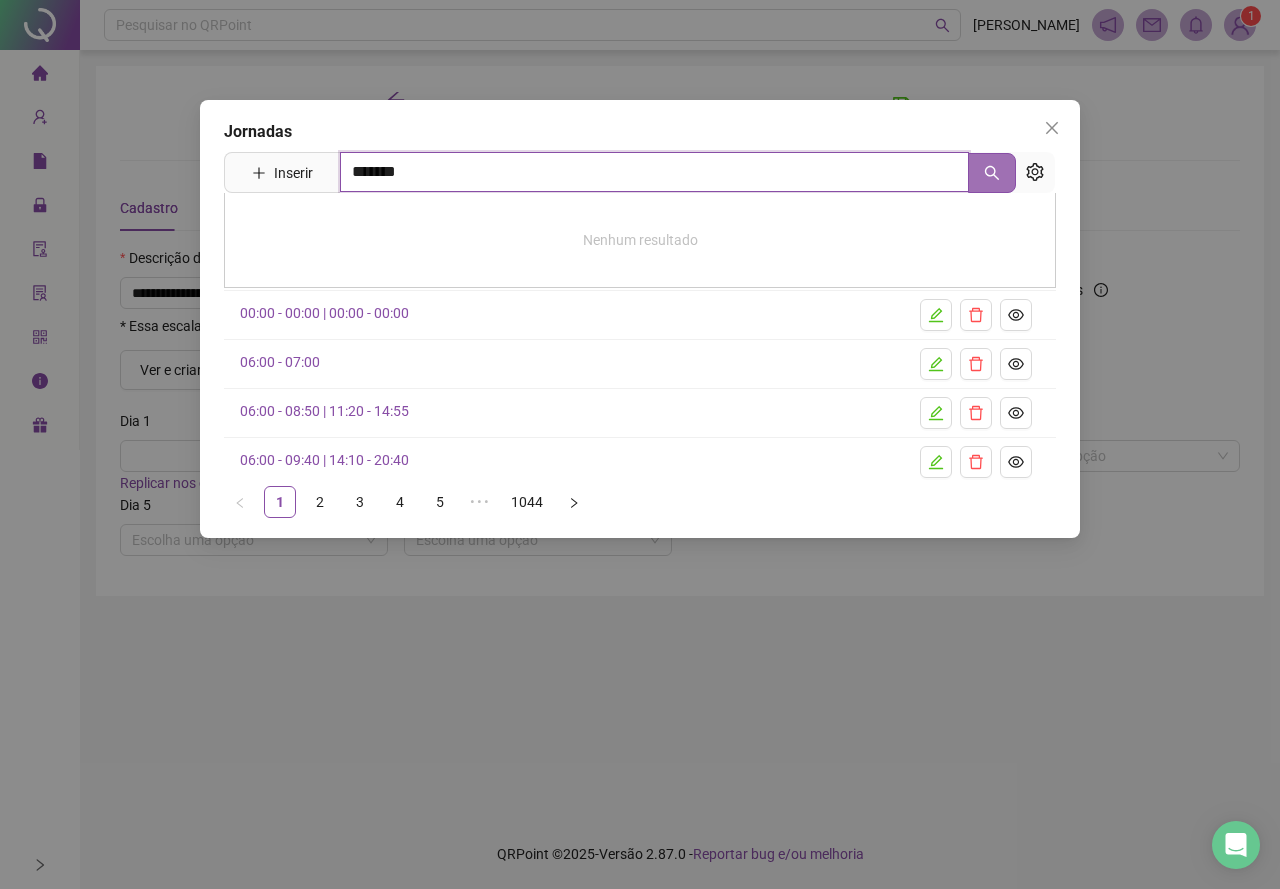 click at bounding box center (992, 173) 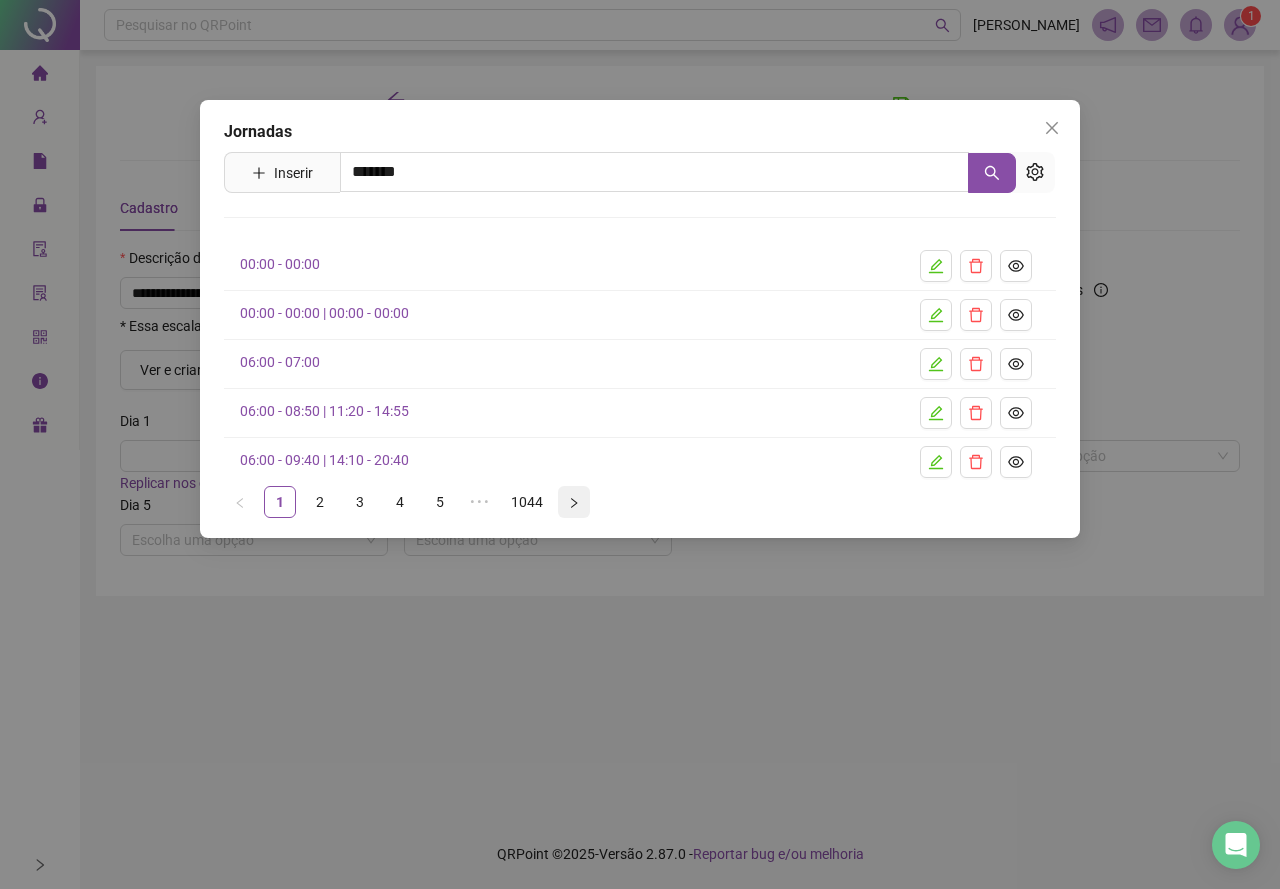 click at bounding box center [574, 502] 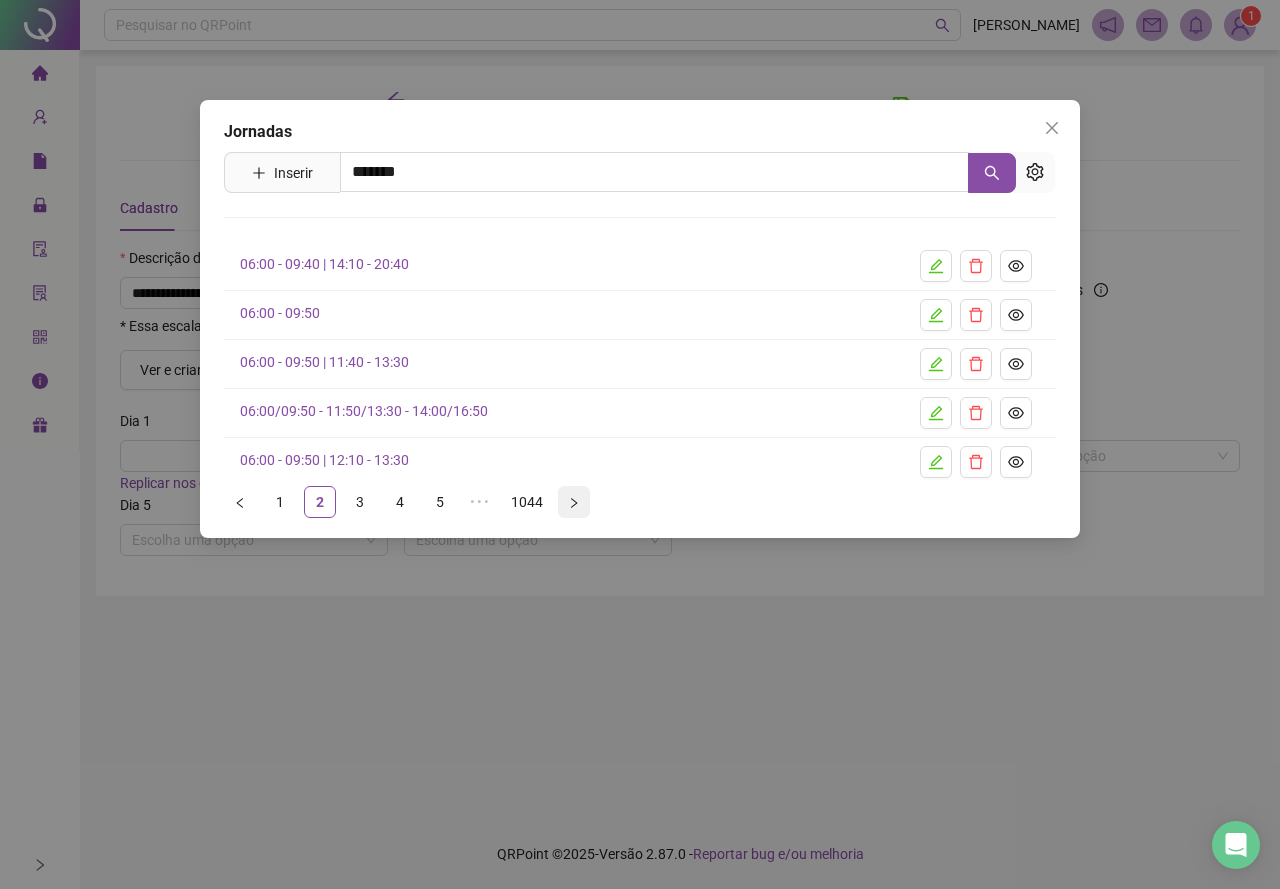 click at bounding box center [574, 502] 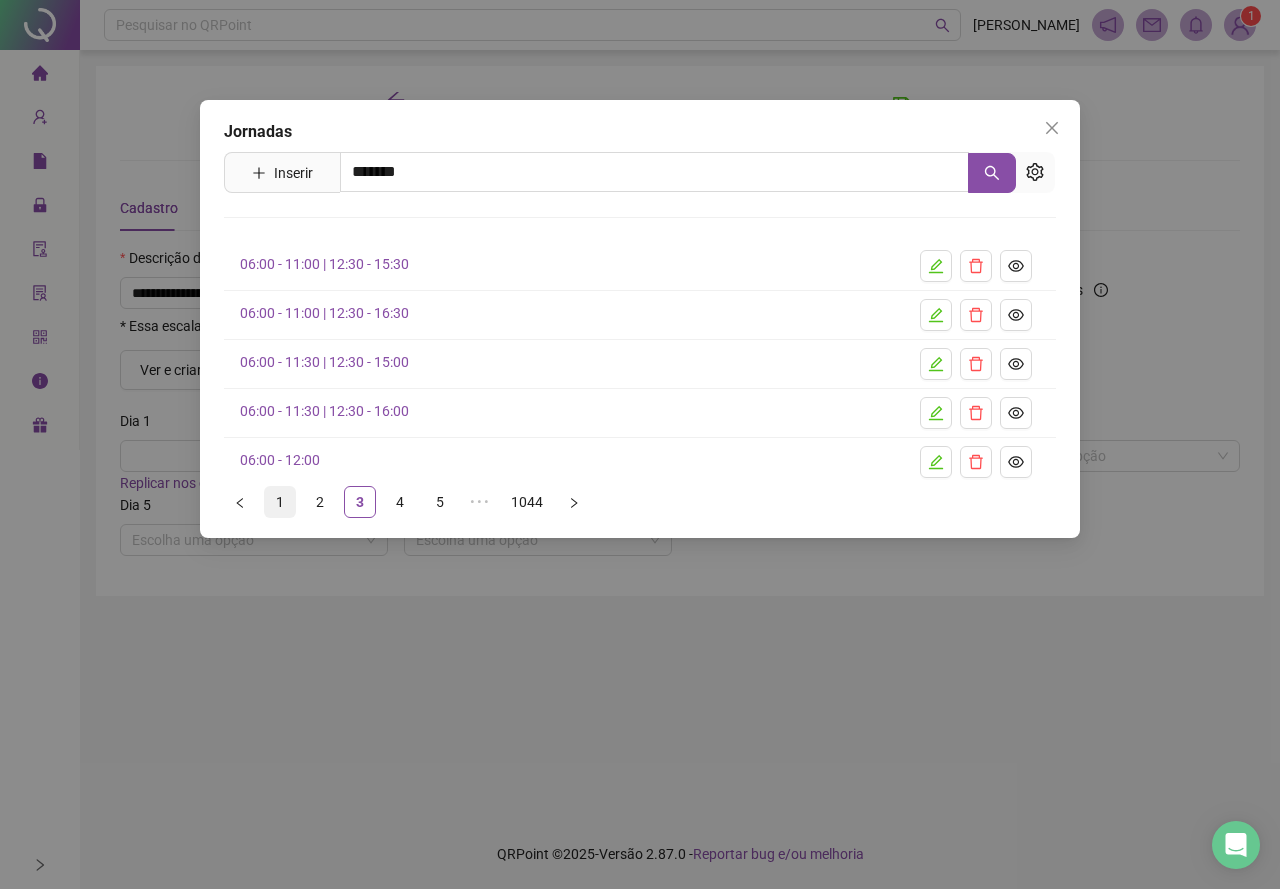 click on "1" at bounding box center [280, 502] 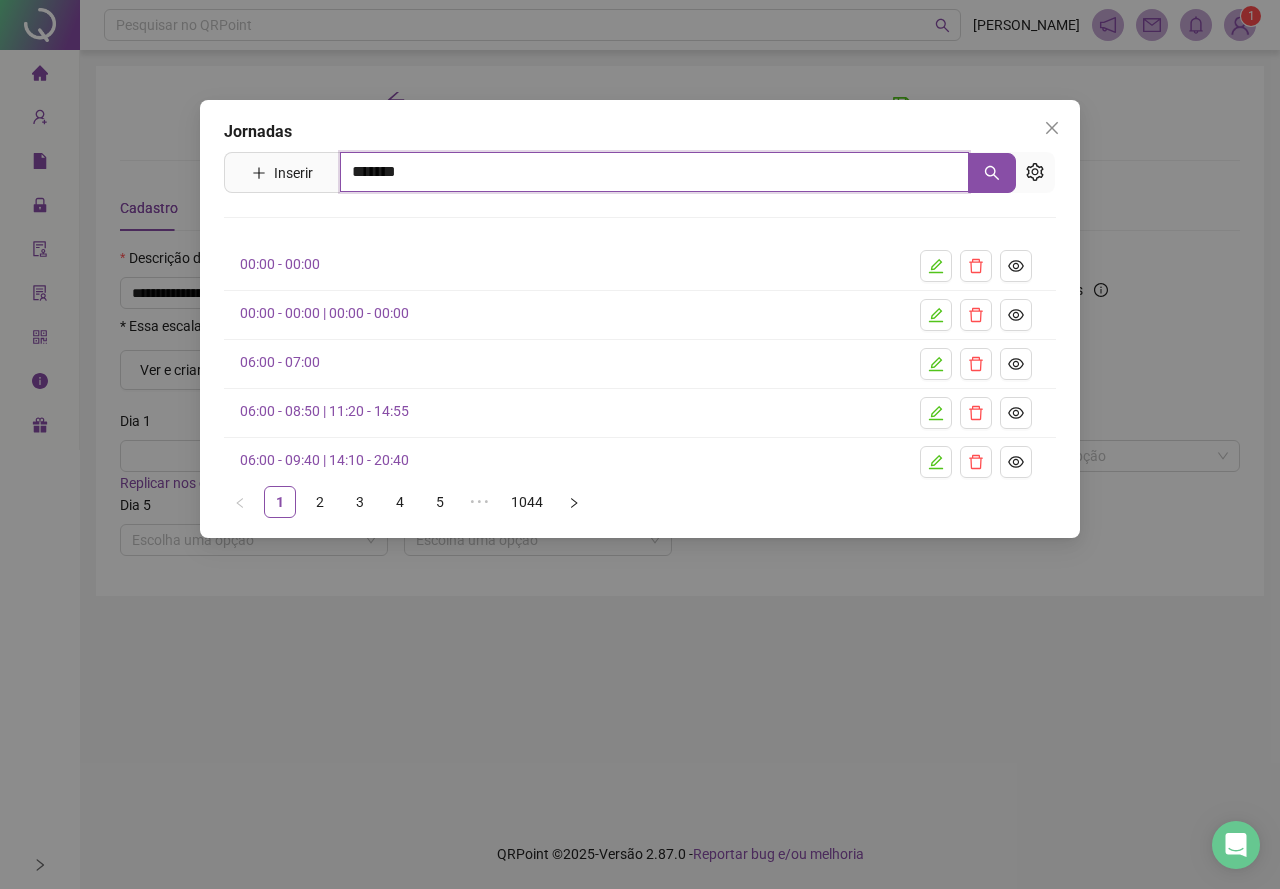 click on "******" at bounding box center (654, 172) 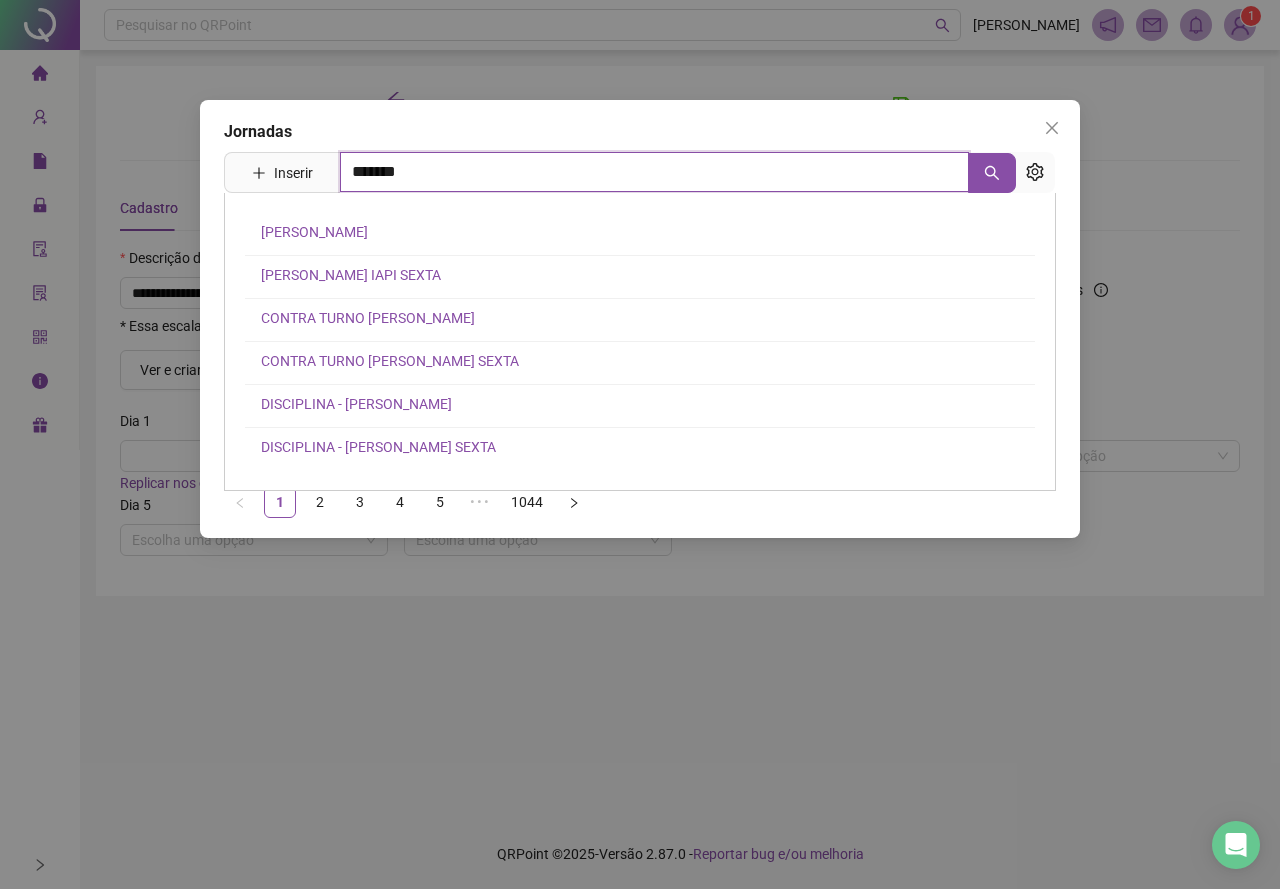 click on "******" at bounding box center (654, 172) 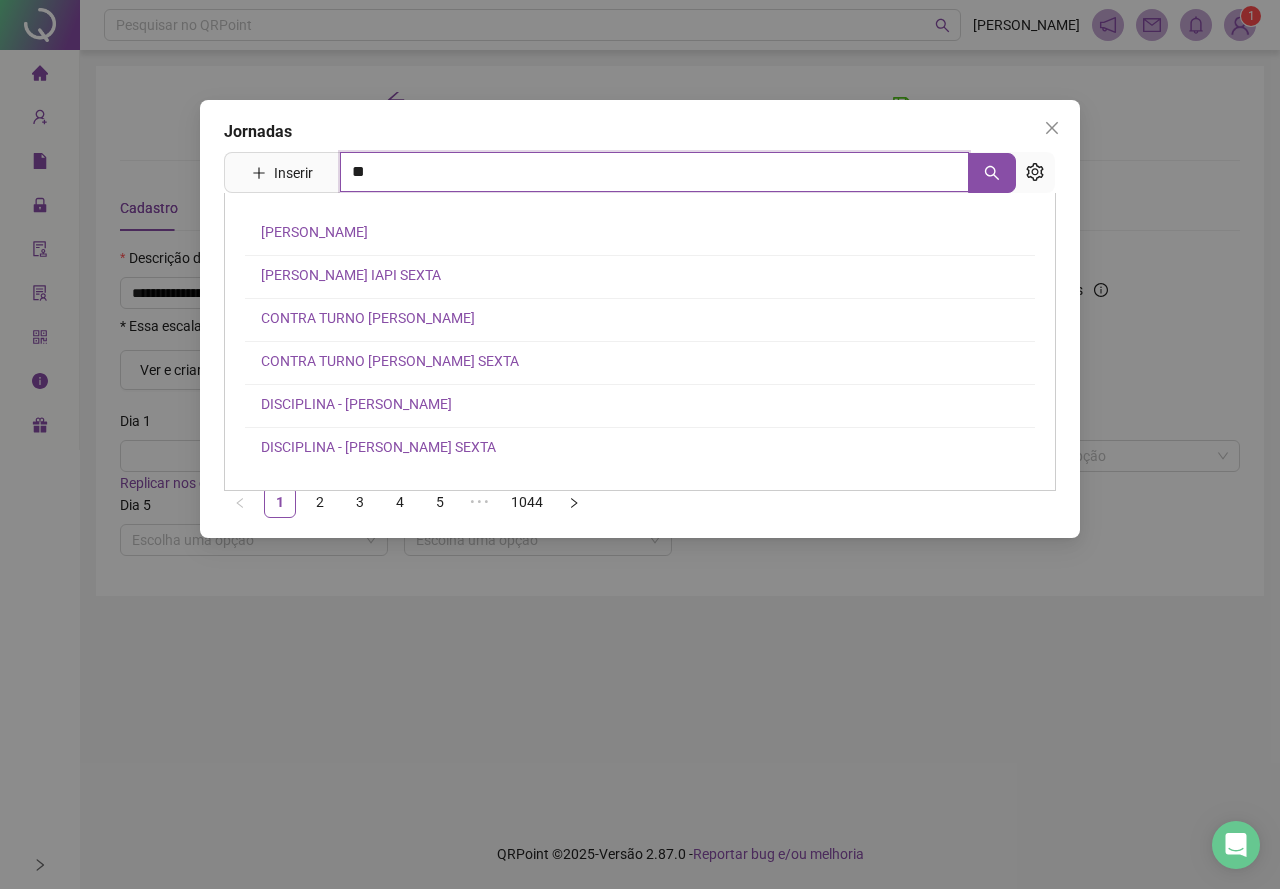 type on "*" 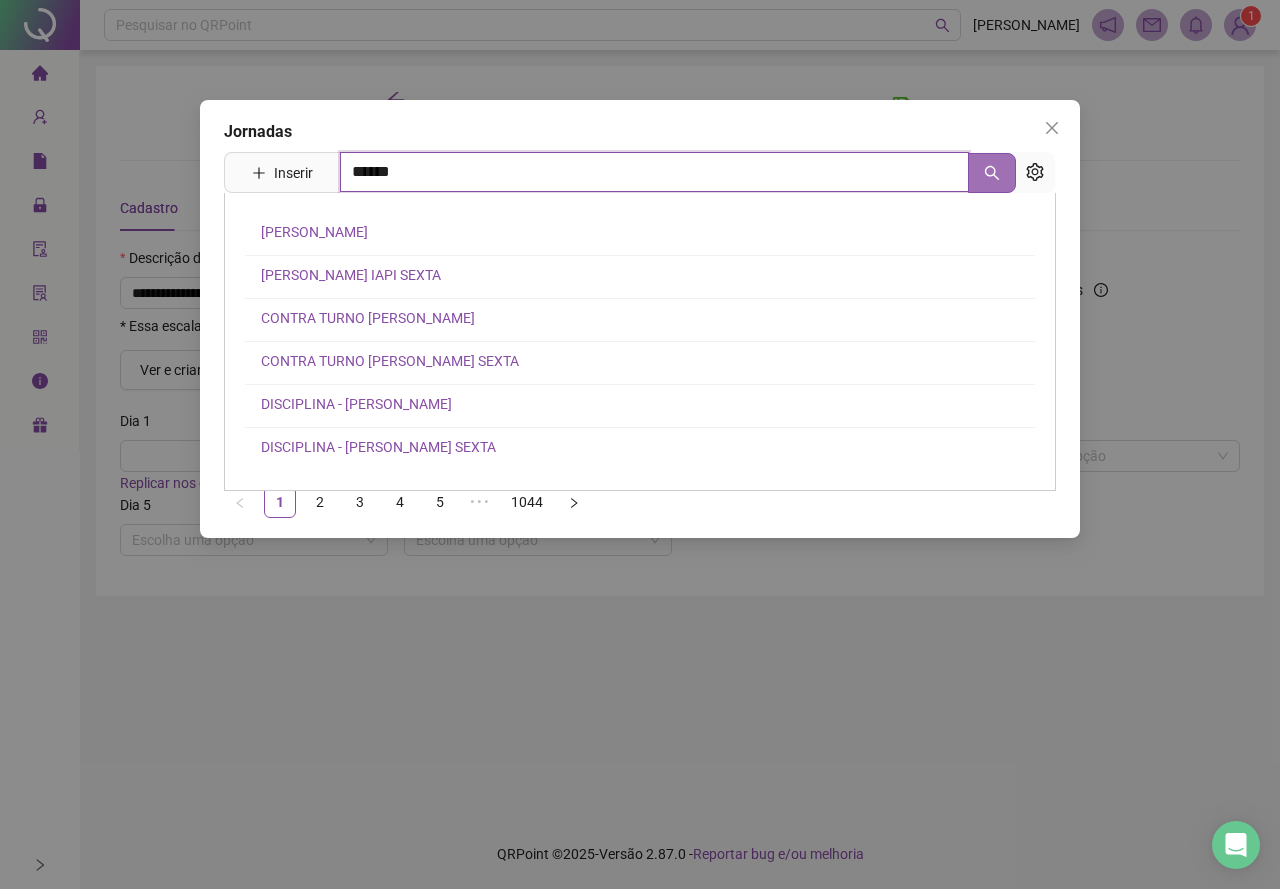 click at bounding box center (992, 173) 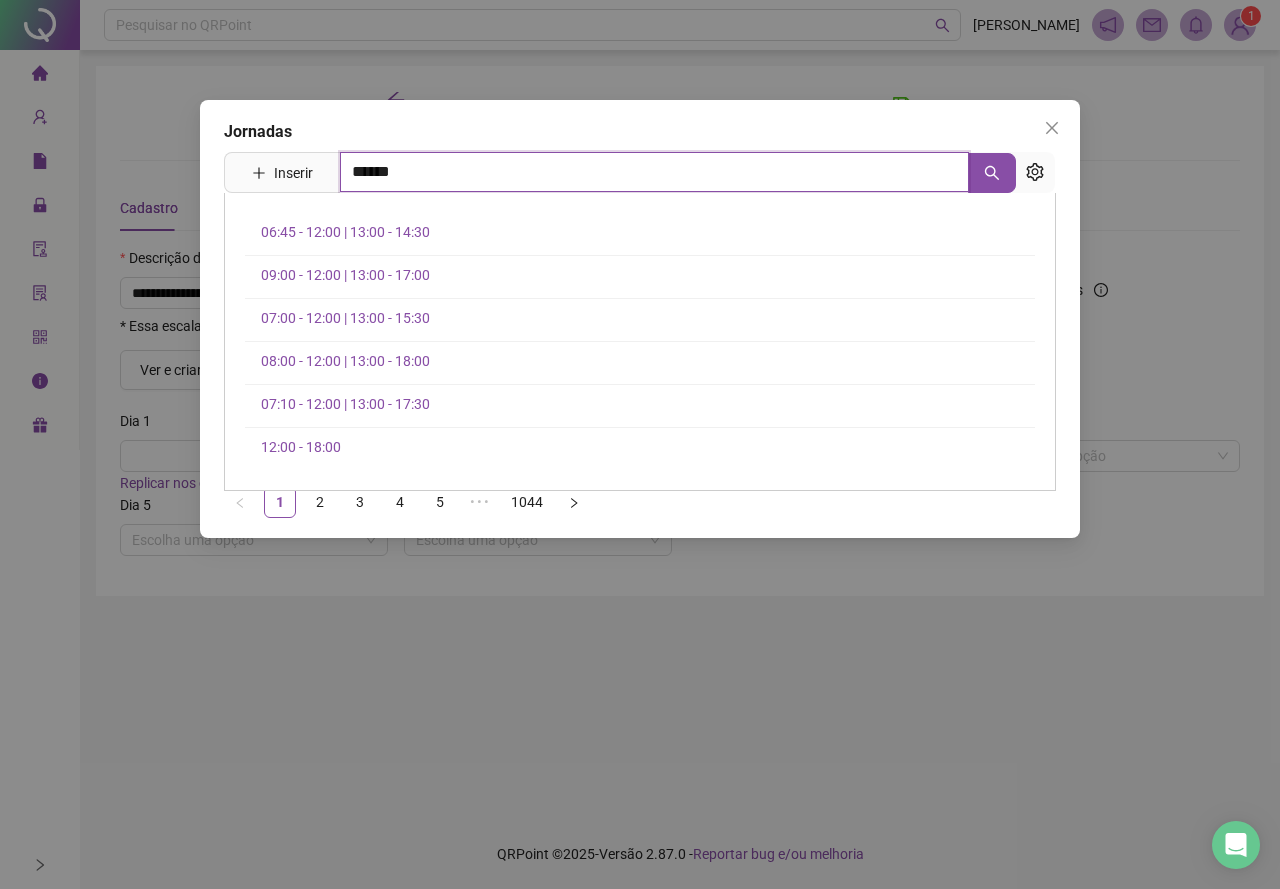 drag, startPoint x: 404, startPoint y: 169, endPoint x: 338, endPoint y: 180, distance: 66.910385 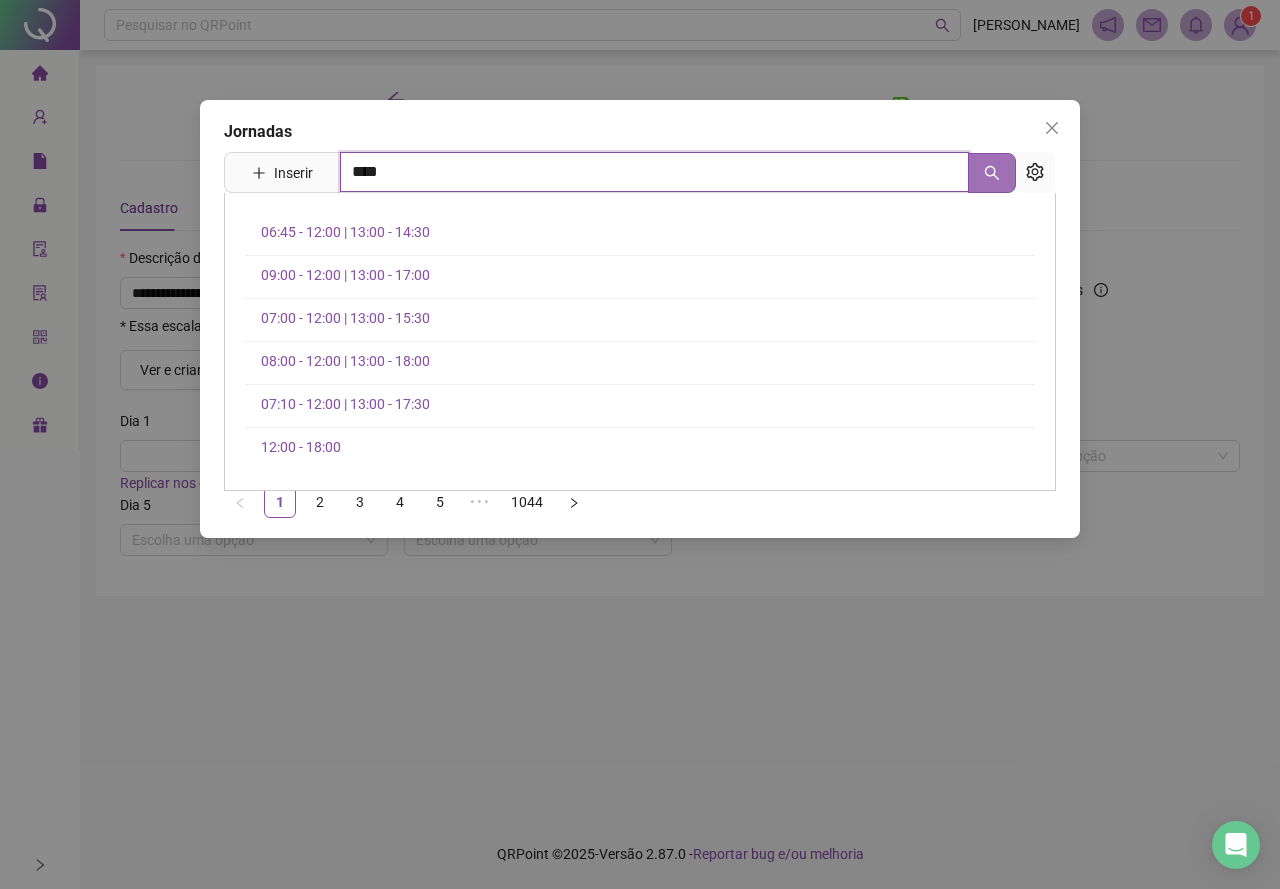 click at bounding box center (992, 173) 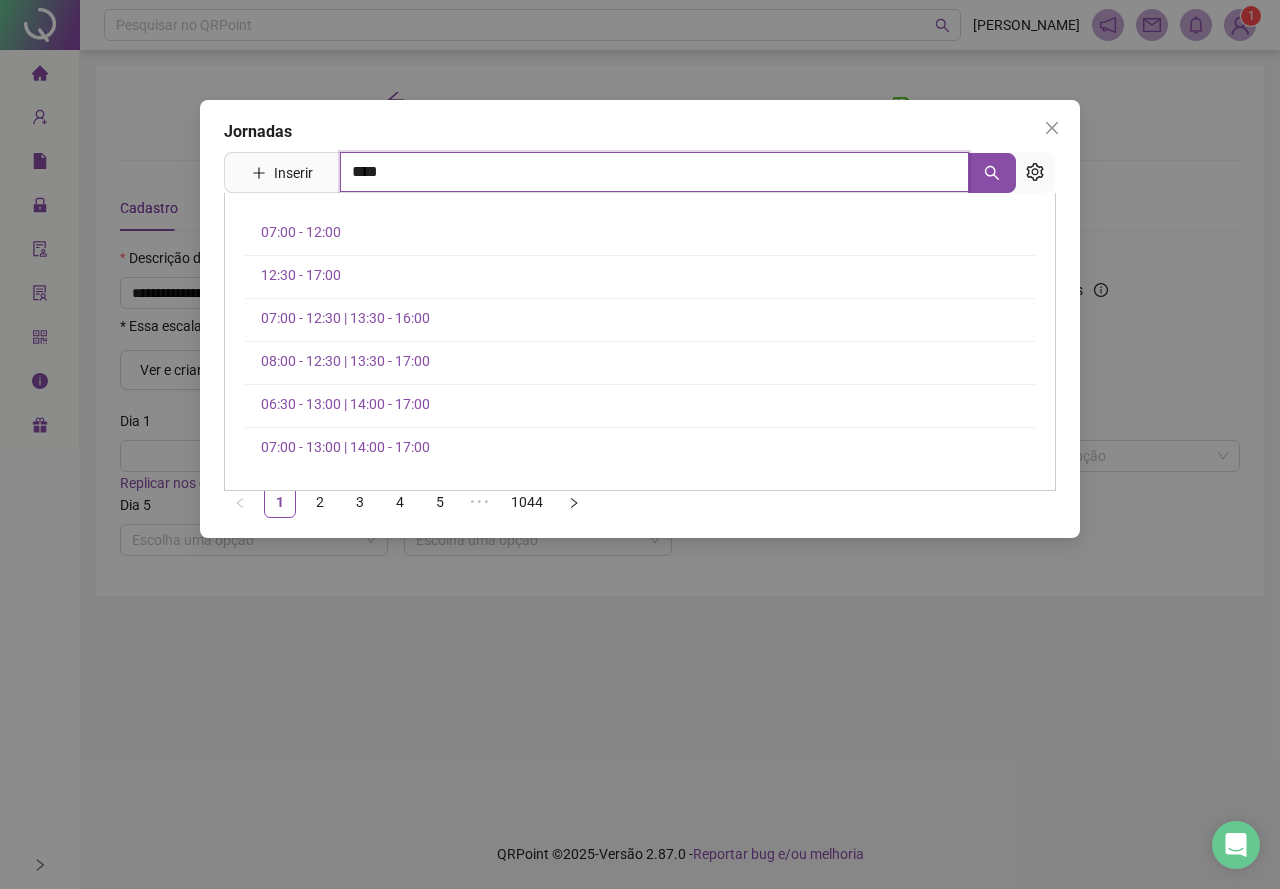 type on "****" 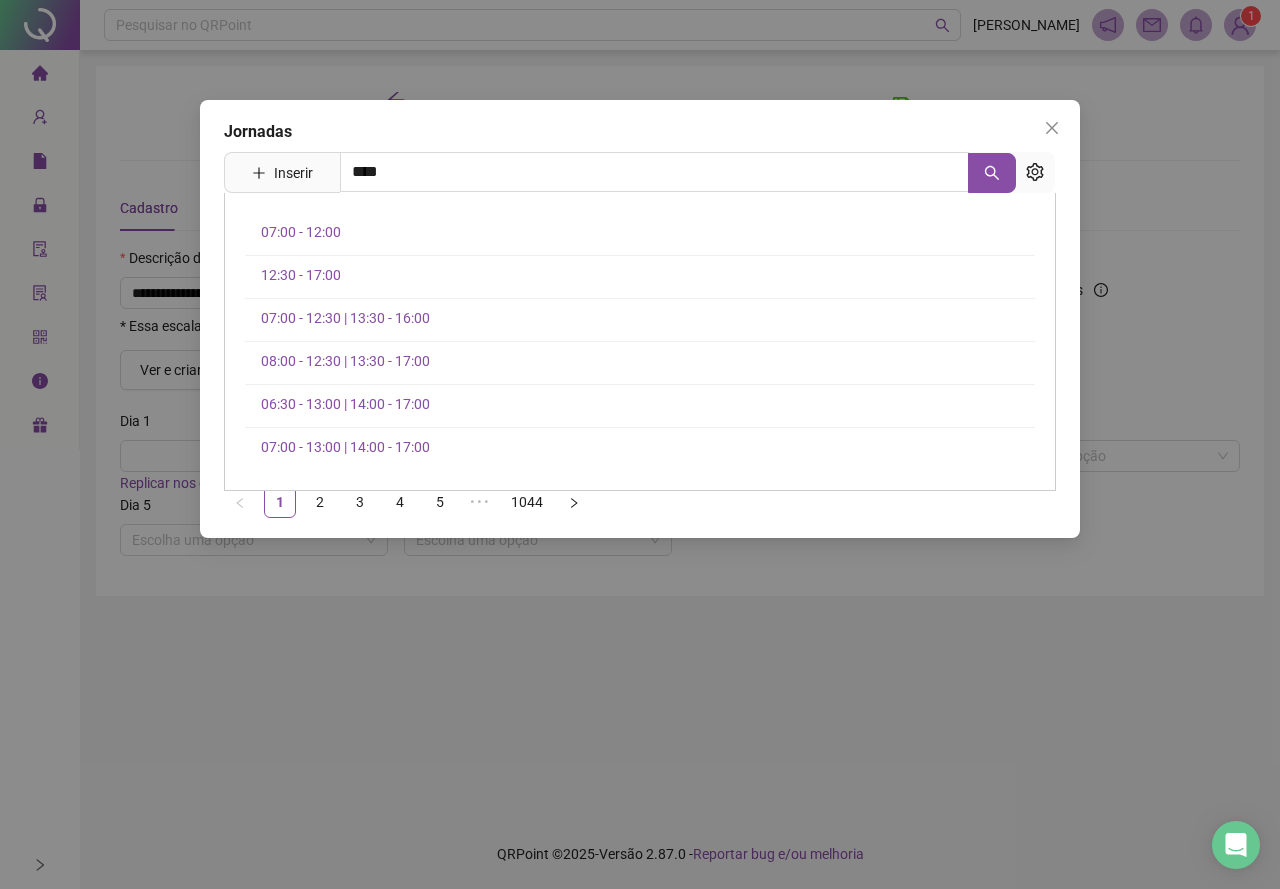 click on "07:00 - 12:00 12:30 - 17:00 07:00 - 12:30 | 13:30 - 16:00 08:00 - 12:30 | 13:30 - 17:00 06:30 - 13:00 | 14:00 - 17:00 07:00 - 13:00 | 14:00 - 17:00" at bounding box center (640, 342) 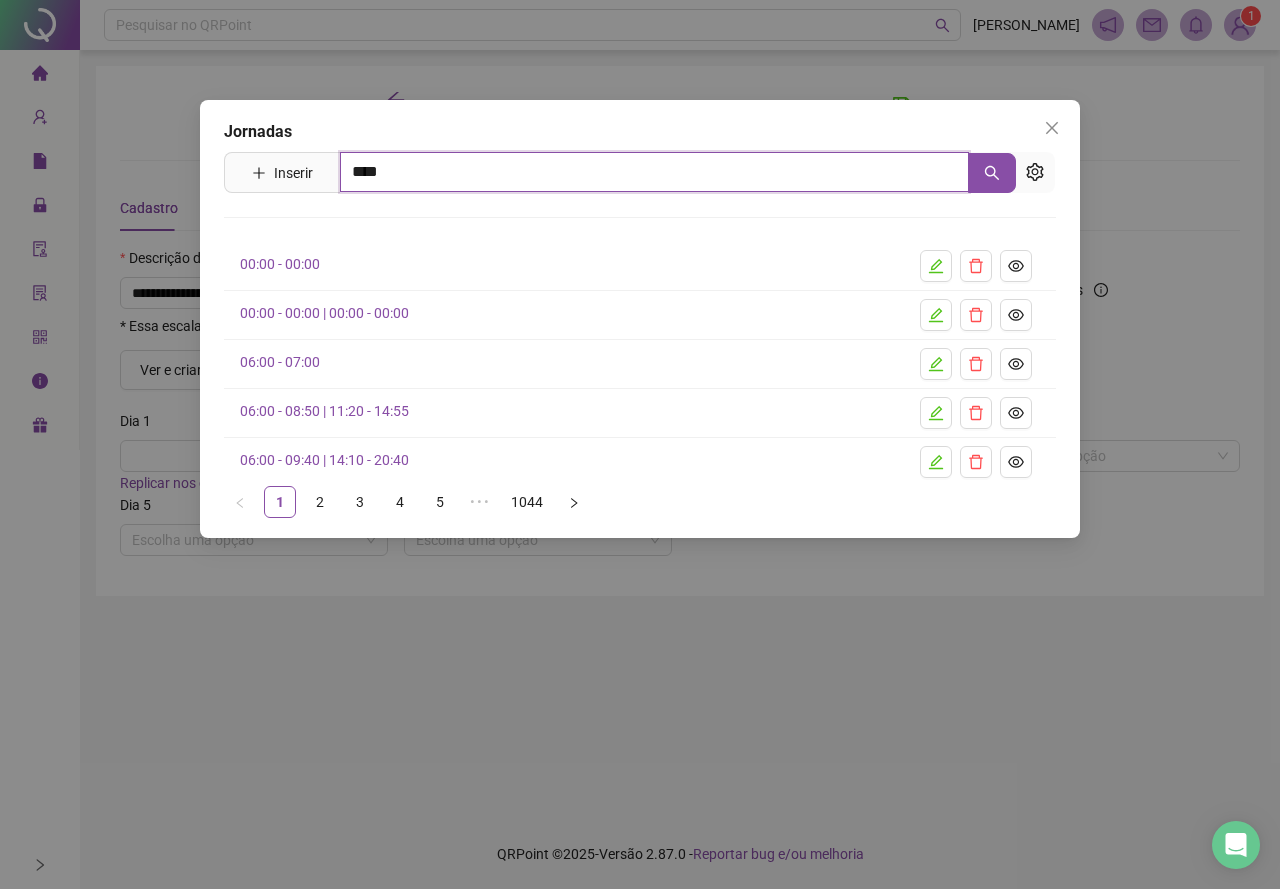 click on "****" at bounding box center (654, 172) 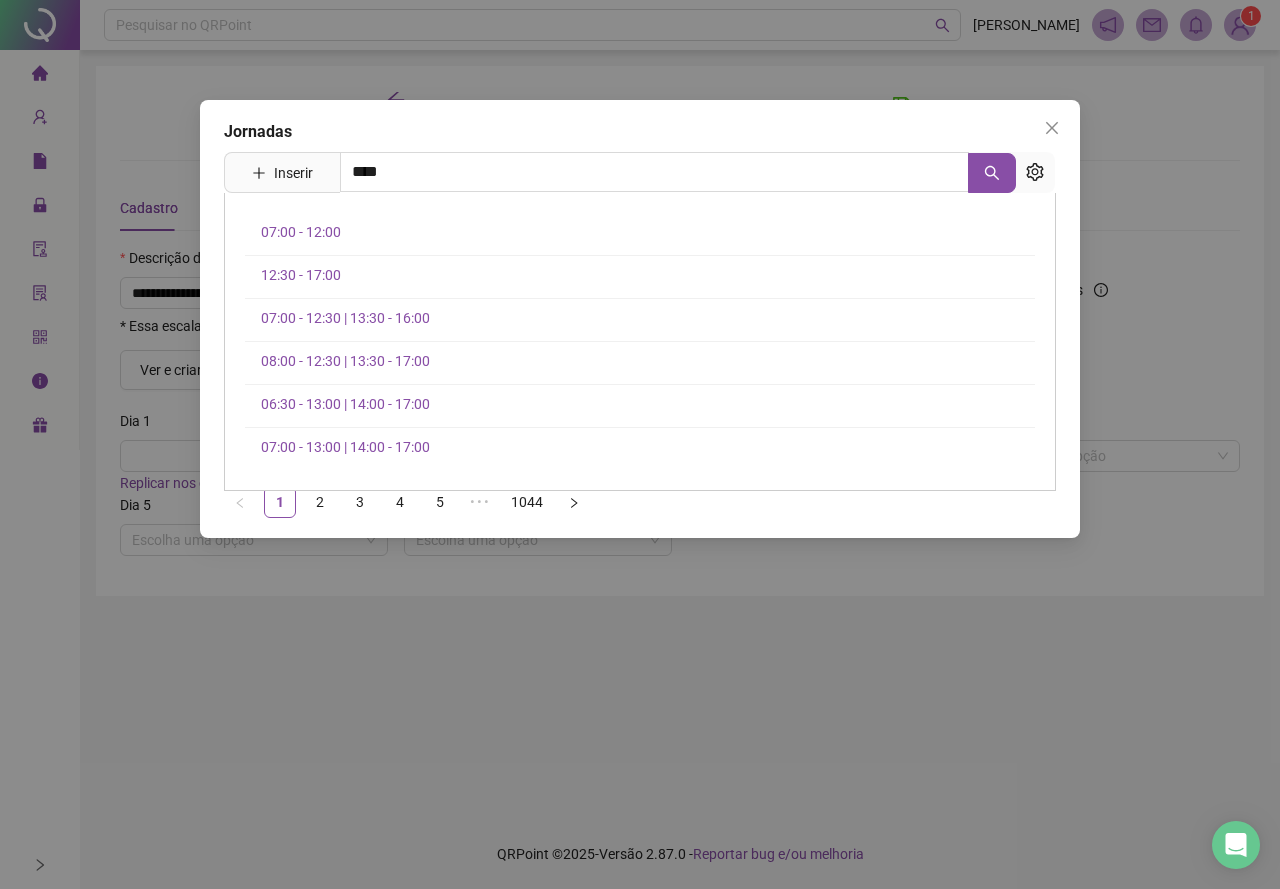 click on "07:00 - 12:00" at bounding box center [301, 232] 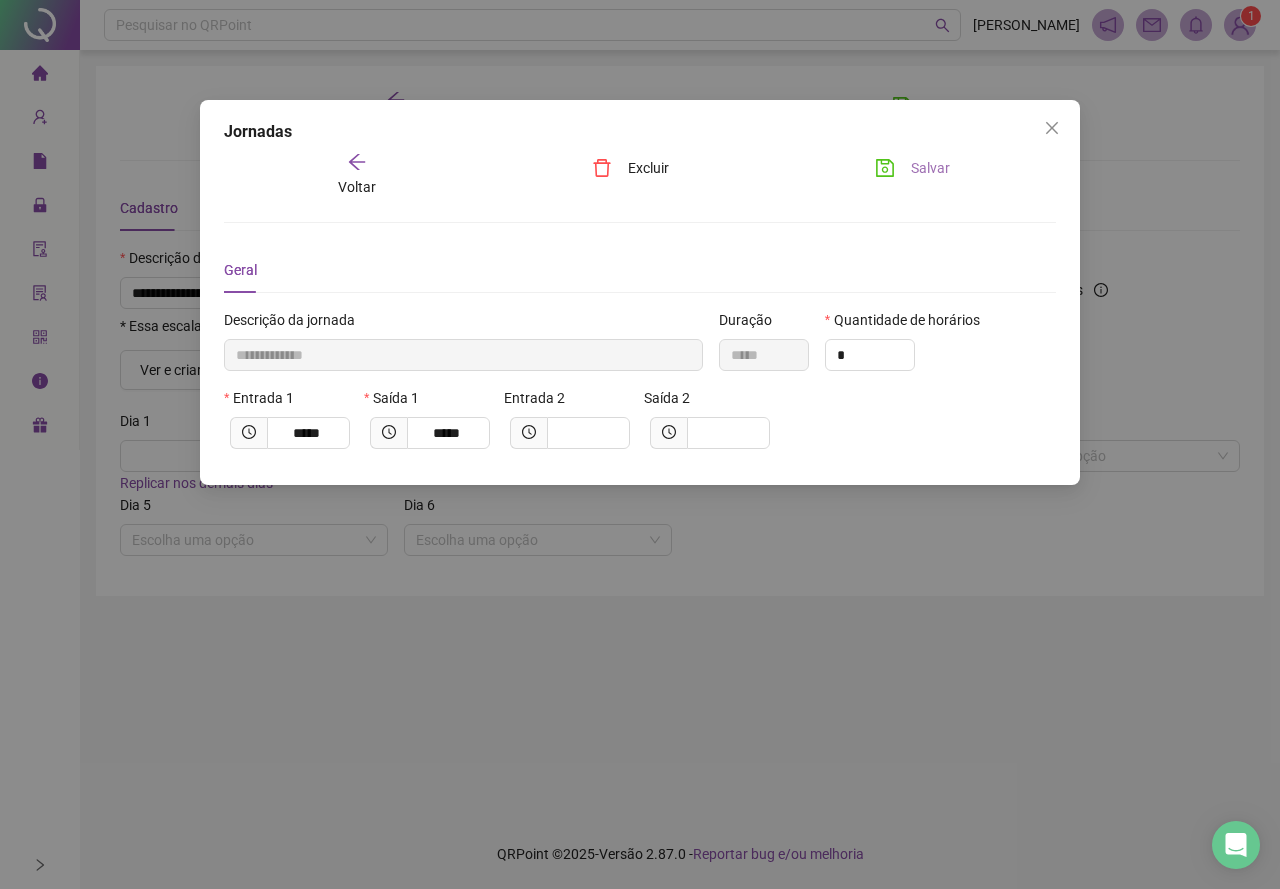 click 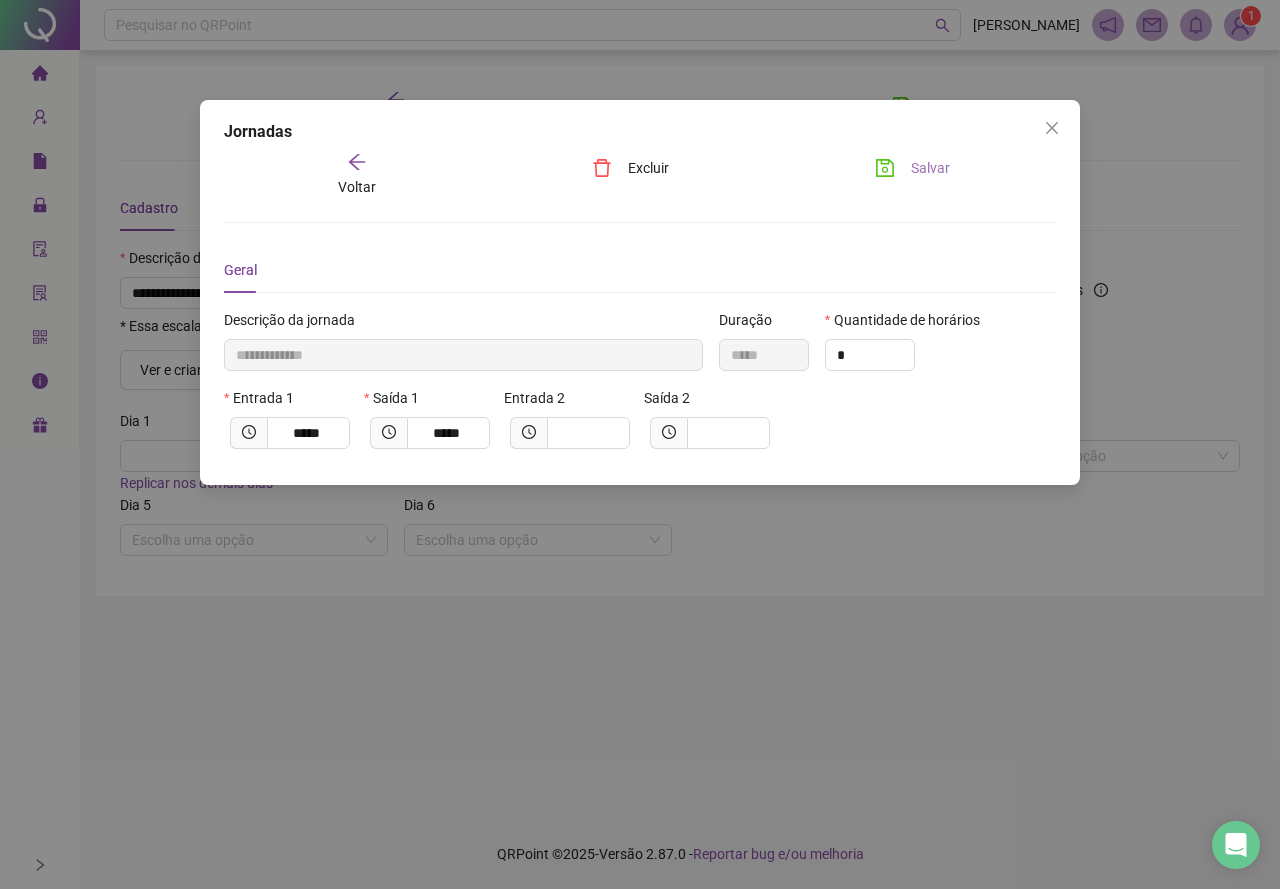 click on "Voltar" at bounding box center (357, 175) 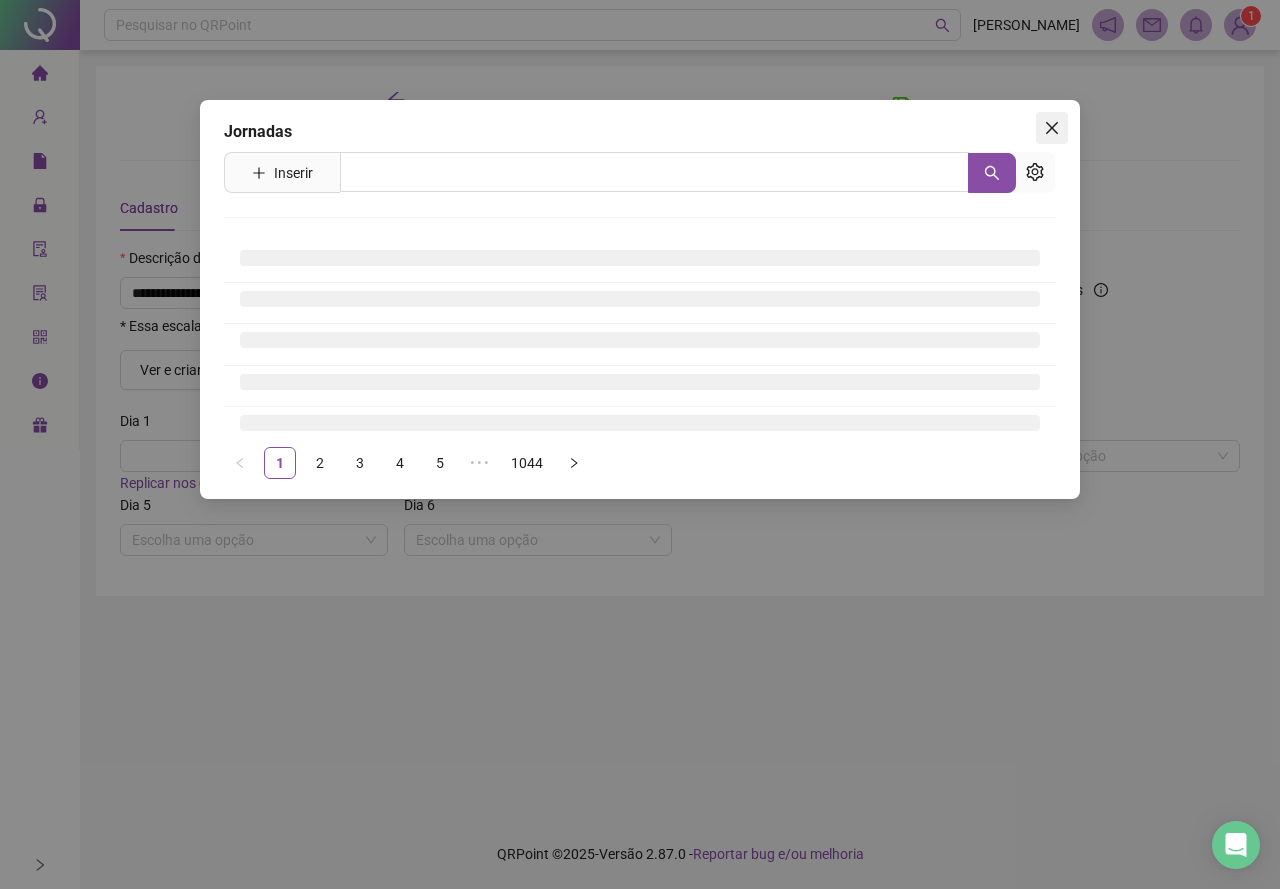 click 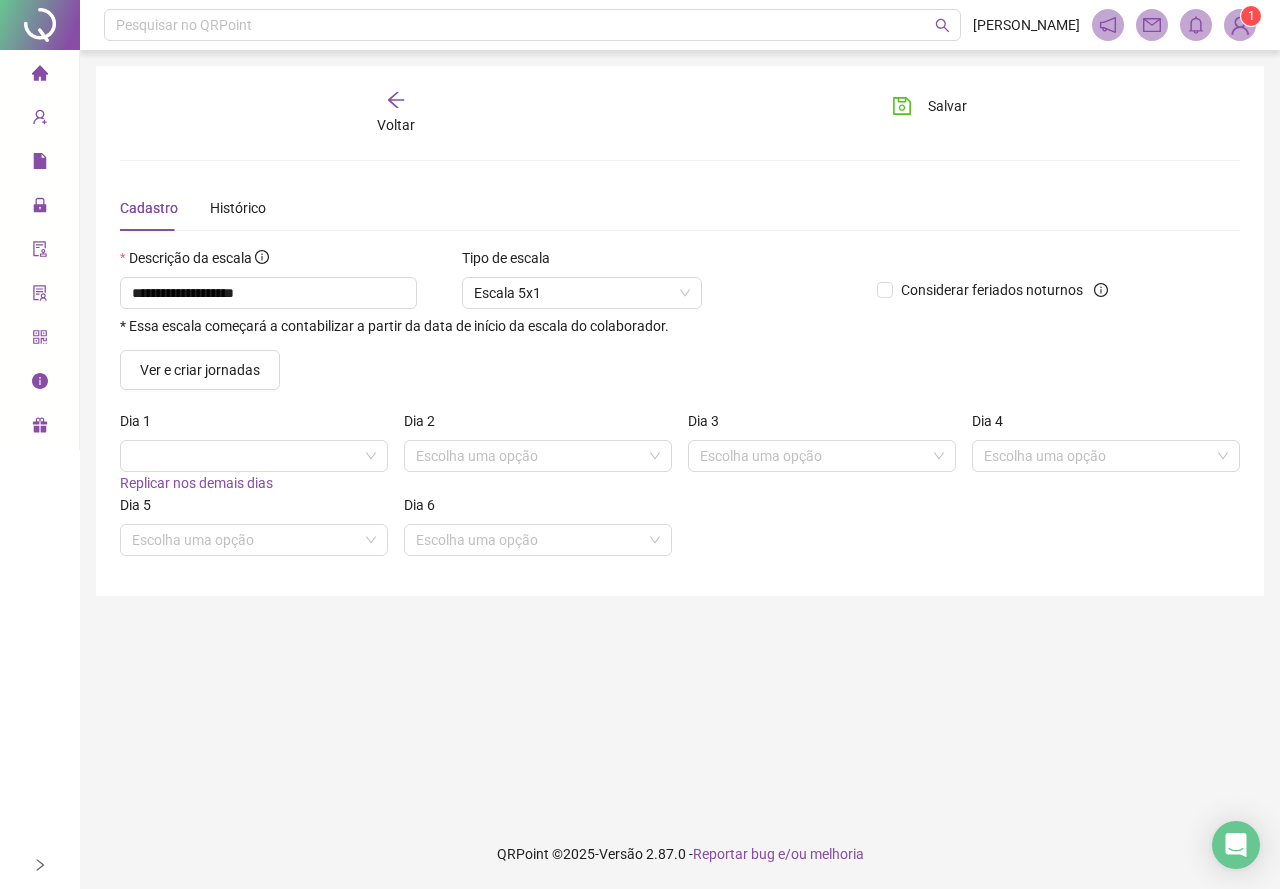 click on "* Essa escala começará a contabilizar a partir da data de início da escala do colaborador." at bounding box center (490, 326) 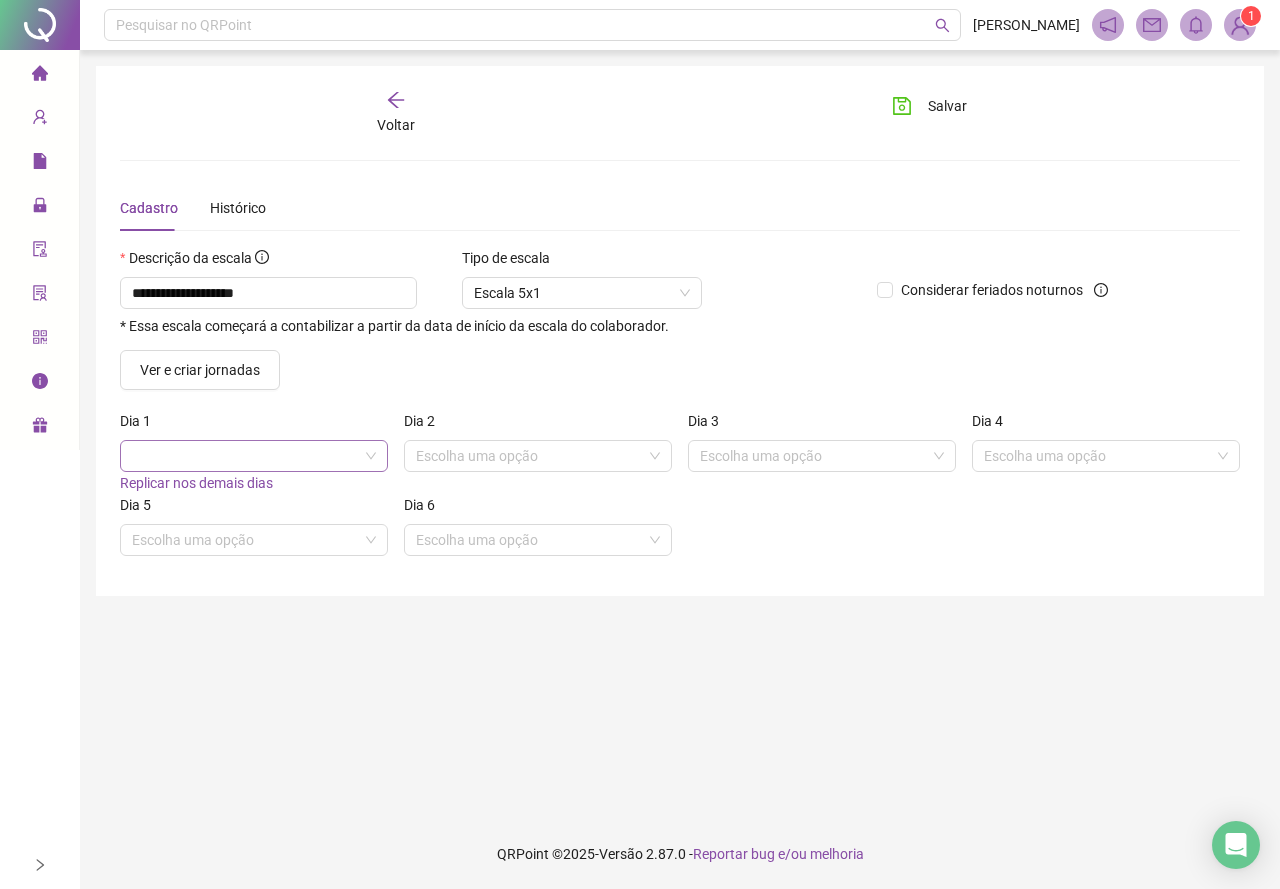 click at bounding box center (254, 456) 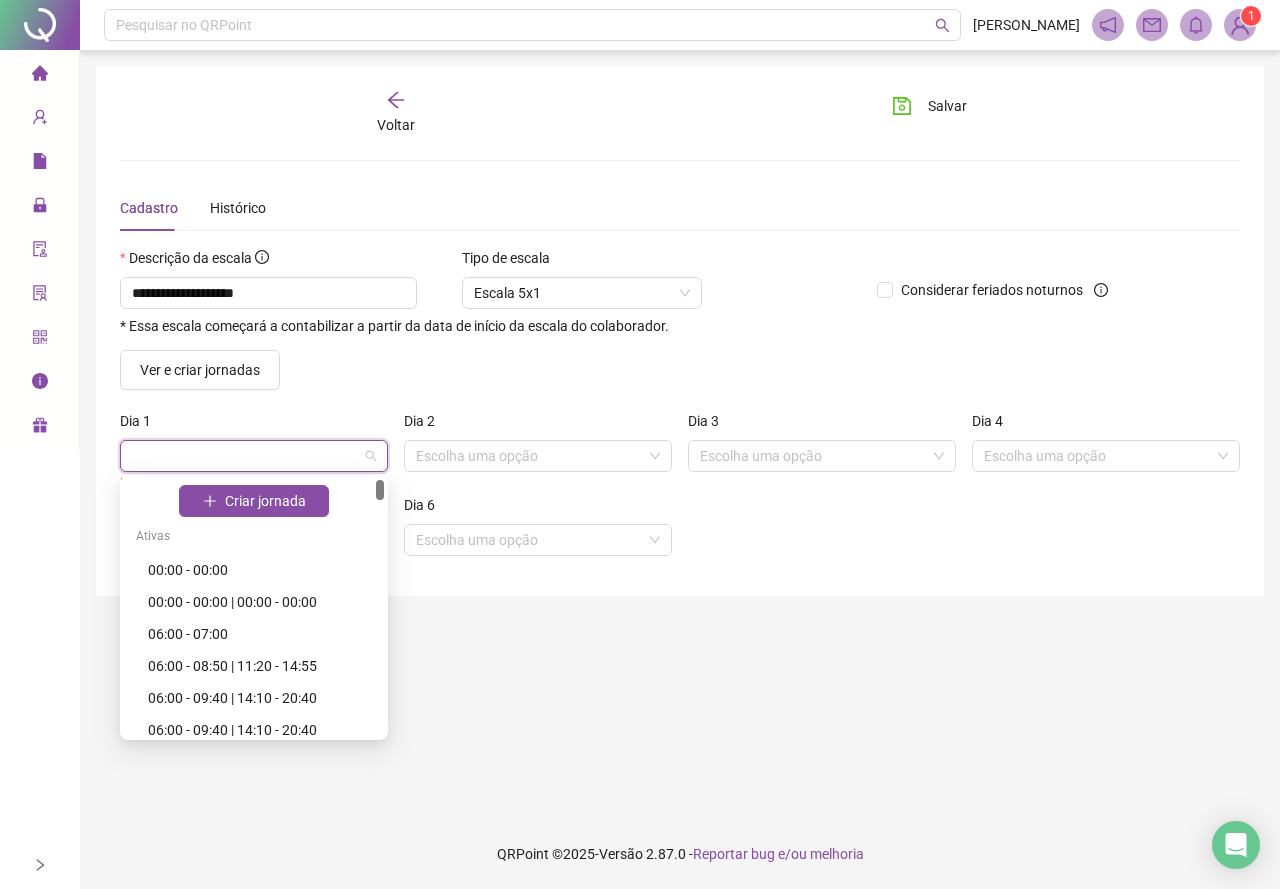 click at bounding box center [254, 456] 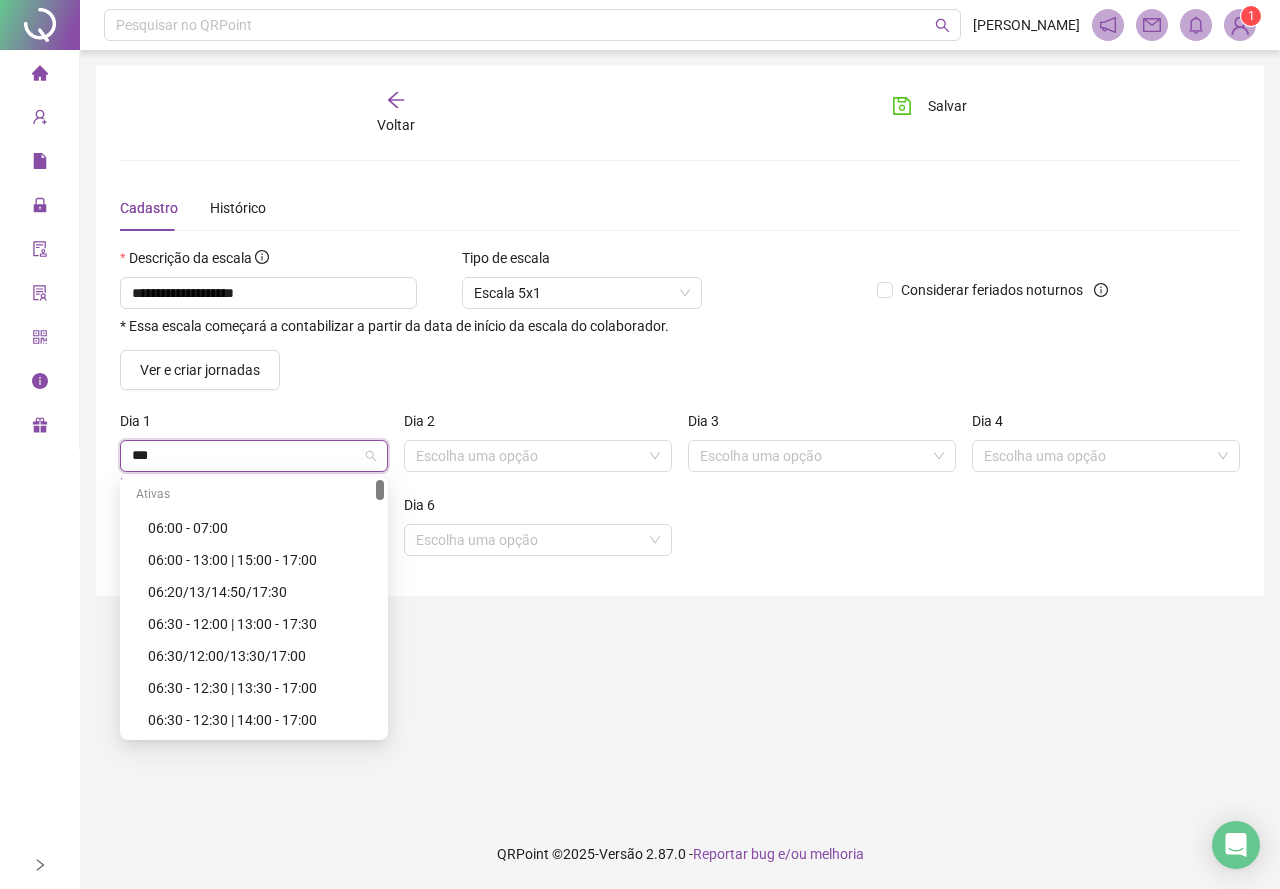 type on "****" 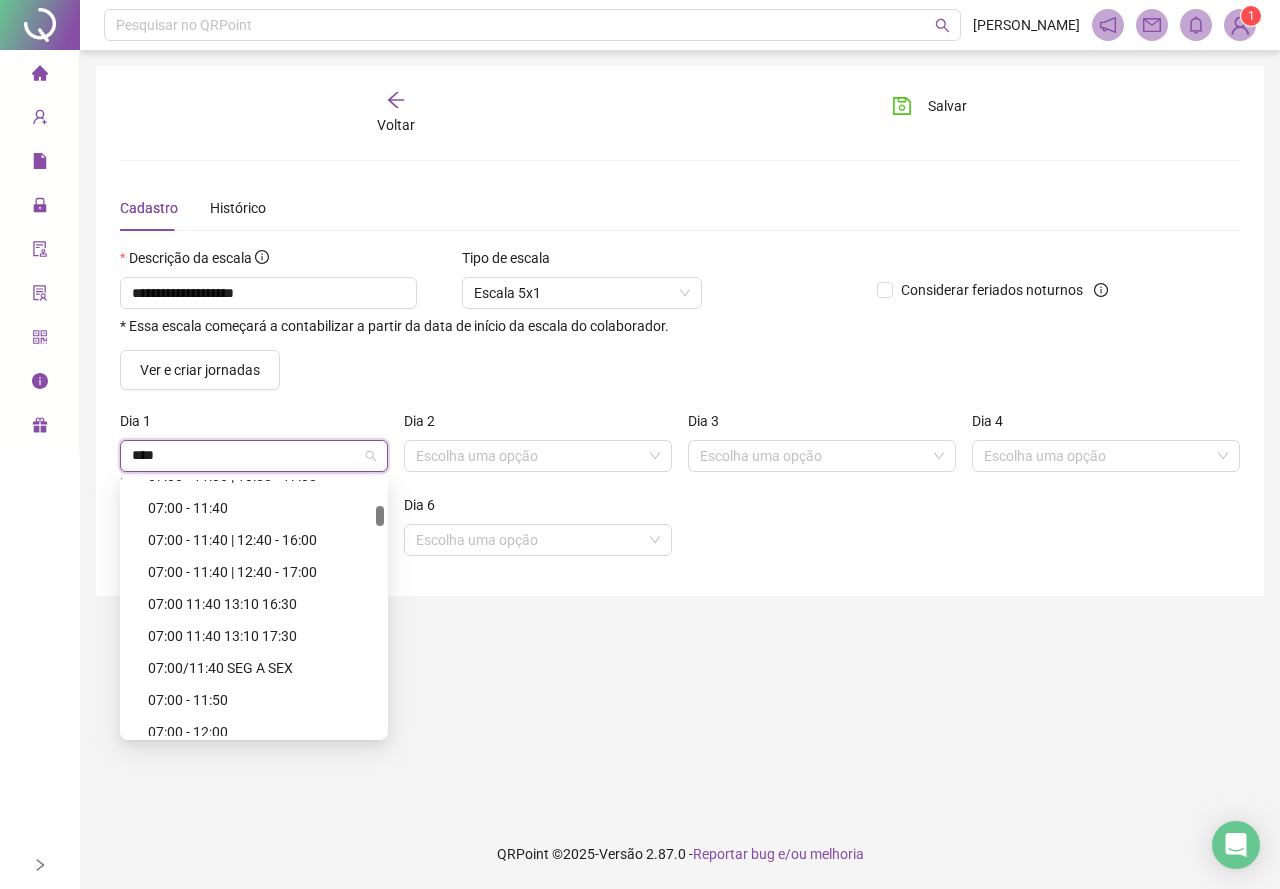 scroll, scrollTop: 1400, scrollLeft: 0, axis: vertical 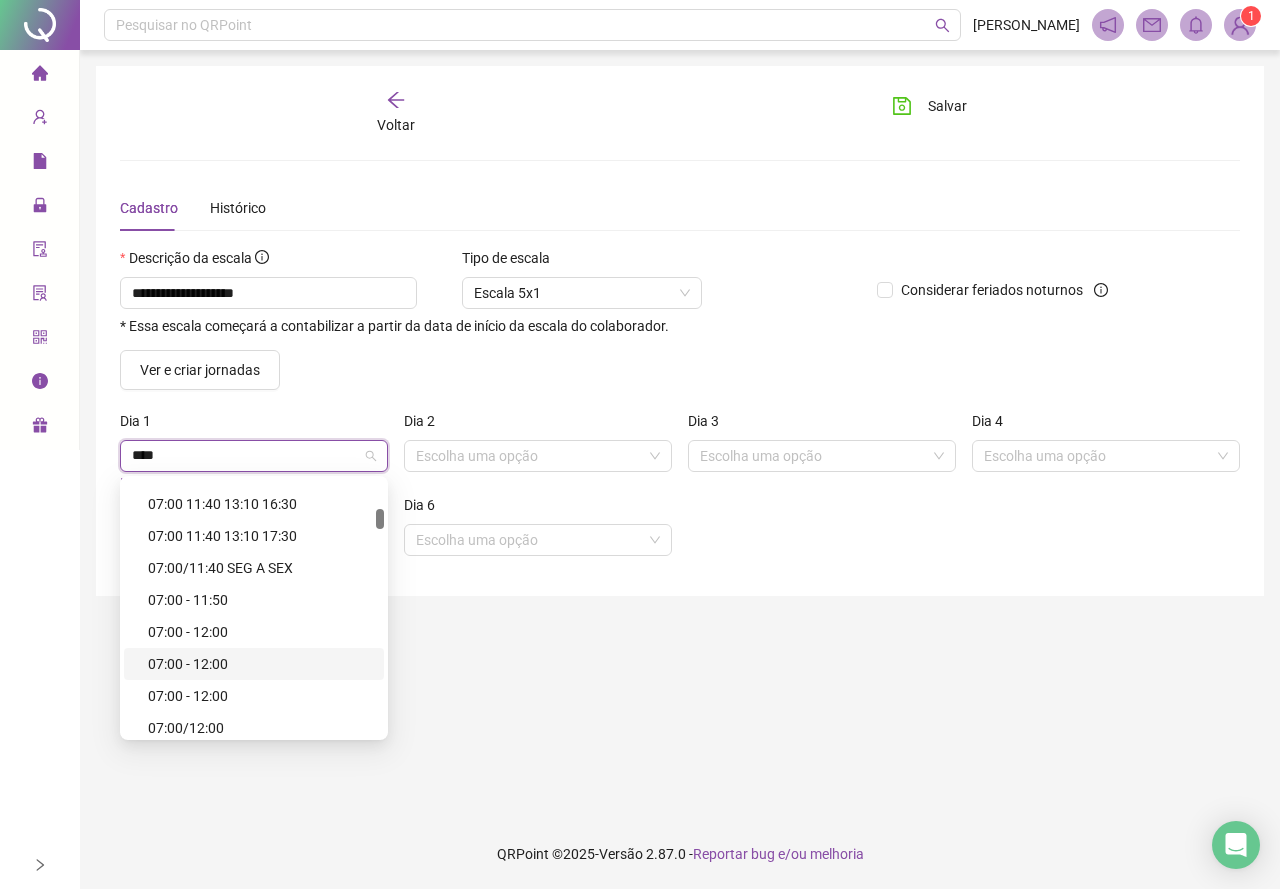 click on "07:00 - 12:00" at bounding box center [260, 664] 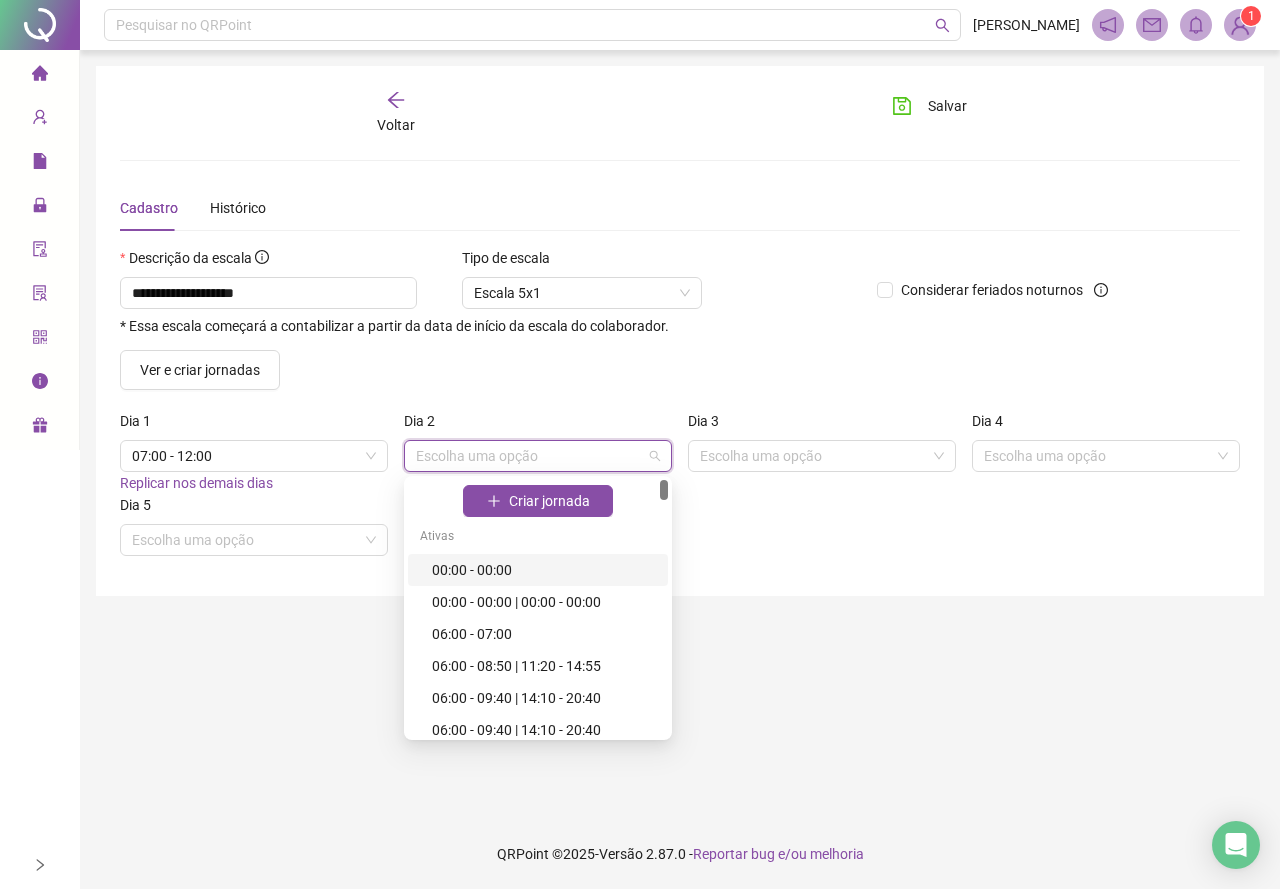 click at bounding box center (532, 456) 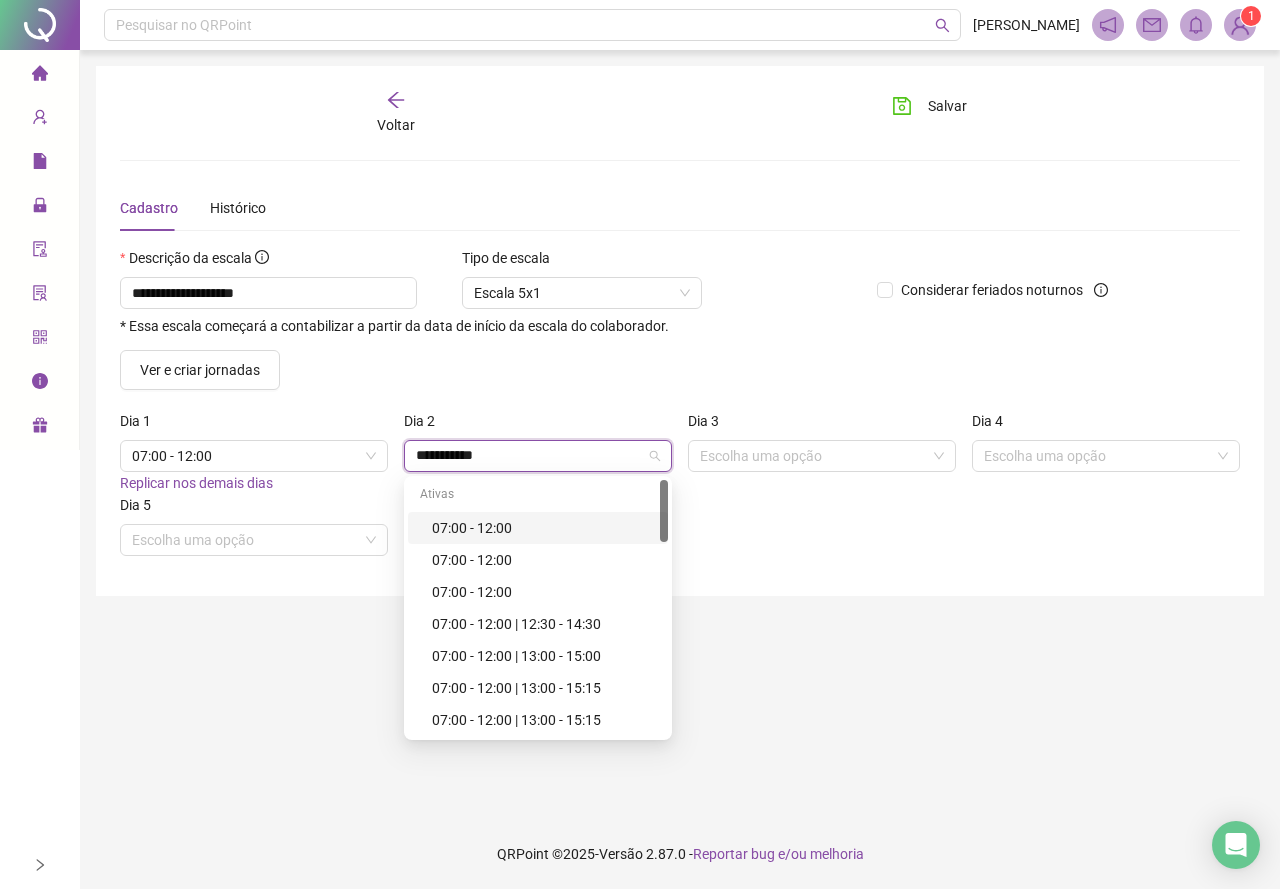type on "**********" 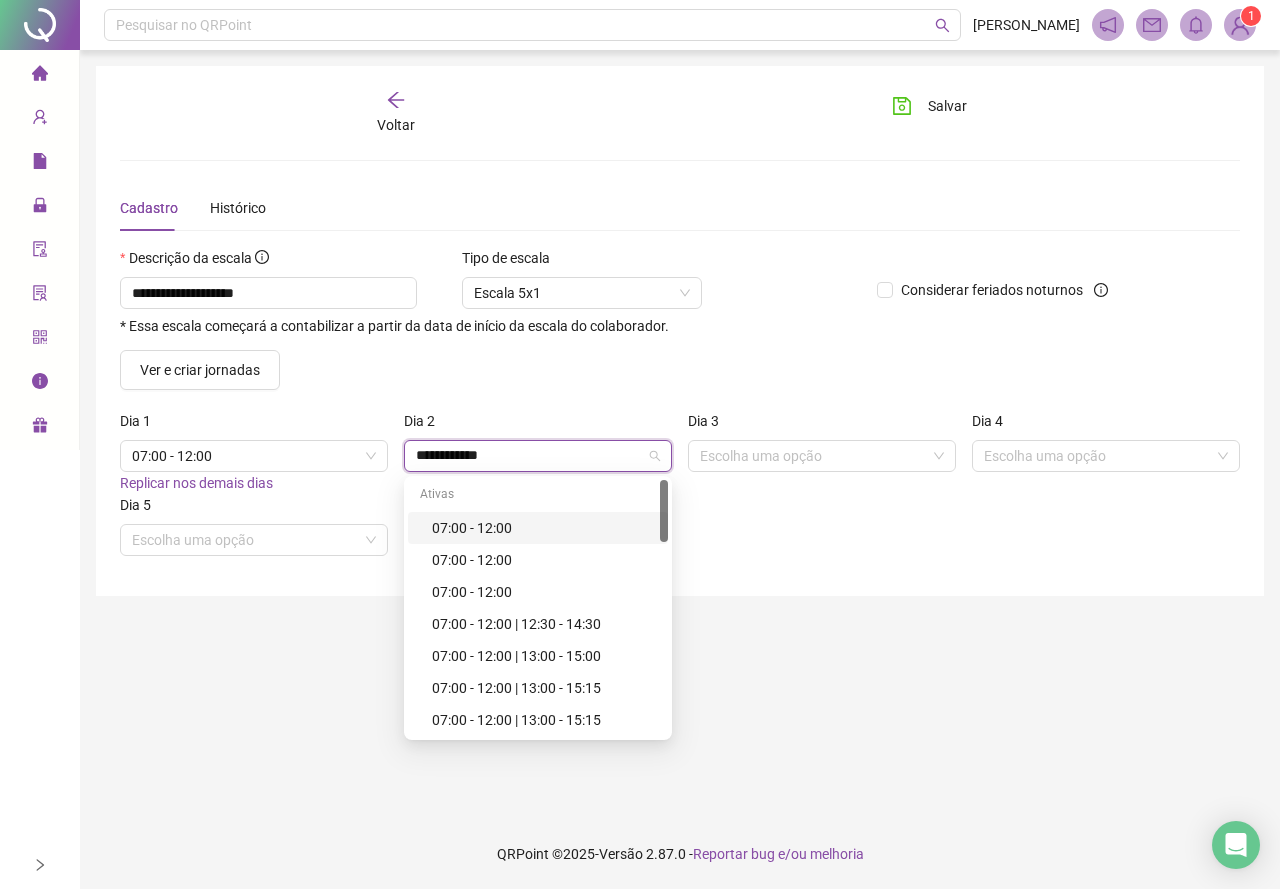 click on "**********" at bounding box center (532, 456) 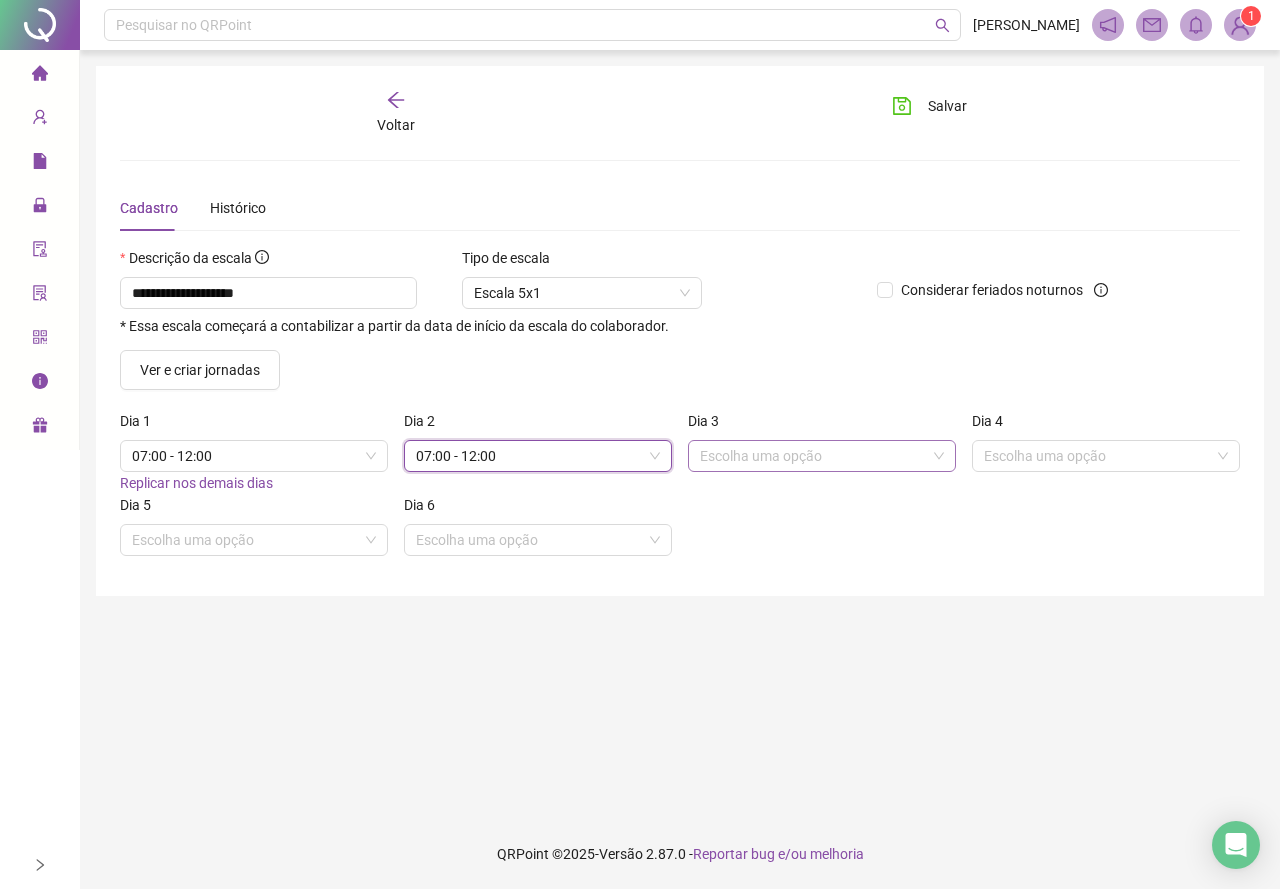 click at bounding box center [816, 456] 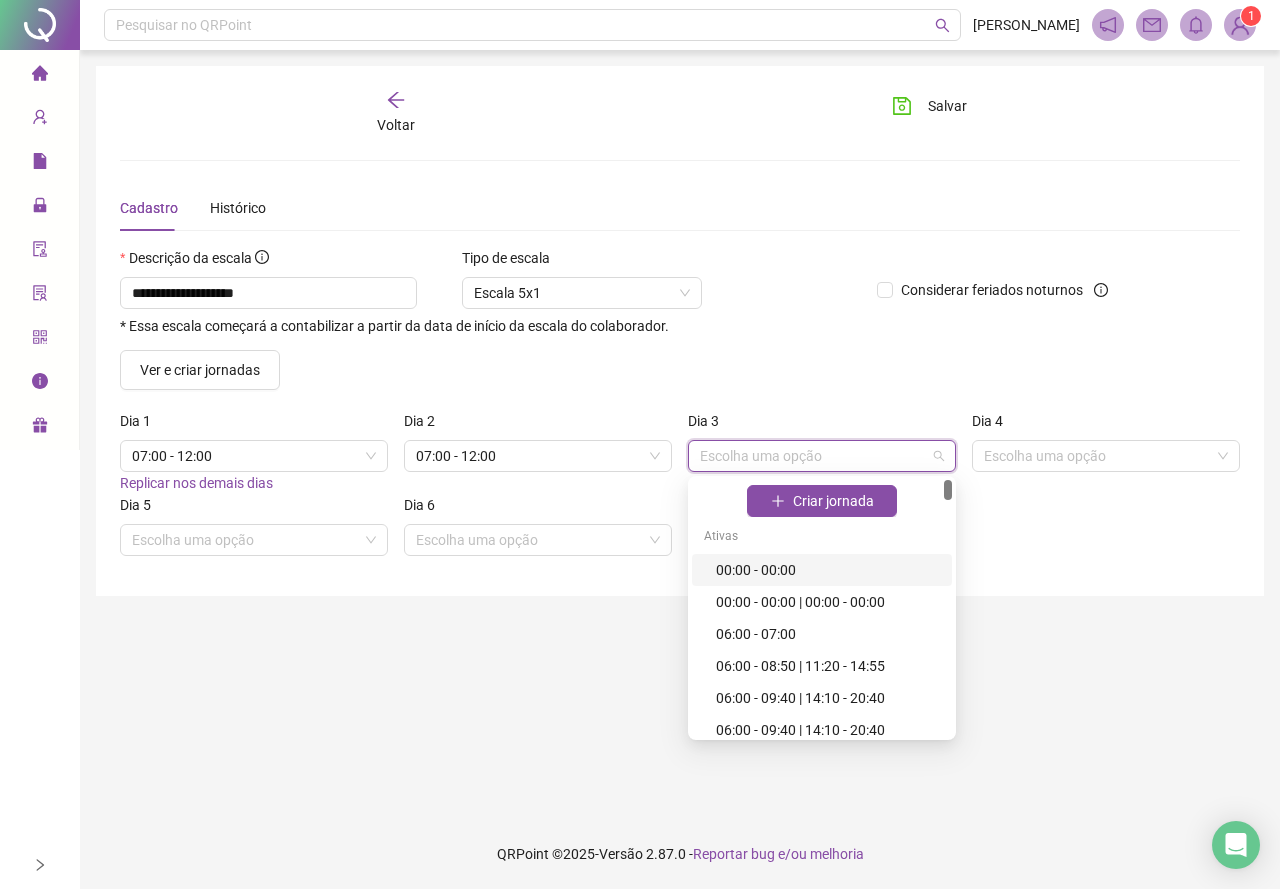 paste on "**********" 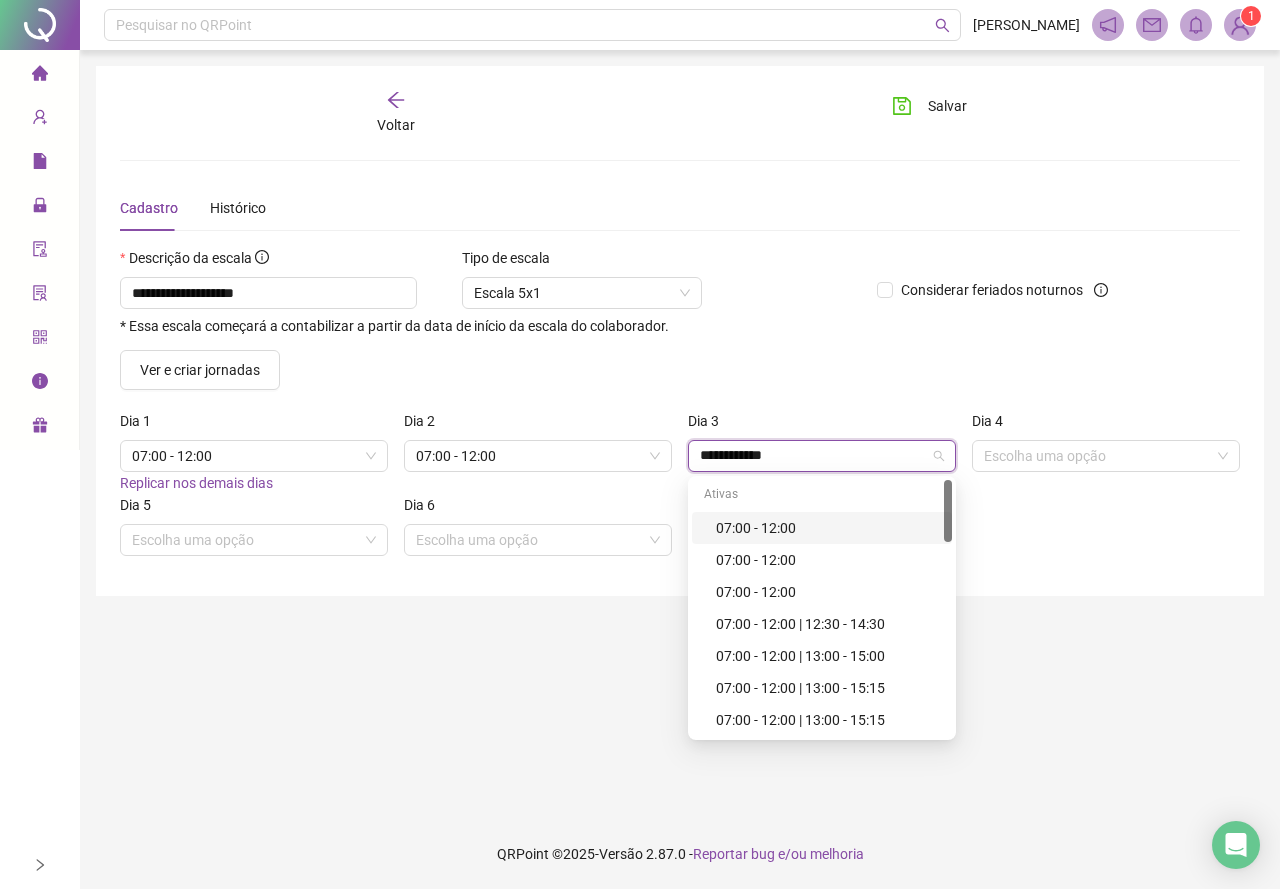 click on "07:00 - 12:00" at bounding box center (828, 528) 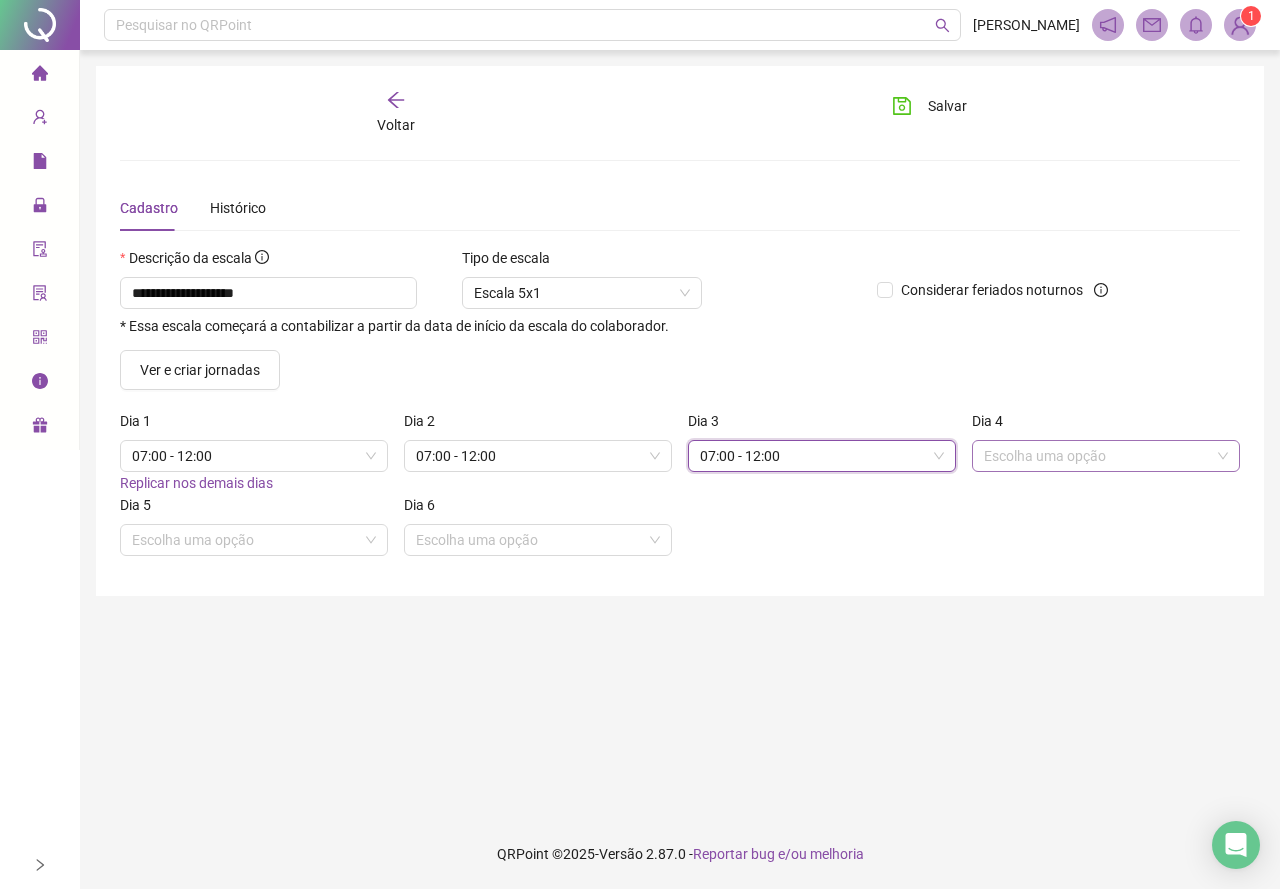 click at bounding box center (1100, 456) 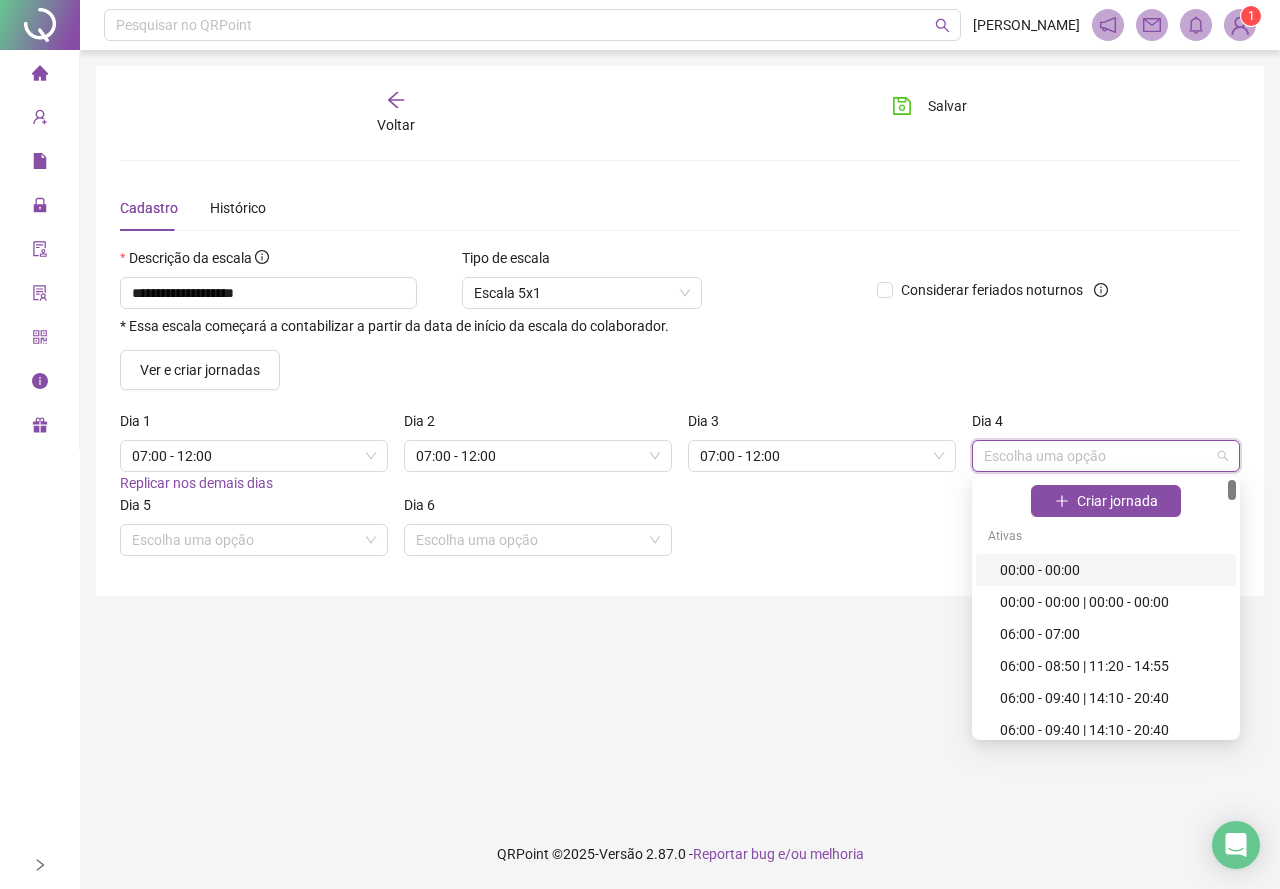 paste on "**********" 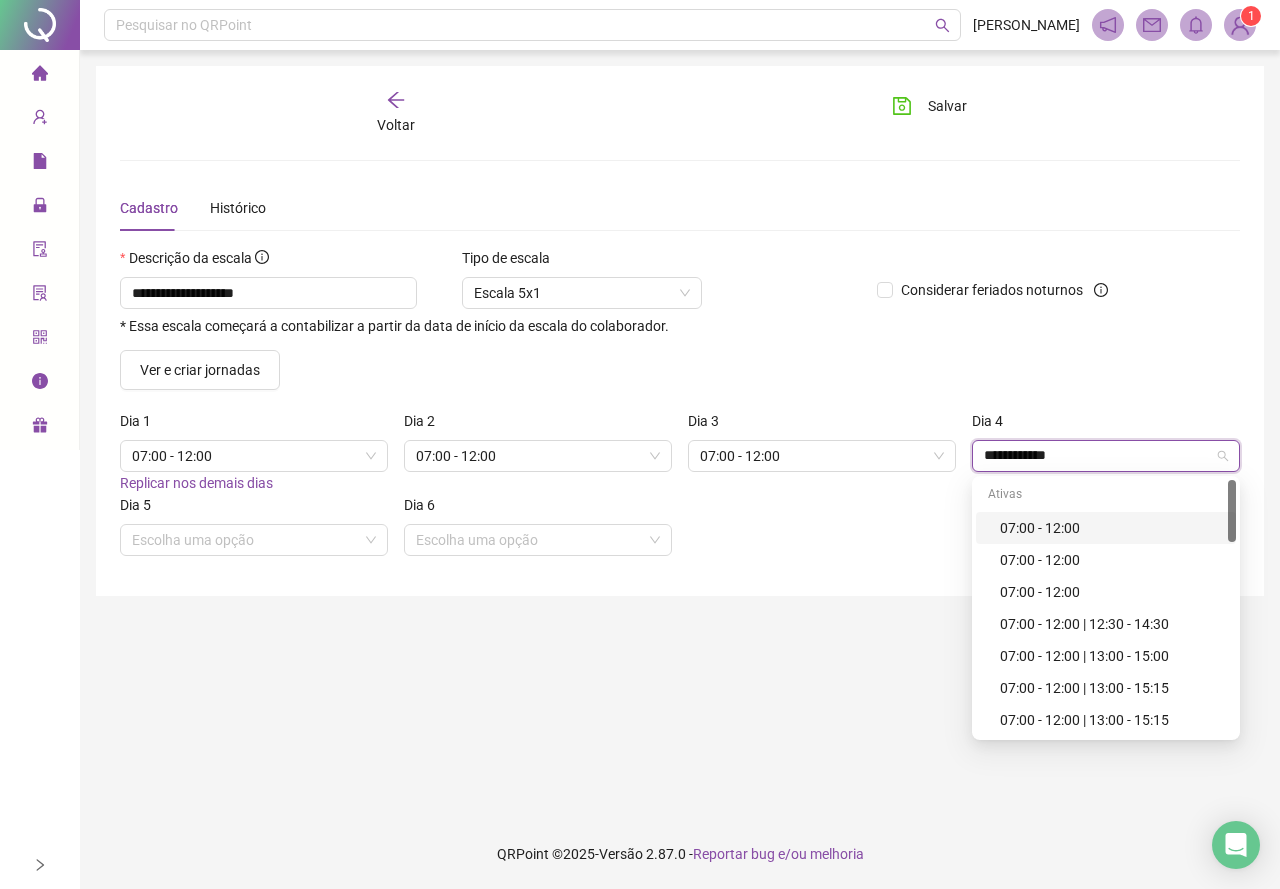 click on "07:00 - 12:00" at bounding box center [1112, 528] 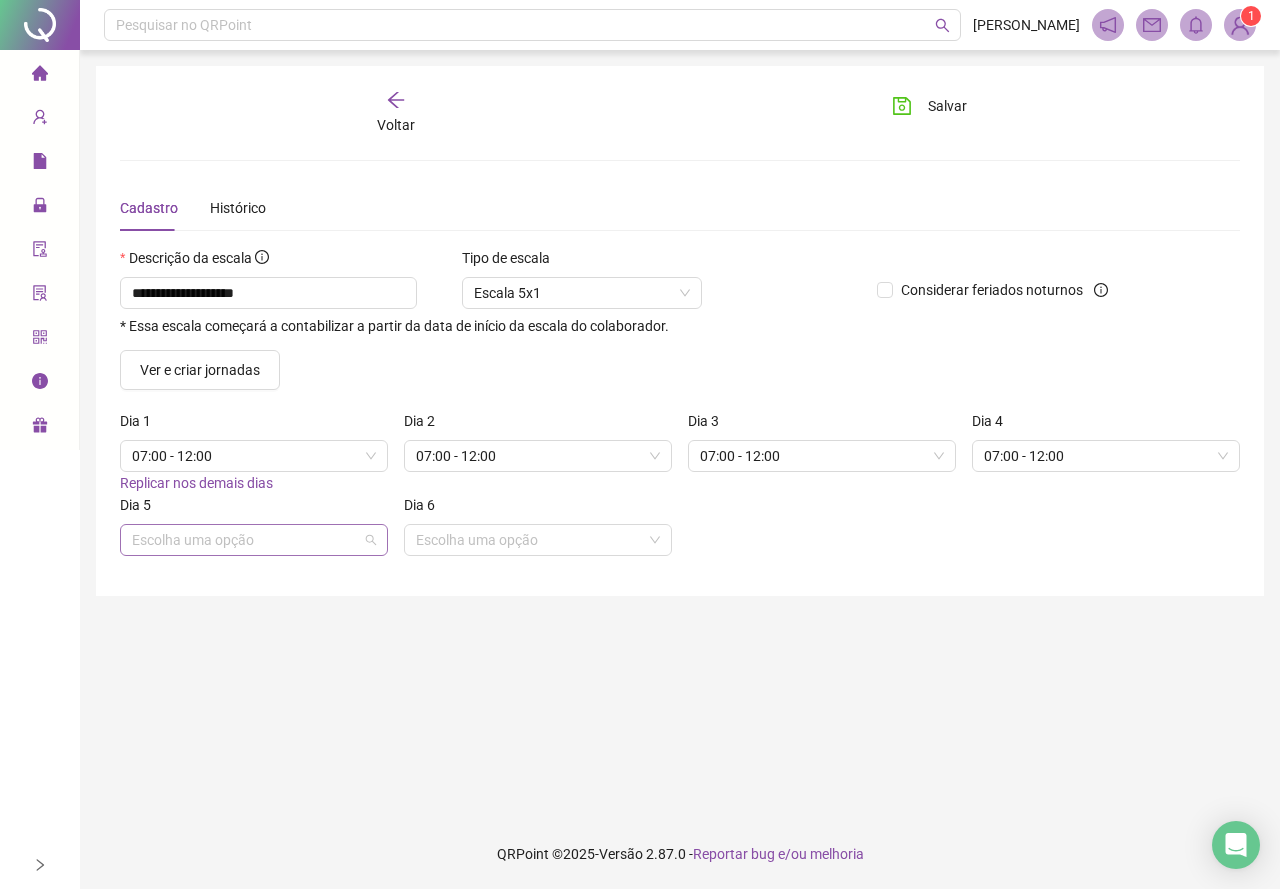 click at bounding box center (248, 540) 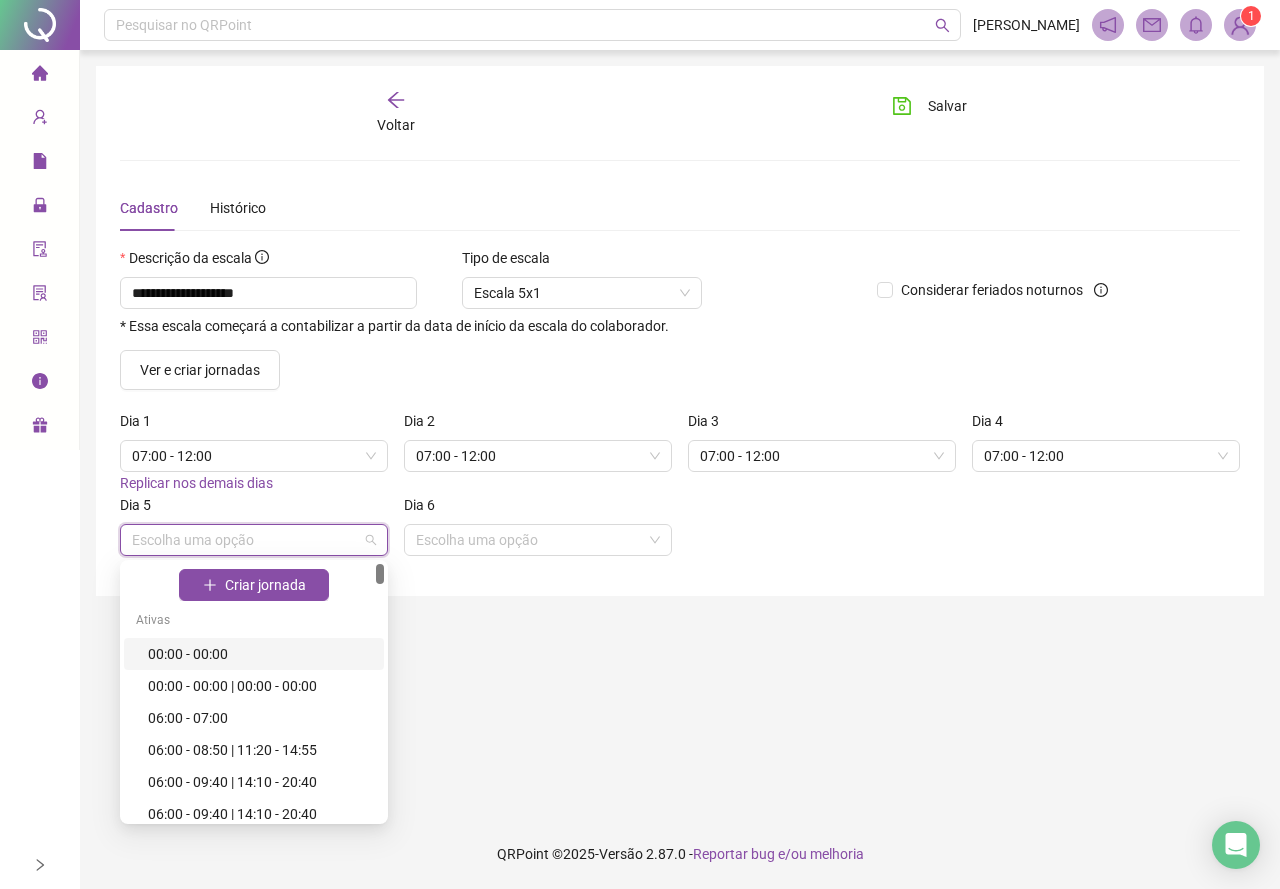 click on "Replicar nos demais dias" at bounding box center [196, 483] 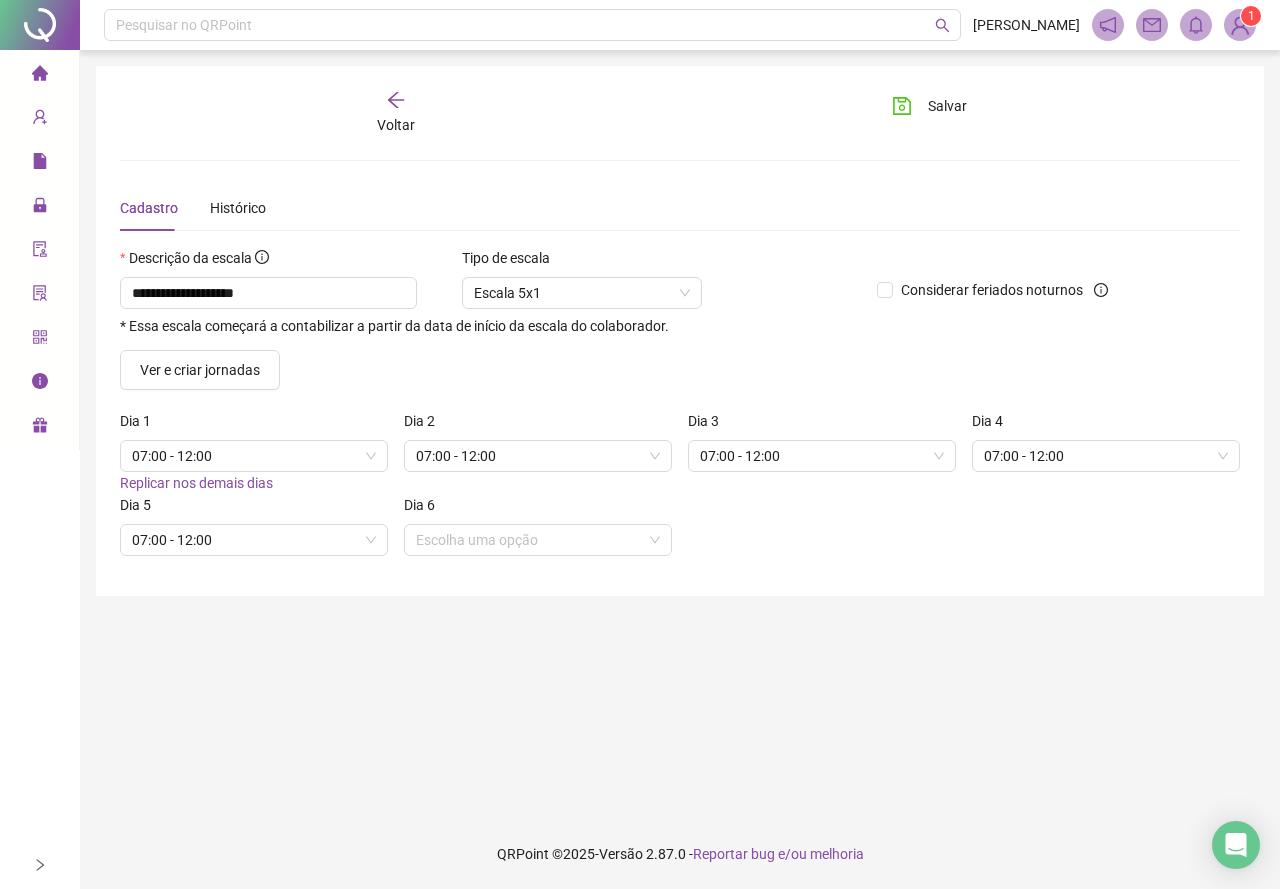 click on "Replicar nos demais dias" at bounding box center (196, 483) 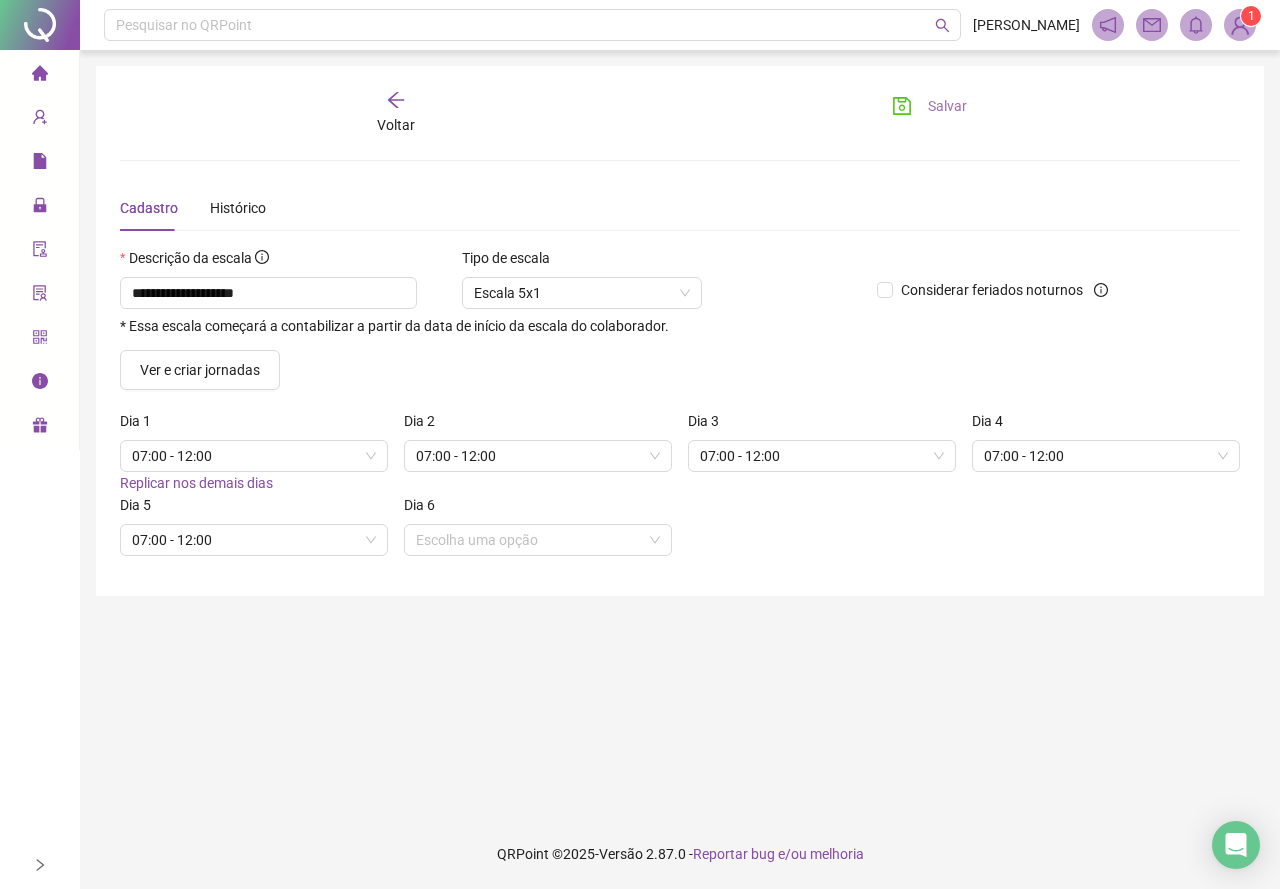 click on "Salvar" at bounding box center (929, 106) 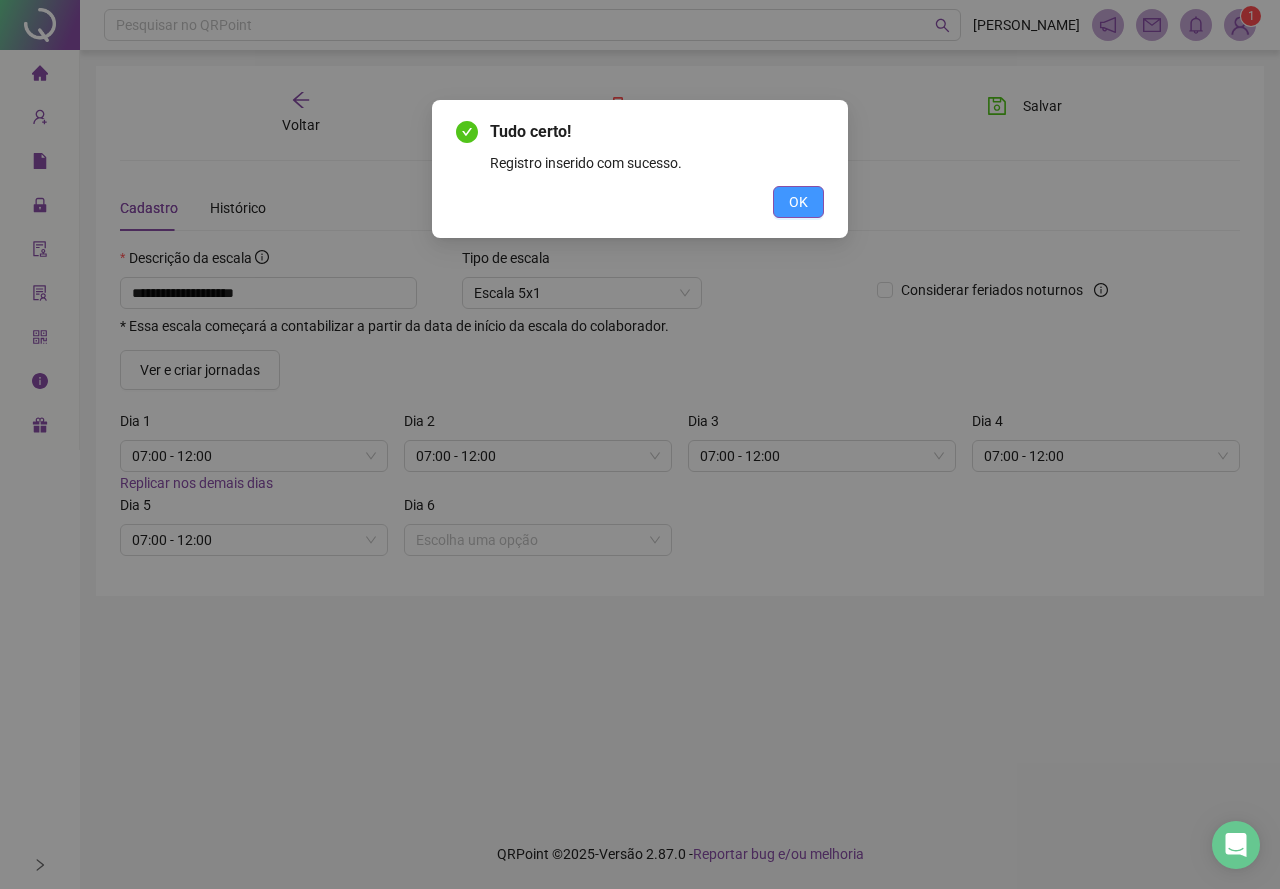click on "OK" at bounding box center [798, 202] 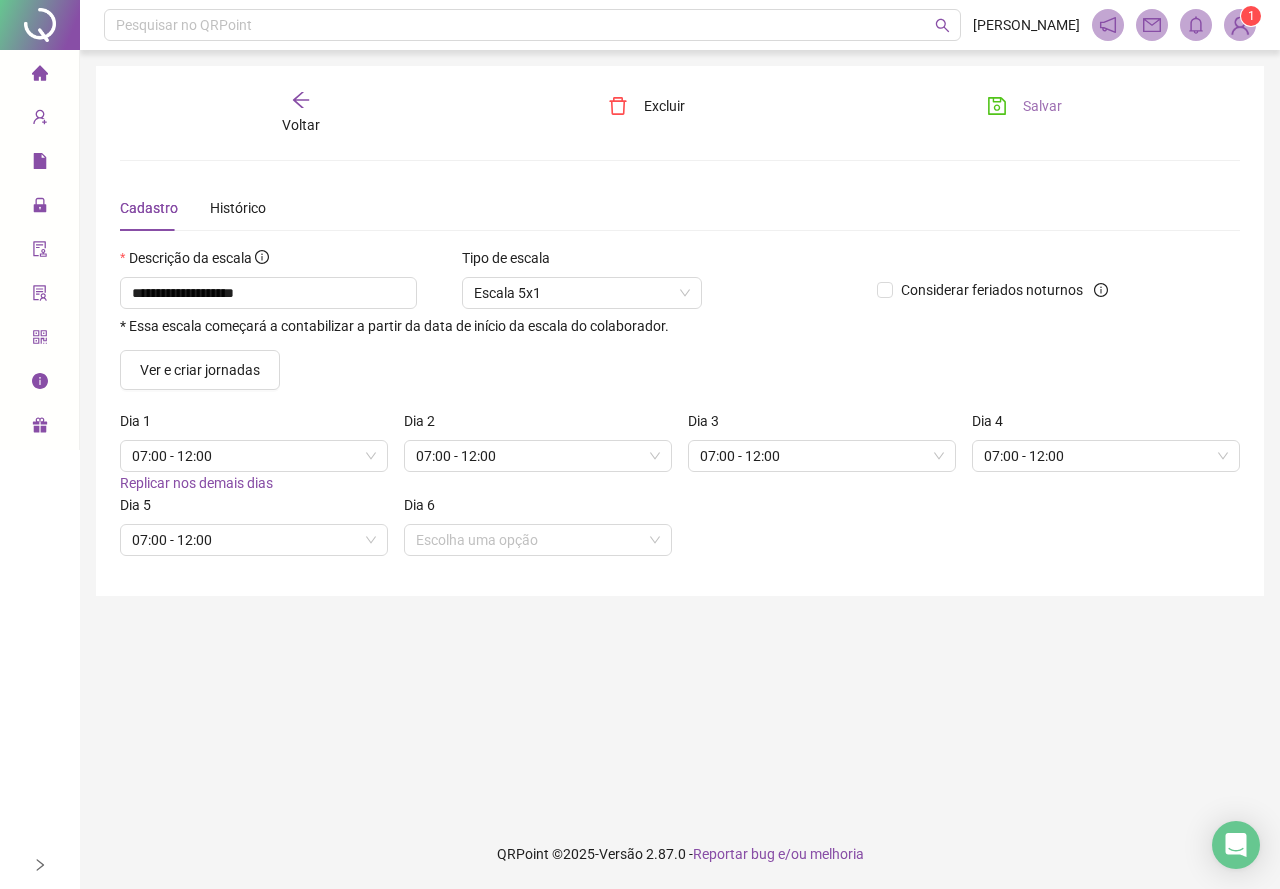 click 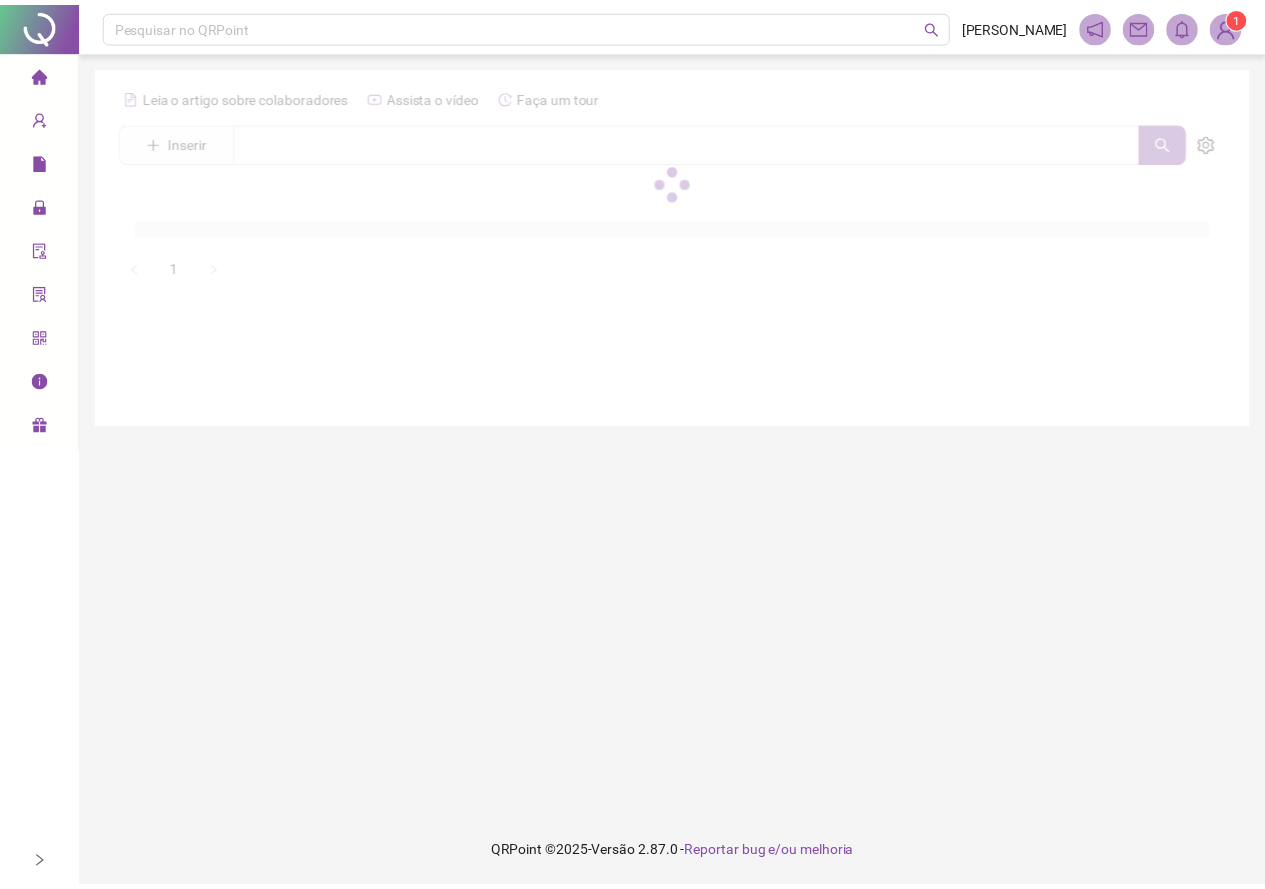 scroll, scrollTop: 0, scrollLeft: 0, axis: both 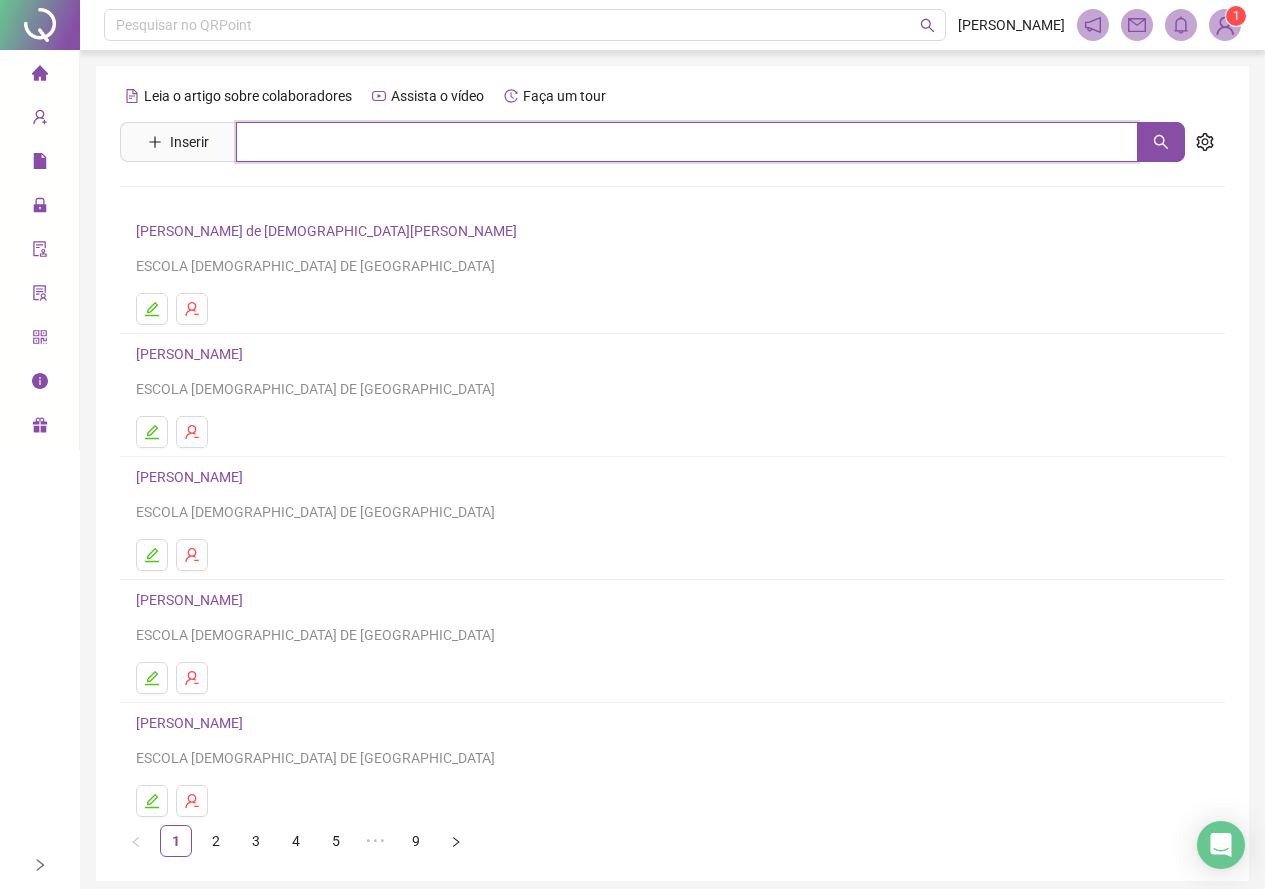 click at bounding box center (687, 142) 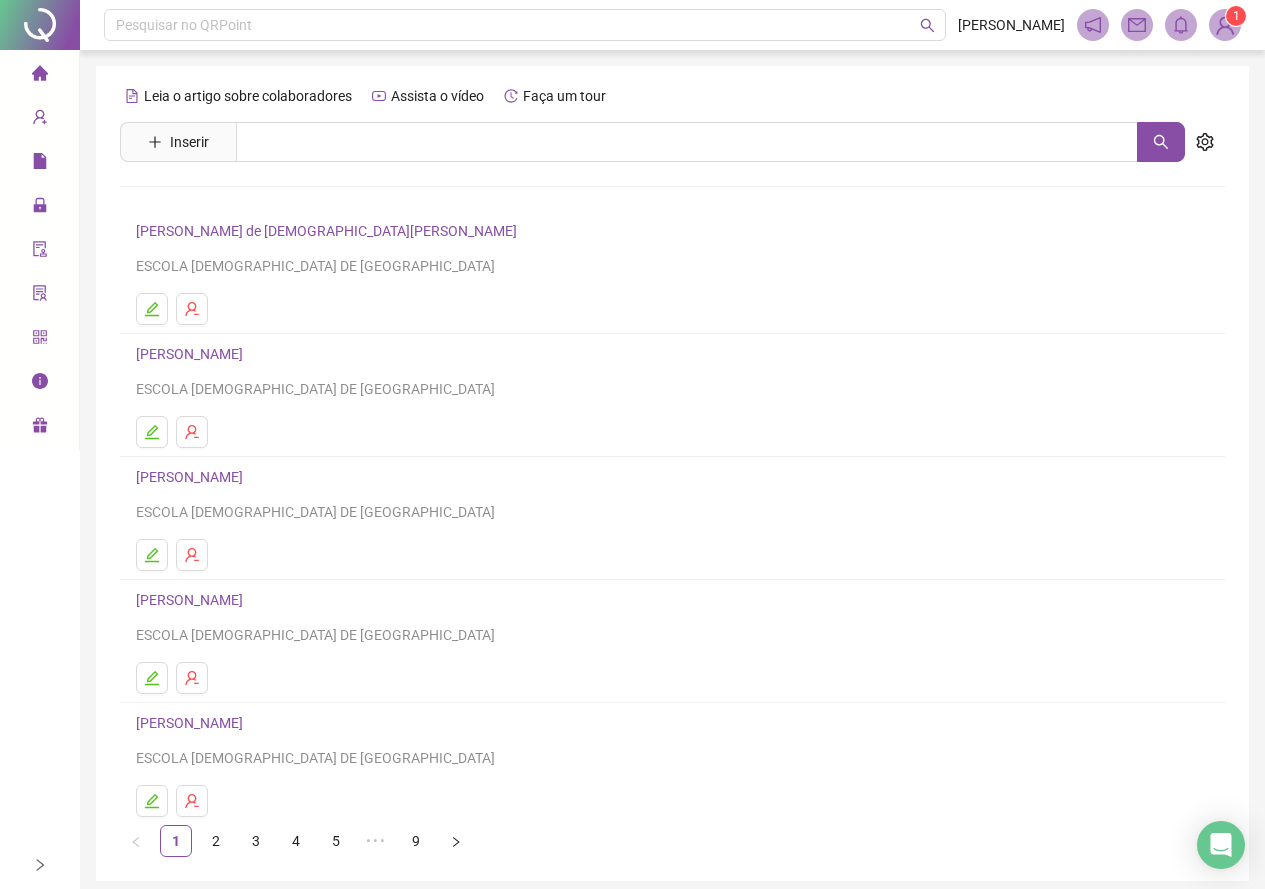 click on "[PERSON_NAME]" at bounding box center [192, 354] 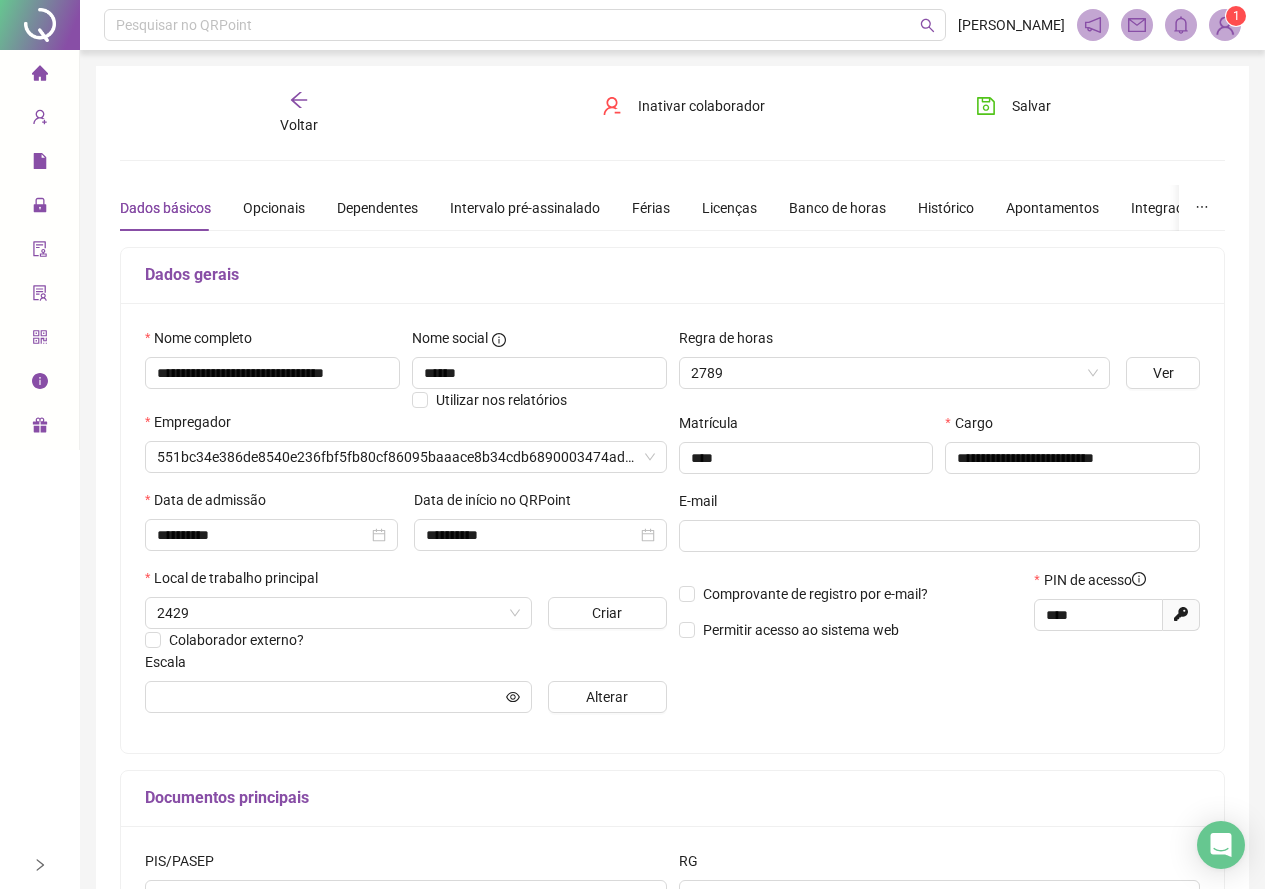 type on "**********" 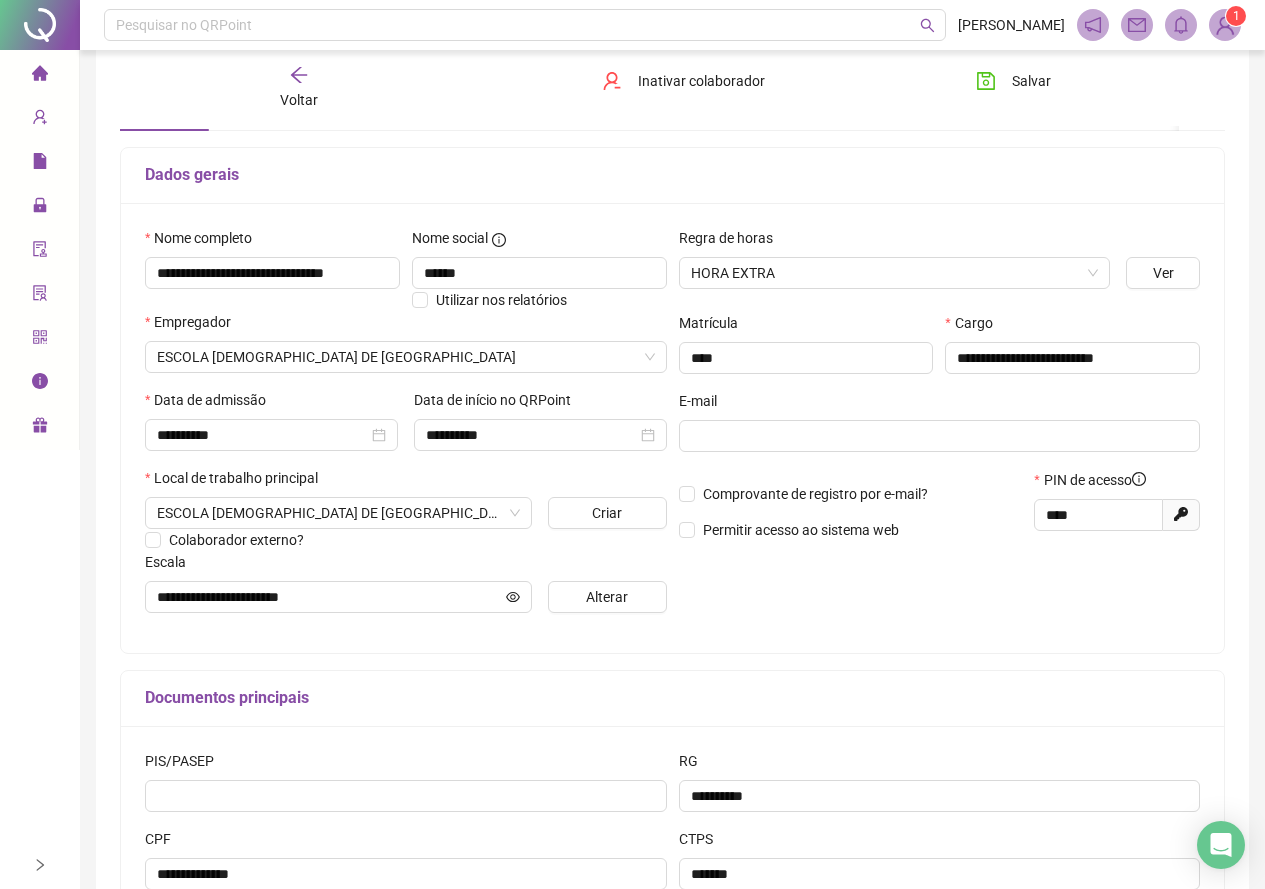 scroll, scrollTop: 200, scrollLeft: 0, axis: vertical 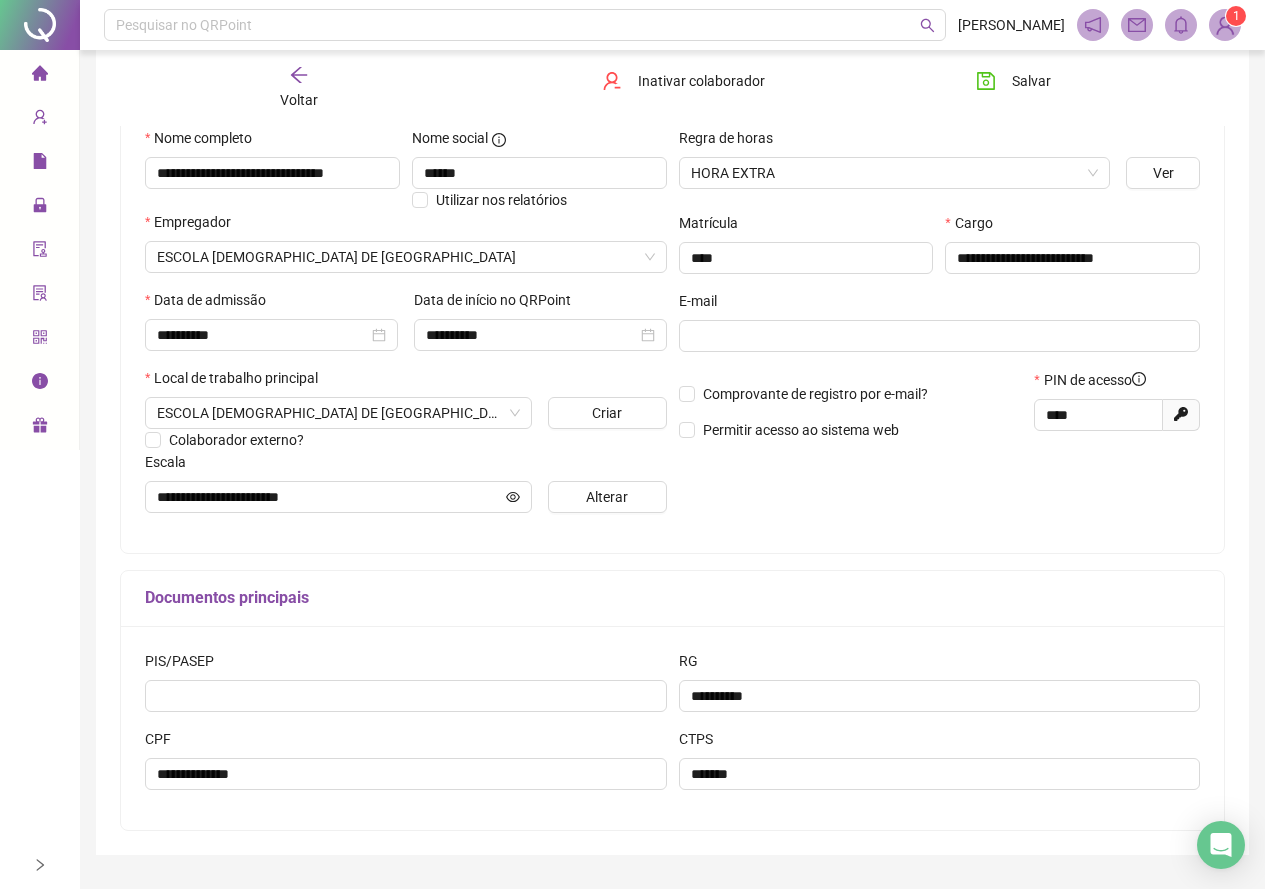 click on "**********" at bounding box center (940, 328) 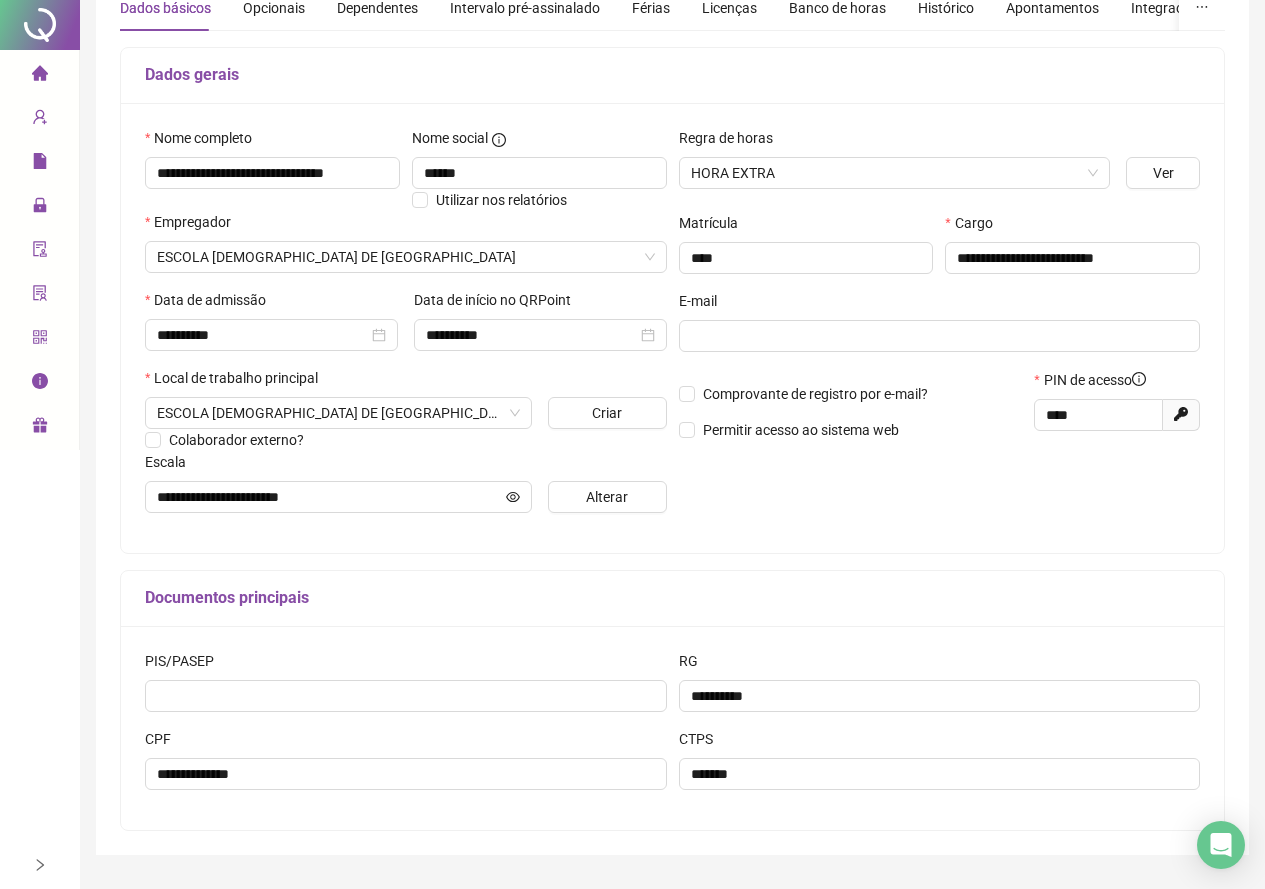 scroll, scrollTop: 0, scrollLeft: 0, axis: both 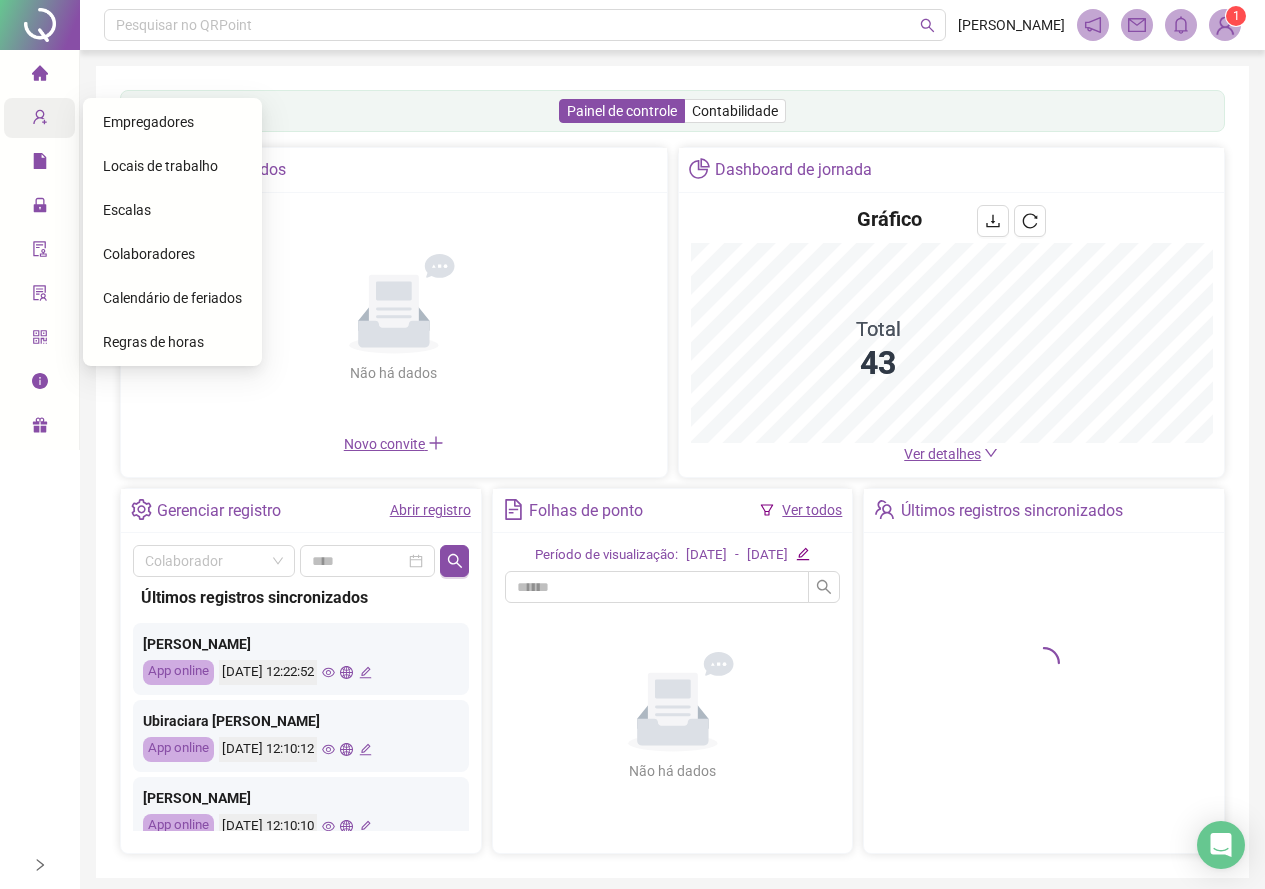 click on "Cadastros" at bounding box center [77, 118] 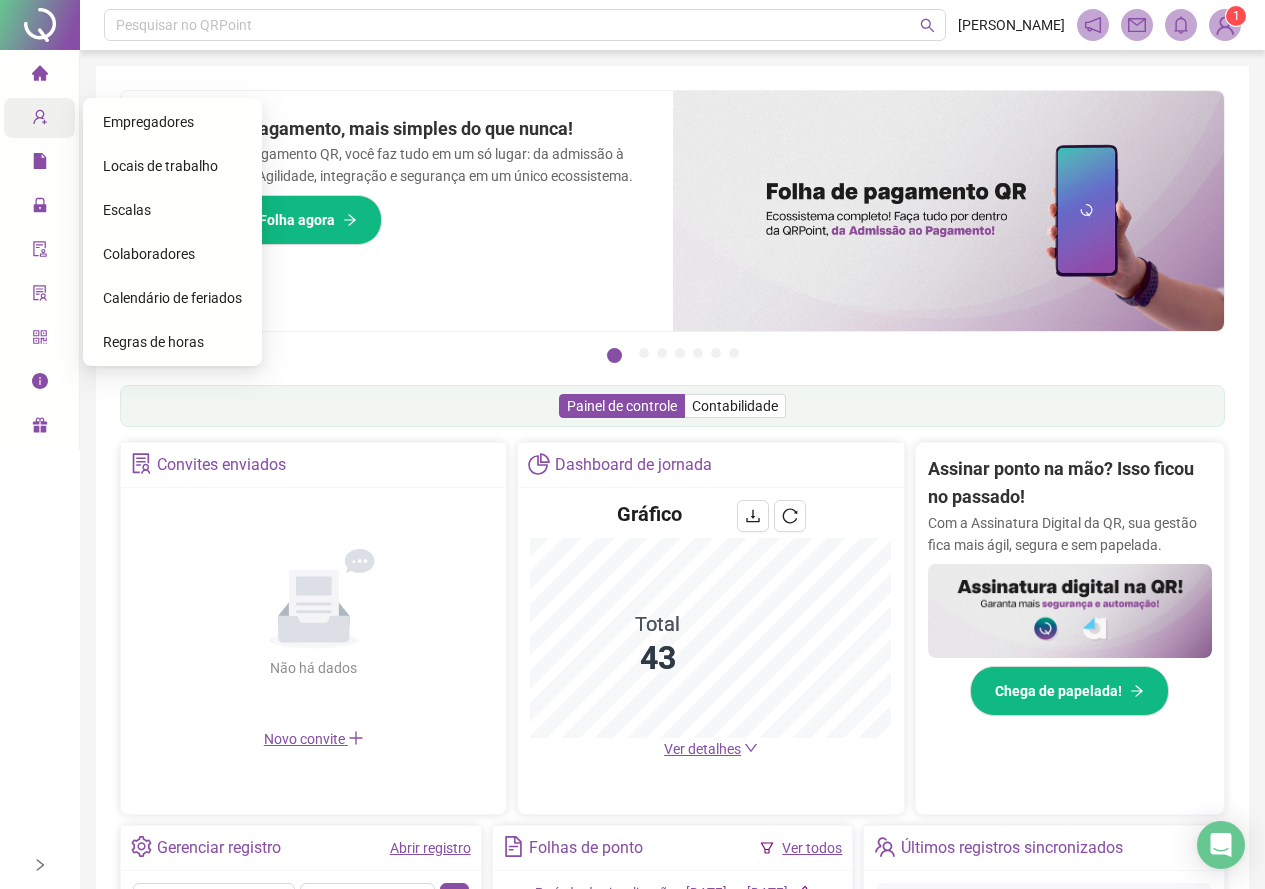 click 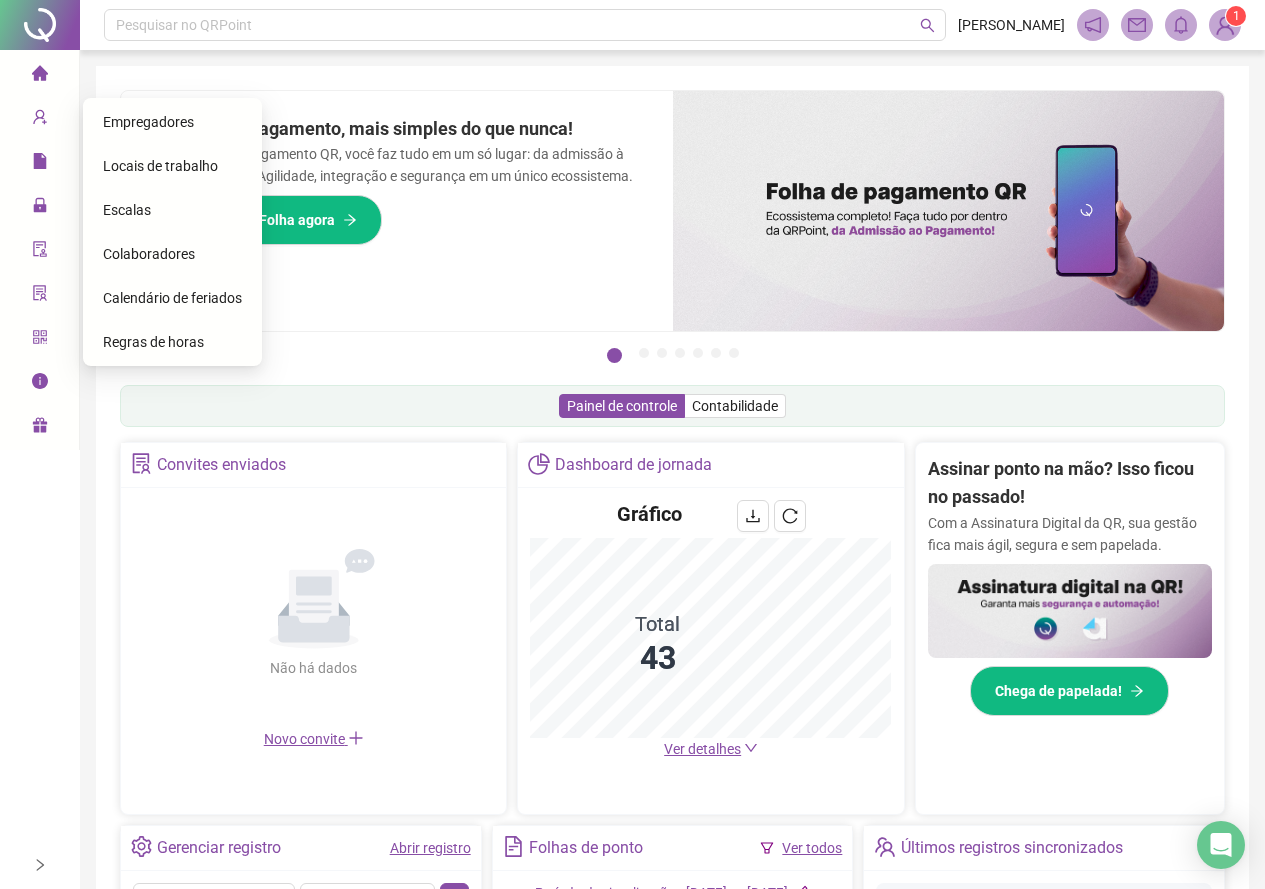 click on "Colaboradores" at bounding box center (149, 254) 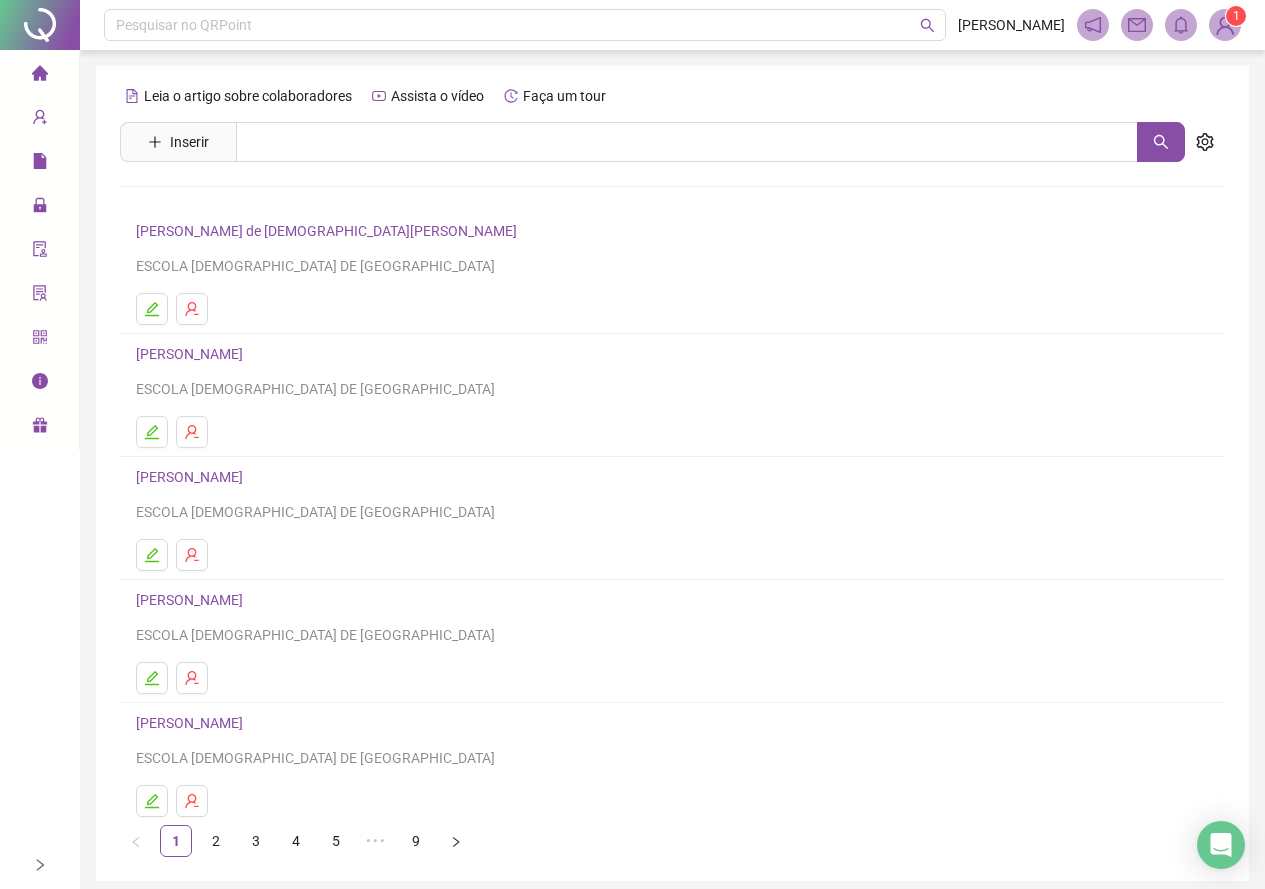 click on "[PERSON_NAME]" at bounding box center [192, 354] 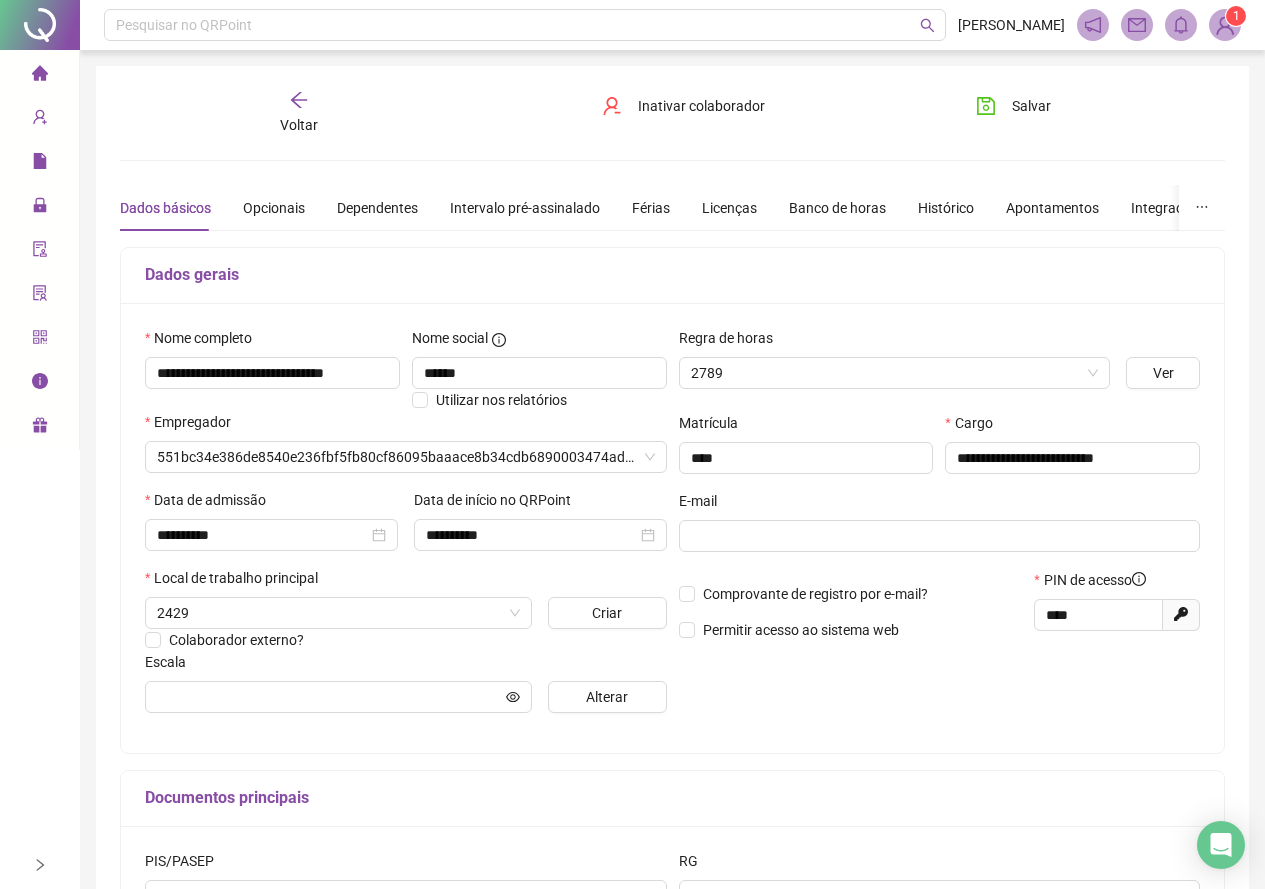type on "**********" 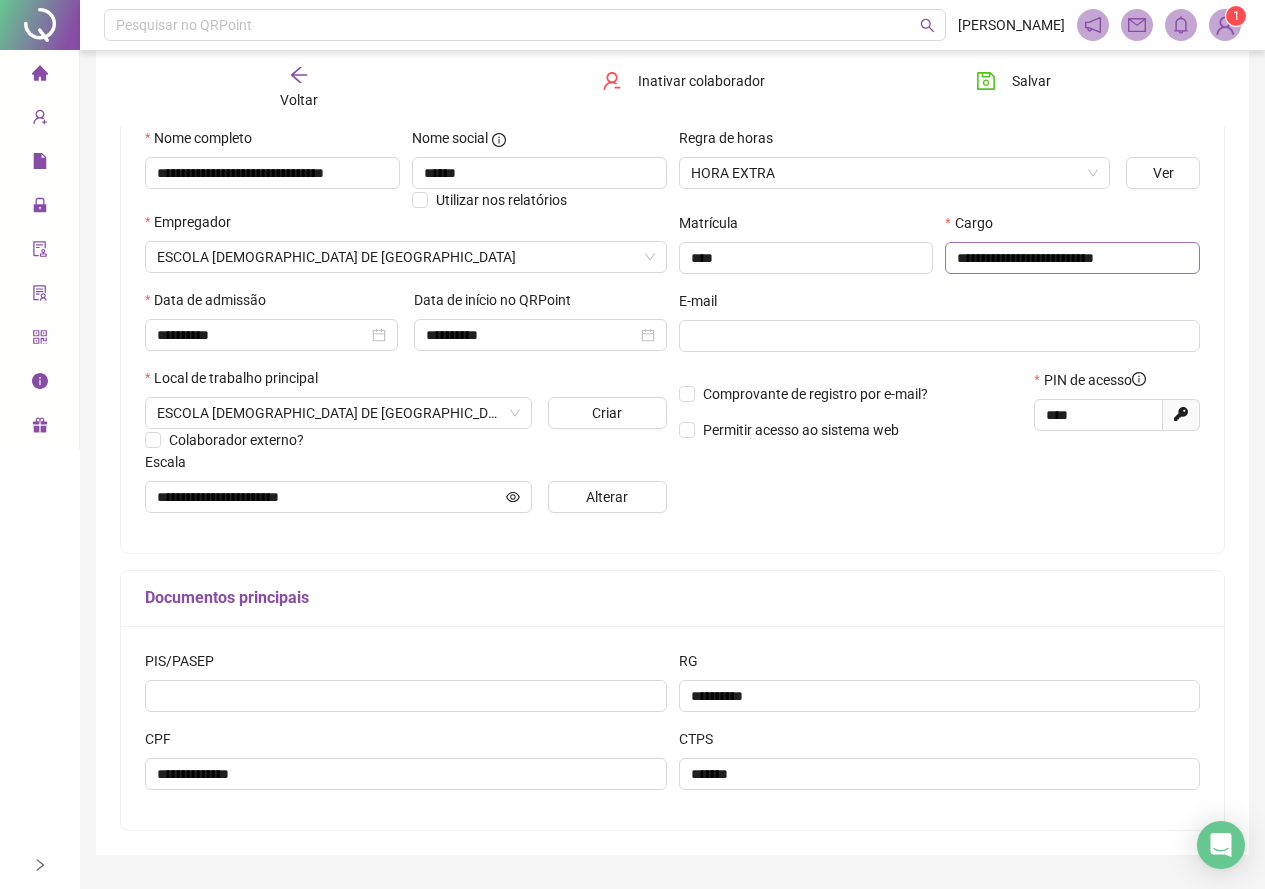scroll, scrollTop: 0, scrollLeft: 0, axis: both 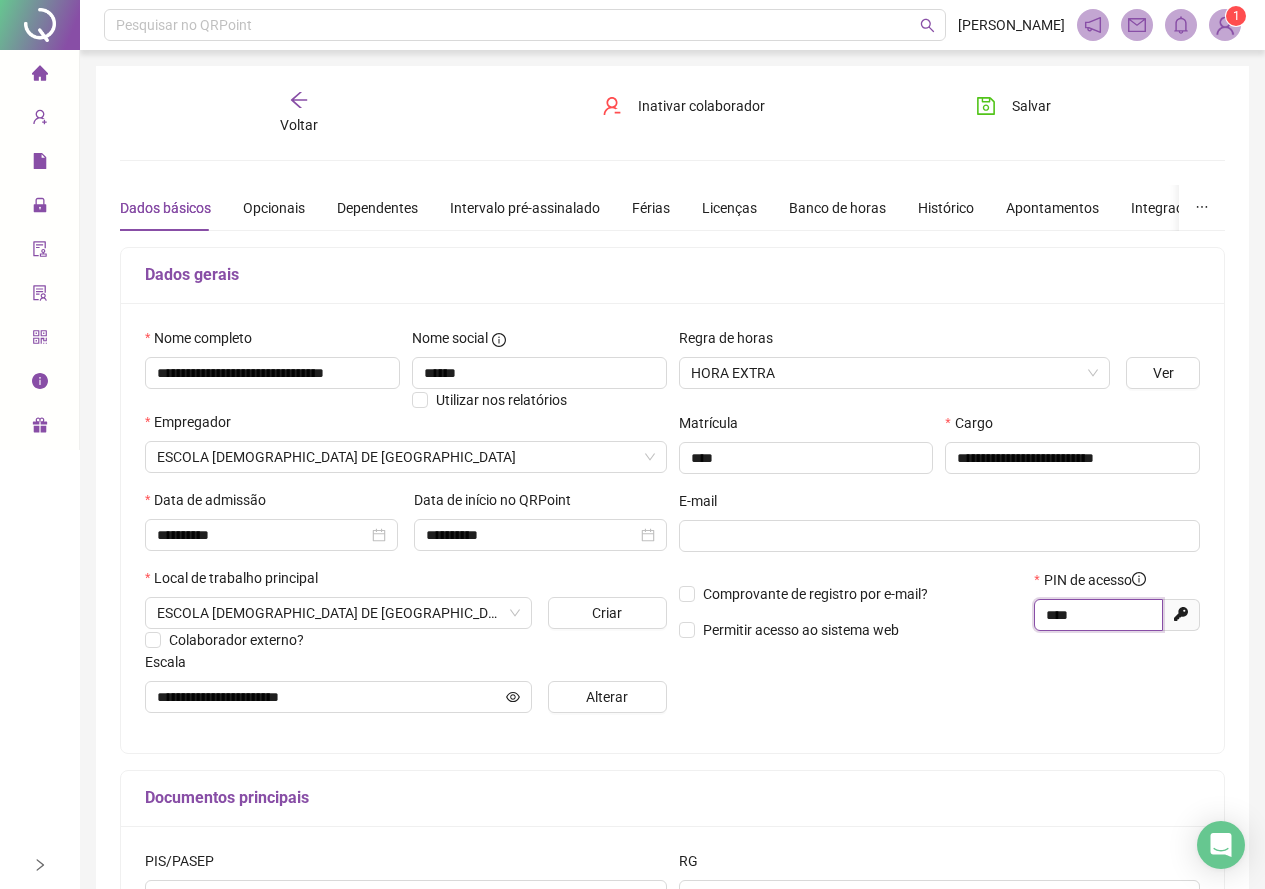 click on "****" at bounding box center (1096, 615) 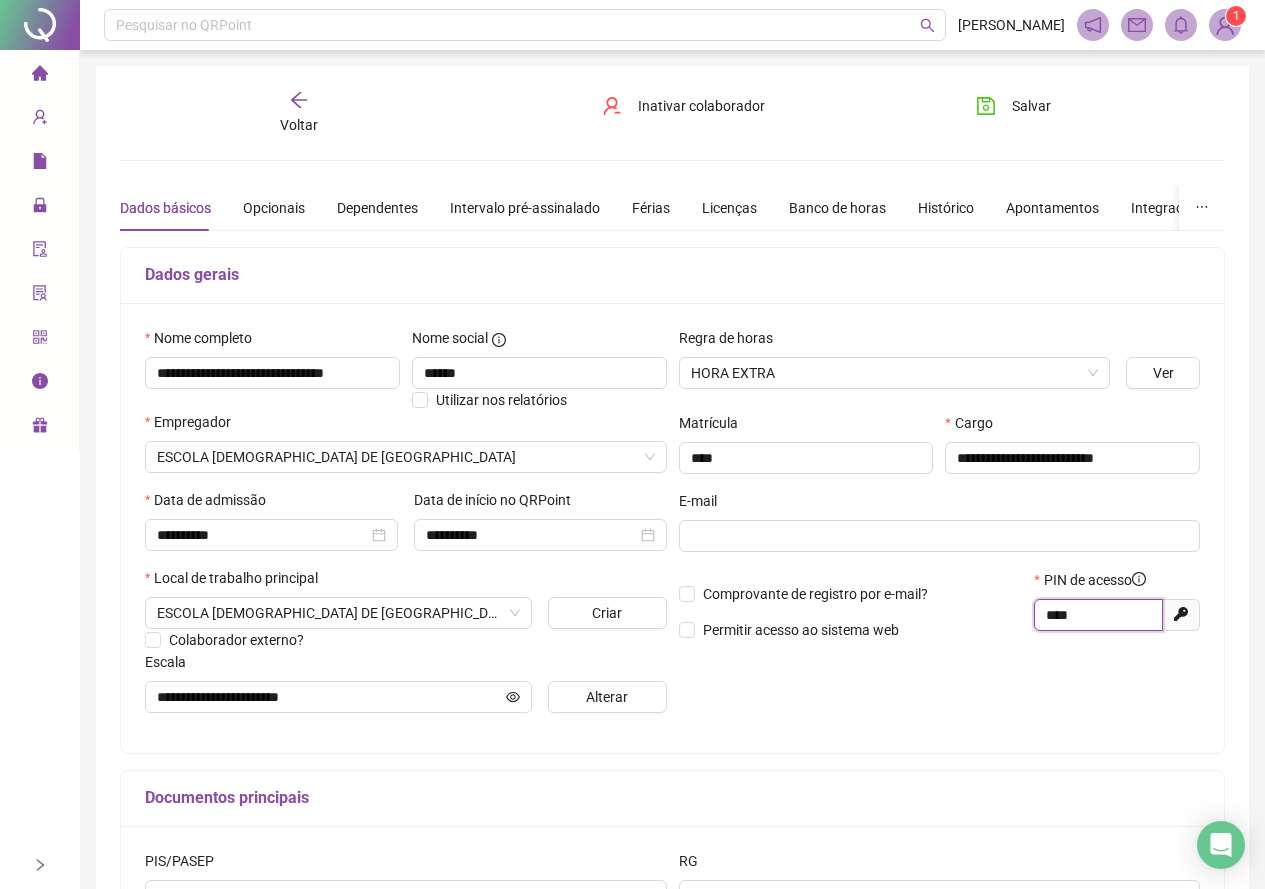 type on "****" 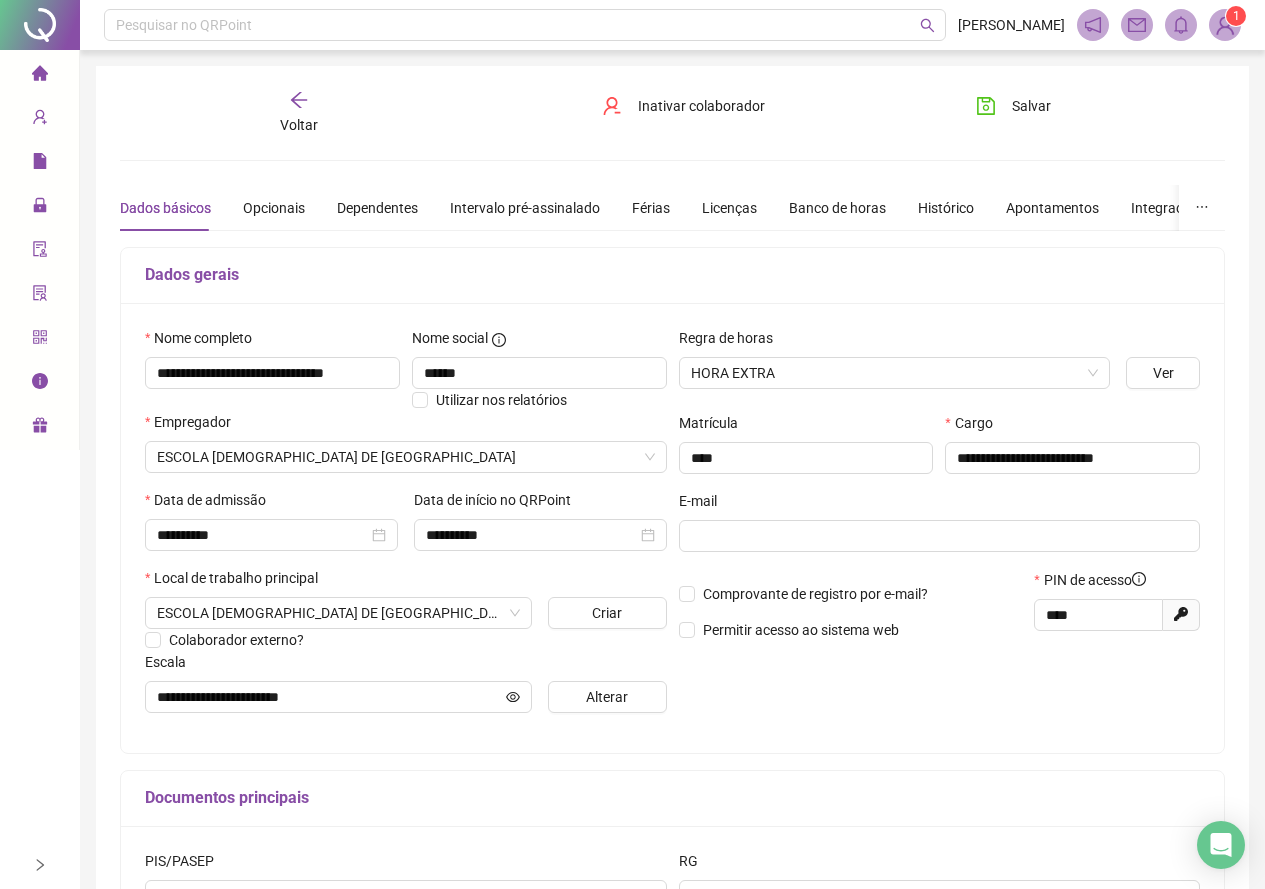 click on "**********" at bounding box center [940, 528] 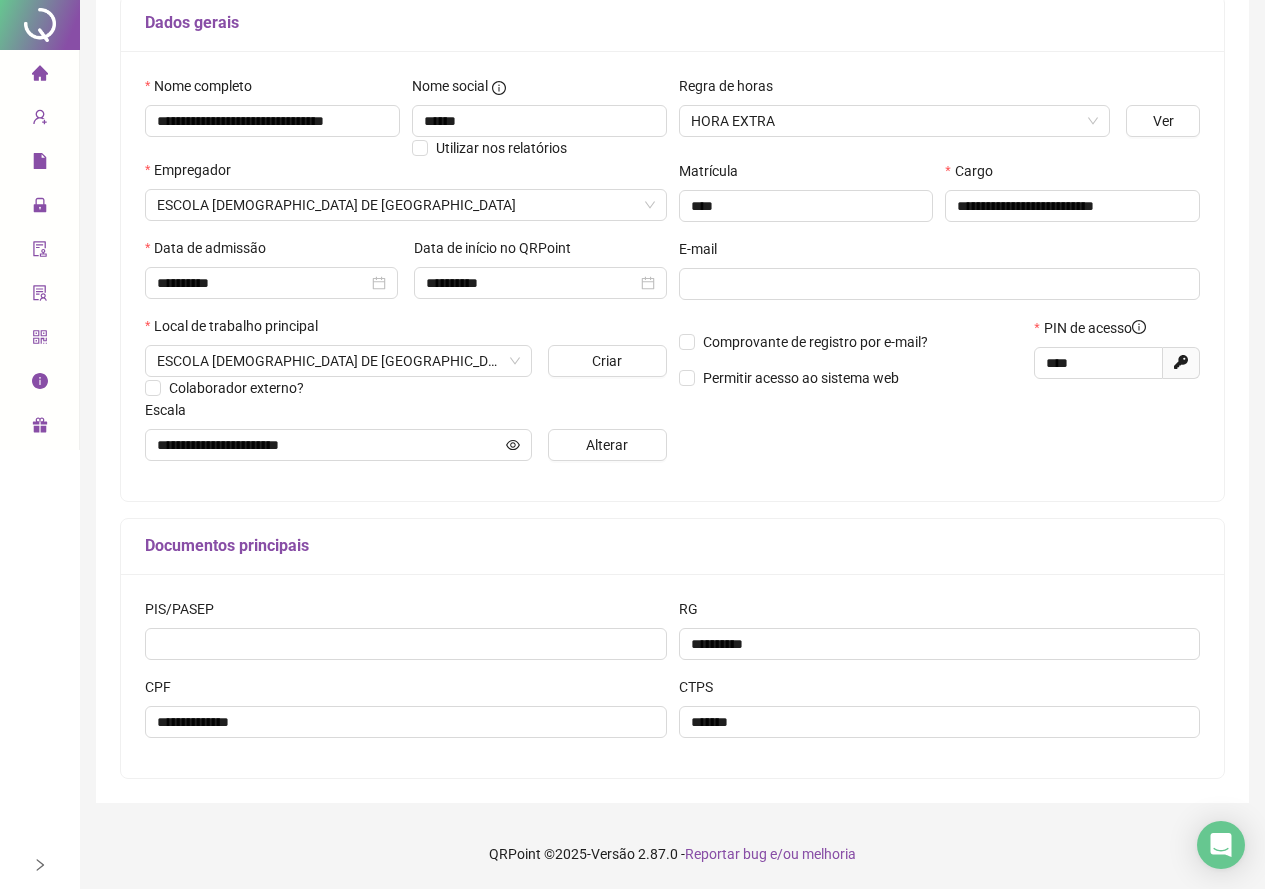 scroll, scrollTop: 0, scrollLeft: 0, axis: both 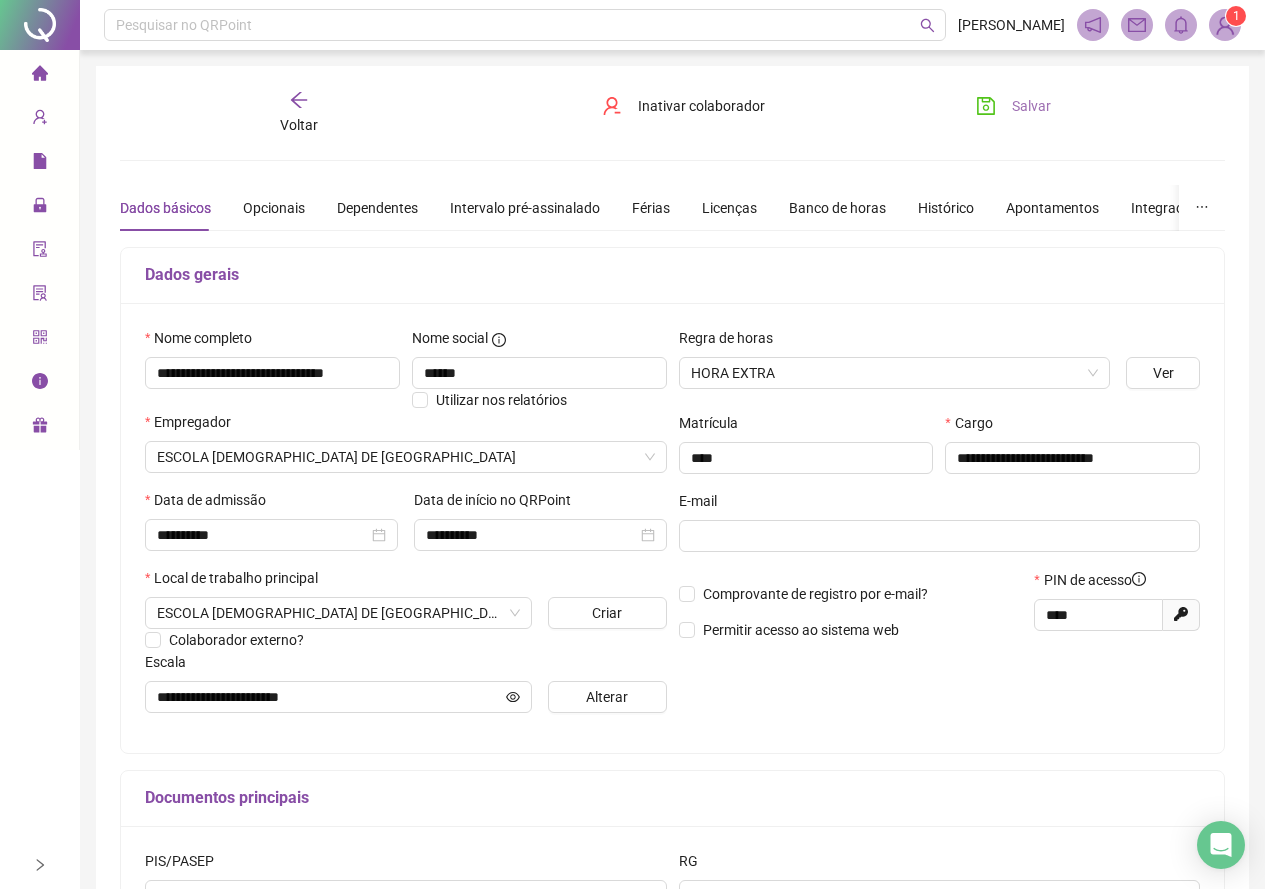 click 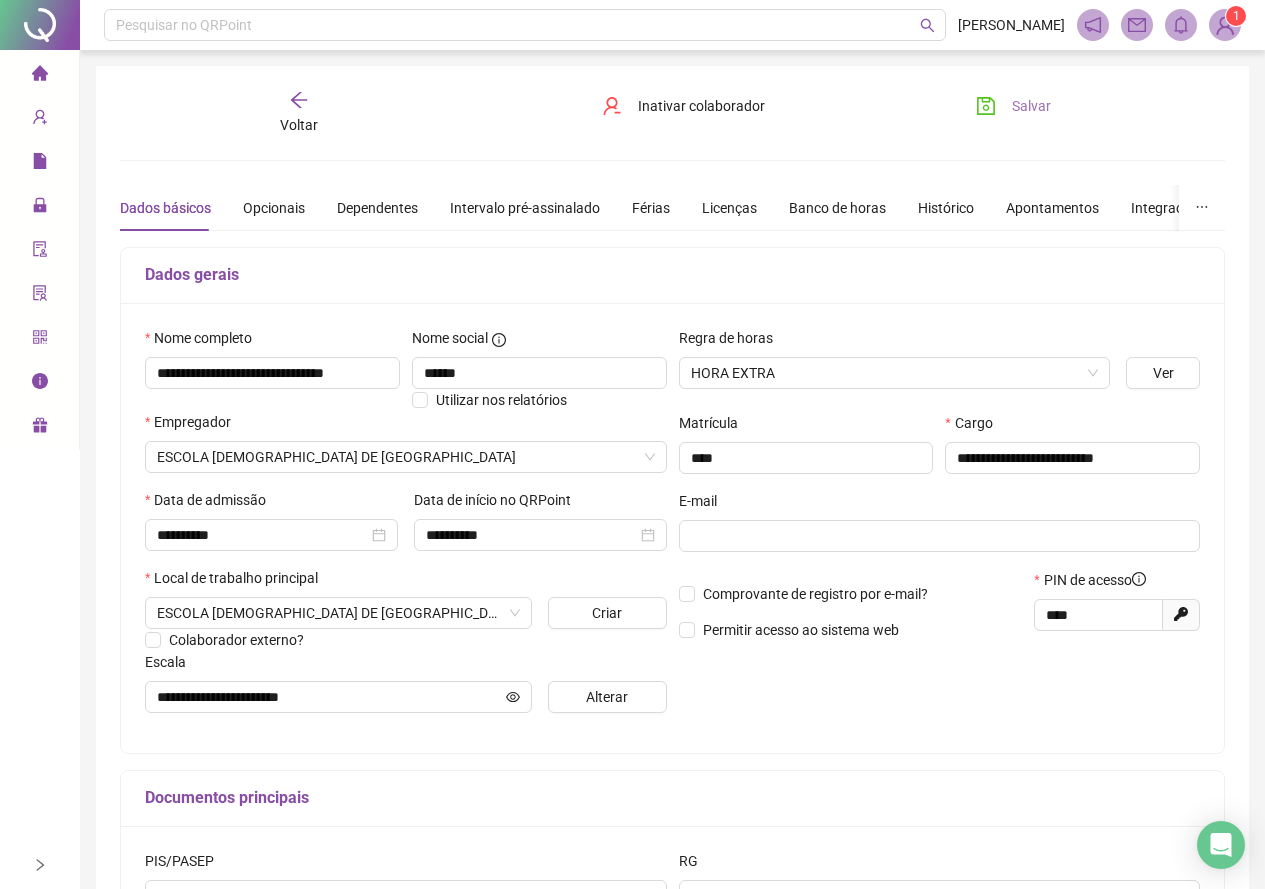 click on "Voltar" at bounding box center (299, 125) 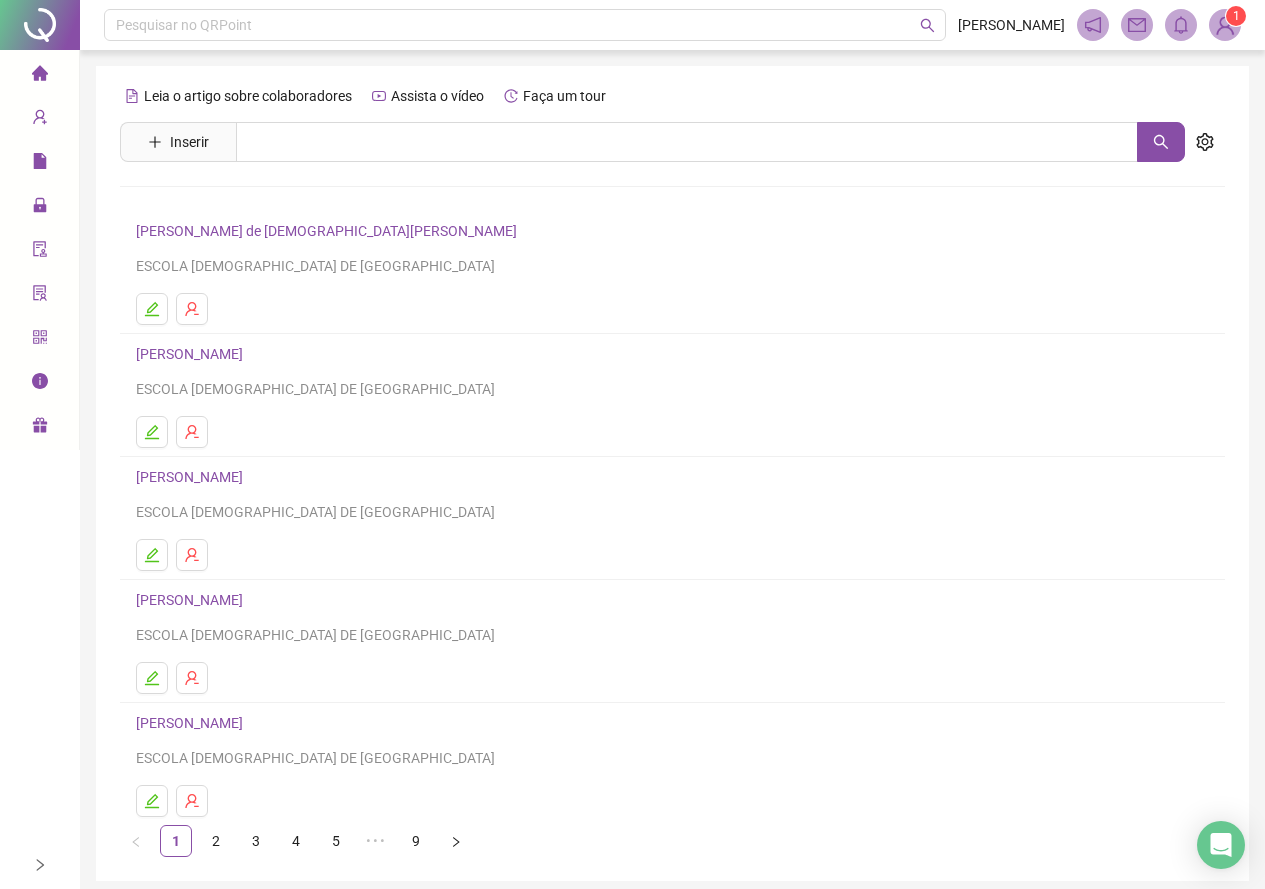 click 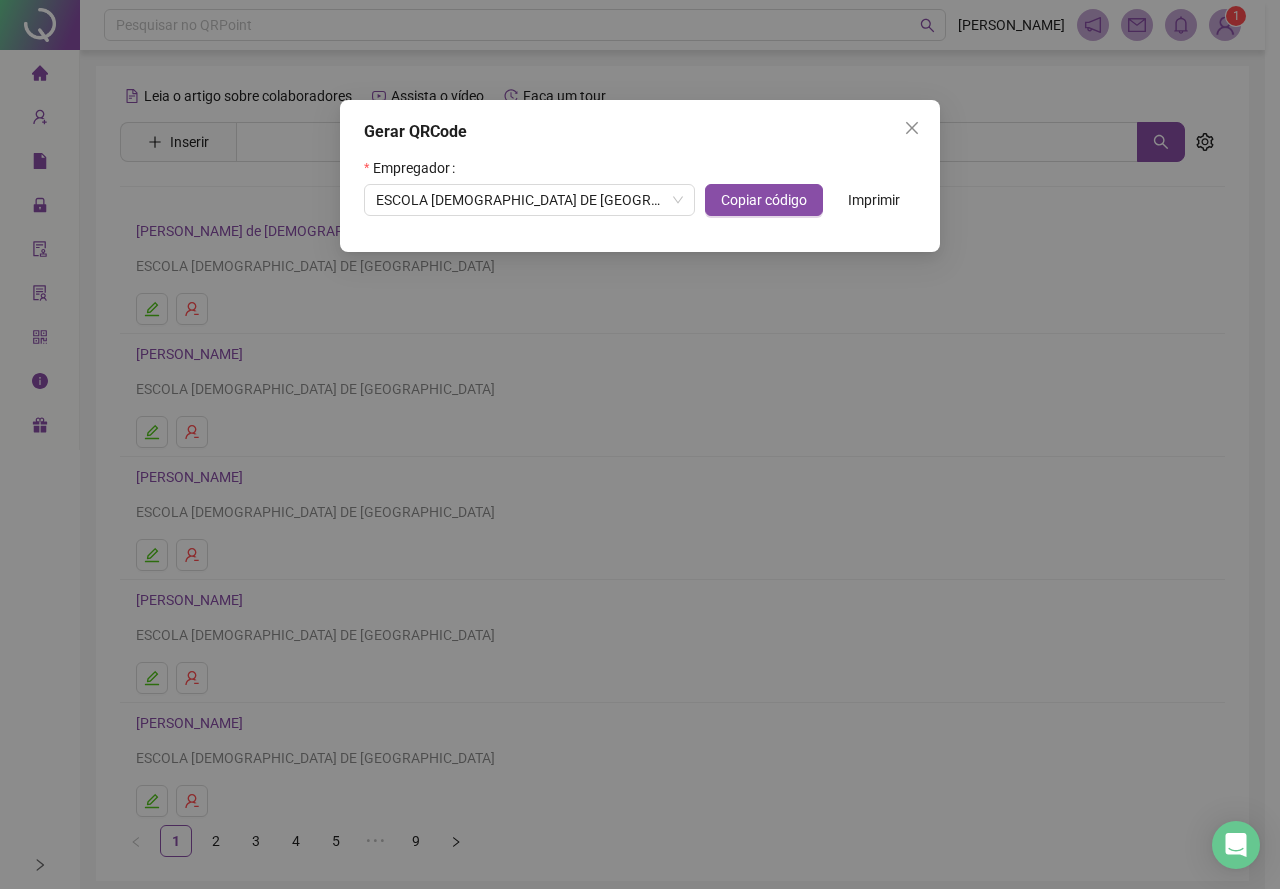 click on "Imprimir" at bounding box center [874, 200] 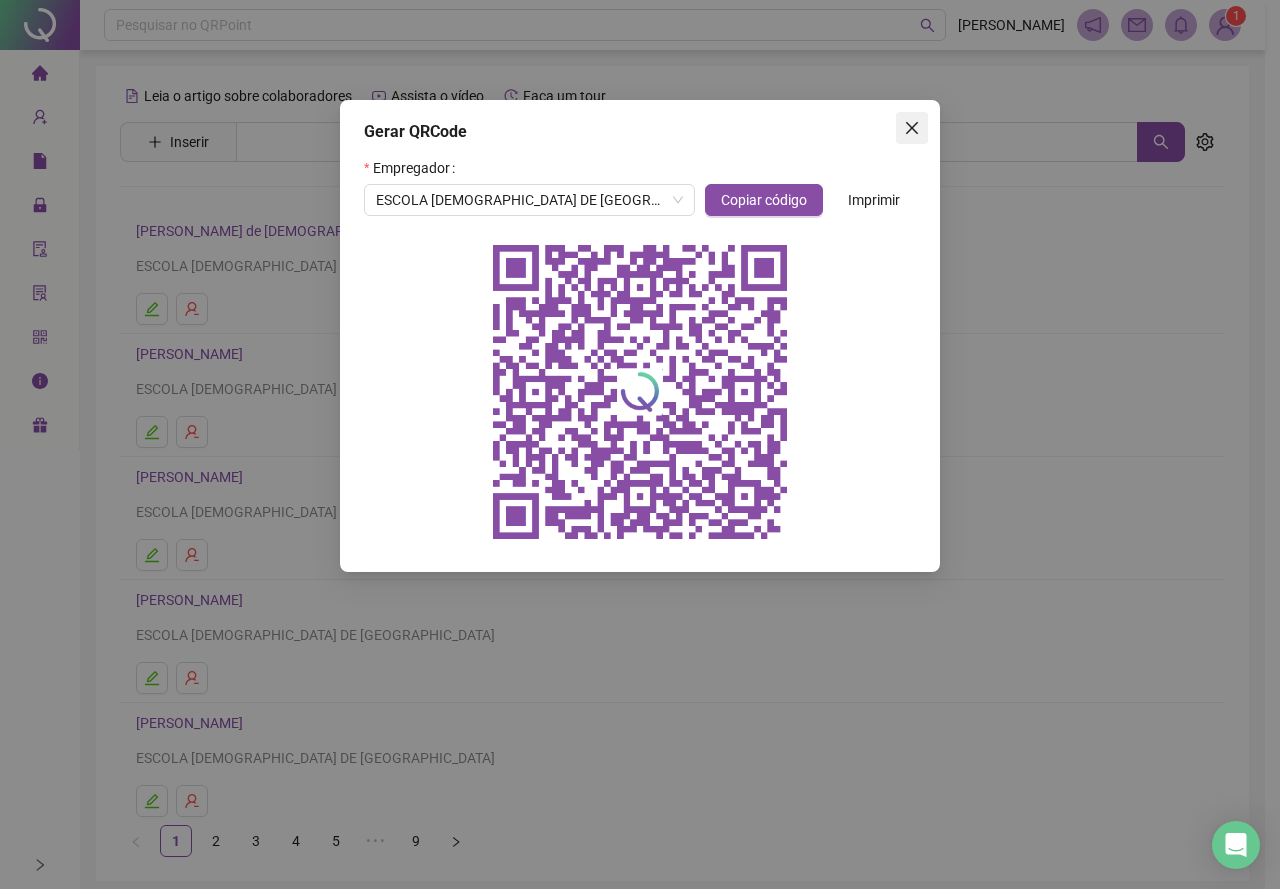 click at bounding box center [912, 128] 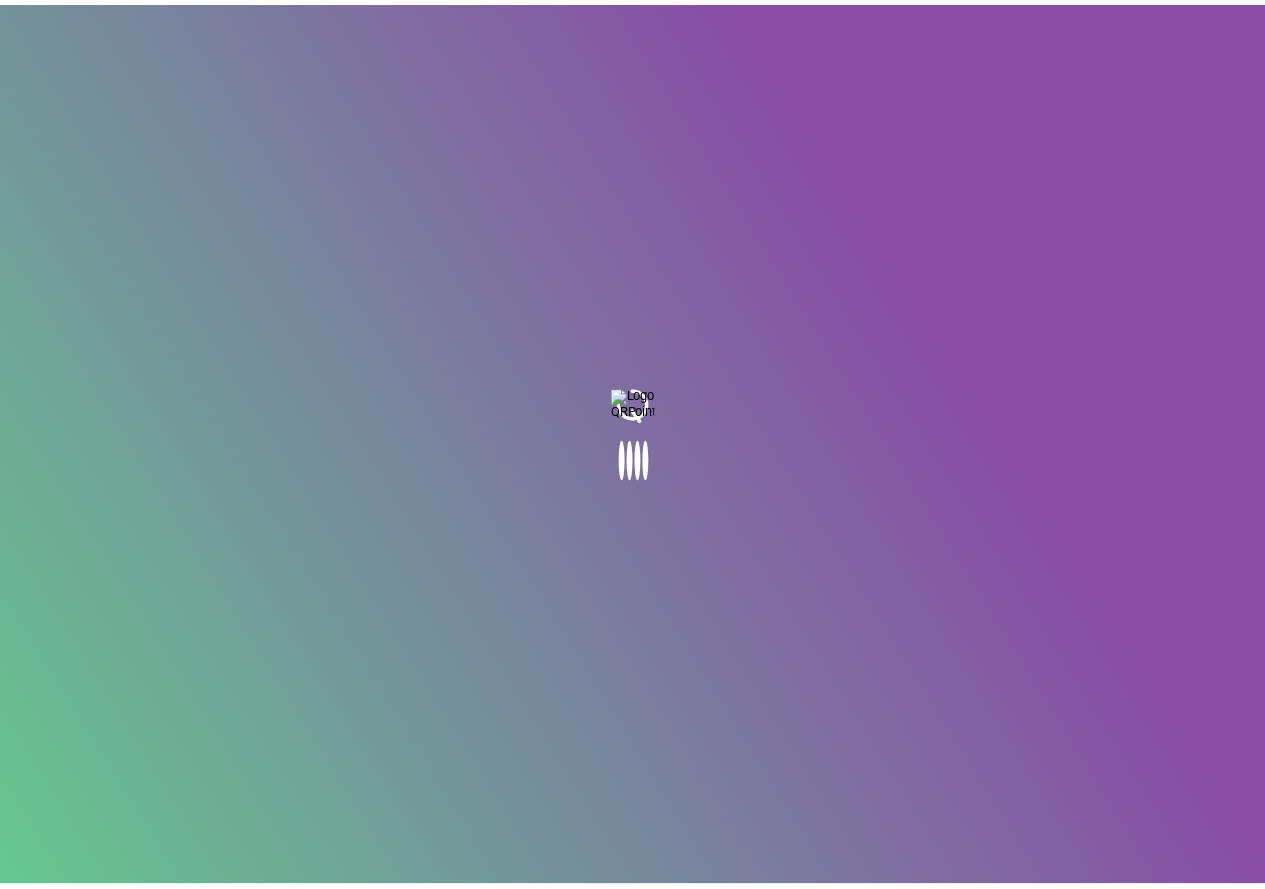 scroll, scrollTop: 0, scrollLeft: 0, axis: both 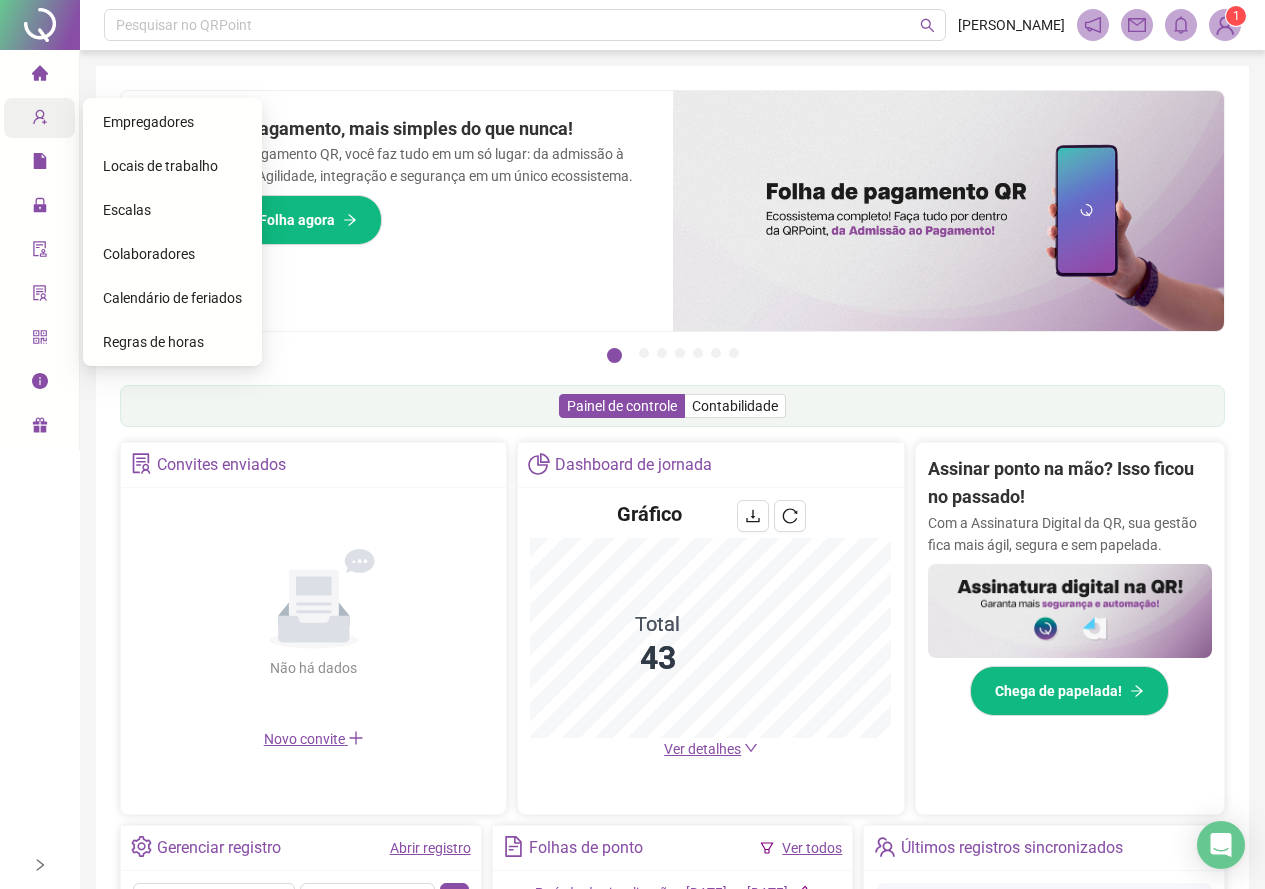click on "Cadastros" at bounding box center (77, 120) 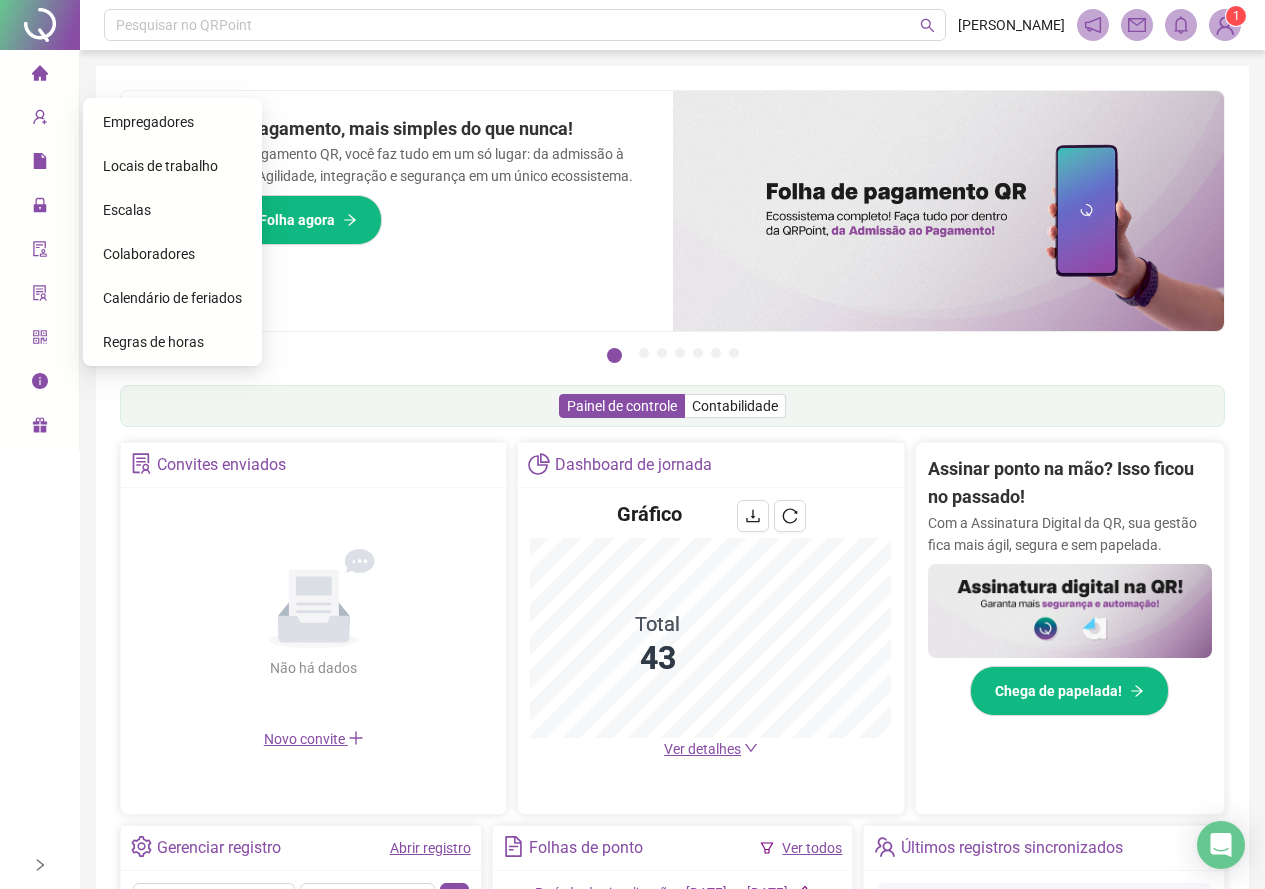 click on "Colaboradores" at bounding box center [149, 254] 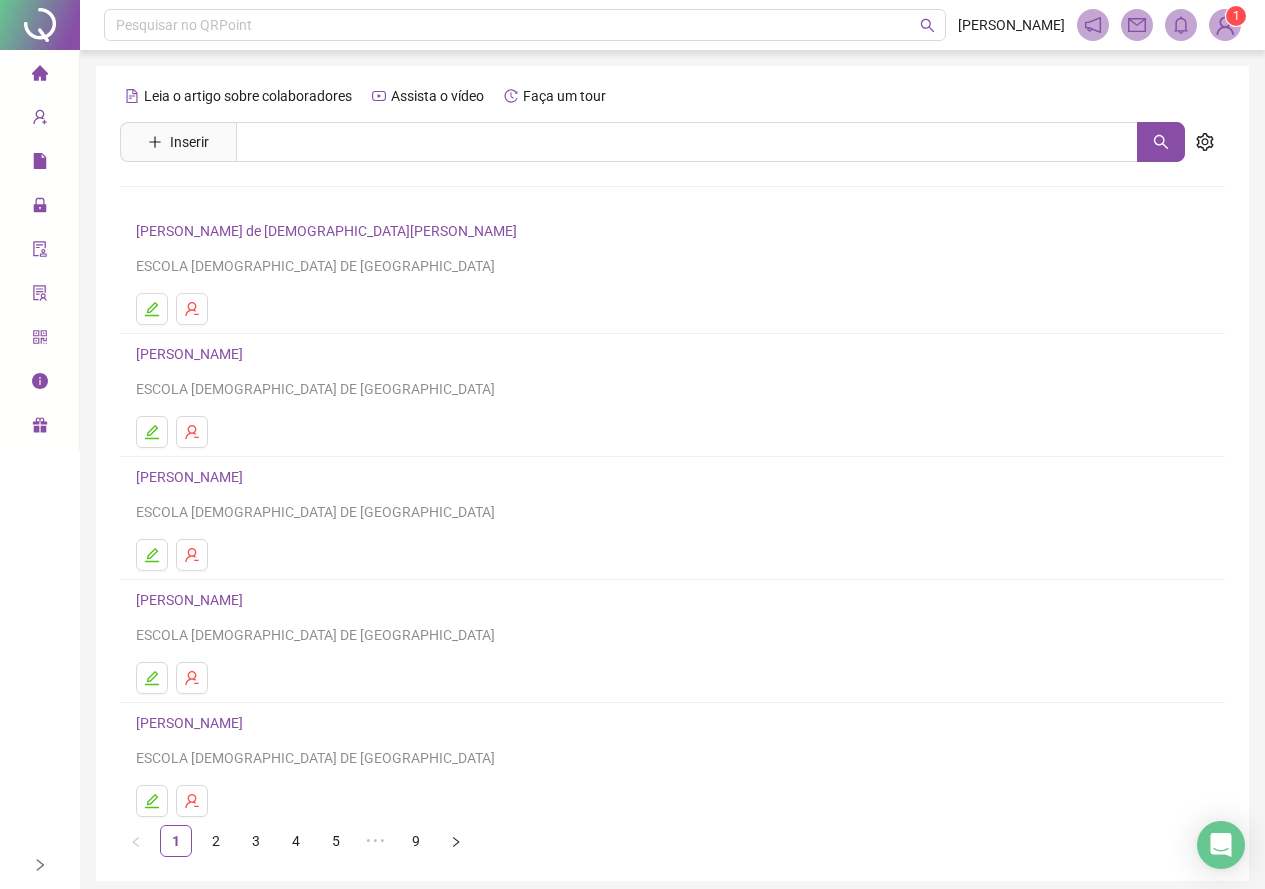click on "[PERSON_NAME]" at bounding box center (192, 354) 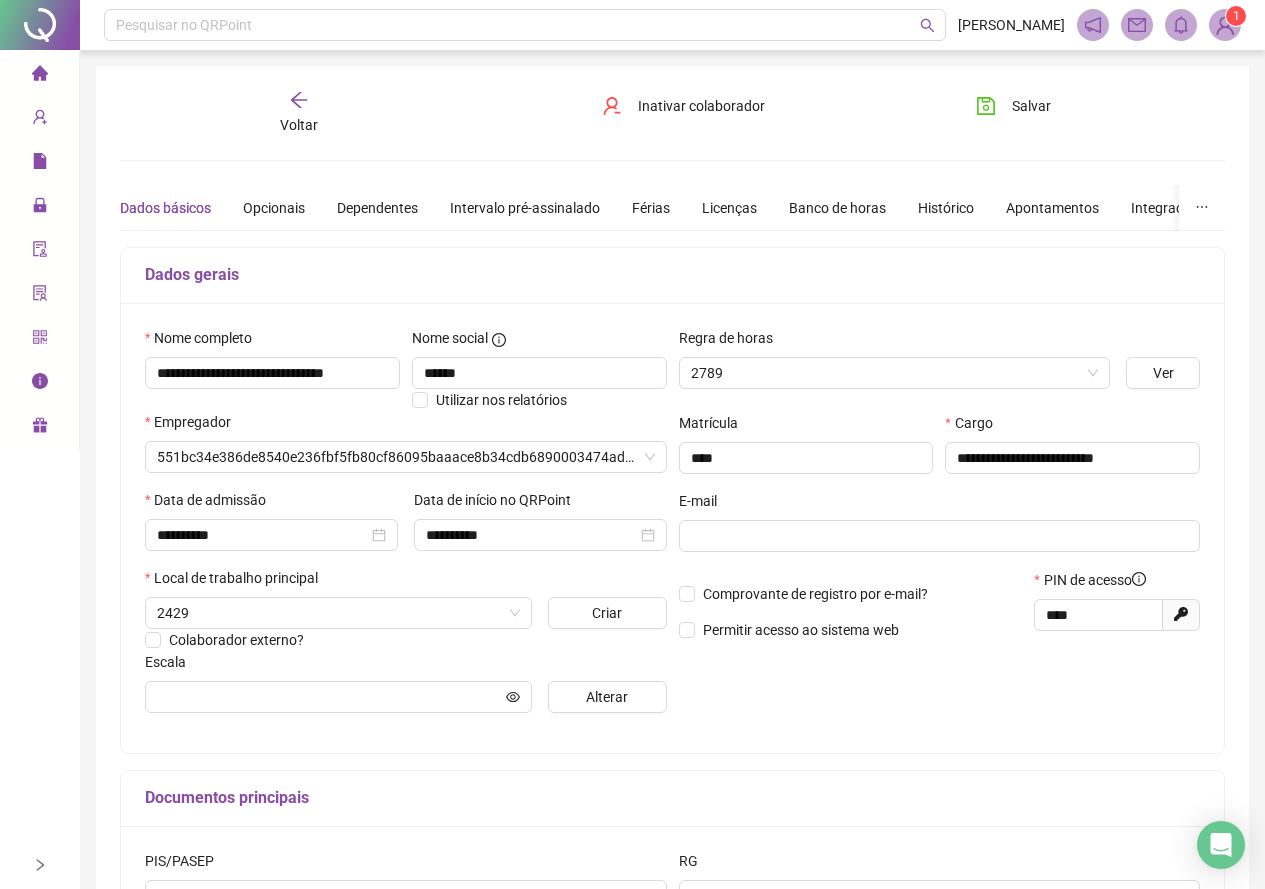 type on "**********" 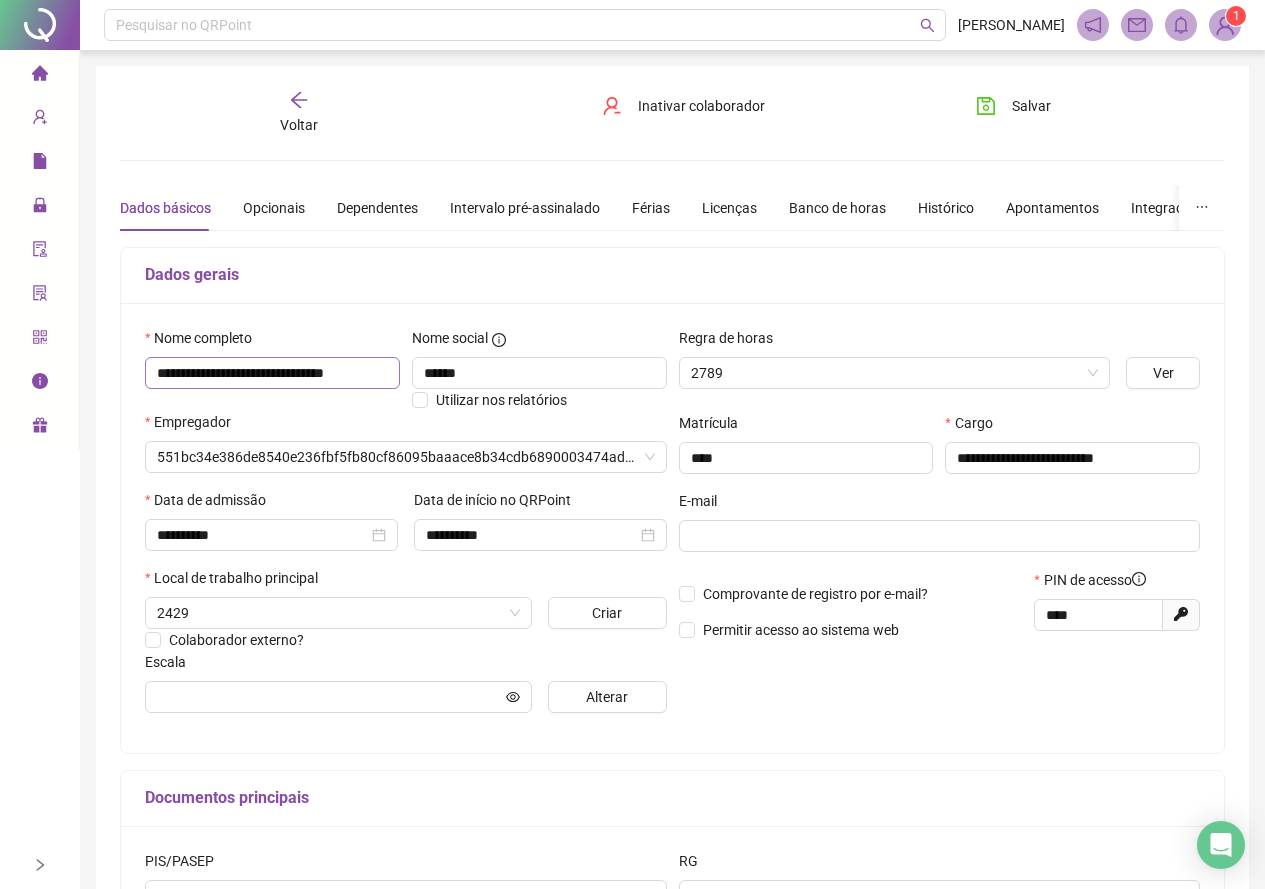 type on "**********" 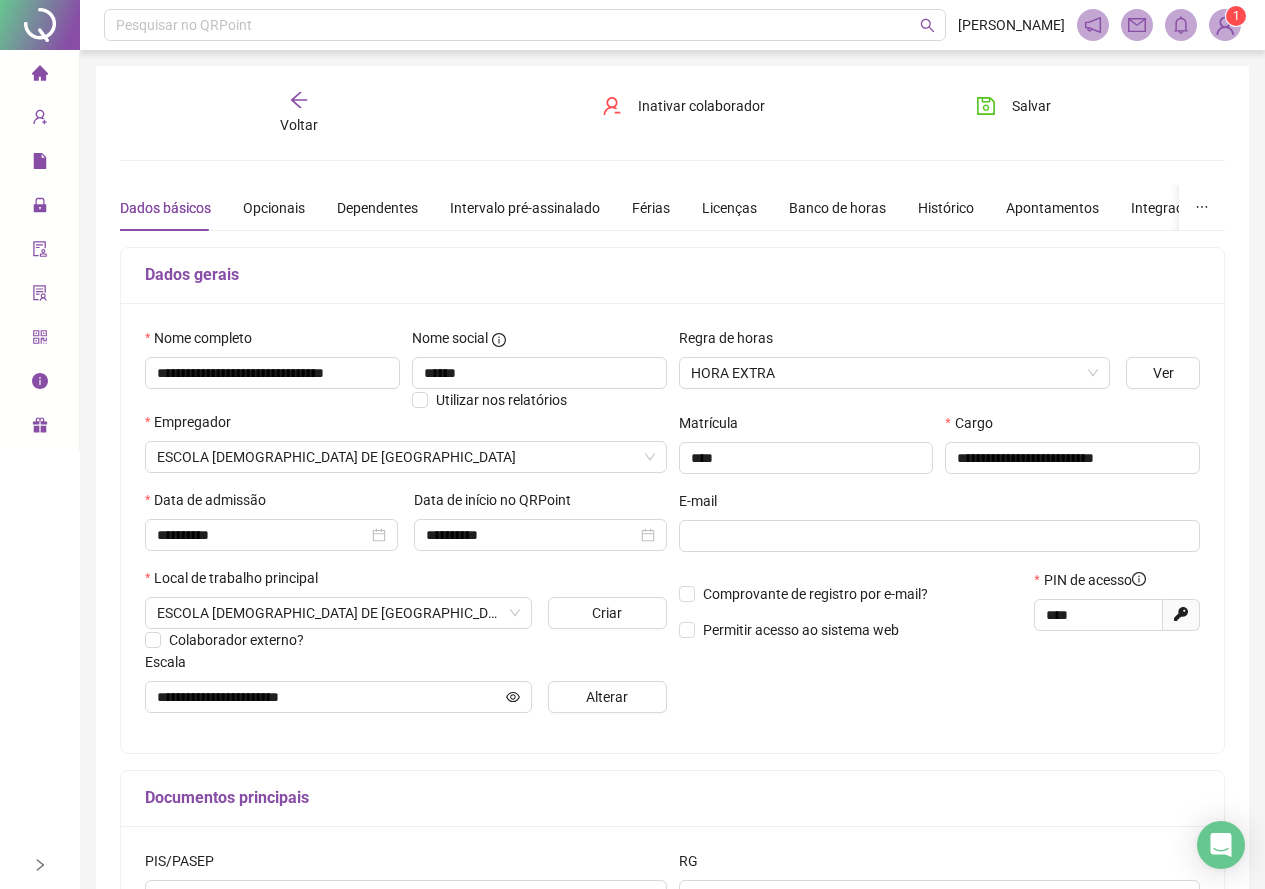 click 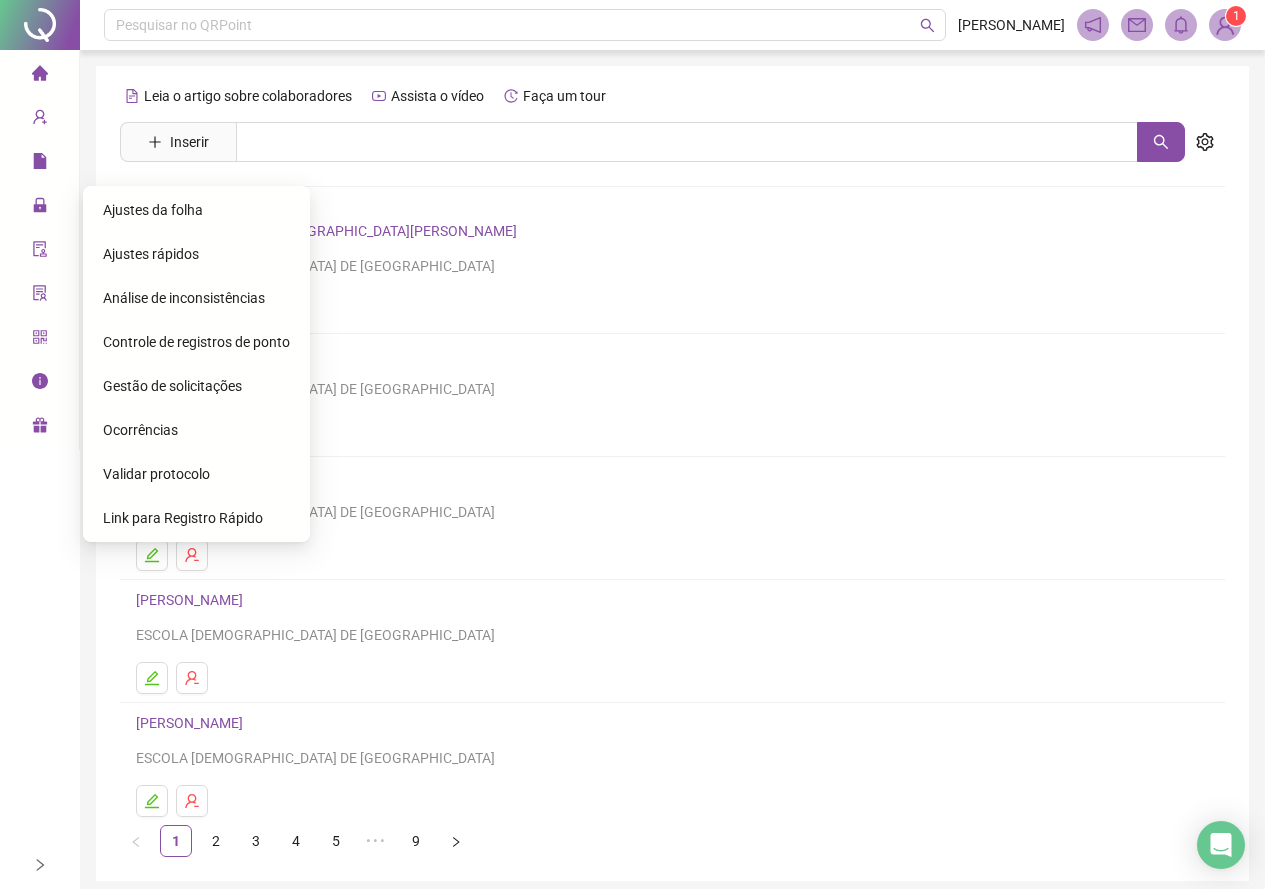click on "Gestão de solicitações" at bounding box center (172, 386) 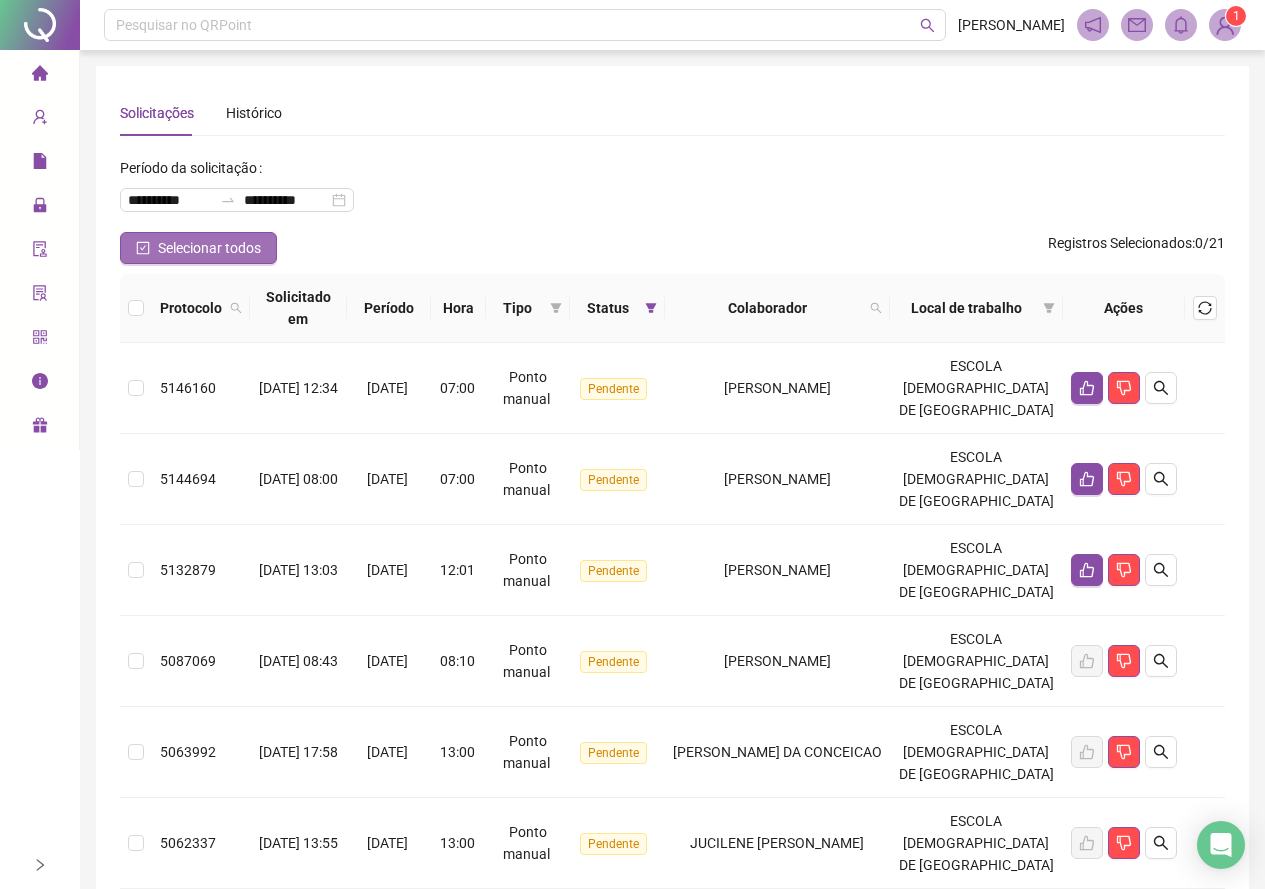 click on "Selecionar todos" at bounding box center [209, 248] 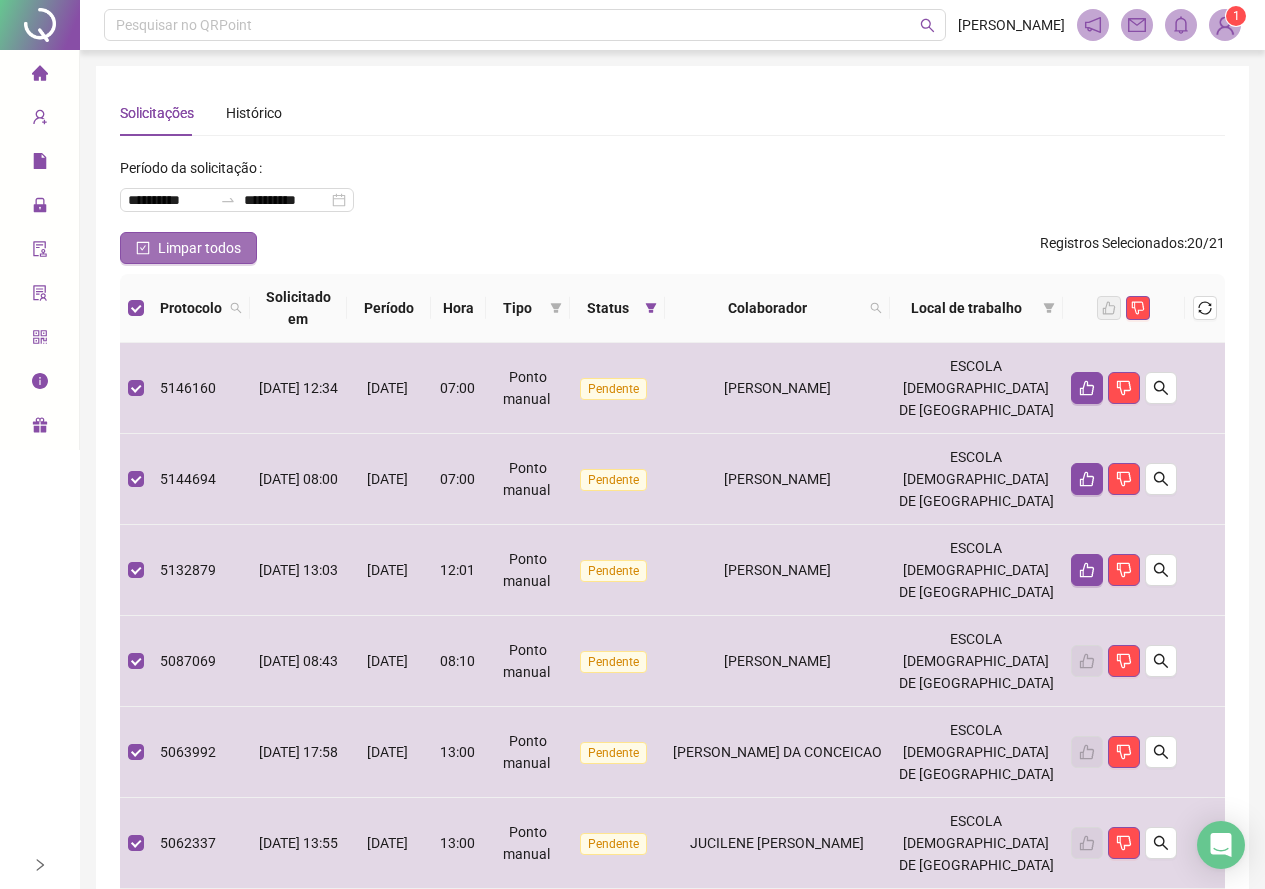 click 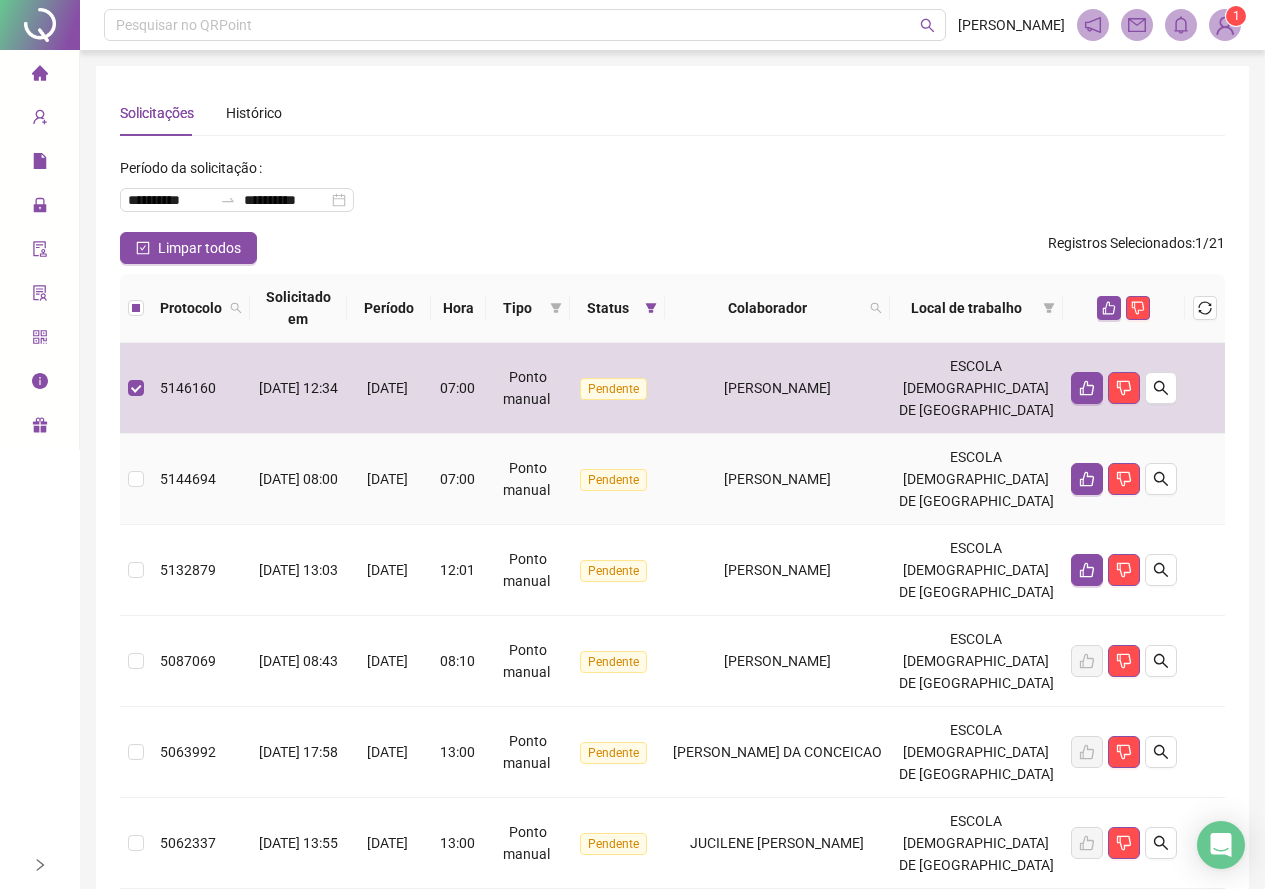 click at bounding box center [136, 479] 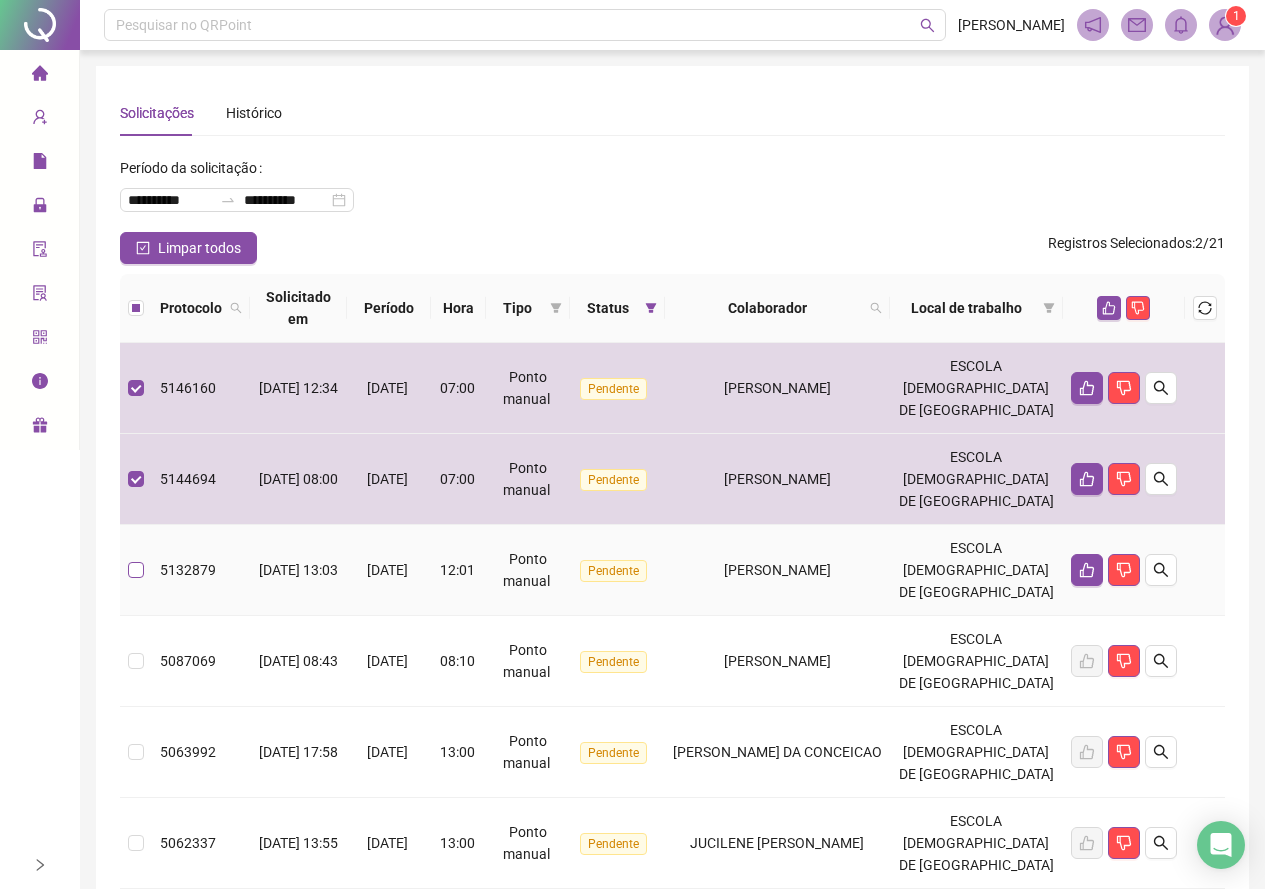 click at bounding box center (136, 570) 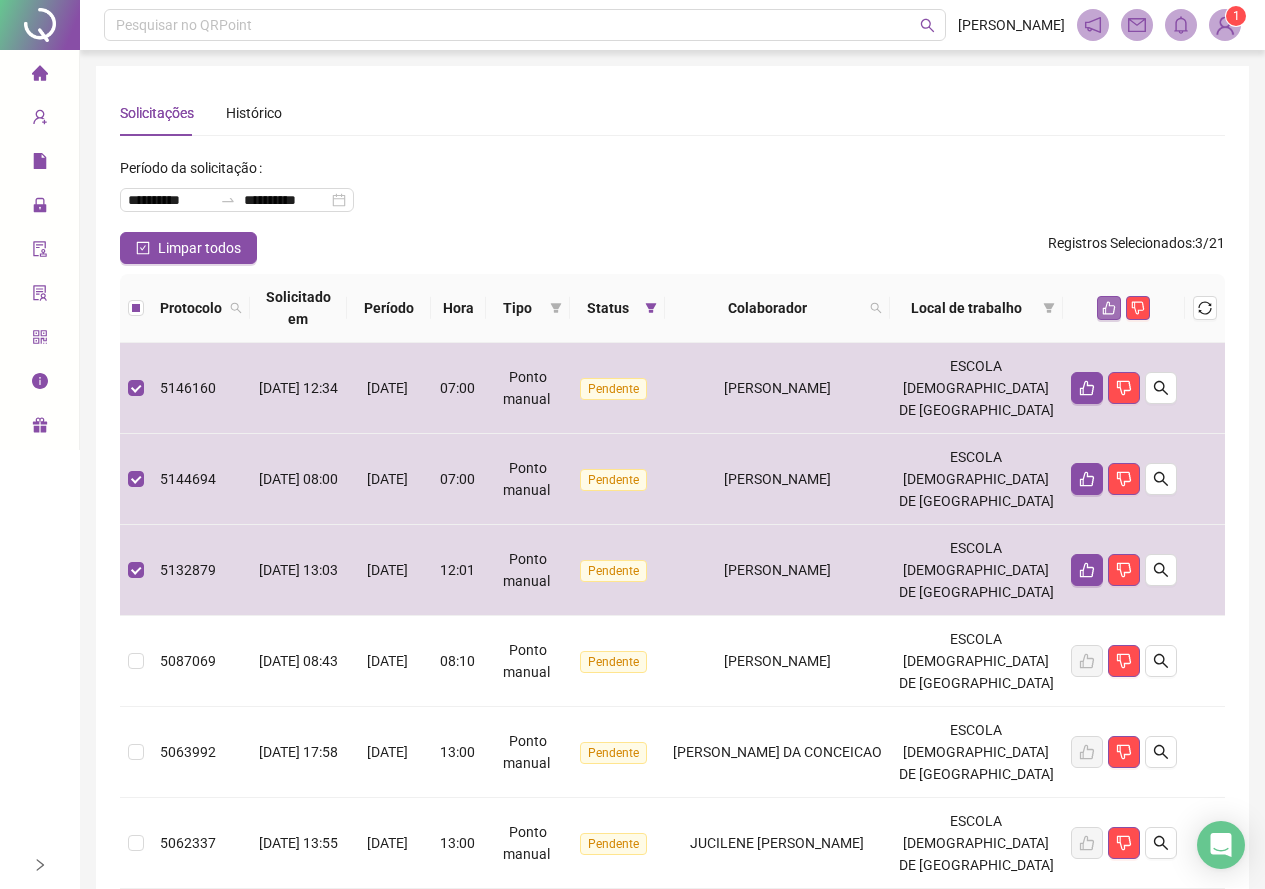 click 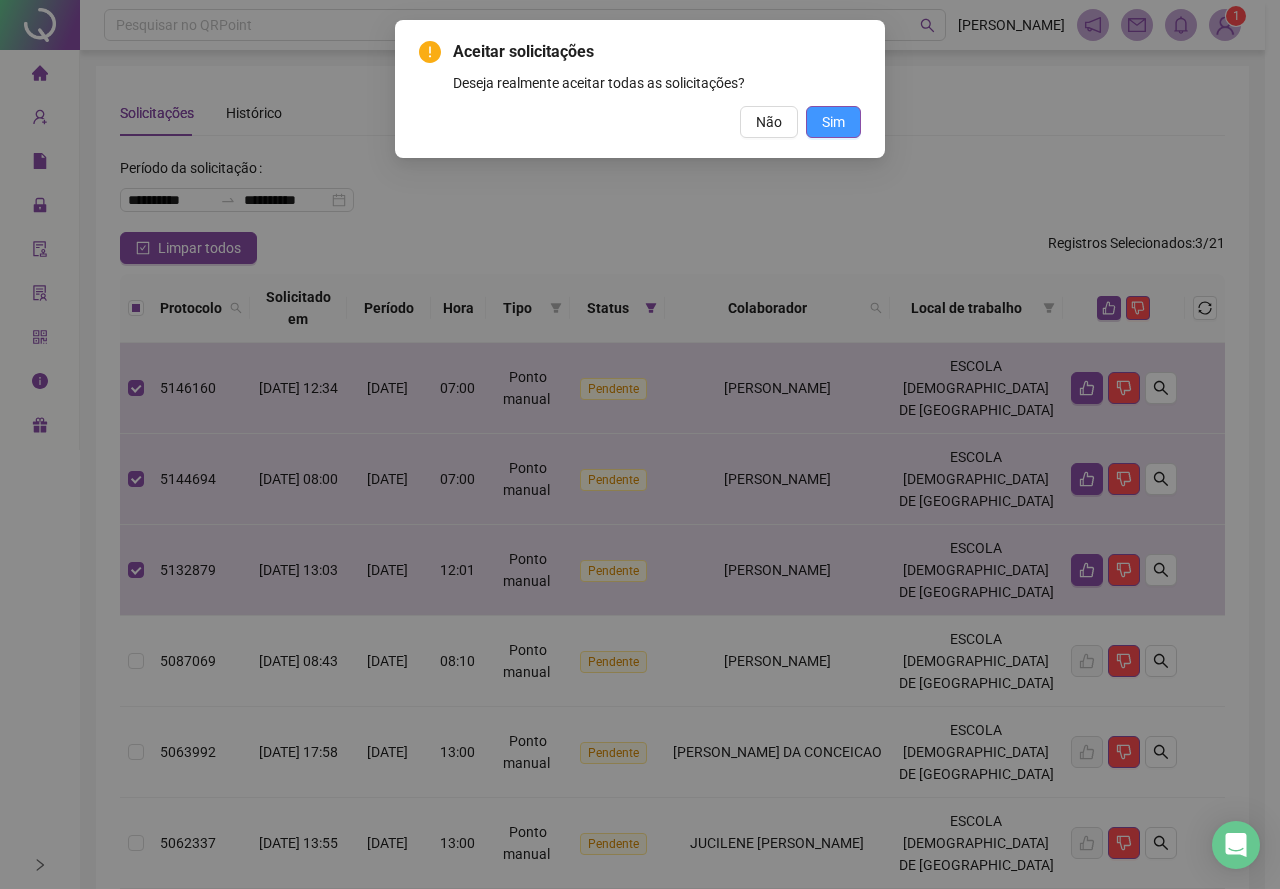 click on "Sim" at bounding box center [833, 122] 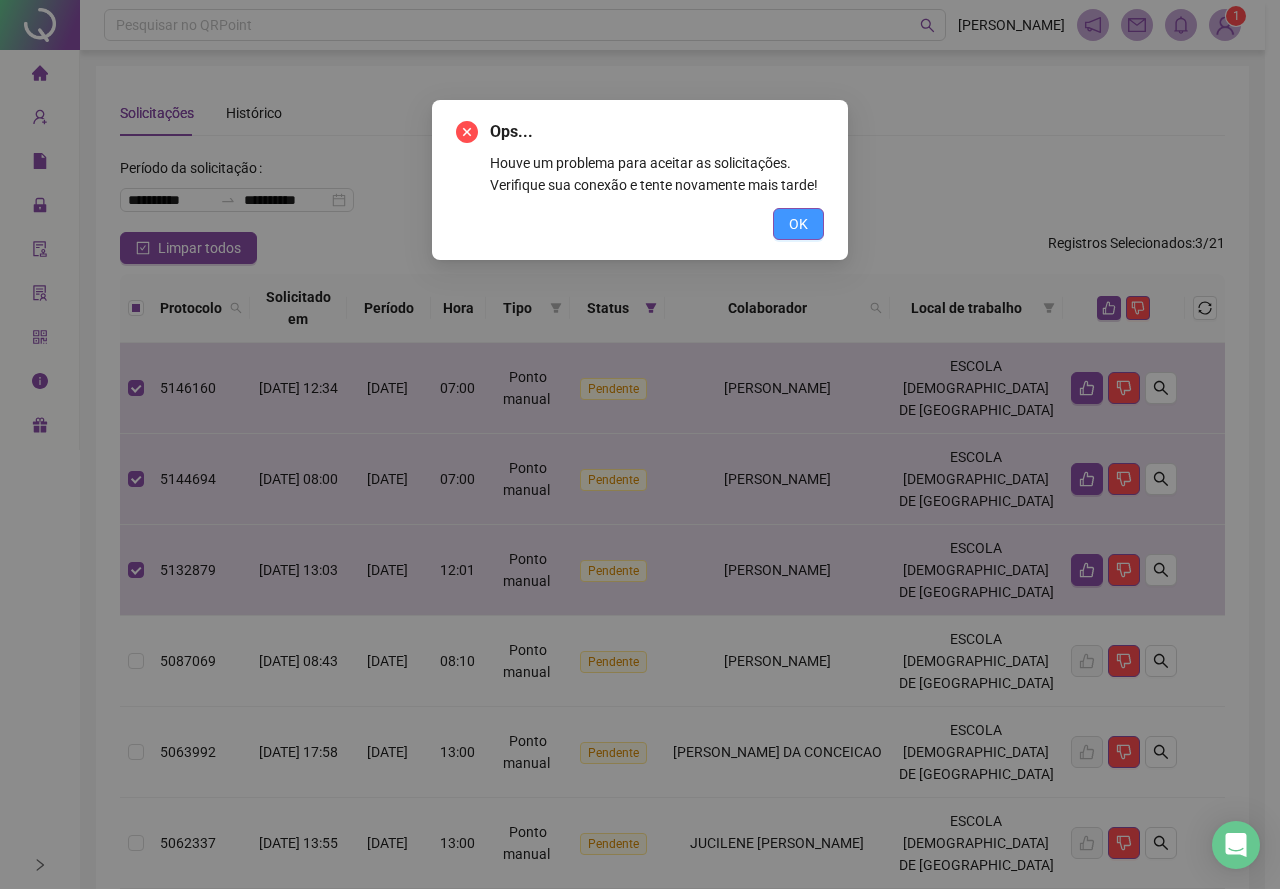 click on "OK" at bounding box center (798, 224) 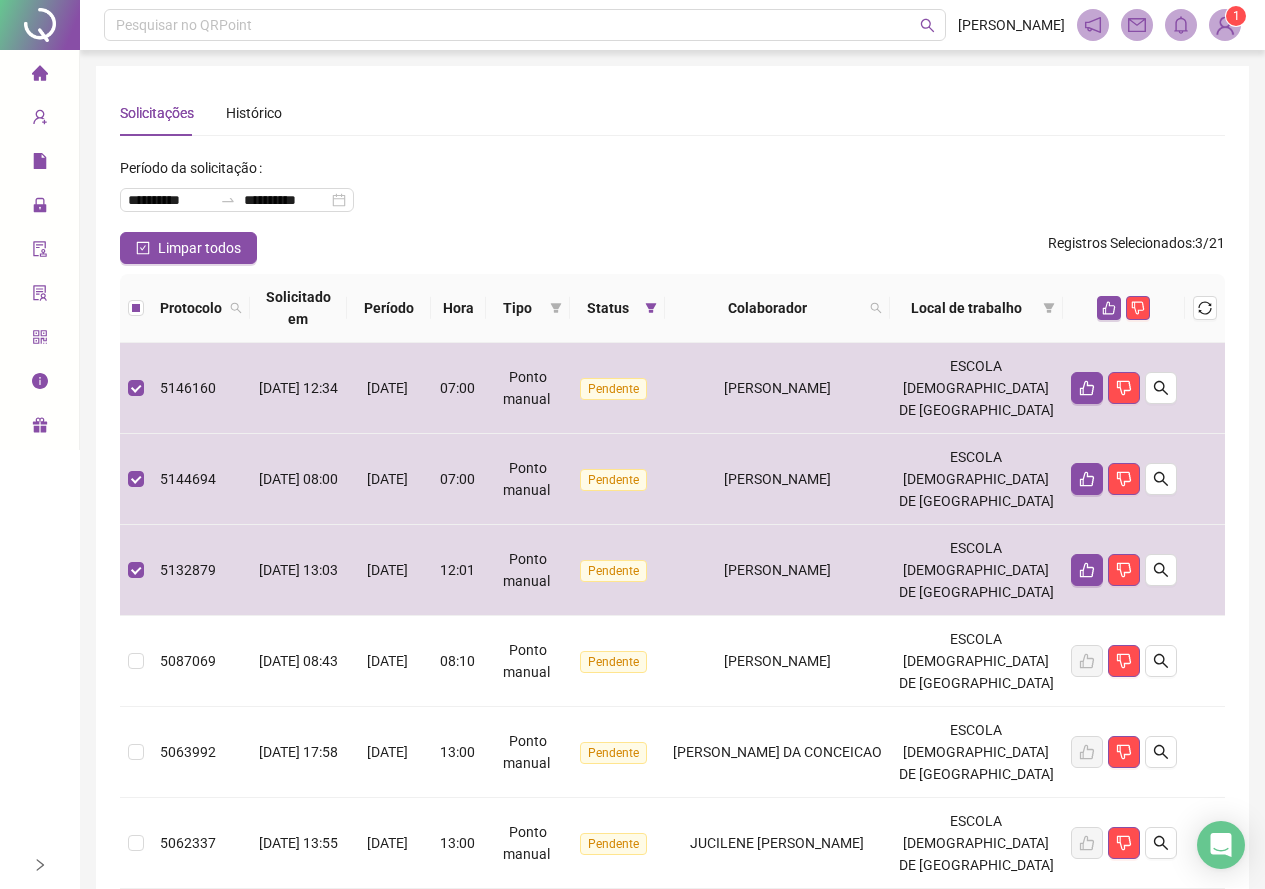 click on "**********" at bounding box center (672, 192) 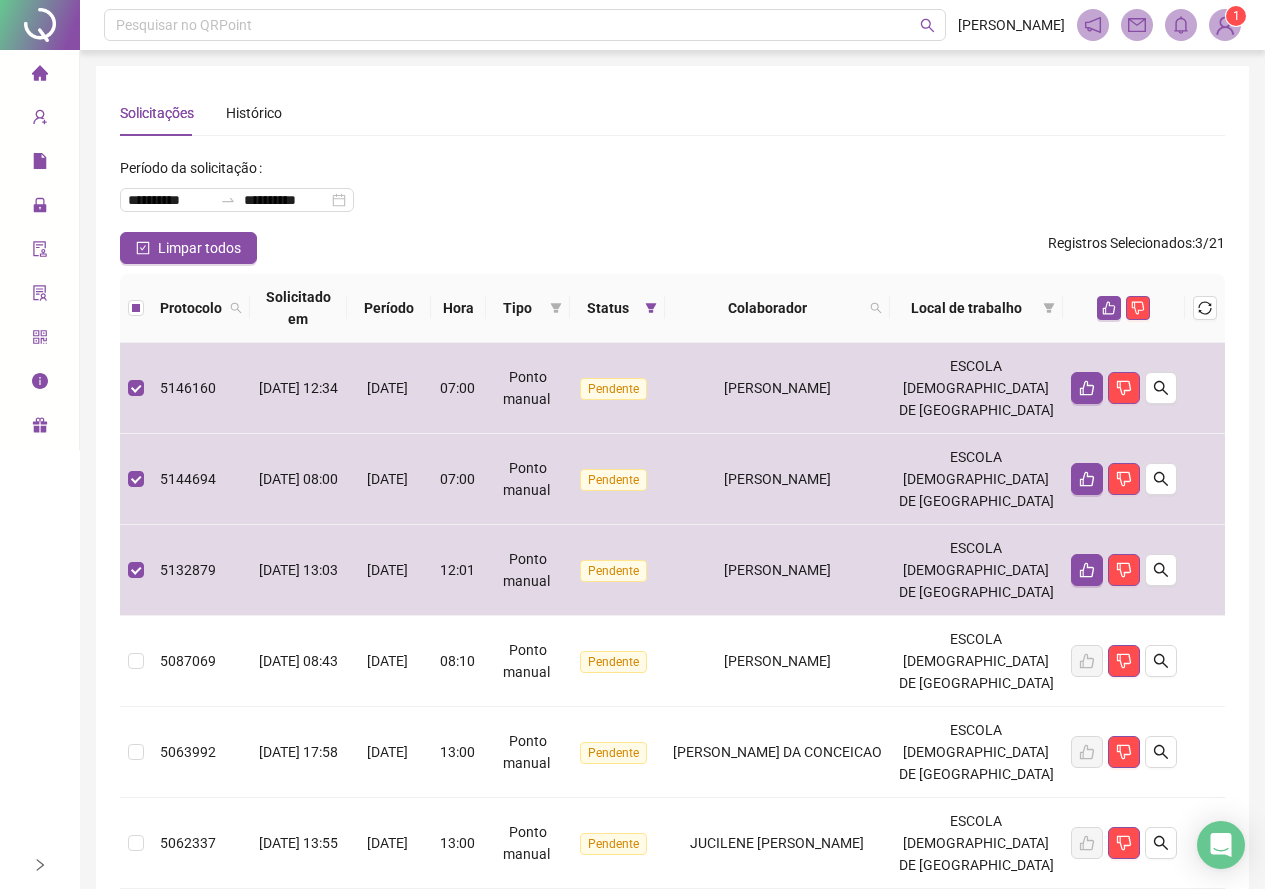 click on "**********" at bounding box center (672, 192) 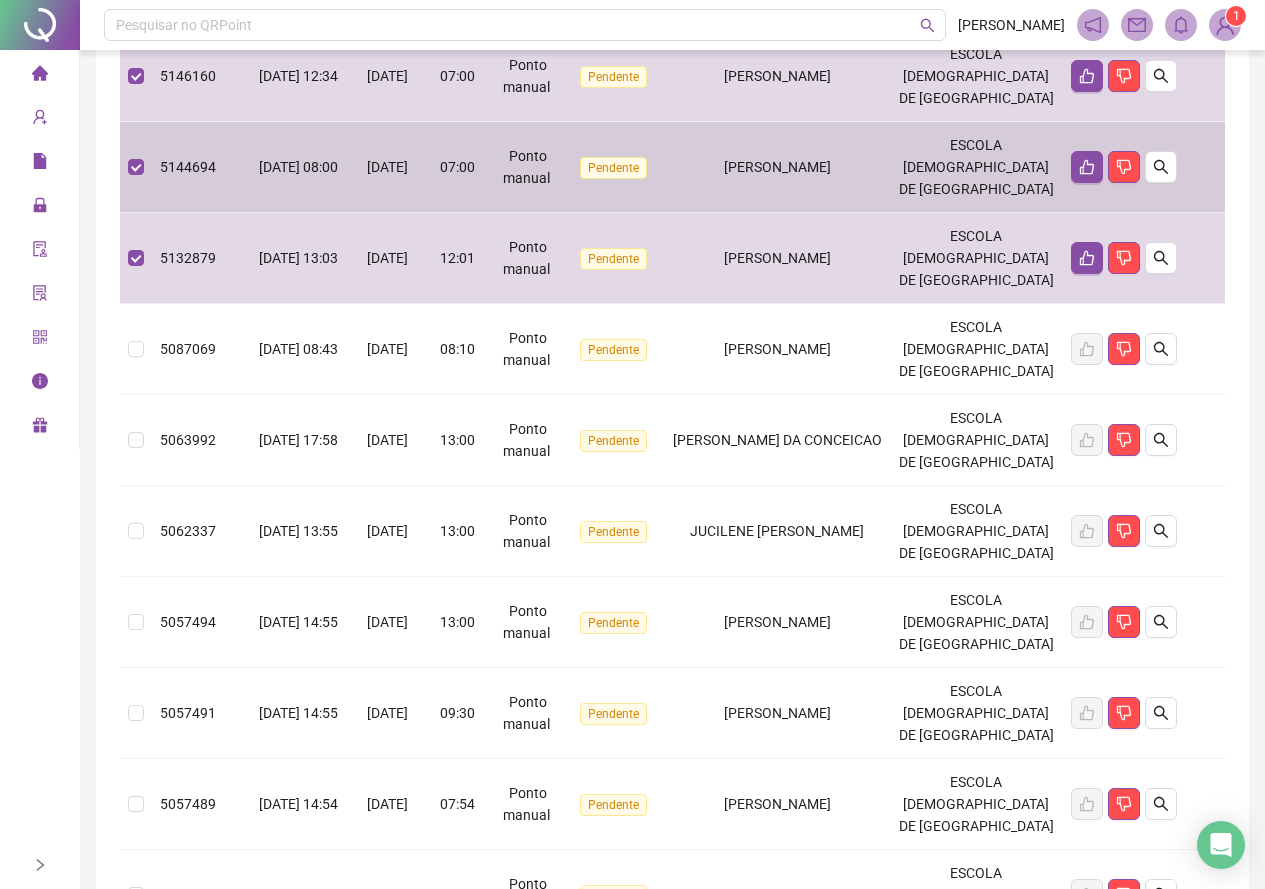 scroll, scrollTop: 712, scrollLeft: 0, axis: vertical 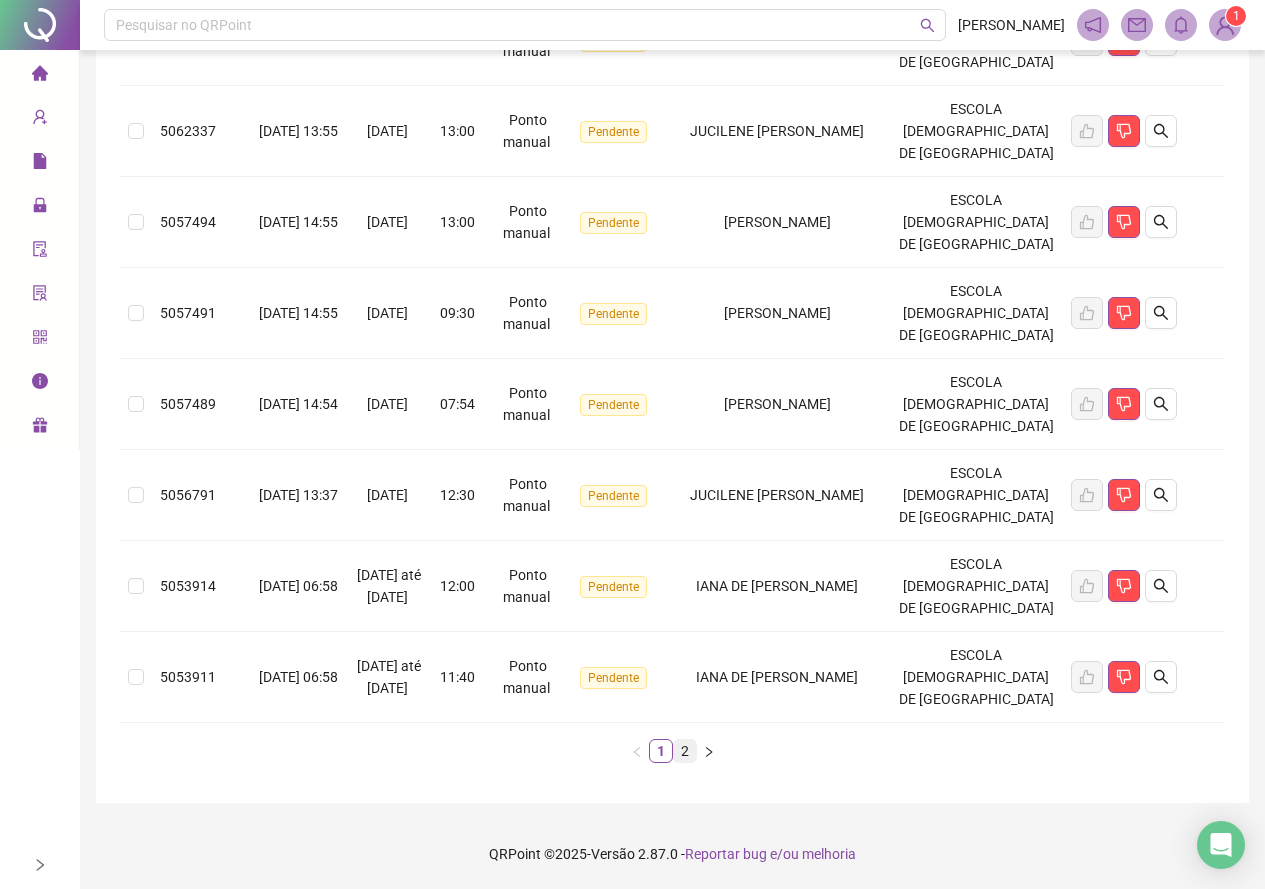 click on "2" at bounding box center [685, 751] 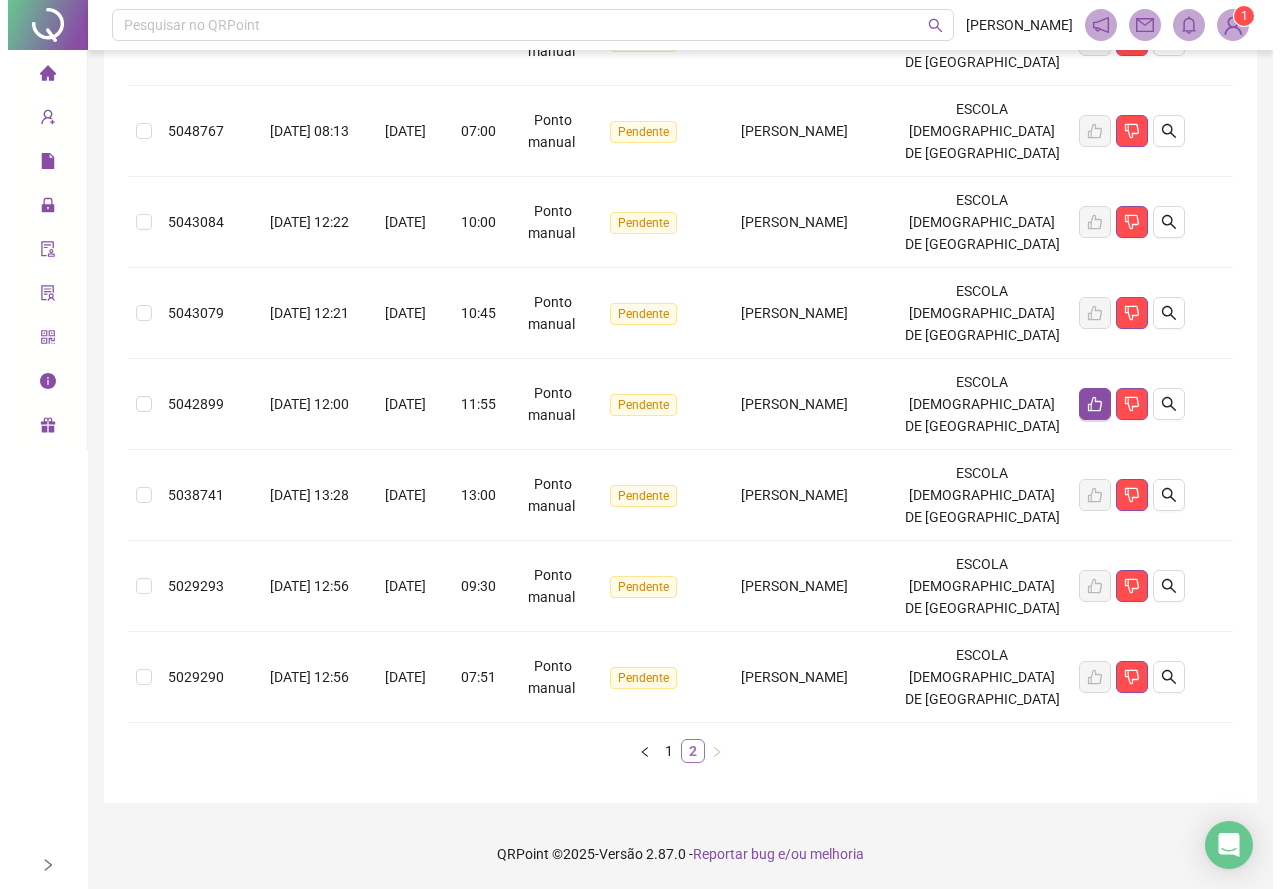scroll, scrollTop: 348, scrollLeft: 0, axis: vertical 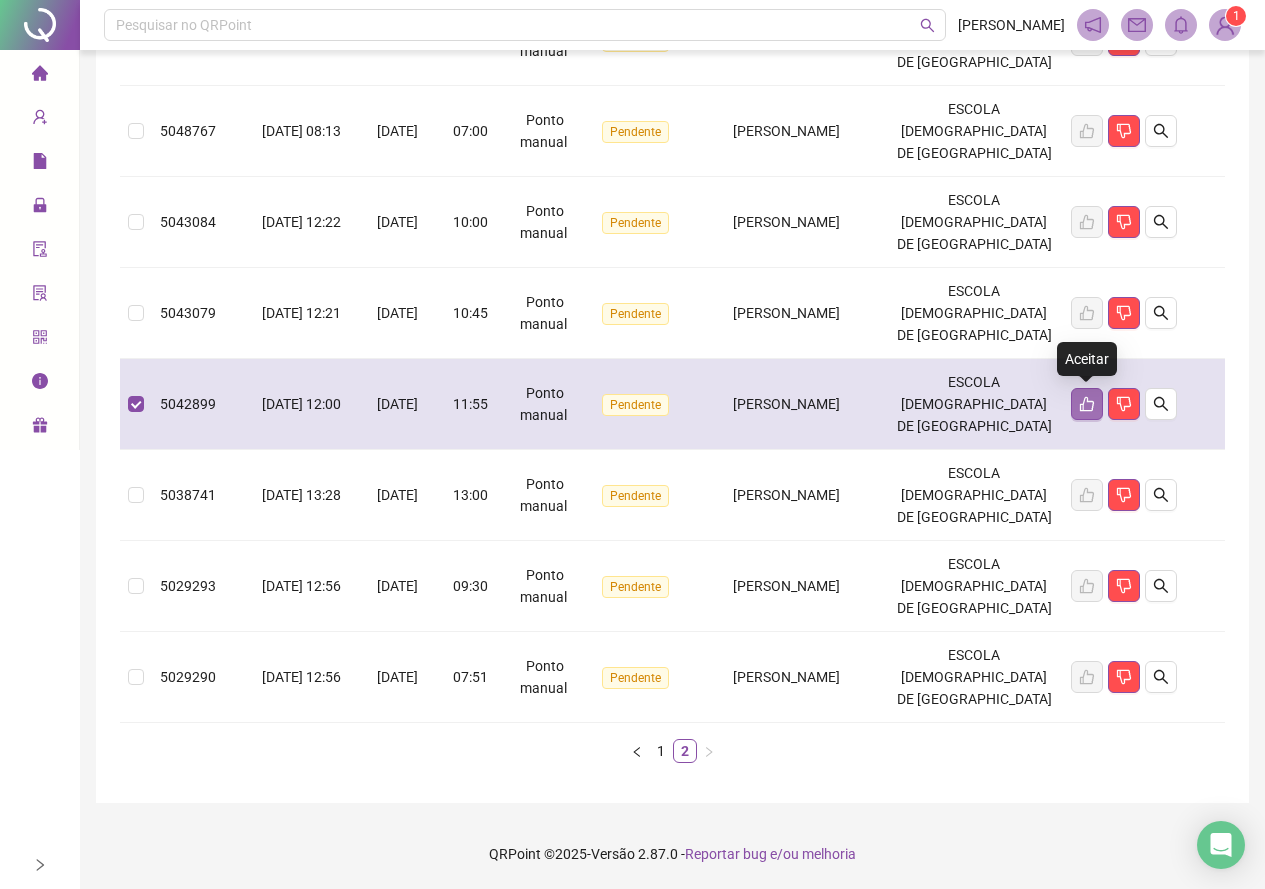 click at bounding box center [1087, 404] 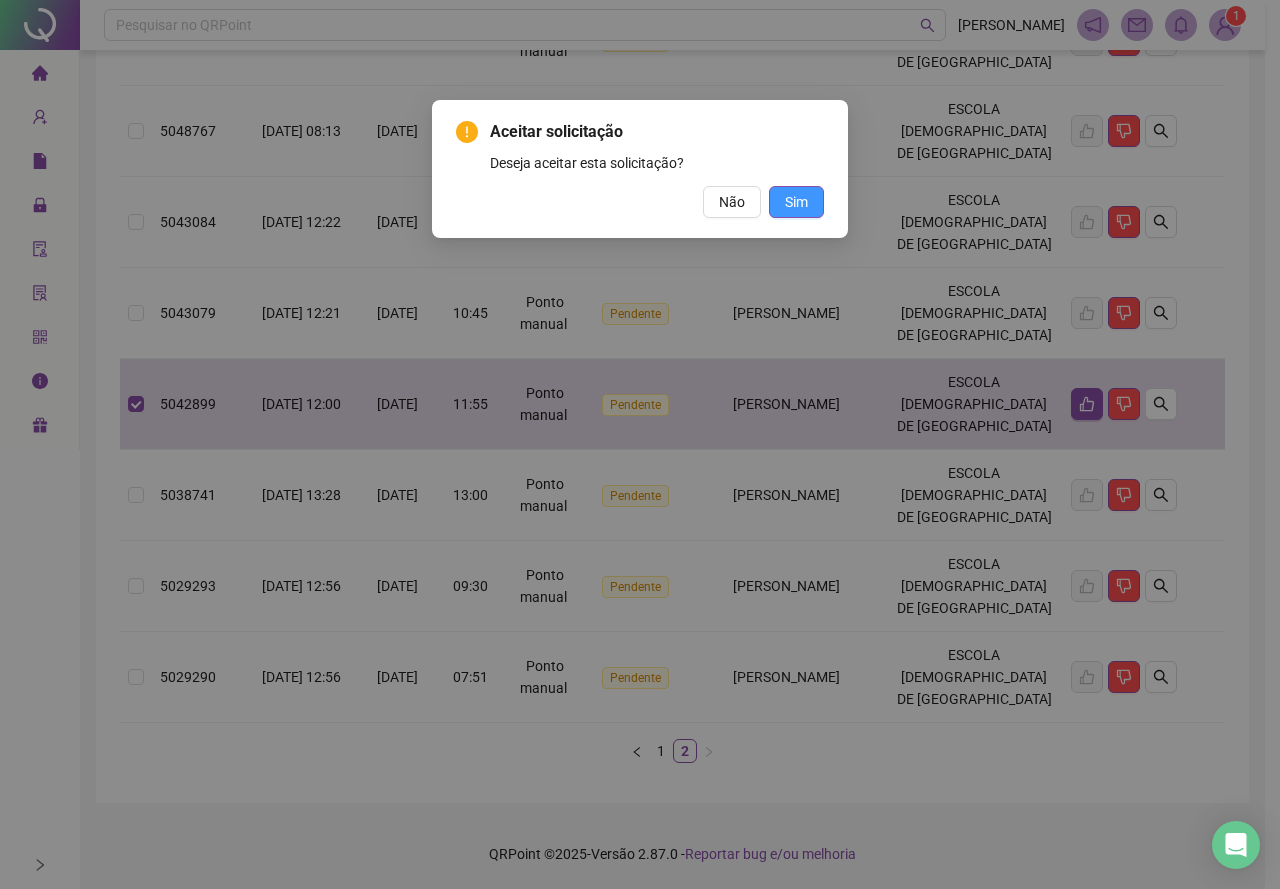 click on "Sim" at bounding box center (796, 202) 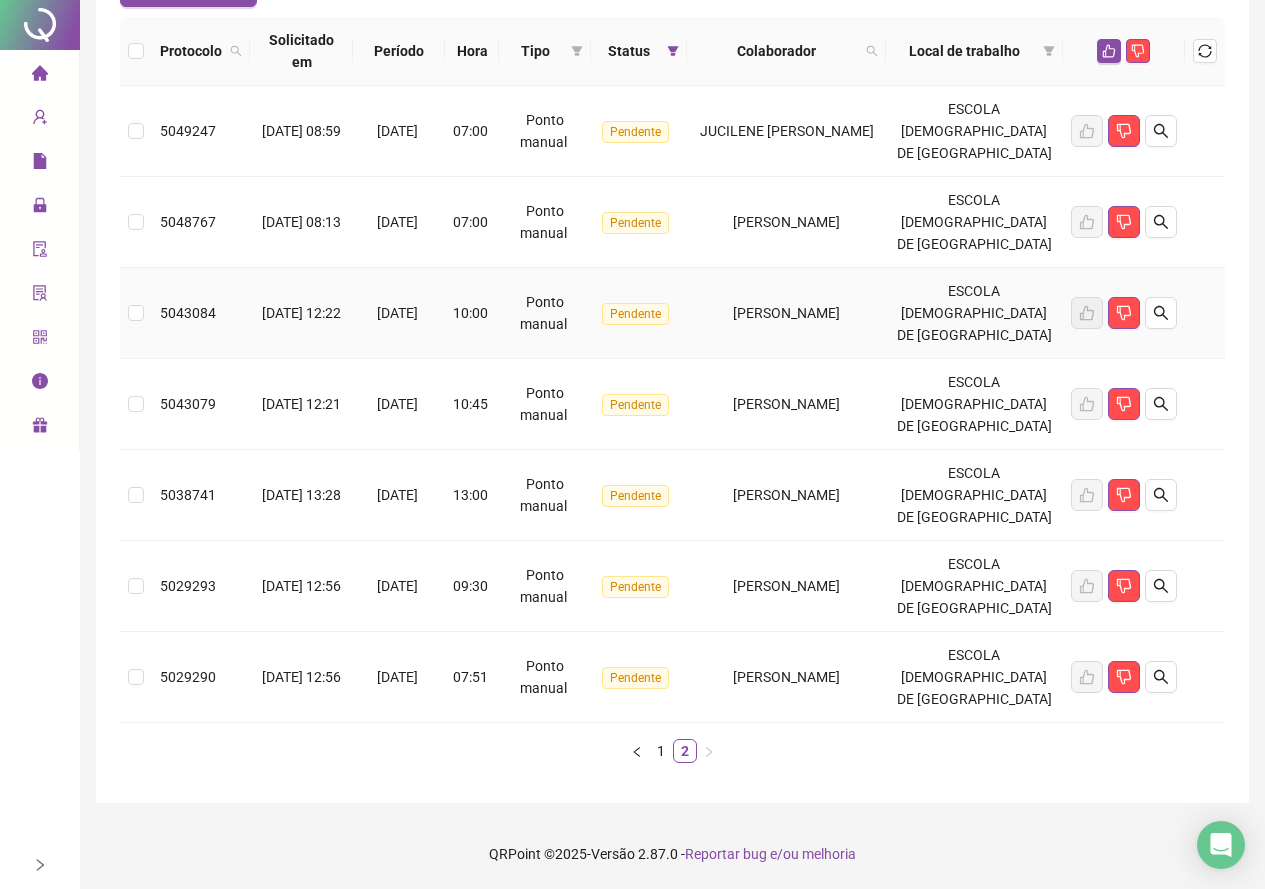scroll, scrollTop: 0, scrollLeft: 0, axis: both 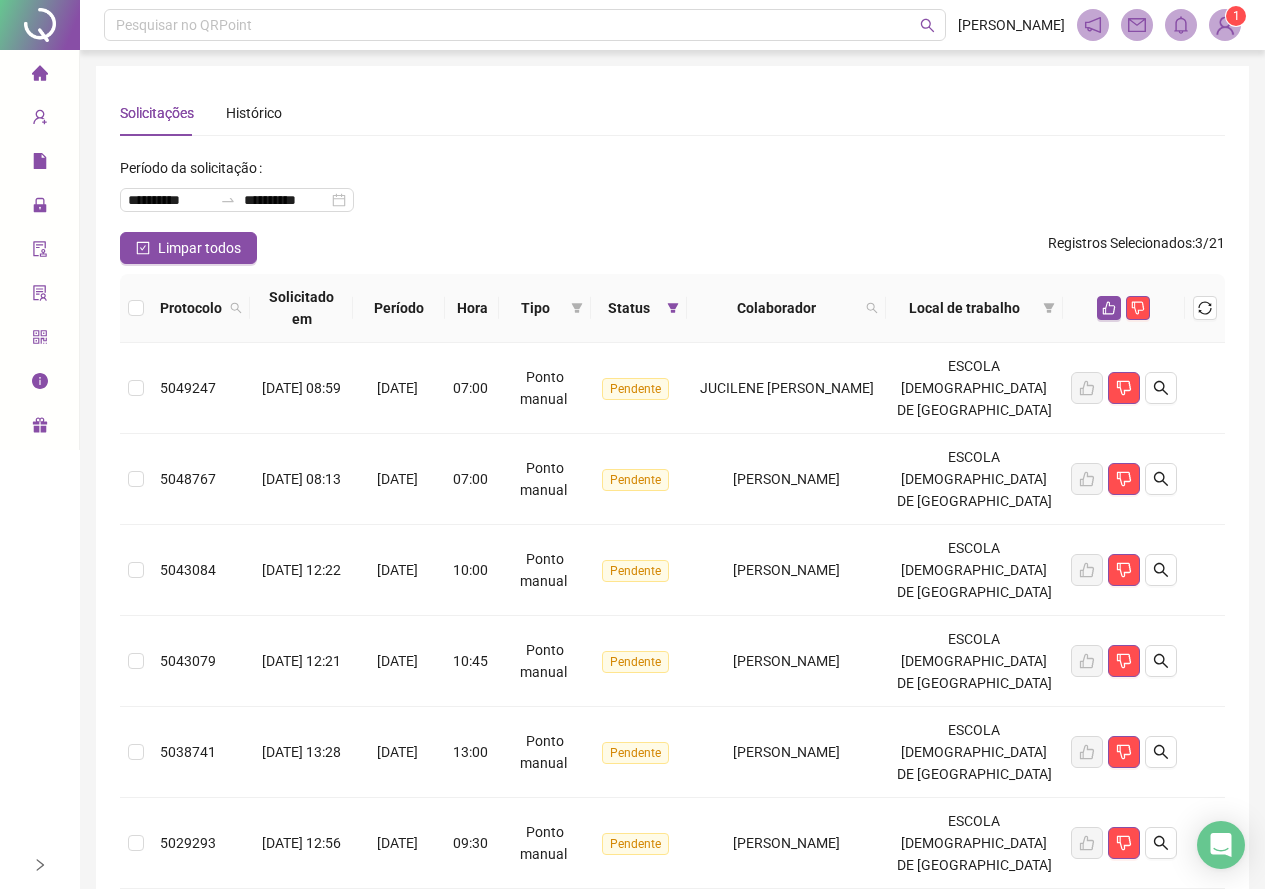 click 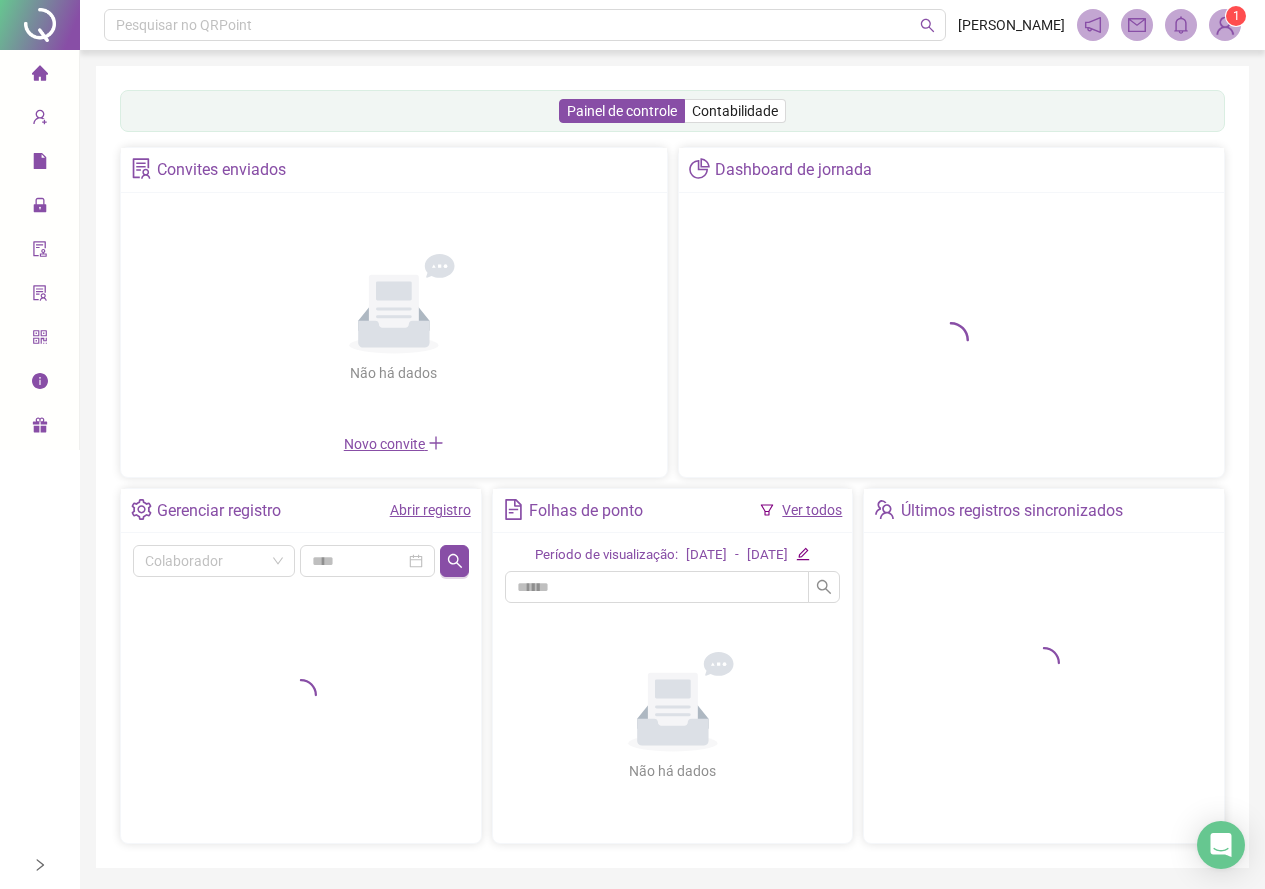 click 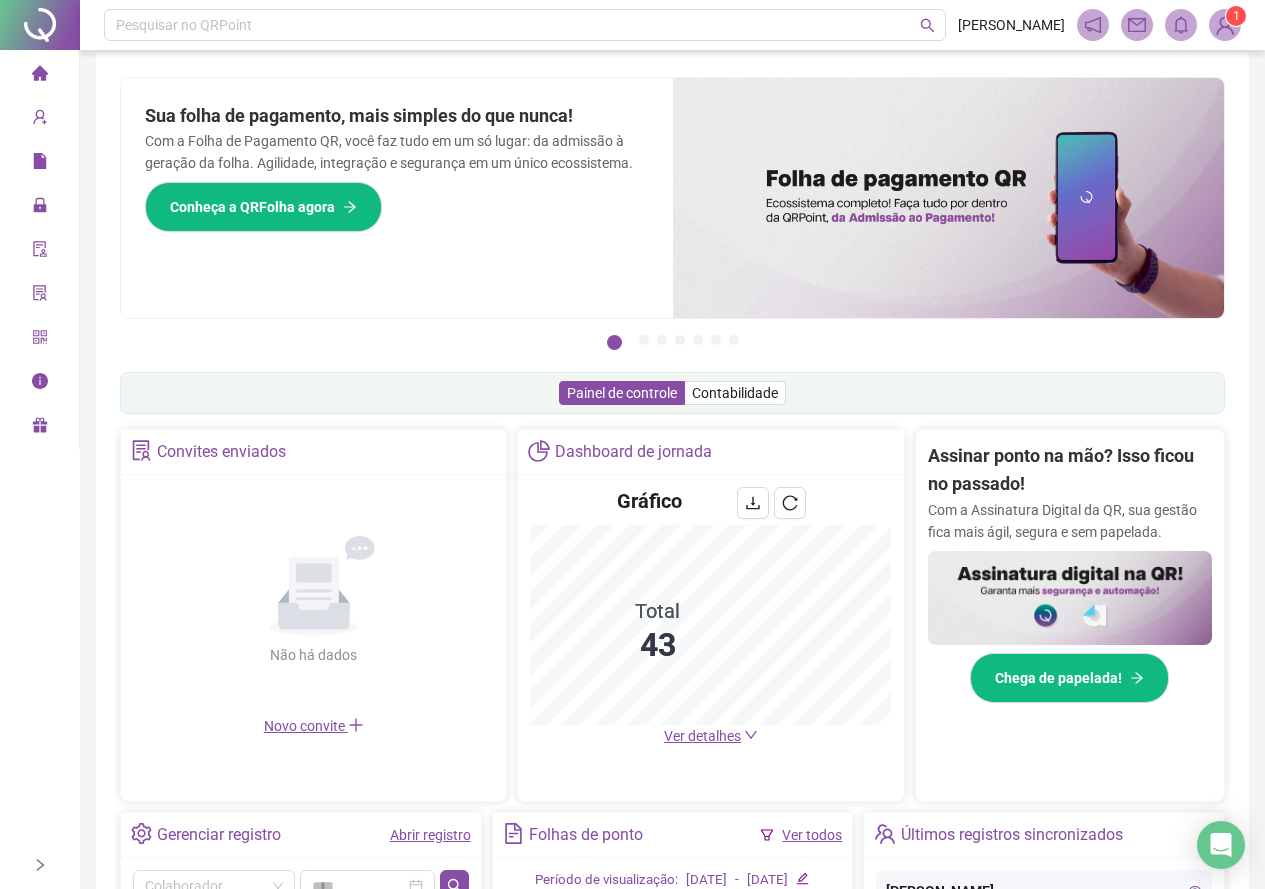 scroll, scrollTop: 0, scrollLeft: 0, axis: both 